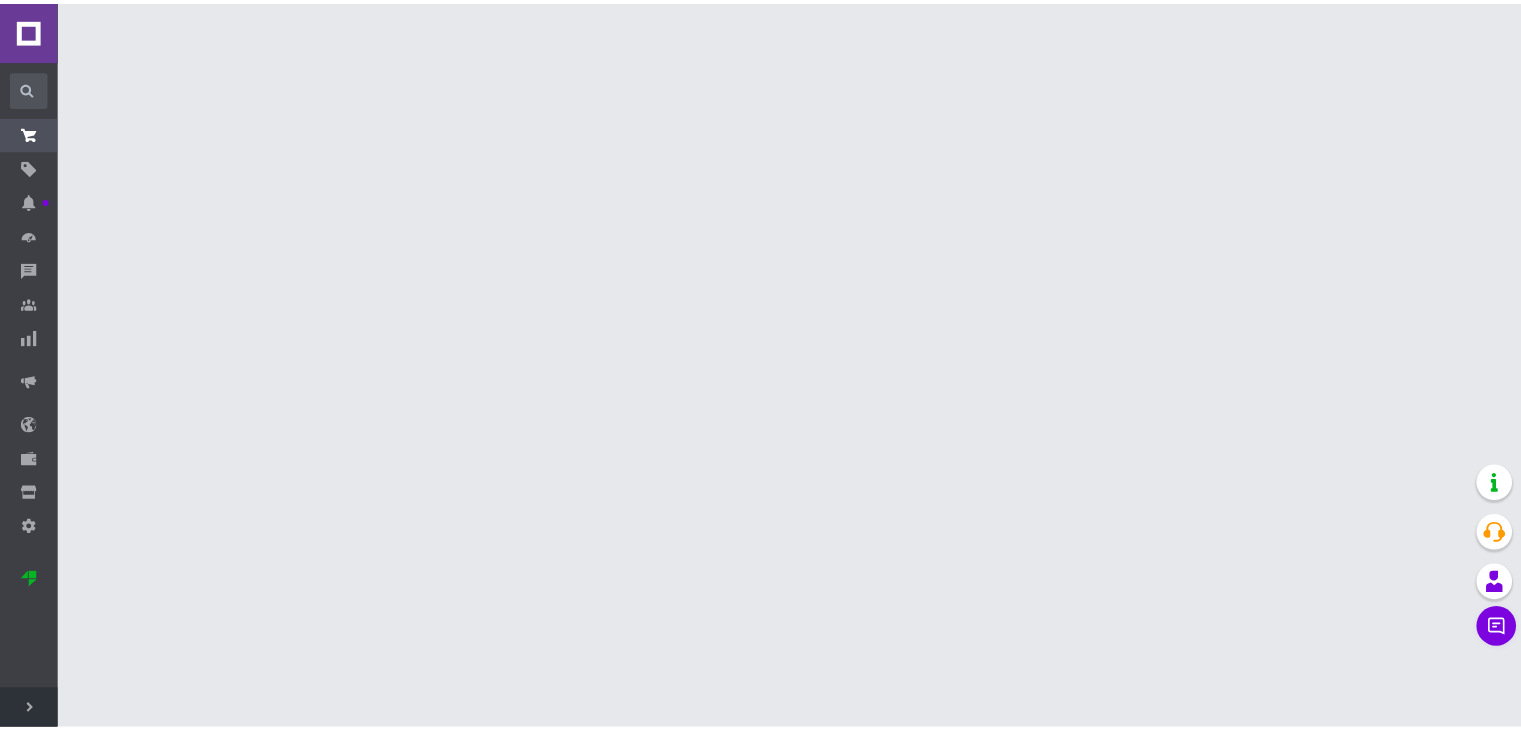 scroll, scrollTop: 0, scrollLeft: 0, axis: both 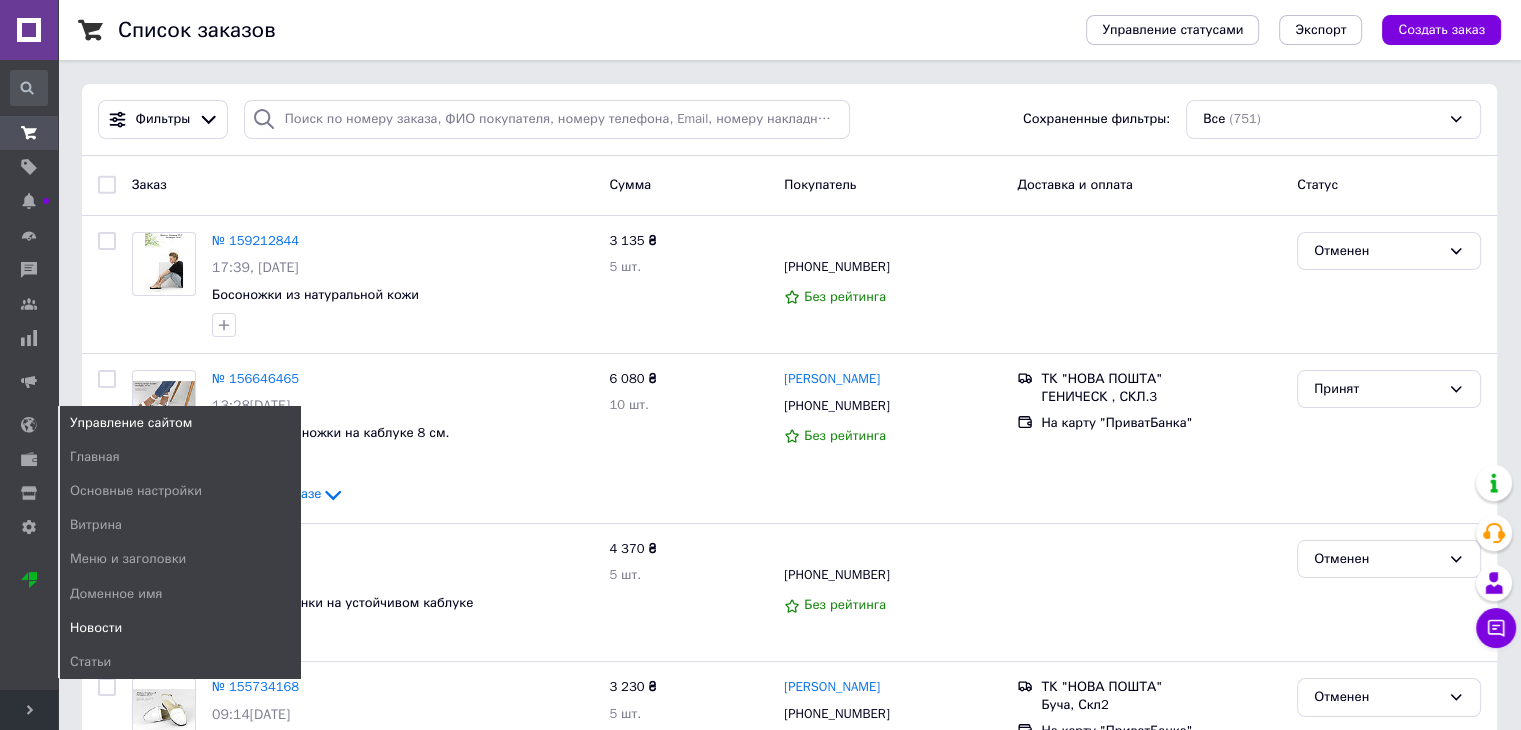click on "Новости" at bounding box center (96, 628) 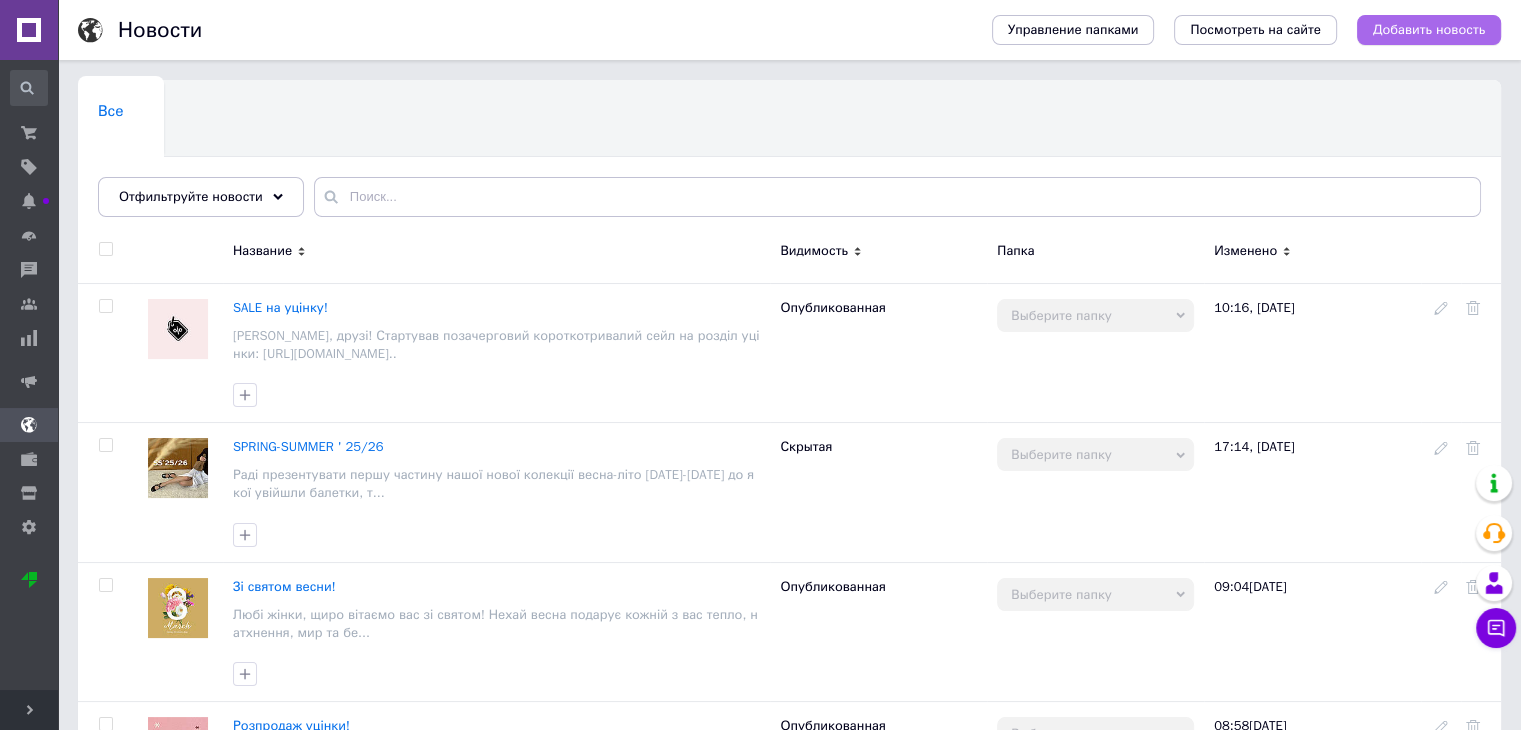 click on "Добавить новость" at bounding box center [1429, 30] 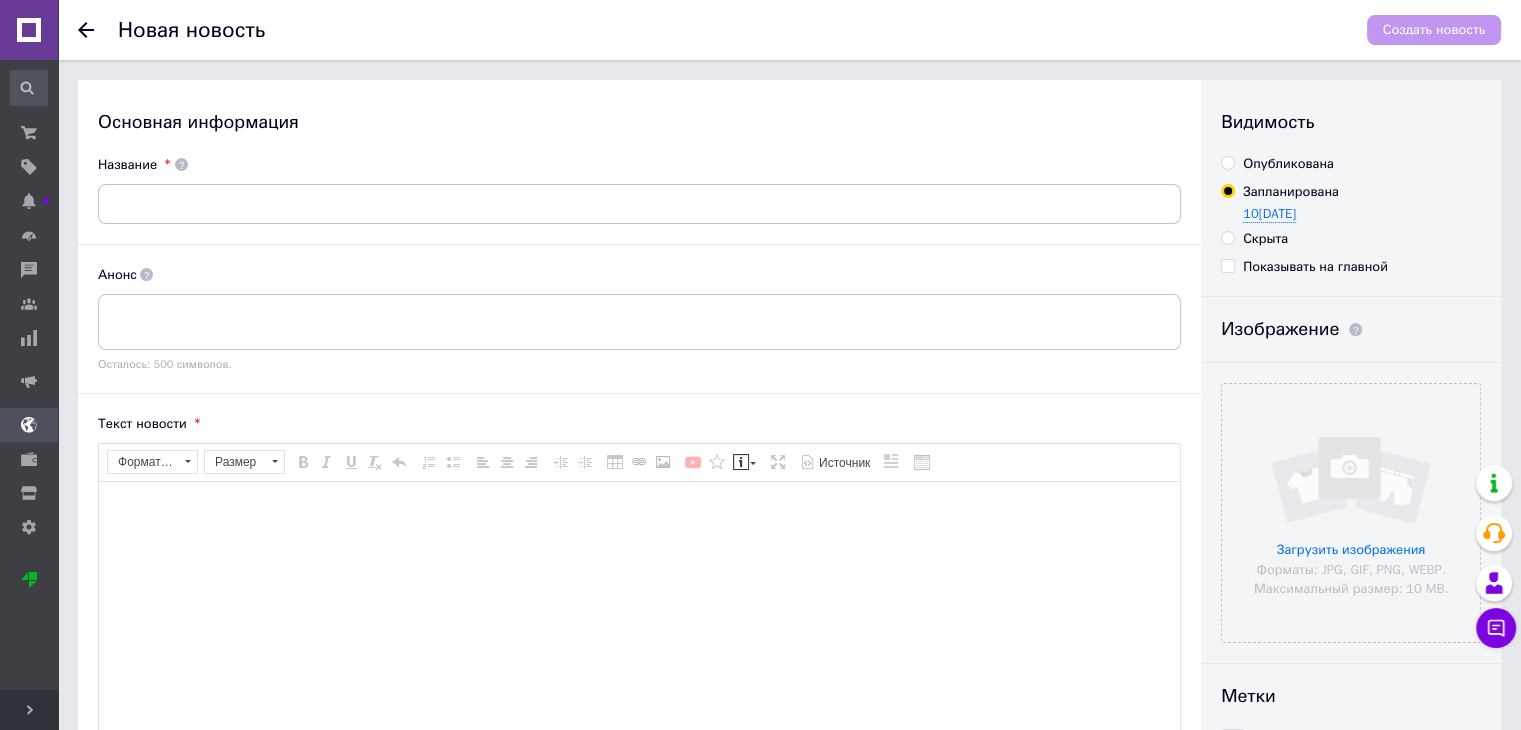 scroll, scrollTop: 0, scrollLeft: 0, axis: both 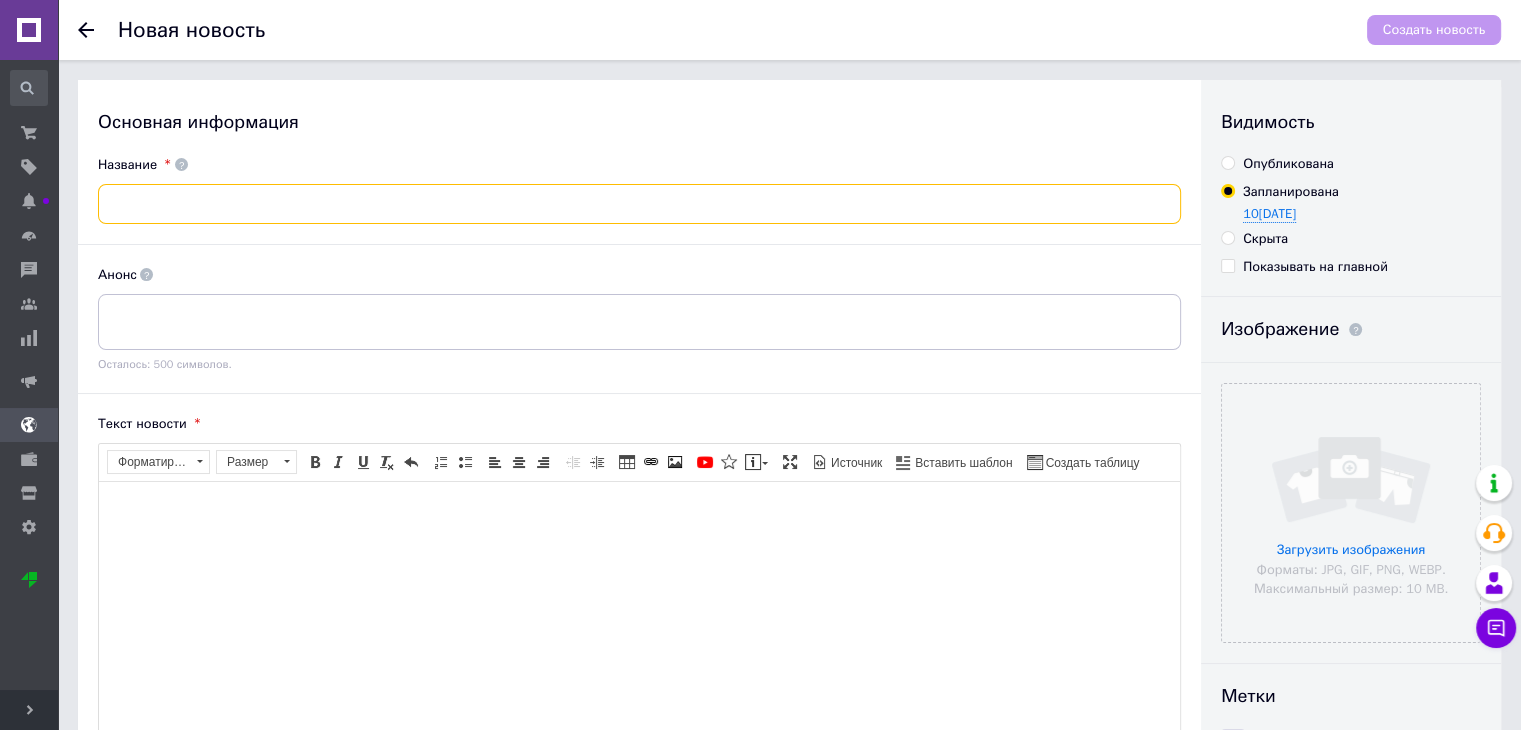 click at bounding box center [639, 204] 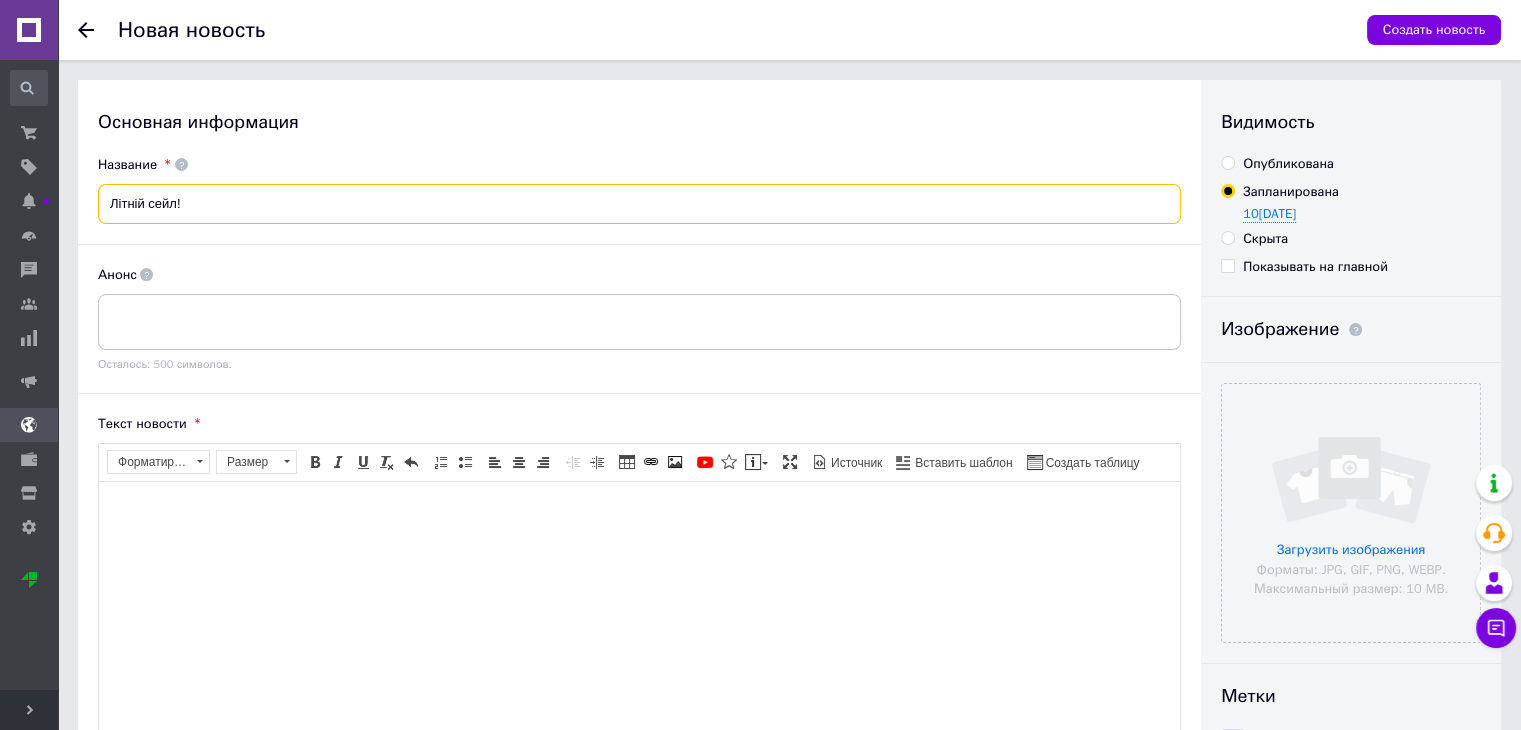 drag, startPoint x: 220, startPoint y: 211, endPoint x: 117, endPoint y: 203, distance: 103.31021 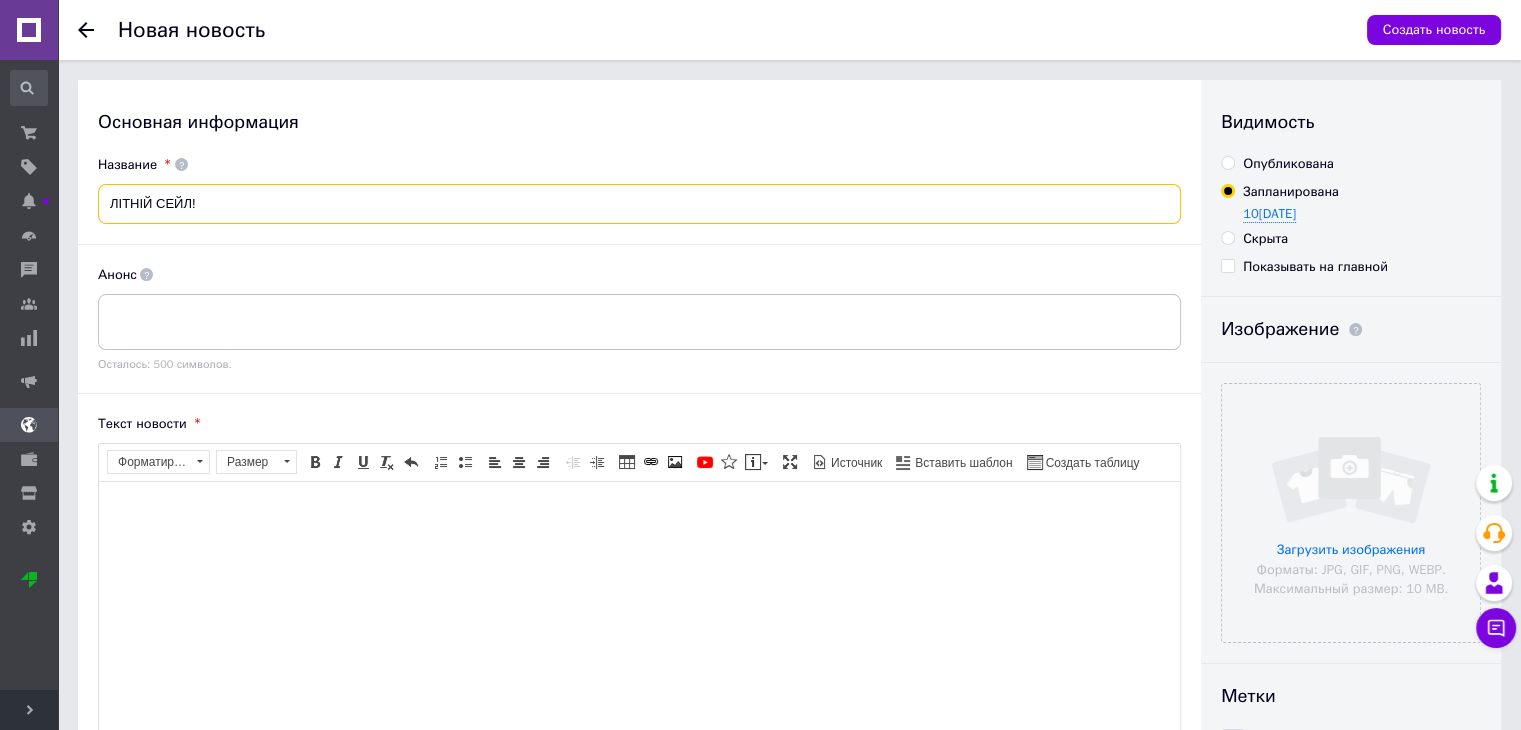 type on "ЛІТНІЙ СЕЙЛ!" 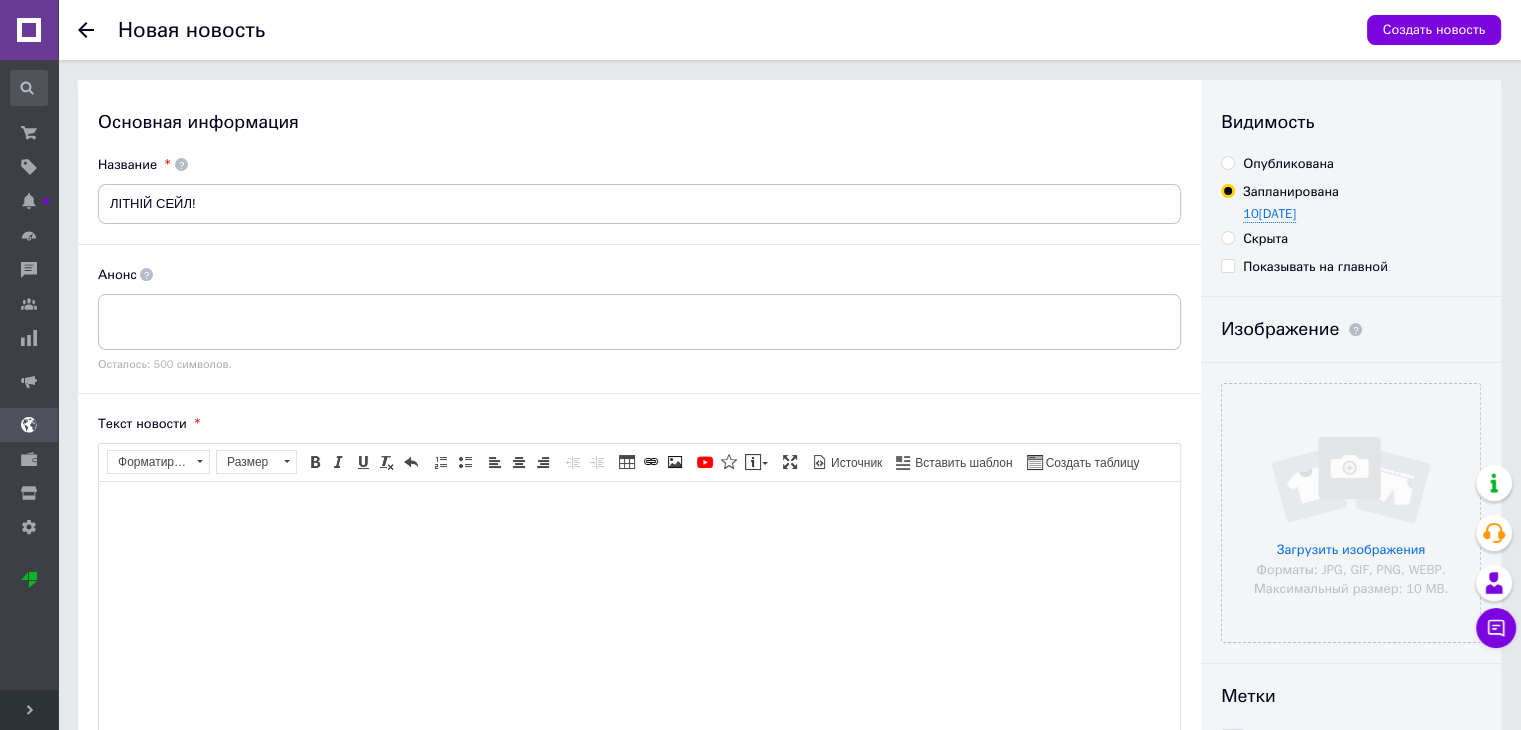 click at bounding box center [639, 511] 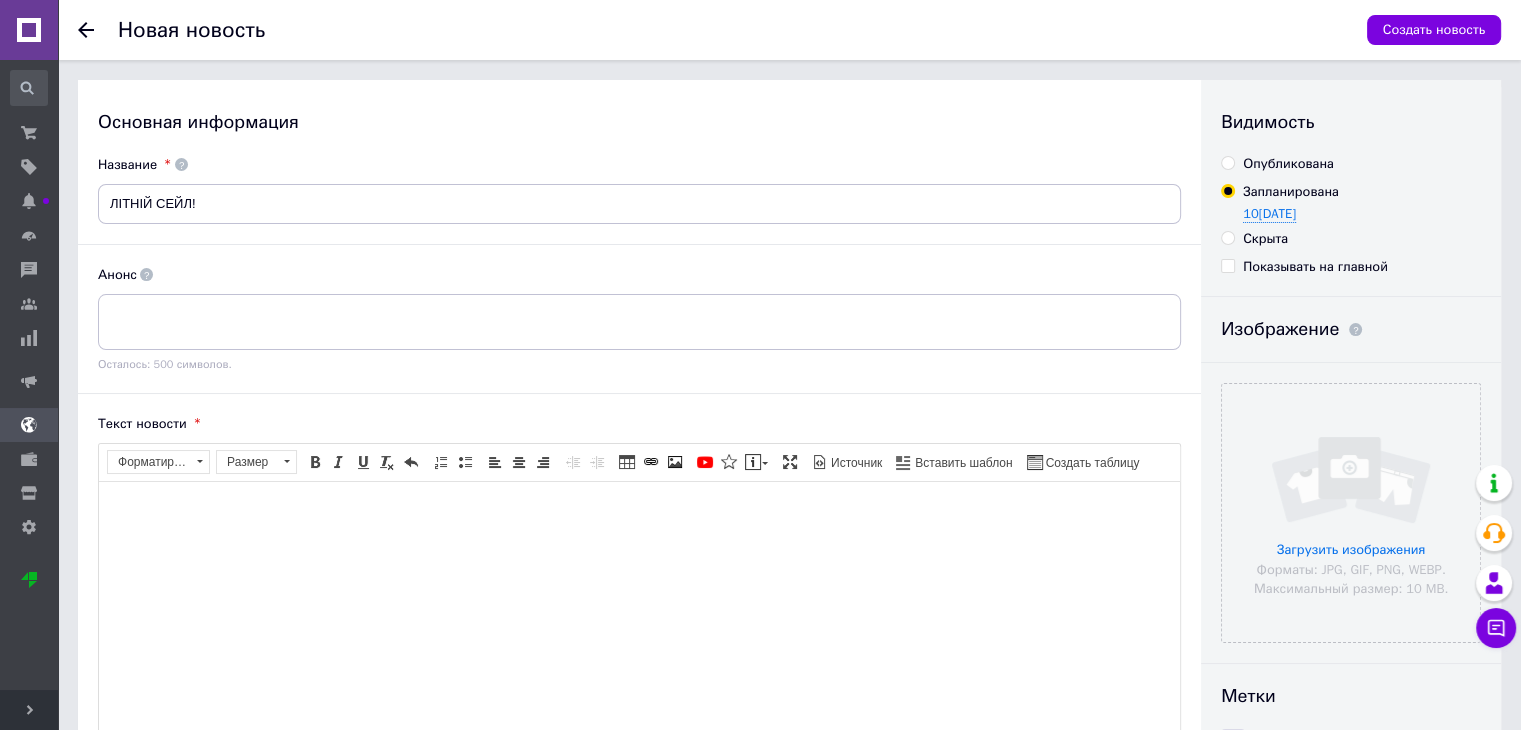 type 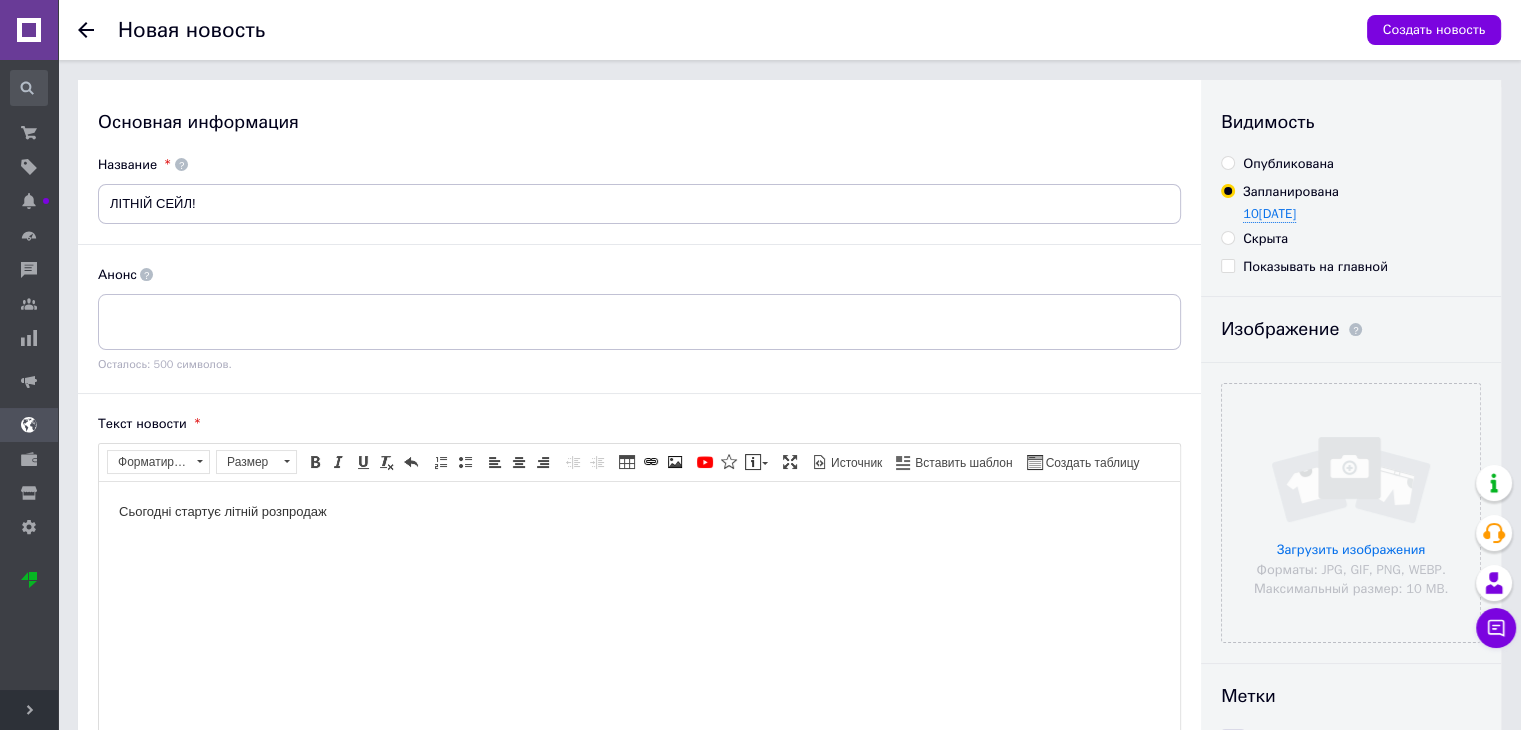 radio on "true" 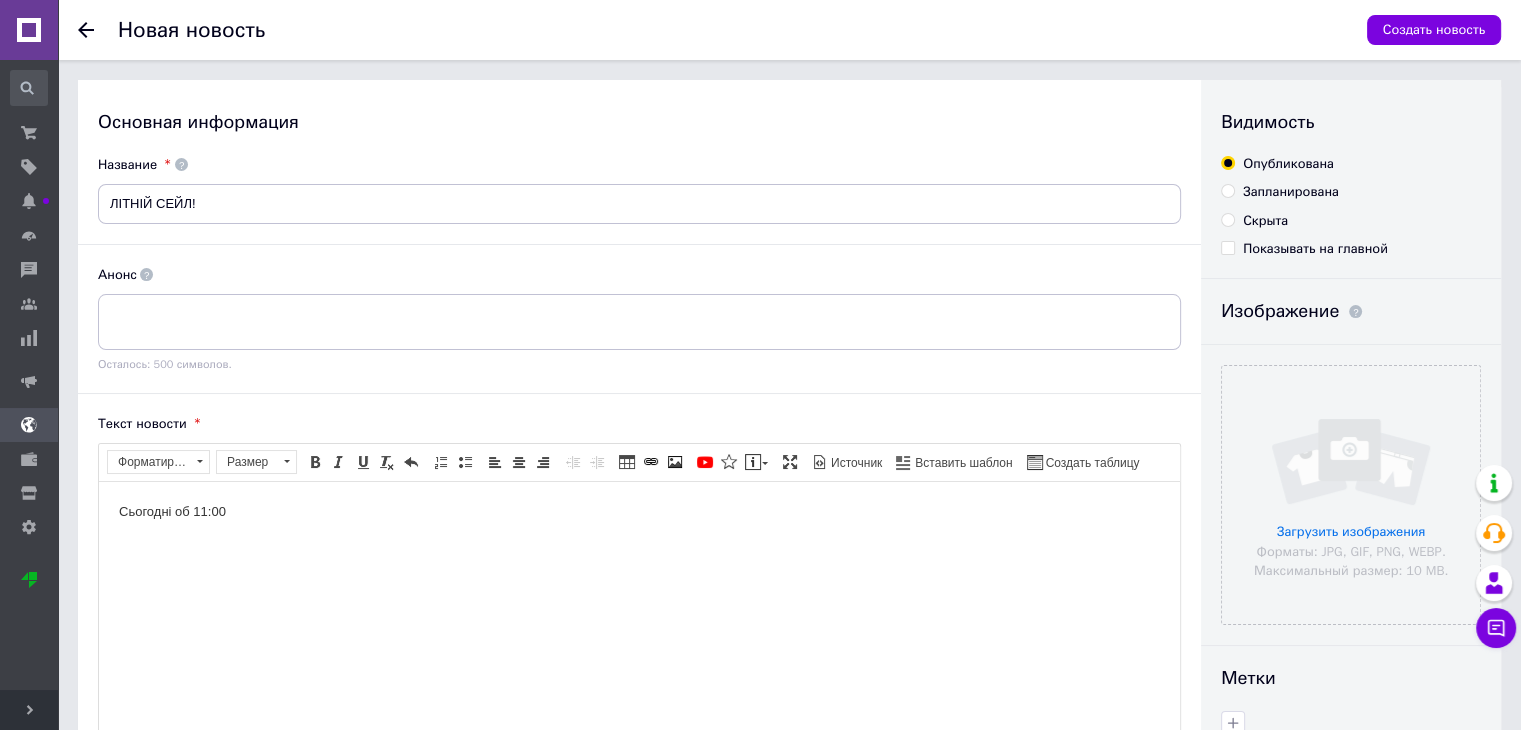 click on "Сьогодні об 11:00" at bounding box center [639, 511] 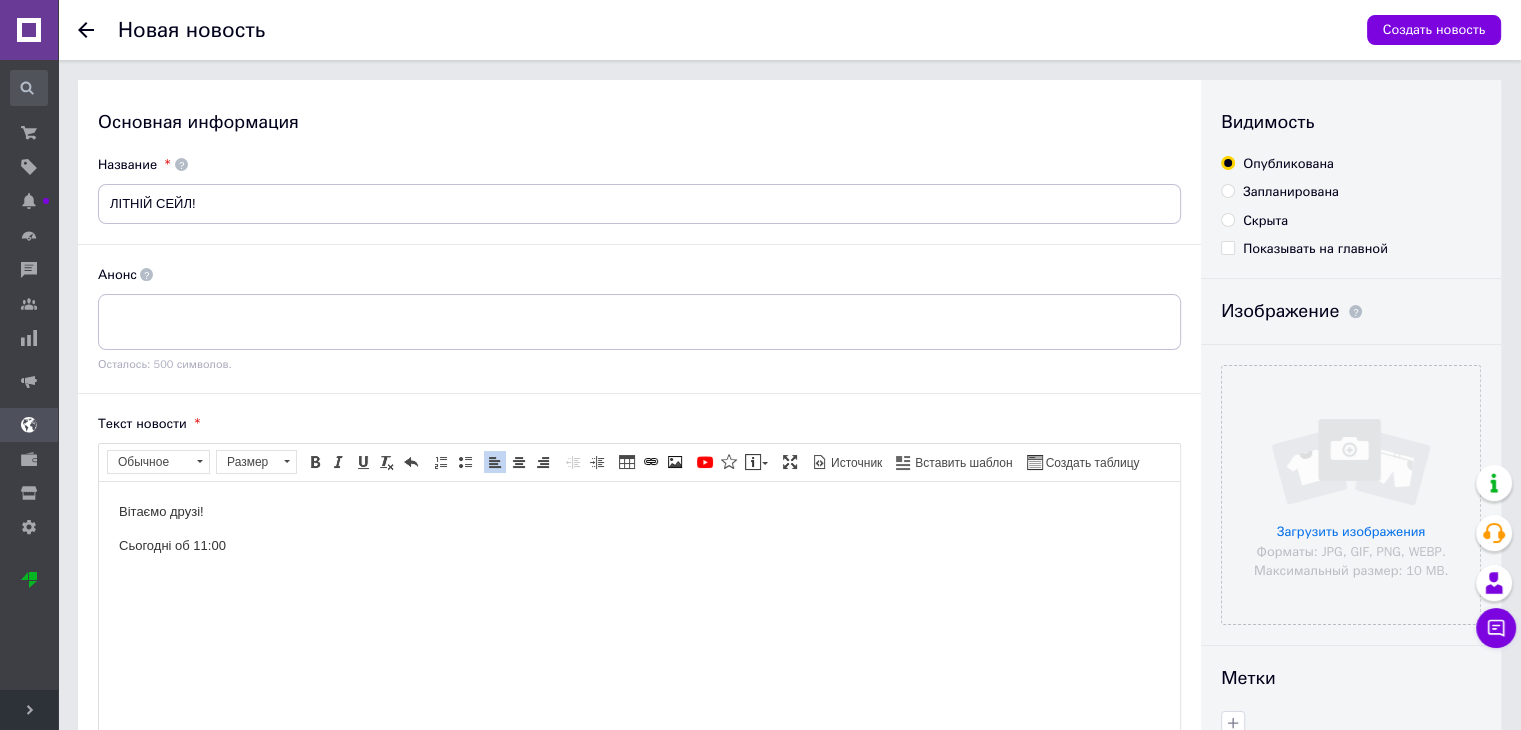 click on "Сьогодні об 11:00" at bounding box center [639, 545] 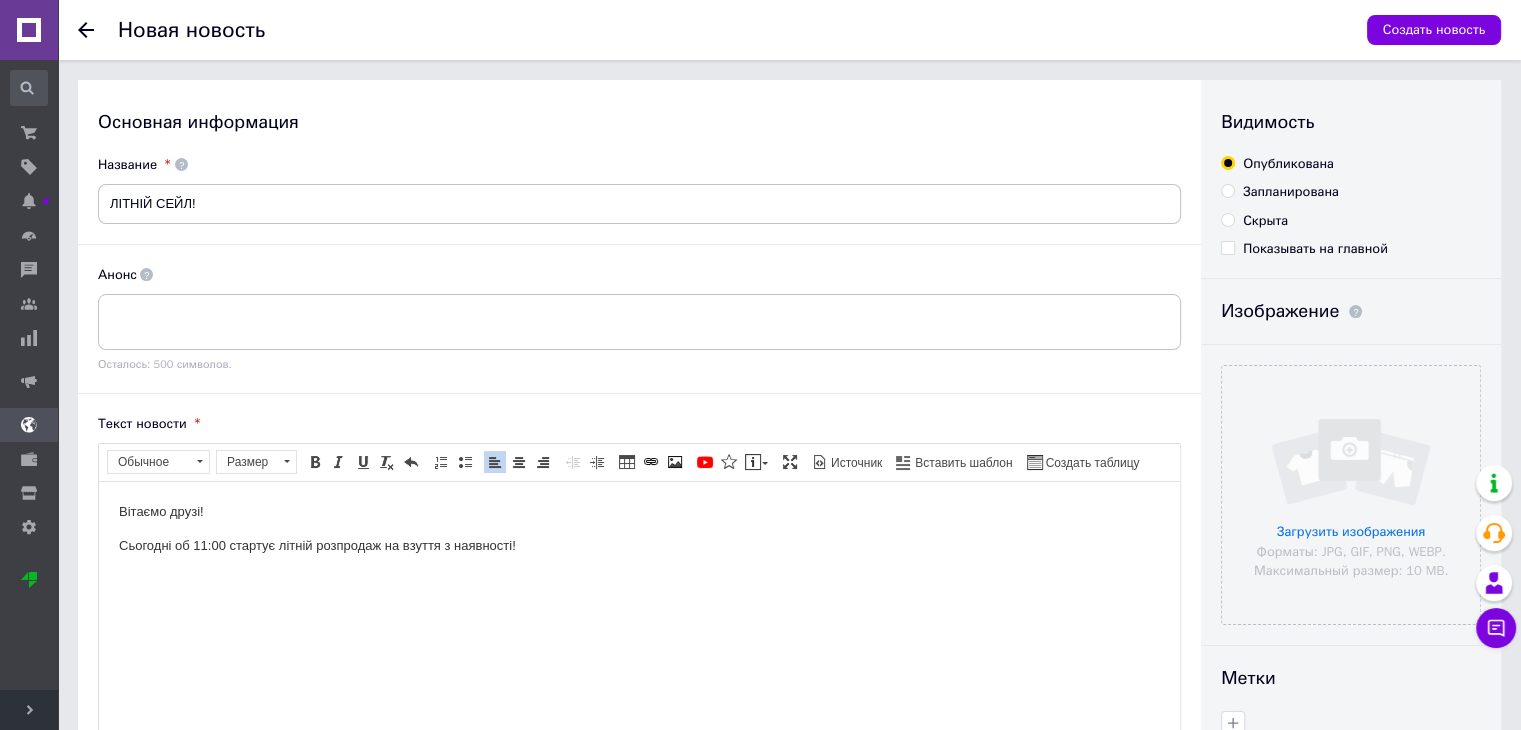 click on "Сьогодні об 11:00 стартує літній розпродаж на взуття з наявності!" at bounding box center [639, 545] 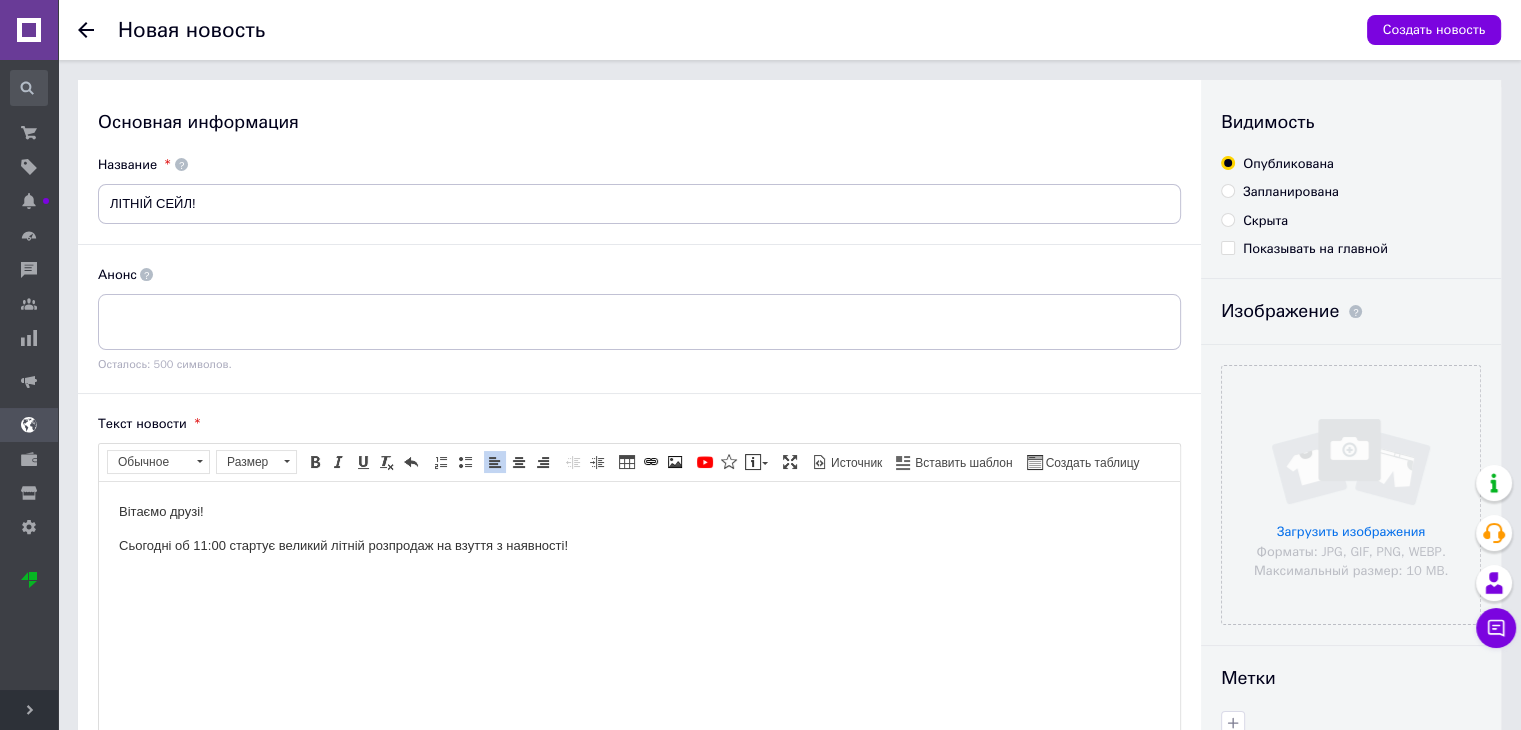 click on "Сьогодні об 11:00 стартує великий літній розпродаж на взуття з наявності!" at bounding box center [639, 545] 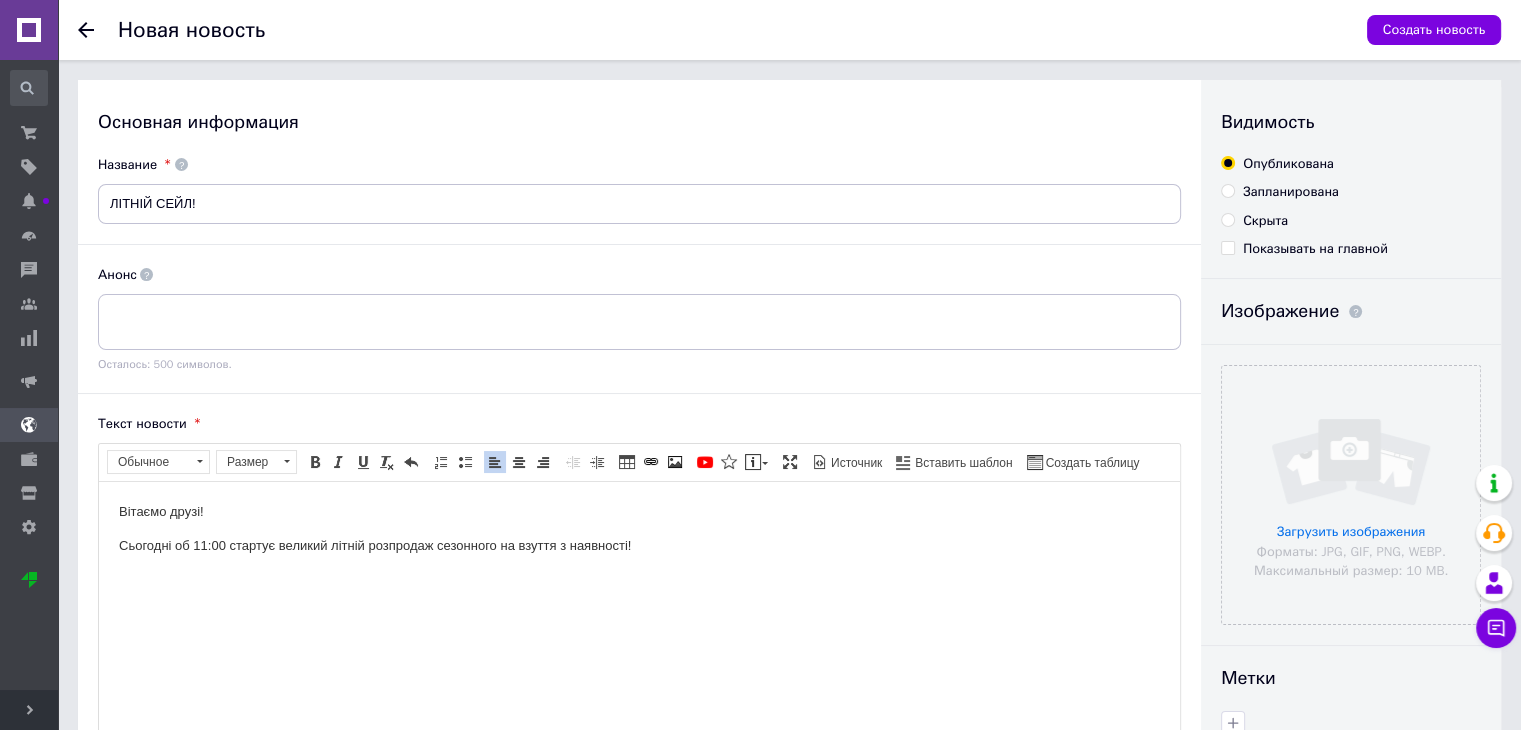 click on "Сьогодні об 11:00 стартує великий літній розпродаж сезонного на взуття з наявності!" at bounding box center [639, 545] 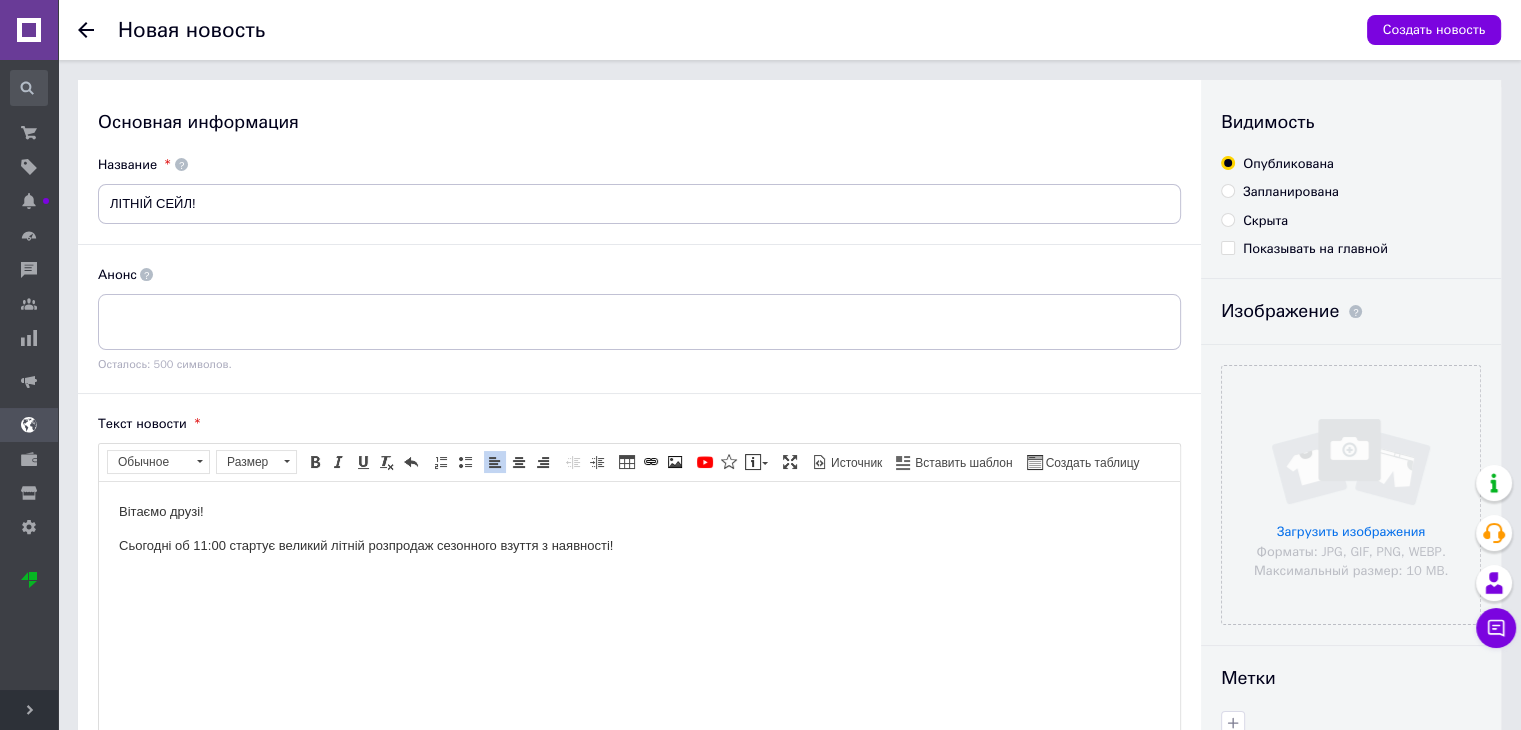 click at bounding box center [639, 579] 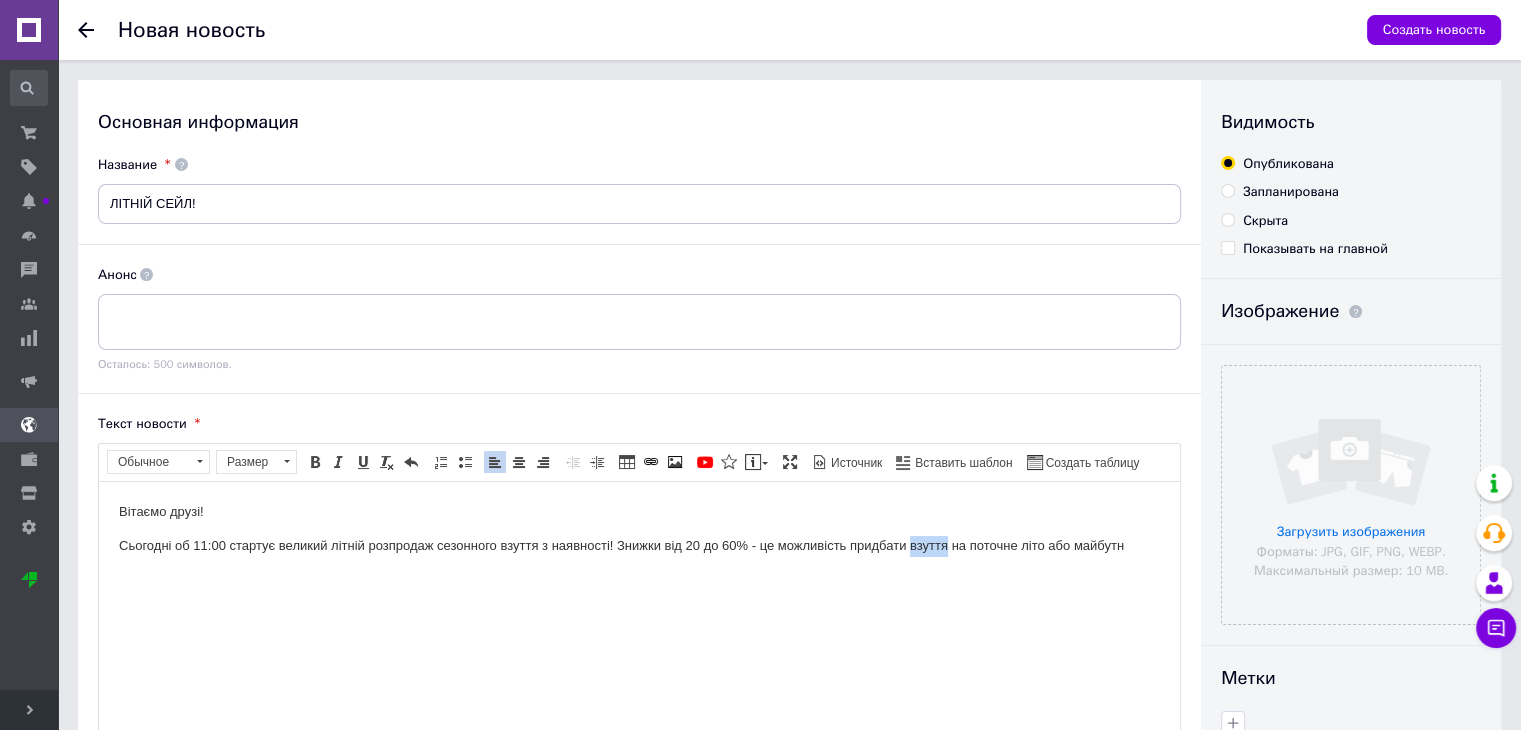 drag, startPoint x: 948, startPoint y: 543, endPoint x: 908, endPoint y: 545, distance: 40.04997 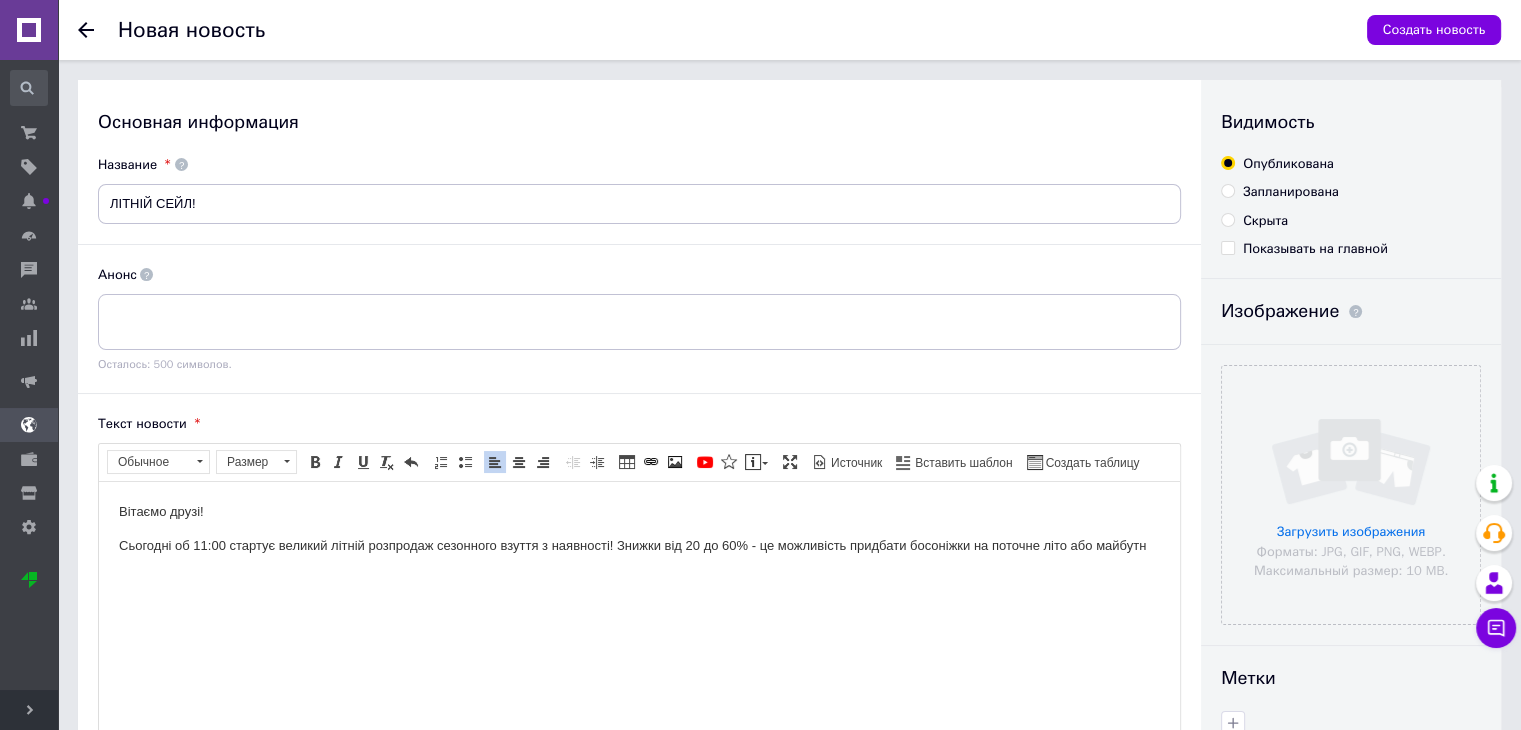 click on "Сьогодні об 11:00 стартує великий літній розпродаж сезонного взуття з наявності! Знижки від 20 до 60% - це можливість придбати босоніжки на поточне літо або майбутн" at bounding box center [639, 545] 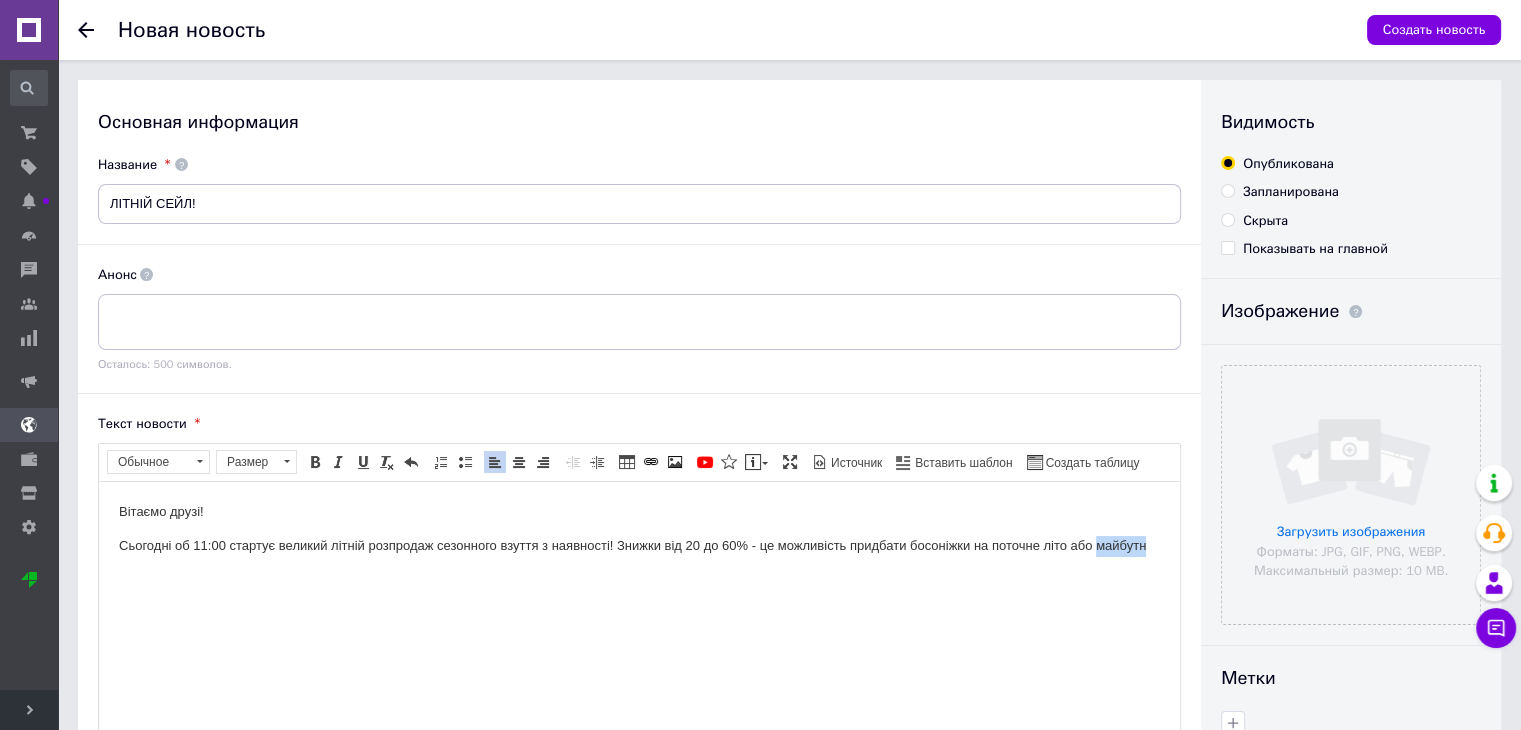 drag, startPoint x: 1150, startPoint y: 547, endPoint x: 1095, endPoint y: 546, distance: 55.00909 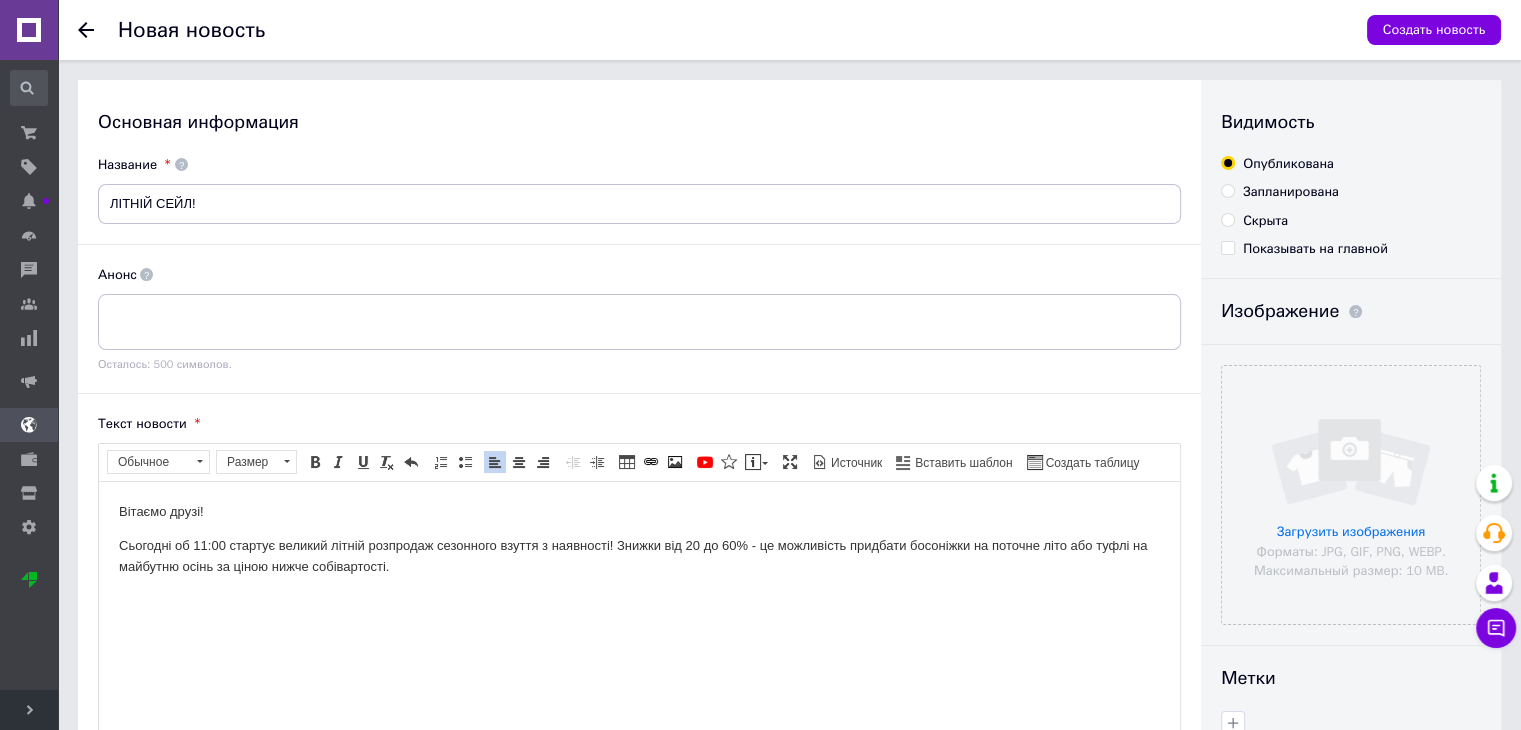 click on "Сьогодні об 11:00 стартує великий літній розпродаж сезонного взуття з наявності! Знижки від 20 до 60% - це можливість придбати босоніжки на поточне літо або туфлі на майбутню осінь за ціною нижче собівартості." at bounding box center (639, 556) 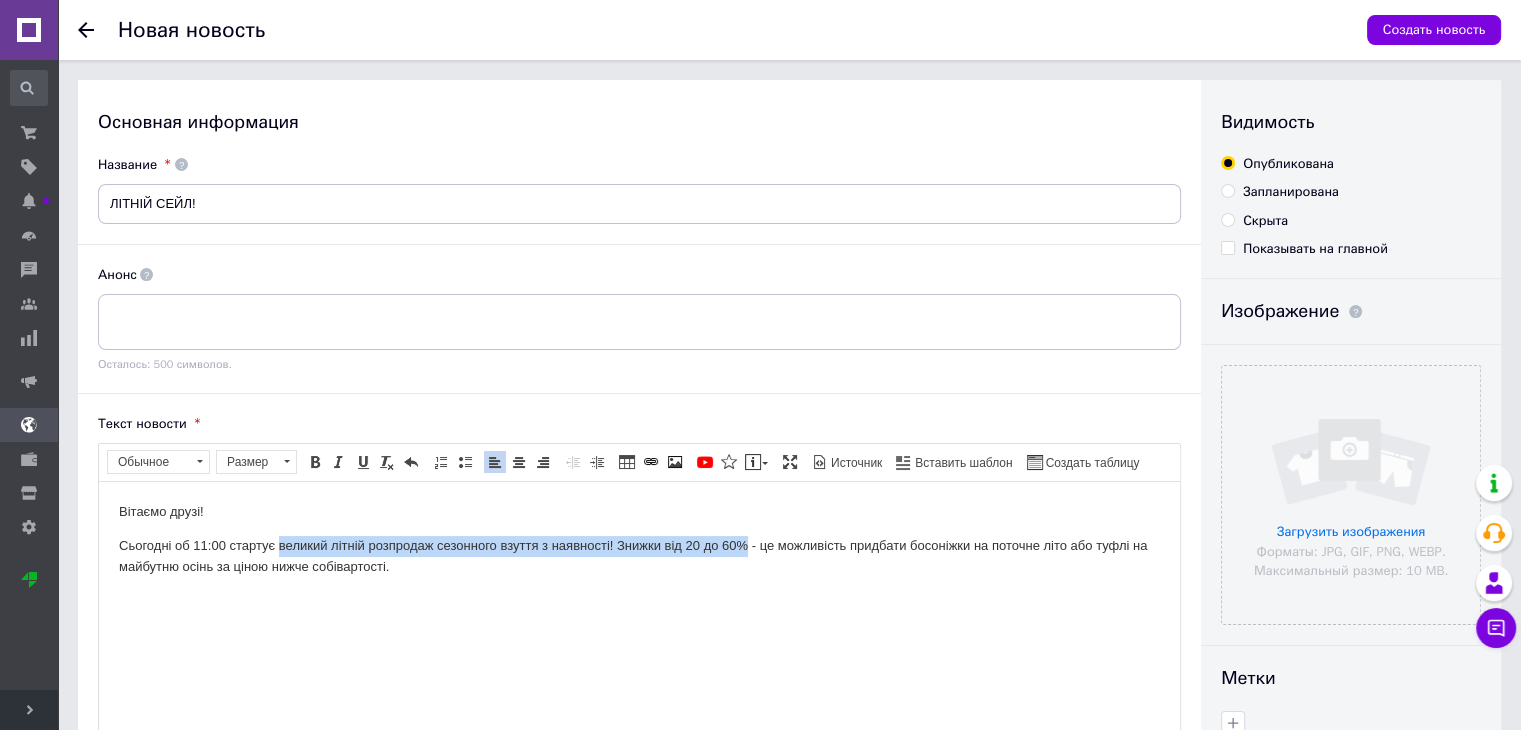 drag, startPoint x: 279, startPoint y: 544, endPoint x: 748, endPoint y: 539, distance: 469.02664 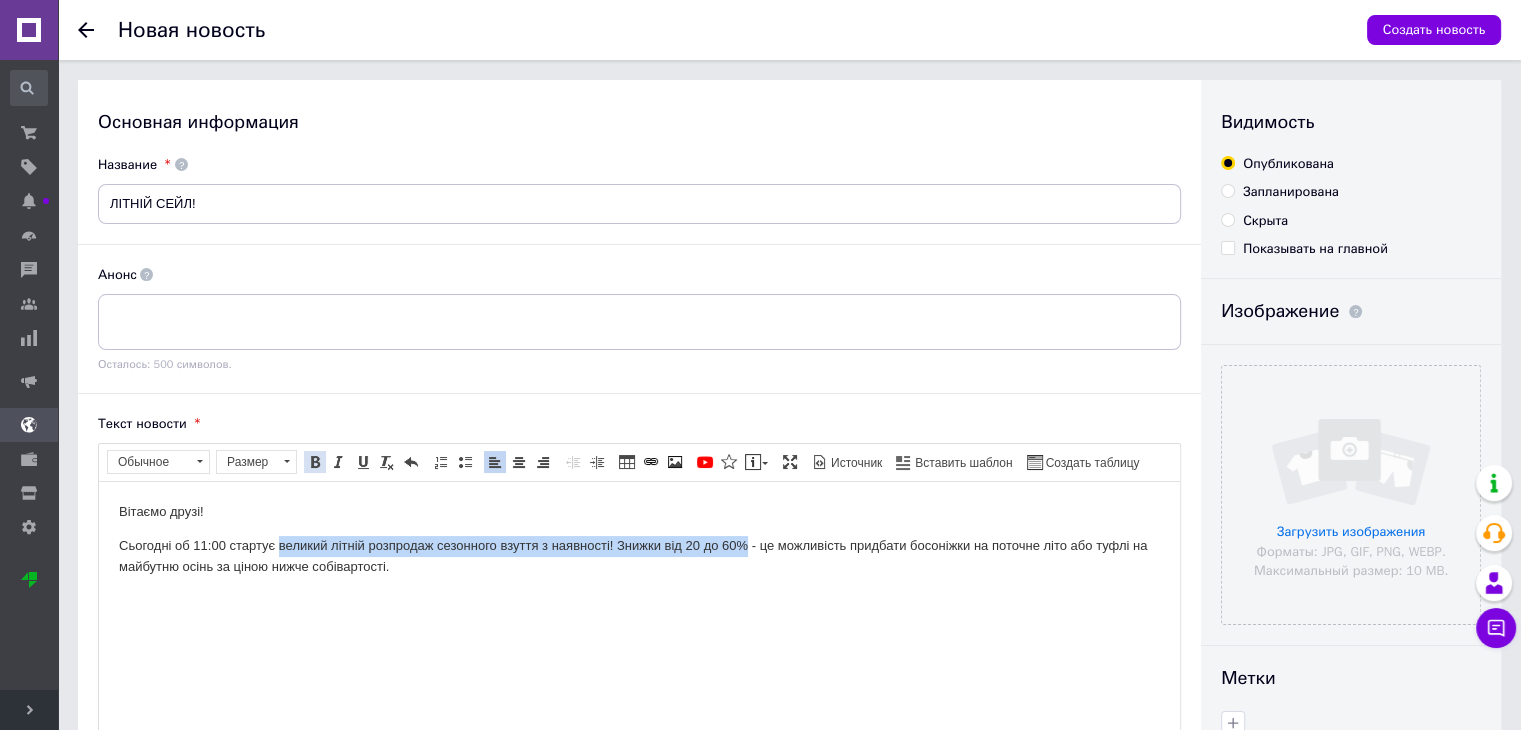 click at bounding box center [315, 462] 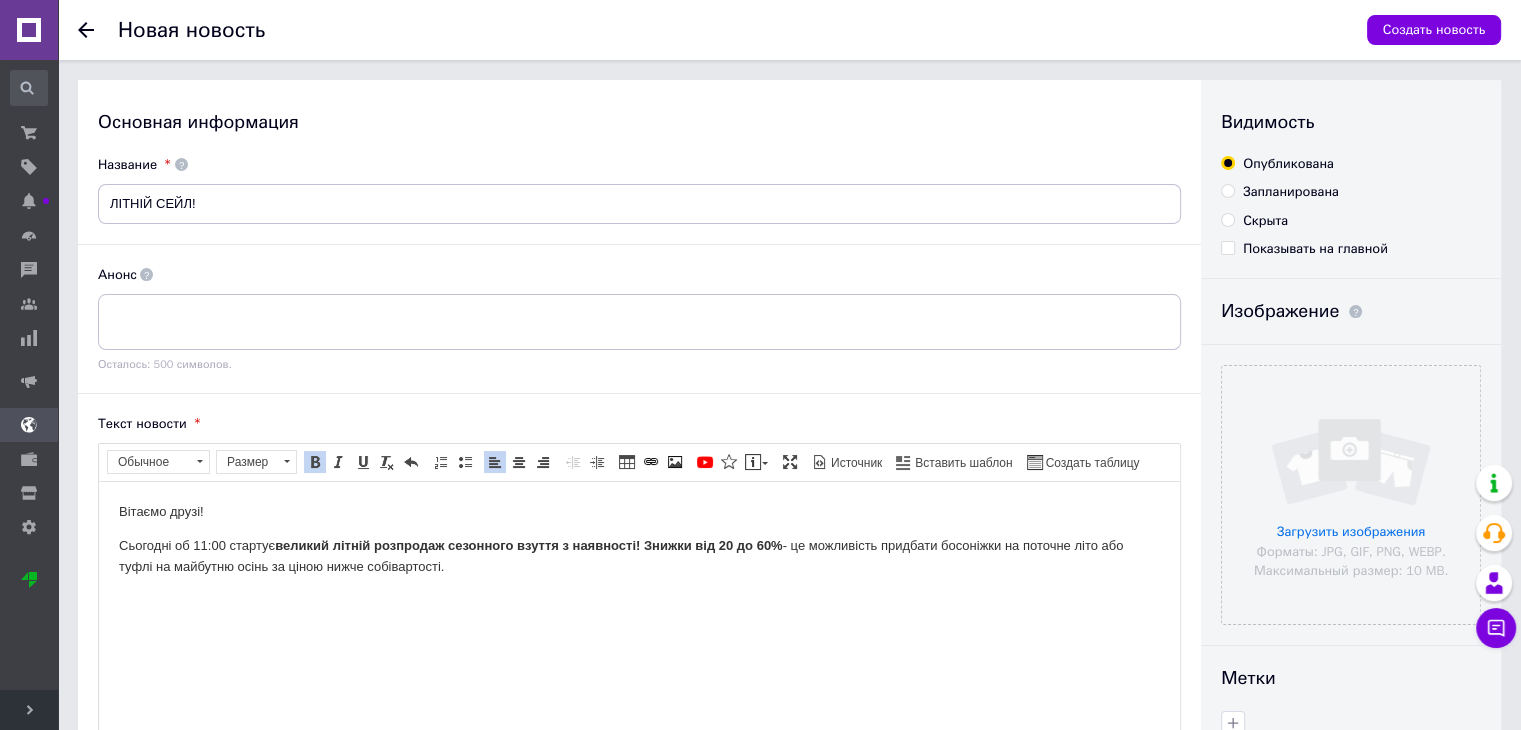 click on "Вітаємо друзі!  Сьогодні об 11:00 стартує  великий літній розпродаж сезонного взуття з наявності! Знижки від 20 до 60%  - це можливість придбати босоніжки на поточне літо або туфлі на майбутню осінь за ціною нижче собівартості." at bounding box center [639, 555] 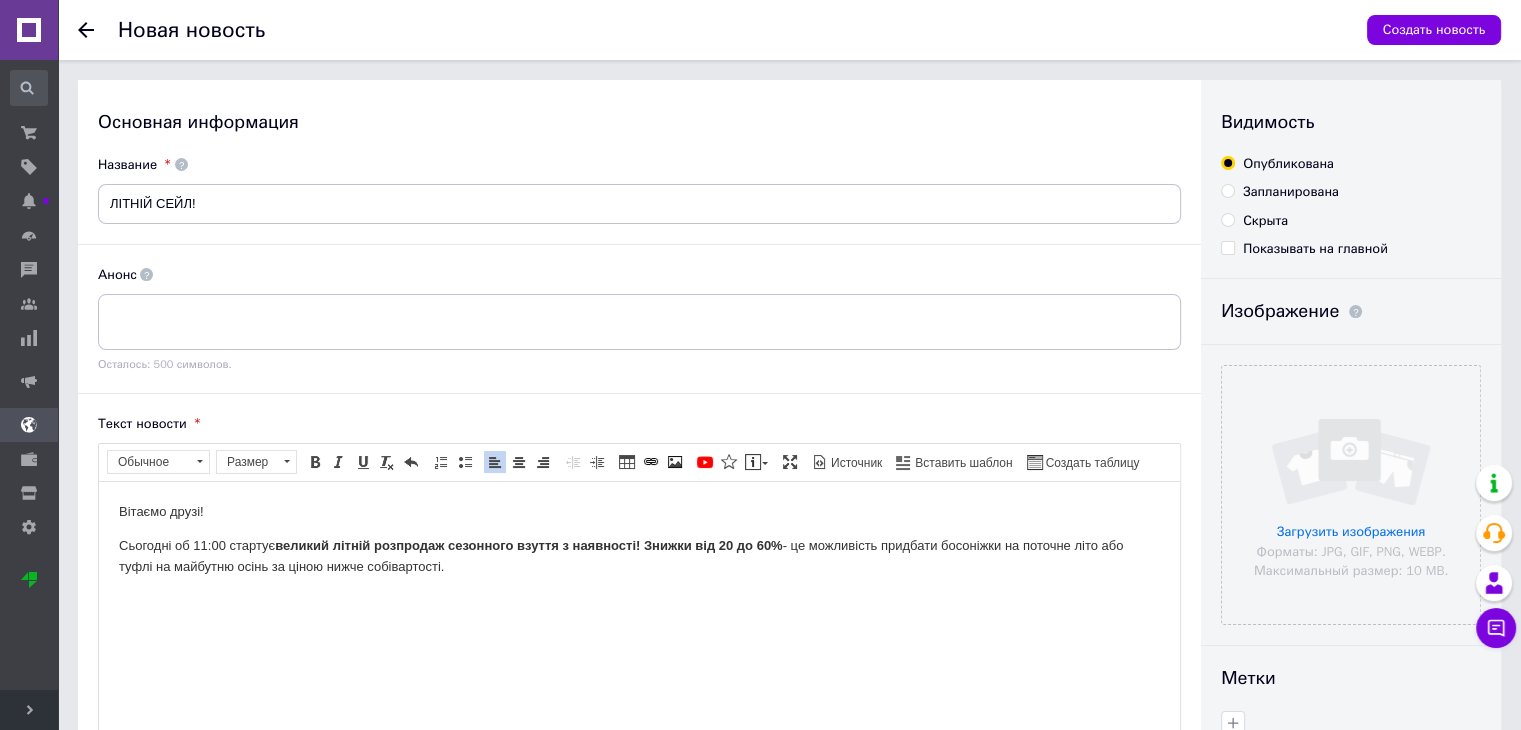 click on "великий літній розпродаж сезонного взуття з наявності! Знижки від 20 до 60%" at bounding box center (528, 544) 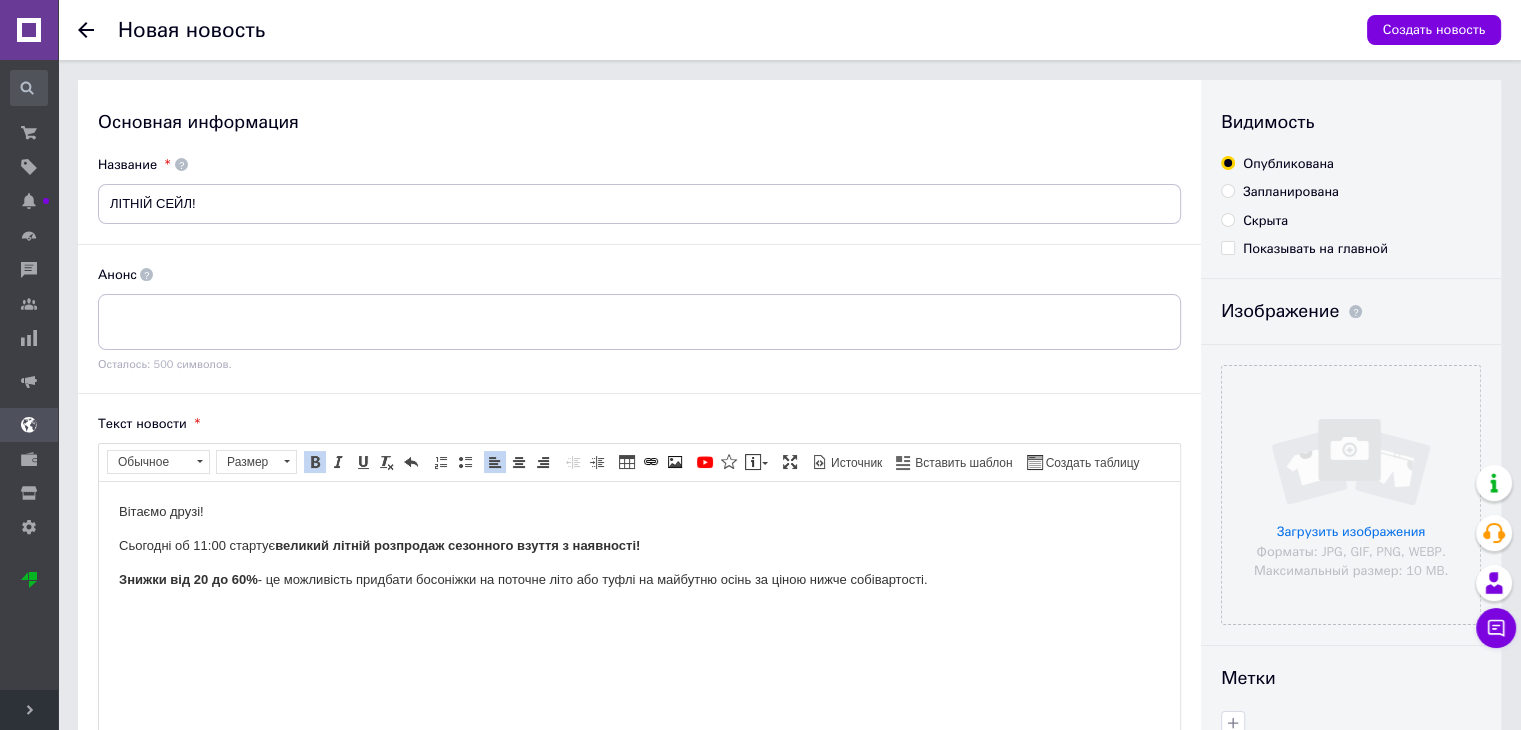 click on "Сьогодні об 11:00 стартує  великий літній розпродаж сезонного взуття з наявності!" at bounding box center (639, 545) 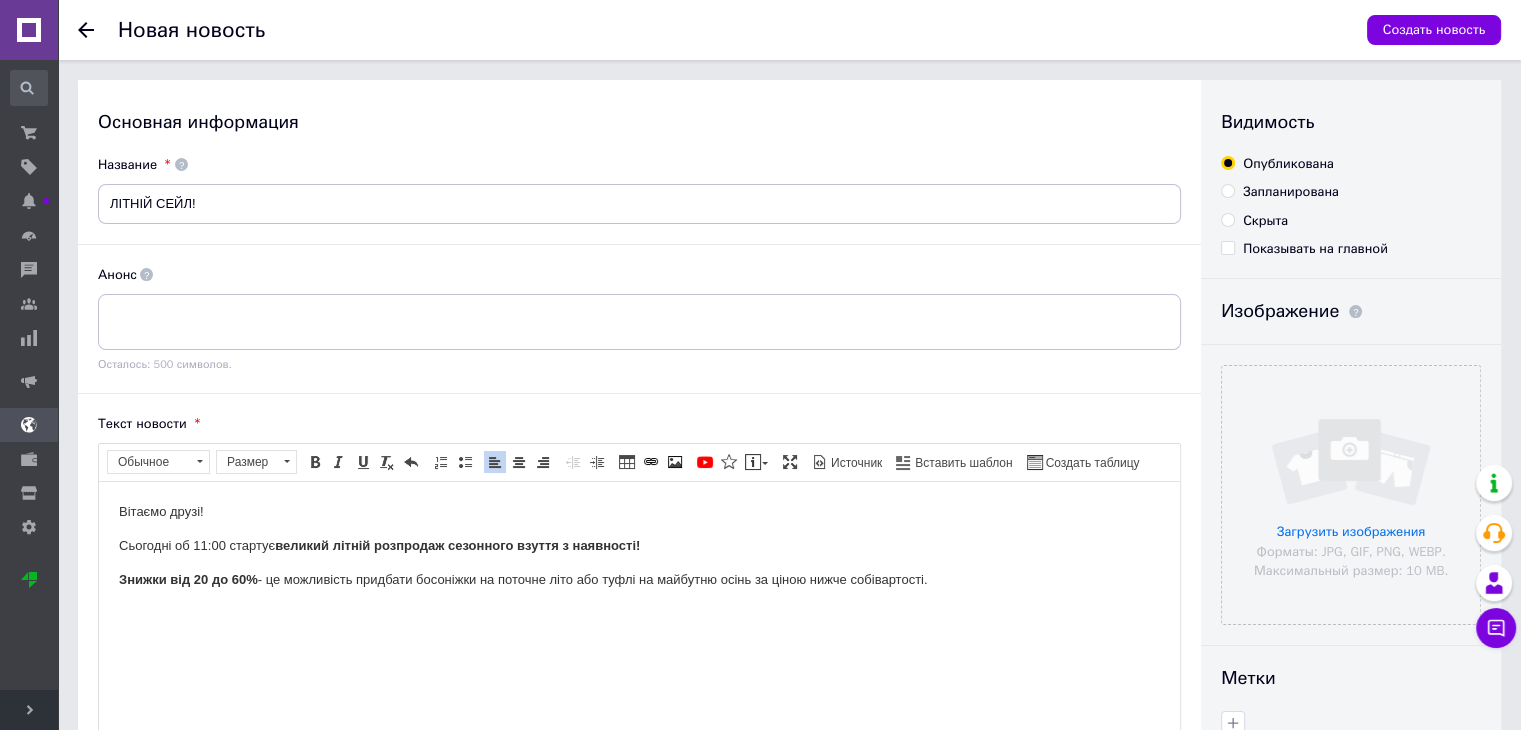 click on "Знижки від 20 до 60%" at bounding box center (188, 578) 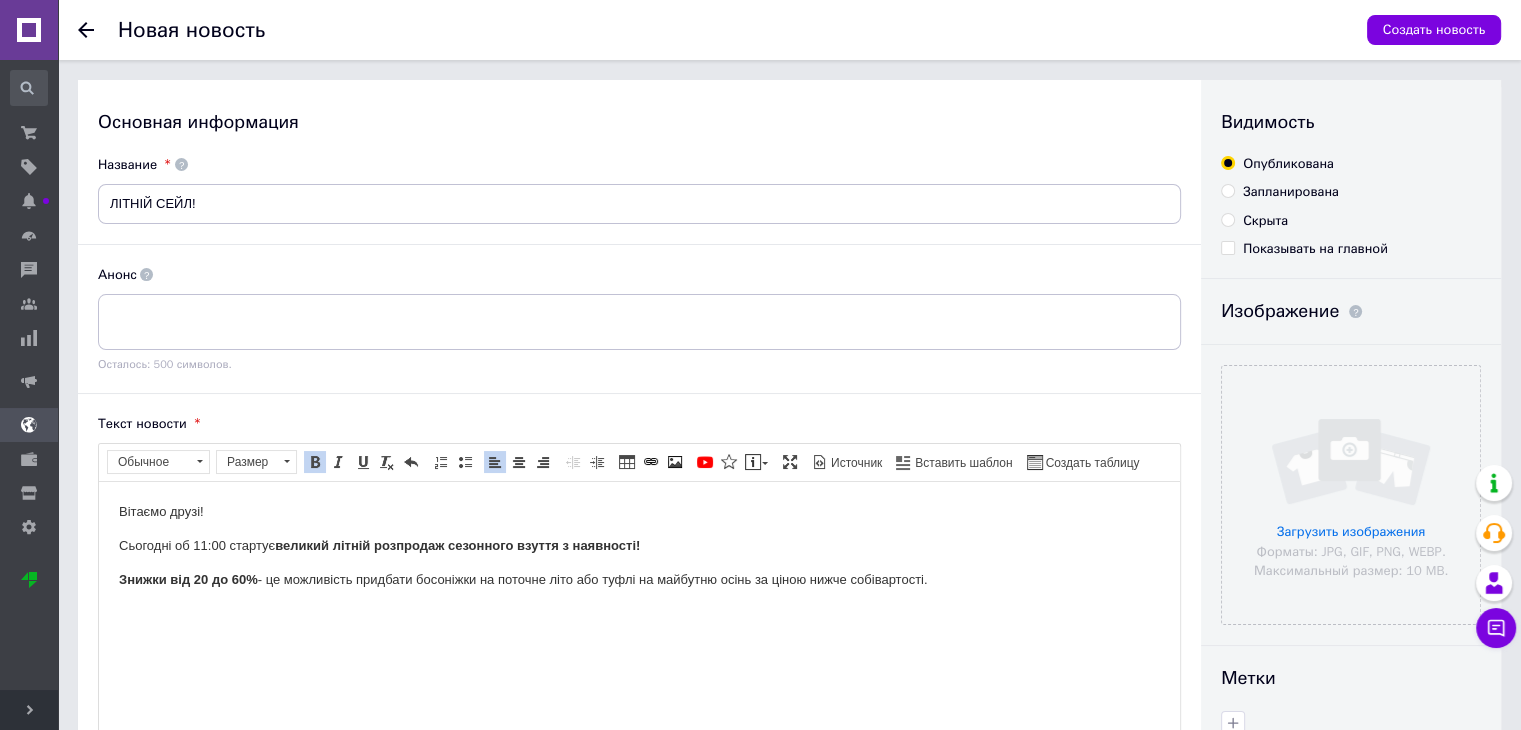 click on "Знижки від 20 до 60%  - це можливість придбати босоніжки на поточне літо або туфлі на майбутню осінь за ціною нижче собівартості." at bounding box center (639, 579) 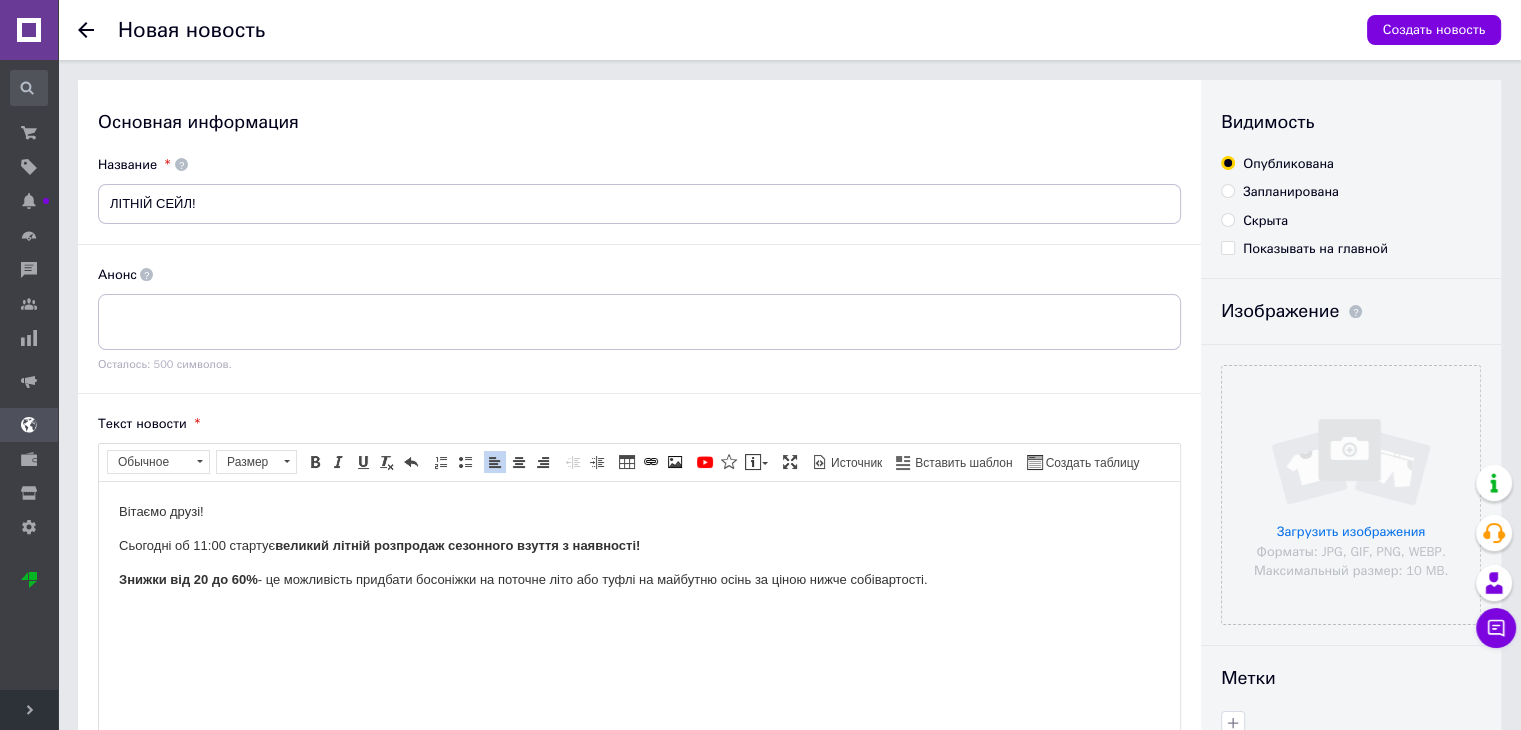 click on "Знижки від 20 до 60%" at bounding box center (188, 578) 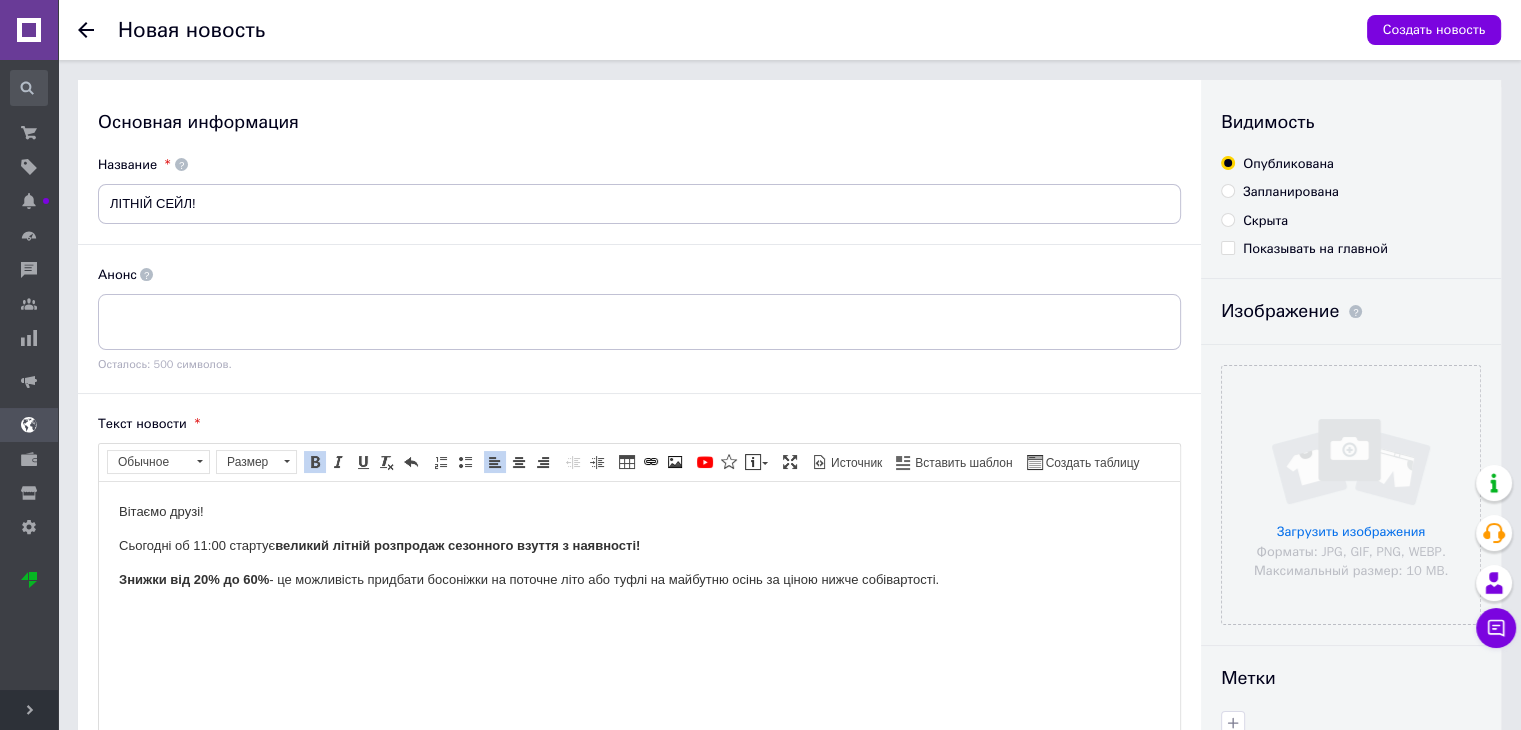 click on "Знижки від 20% до 60%  - це можливість придбати босоніжки на поточне літо або туфлі на майбутню осінь за ціною нижче собівартості." at bounding box center [639, 579] 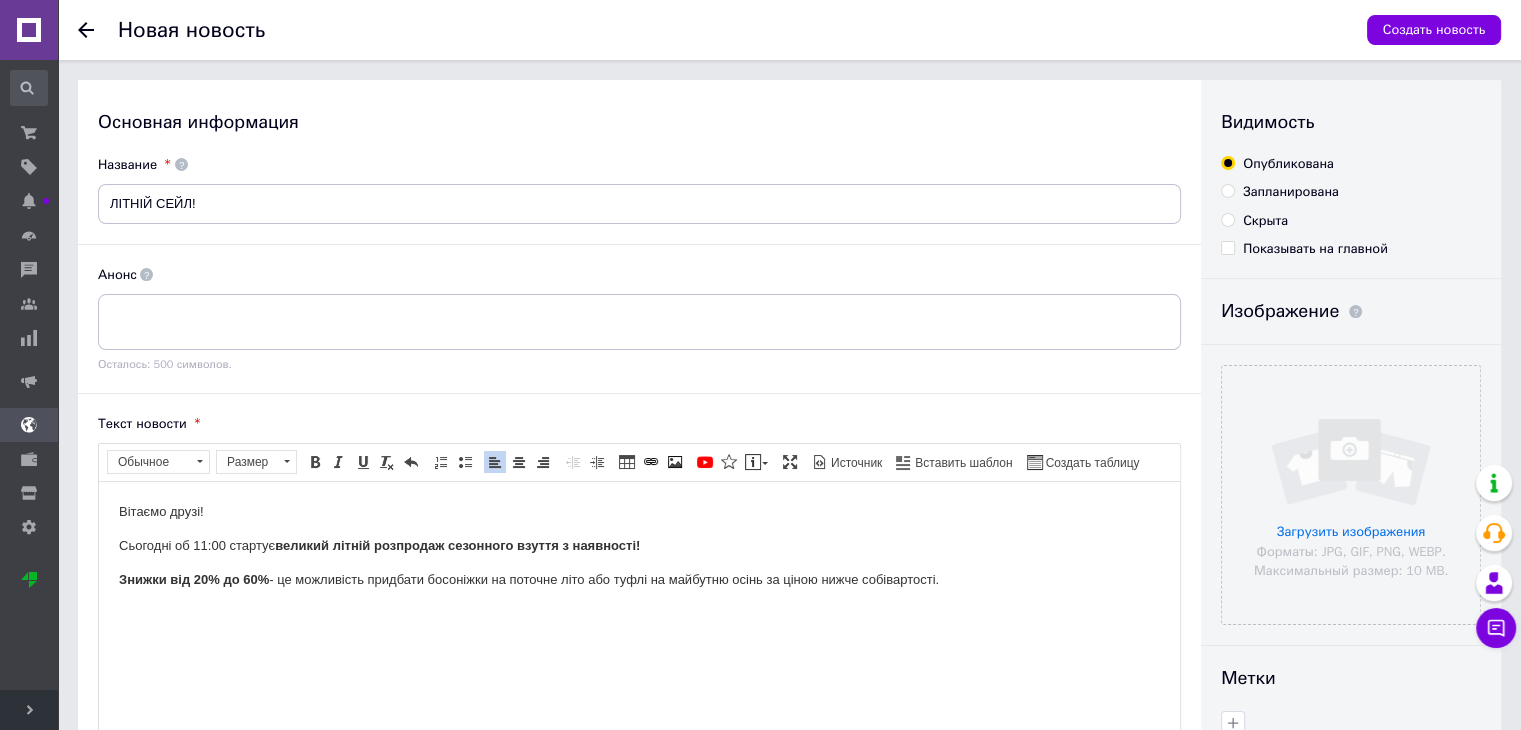 click on "Знижки від 20% до 60%  - це можливість придбати босоніжки на поточне літо або туфлі на майбутню осінь за ціною нижче собівартості." at bounding box center (639, 579) 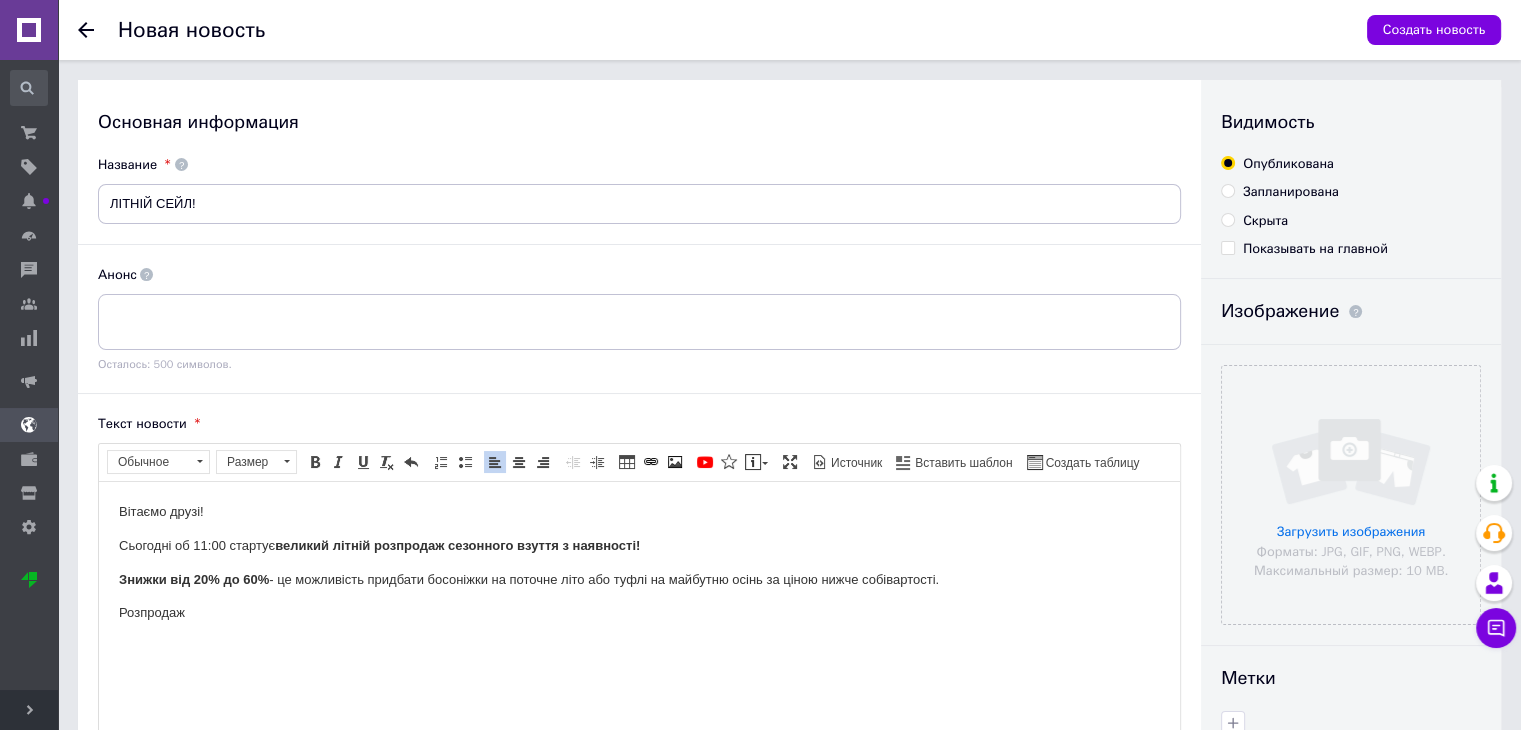 drag, startPoint x: 120, startPoint y: 545, endPoint x: 280, endPoint y: 543, distance: 160.0125 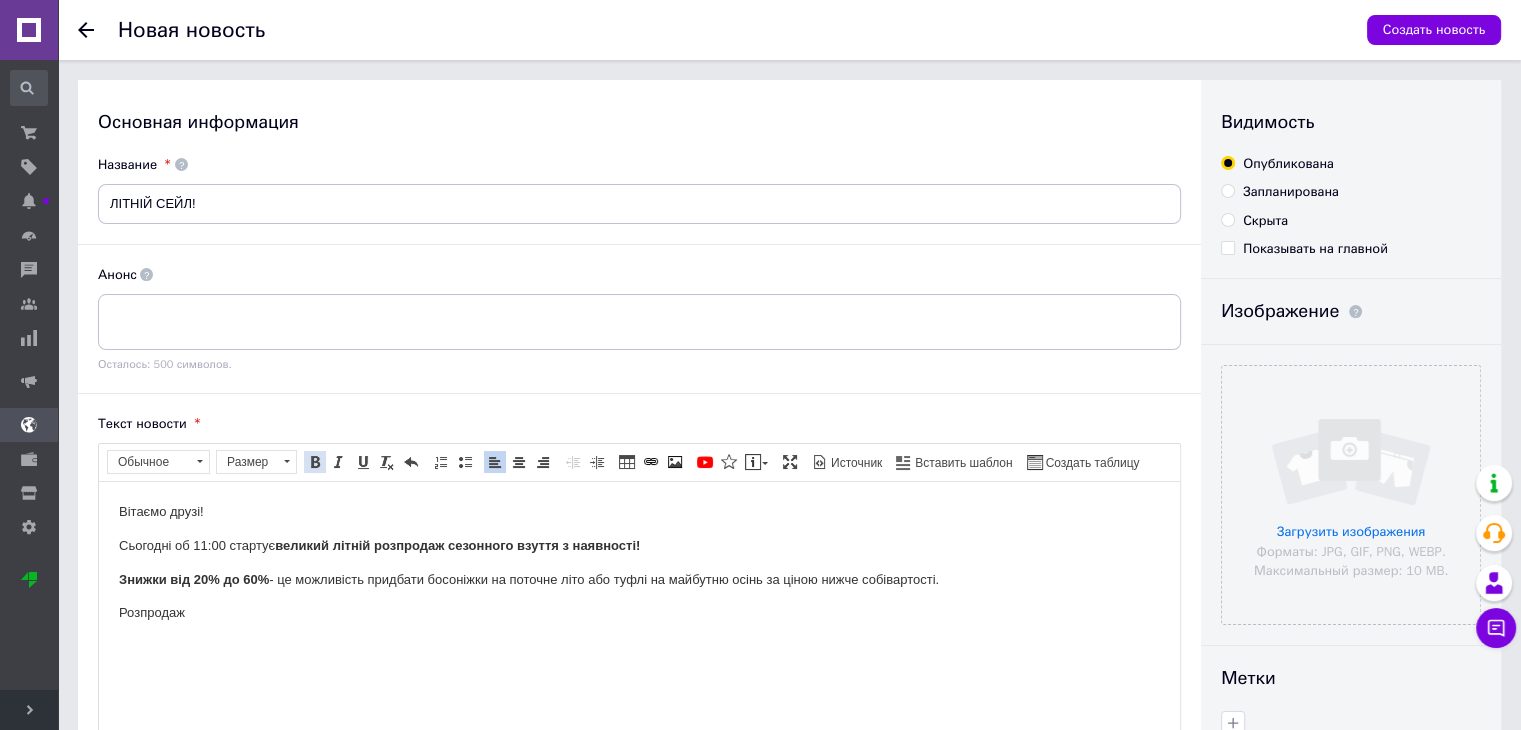 click at bounding box center (315, 462) 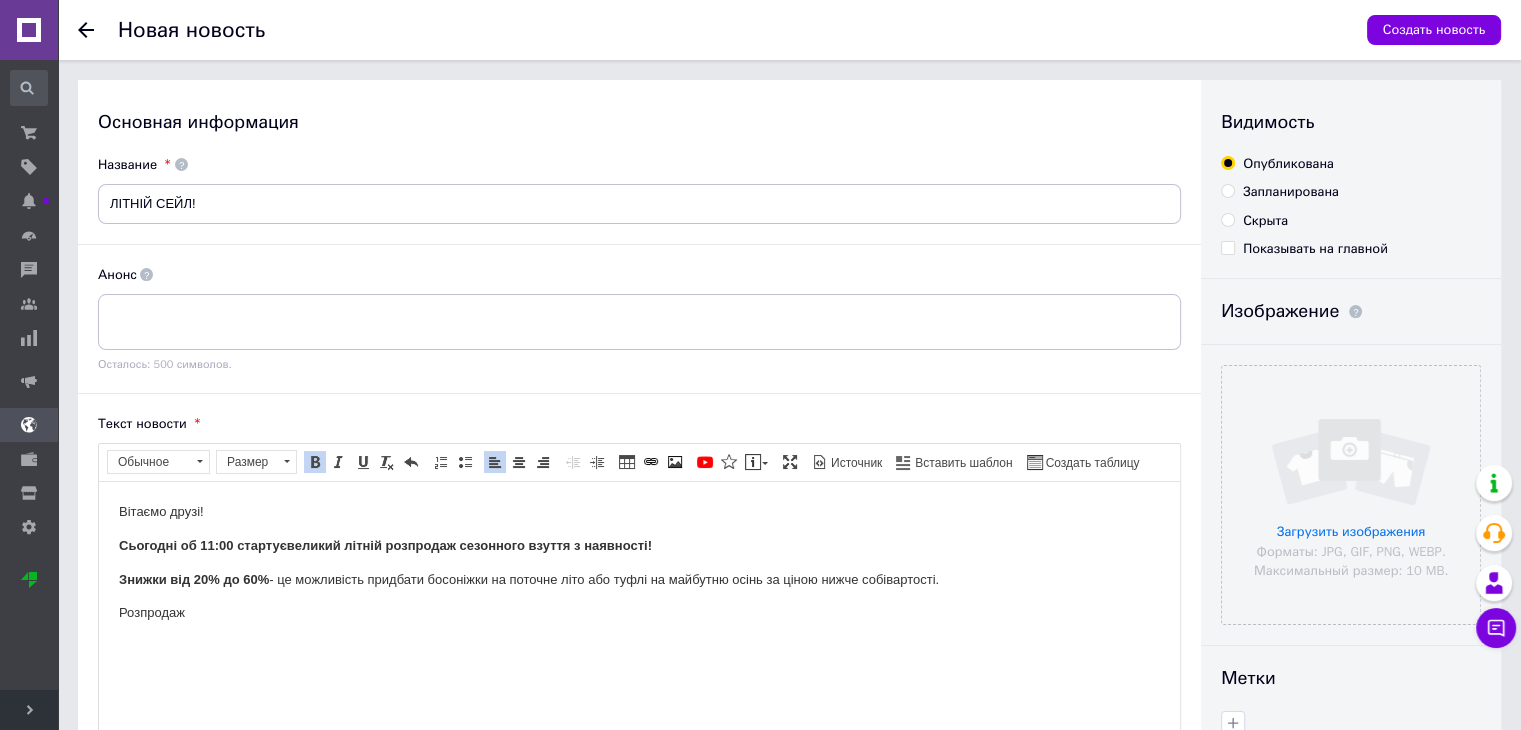 click on "Розпродаж" at bounding box center [639, 612] 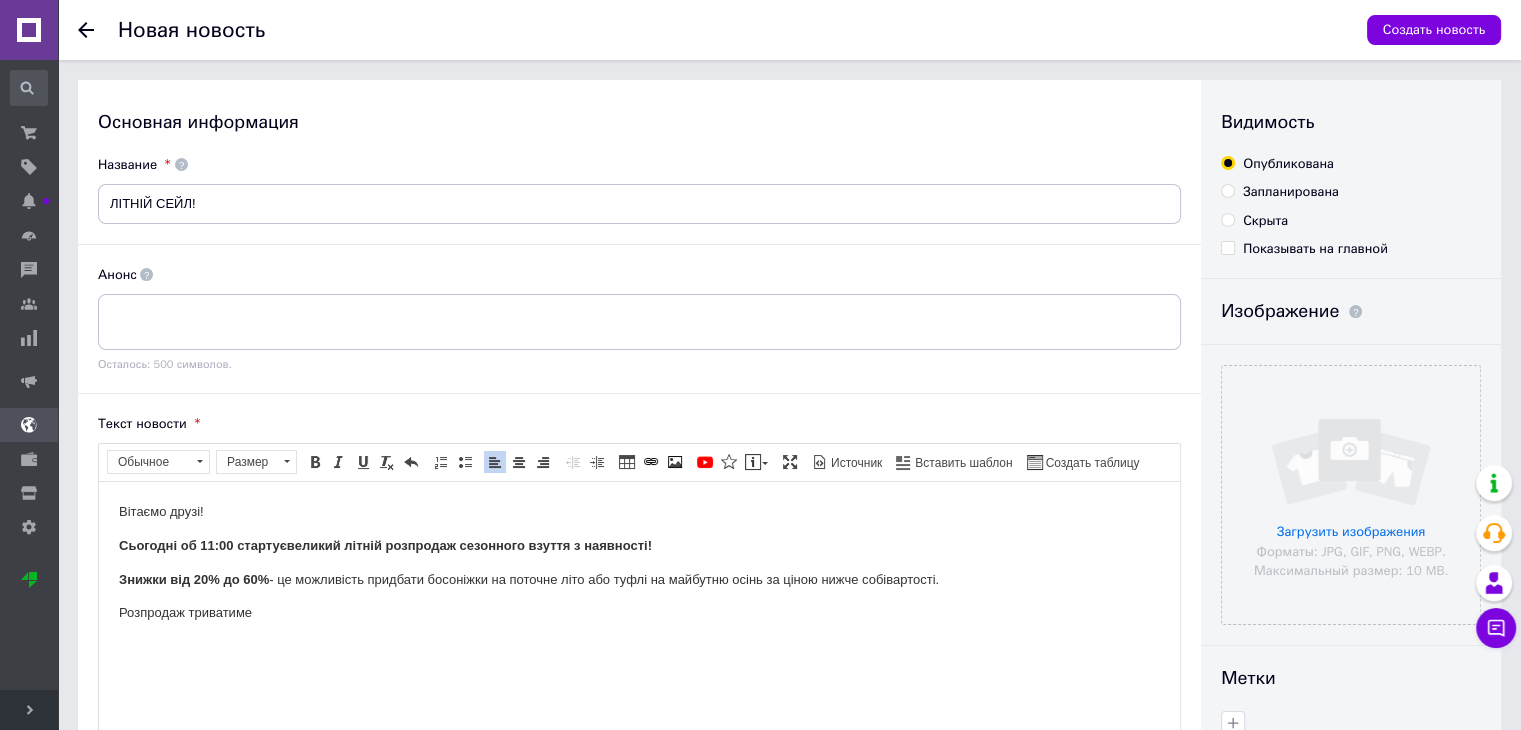 click on "Розпродаж триватиме" at bounding box center [639, 612] 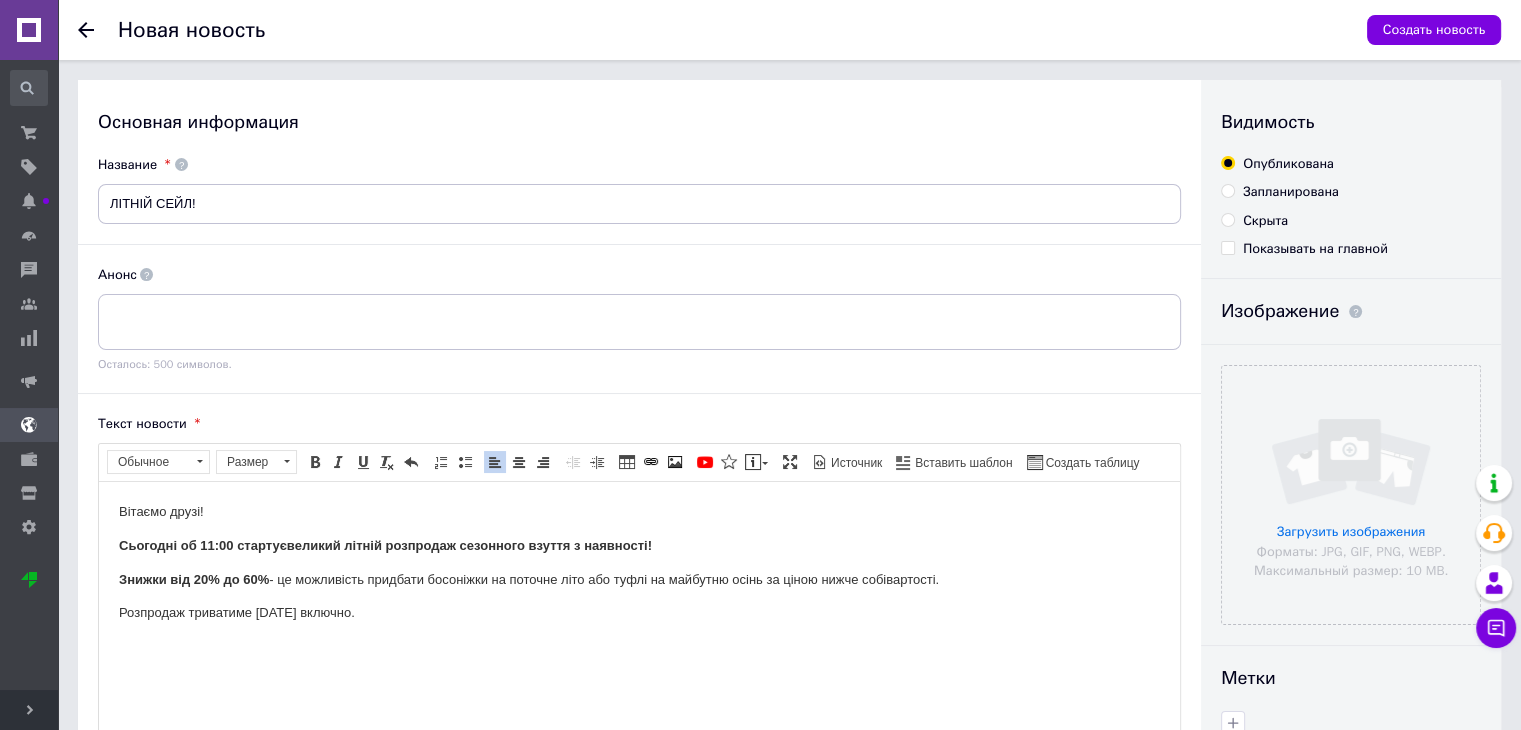 click on "Розпродаж триватиме [DATE] включно." at bounding box center [639, 612] 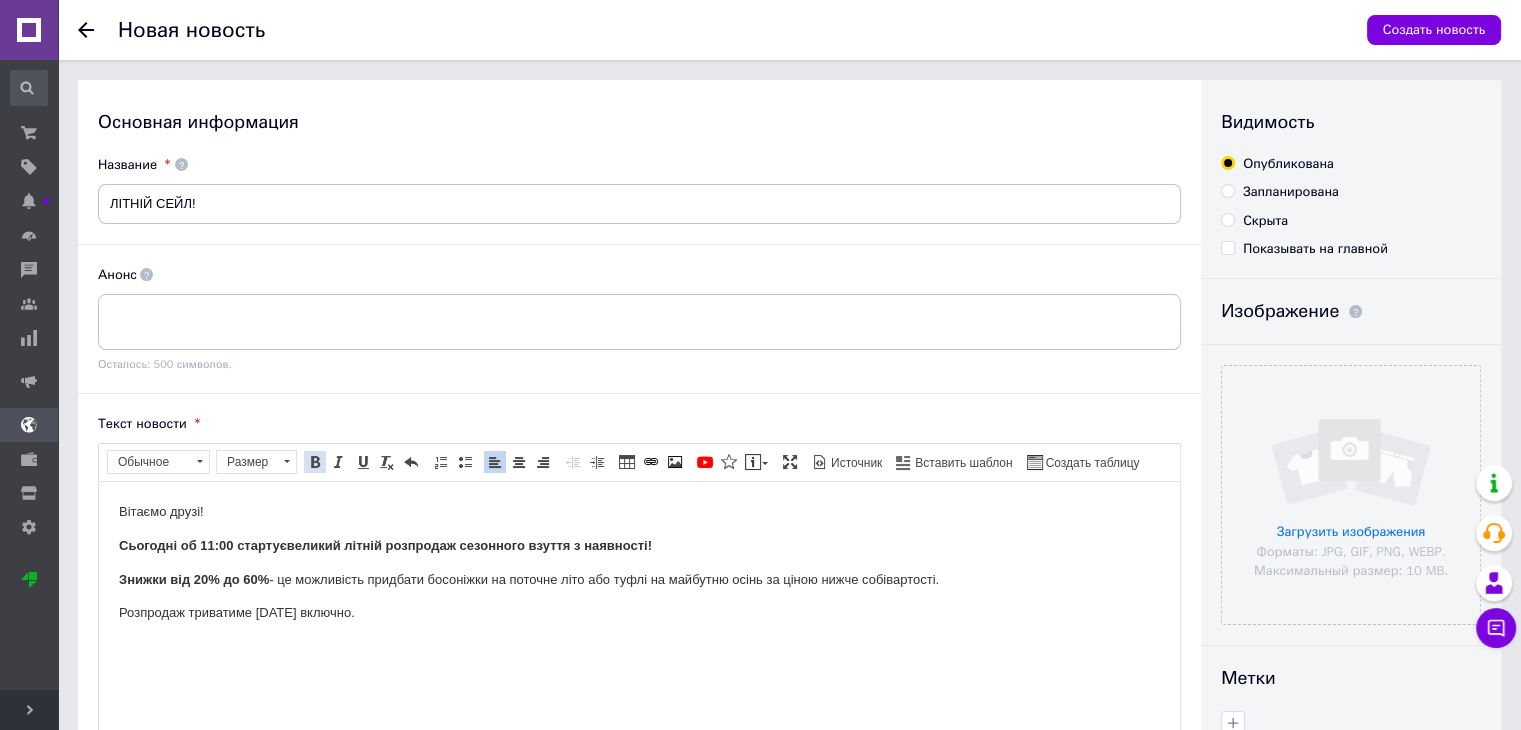click at bounding box center (315, 462) 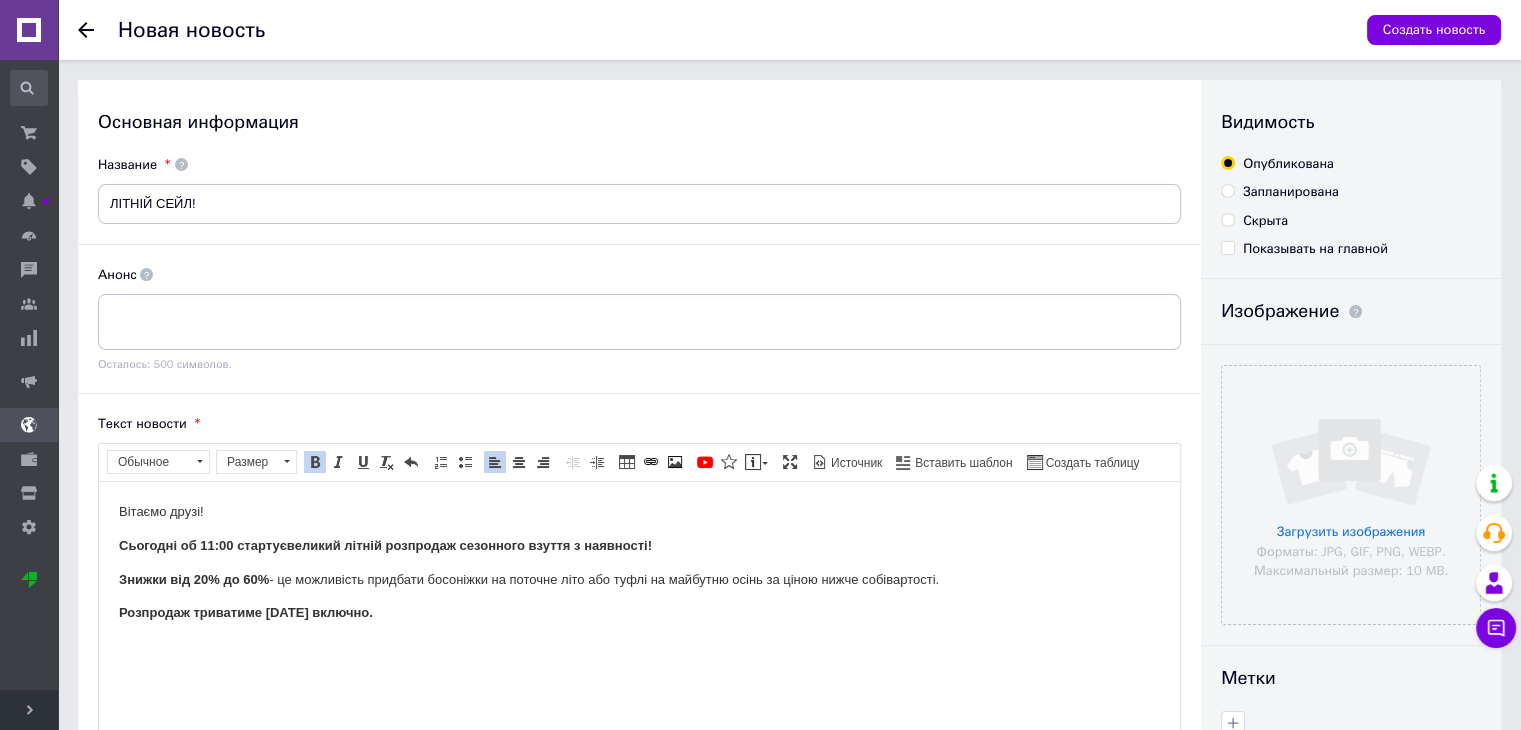 click at bounding box center (639, 646) 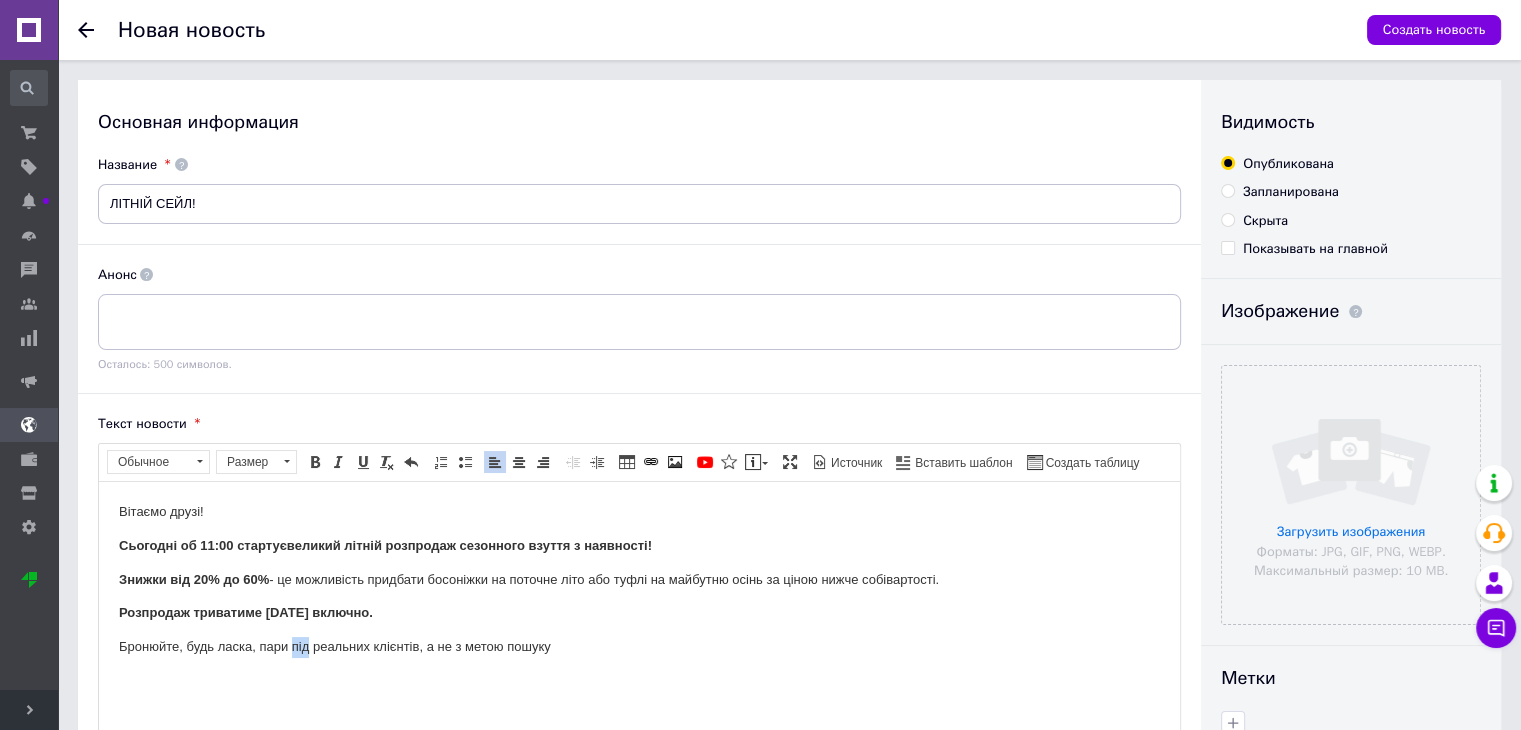 drag, startPoint x: 310, startPoint y: 640, endPoint x: 293, endPoint y: 652, distance: 20.808653 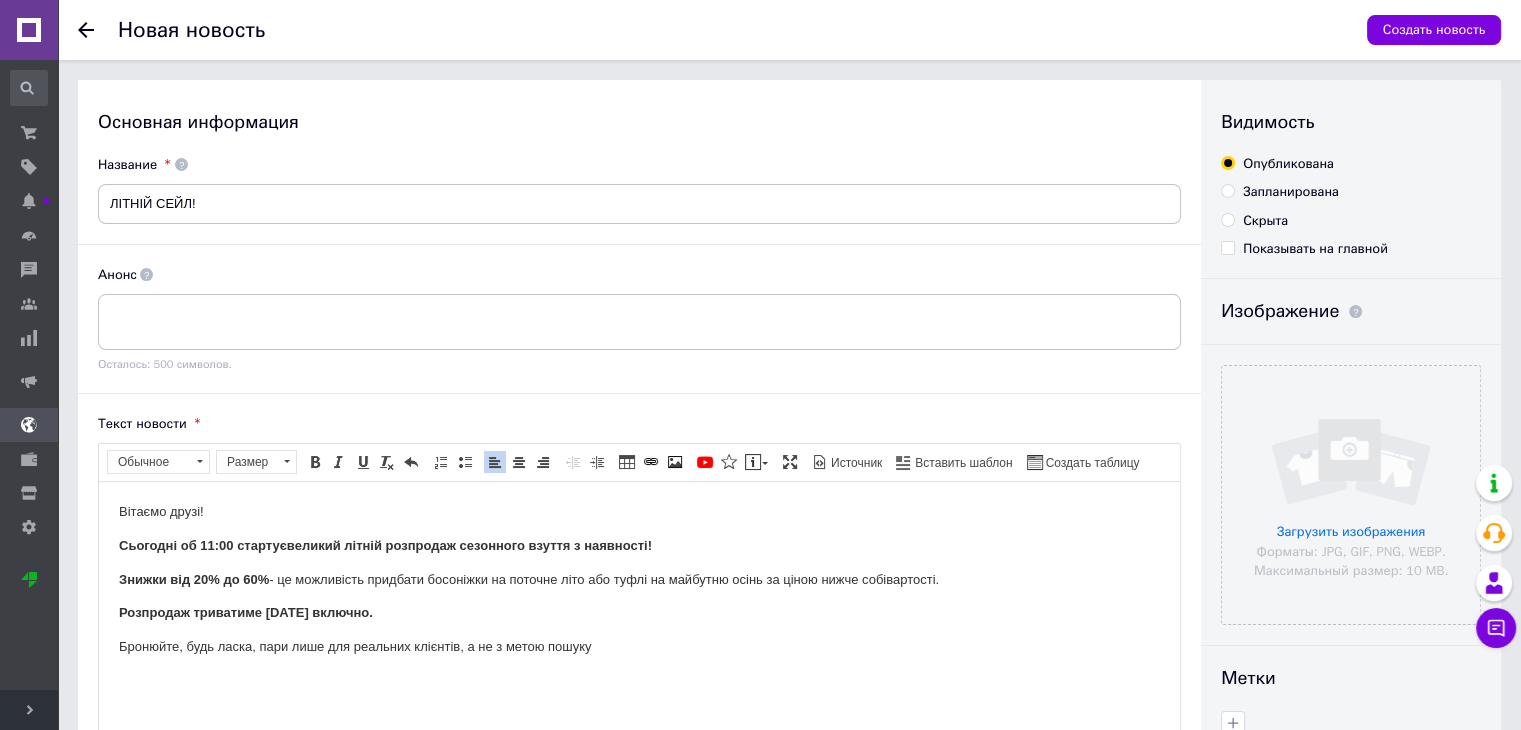 click on "Бронюйте, будь ласка, пари лише для реальних клієнтів, а не з метою пошуку" at bounding box center (639, 646) 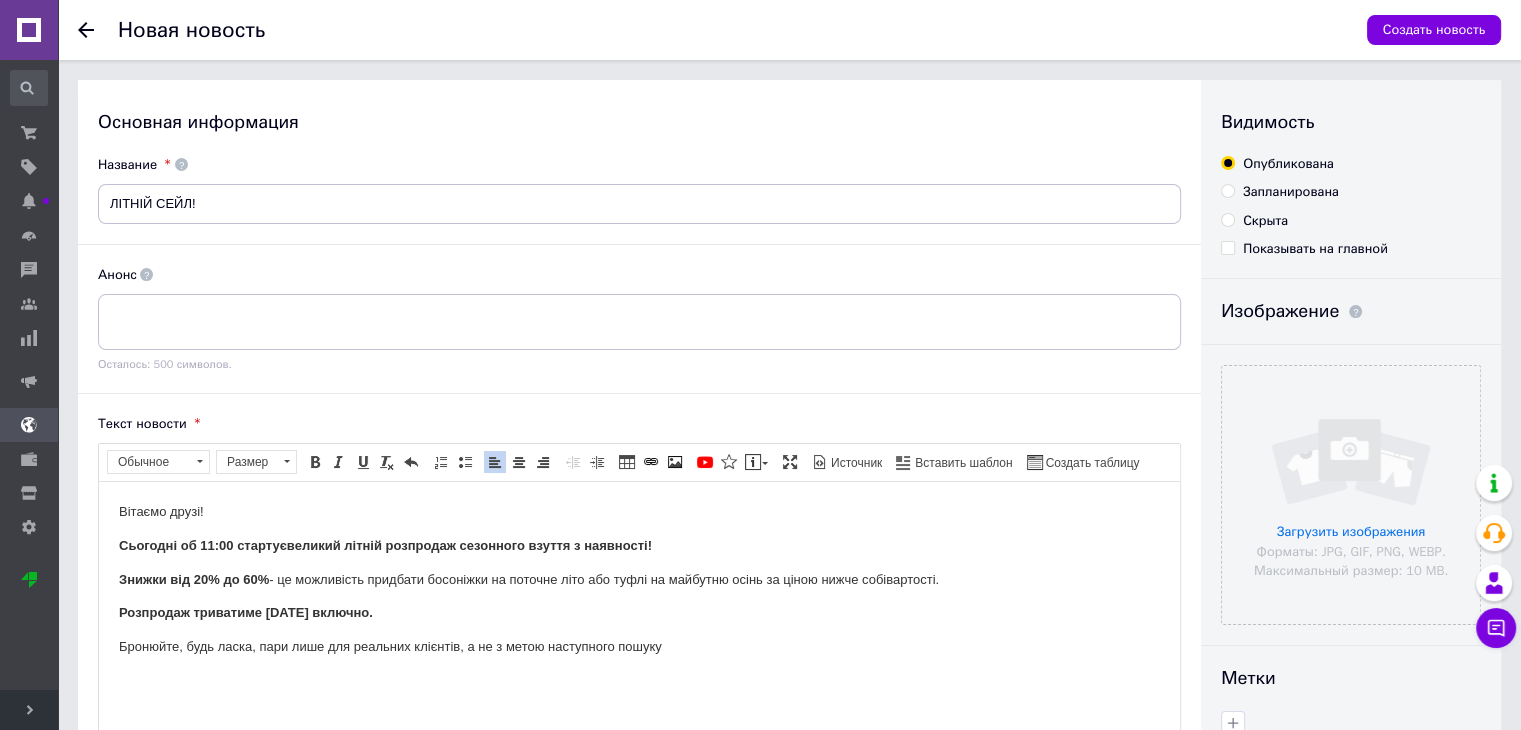 click on "Бронюйте, будь ласка, пари лише для реальних клієнтів, а не з метою наступного пошуку" at bounding box center (639, 646) 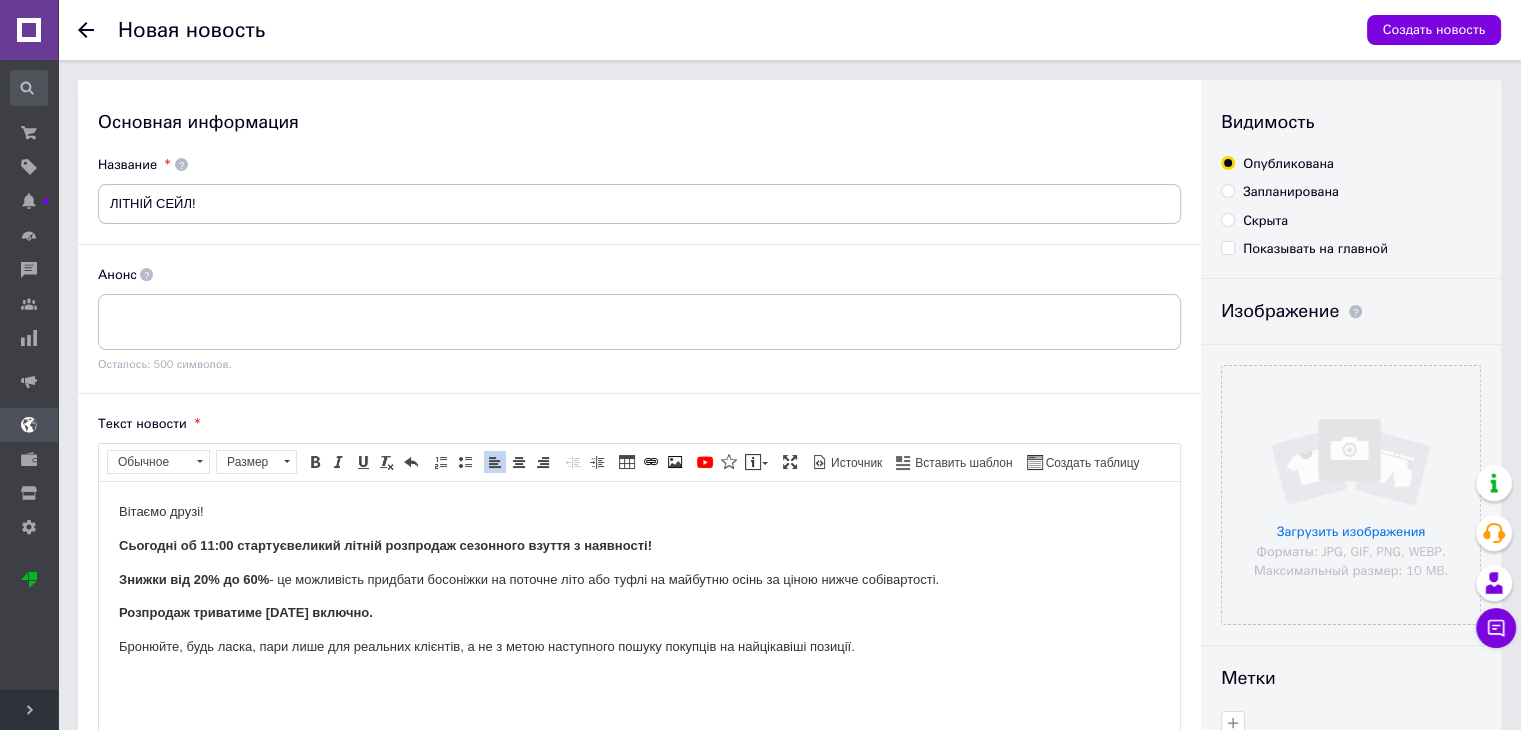 click on "Вітаємо друзі!  Сьогодні об 11:00 стартує  великий літній розпродаж сезонного взуття з наявності!  Знижки від 20% до 60%  - це можливість придбати босоніжки на поточне літо або туфлі на майбутню осінь за ціною нижче собівартості. Розпродаж триватиме [DATE] включно.  Бронюйте, будь ласка, пари лише для реальних клієнтів, а не з метою наступного пошуку покупців на найцікавіші позиції." at bounding box center (639, 596) 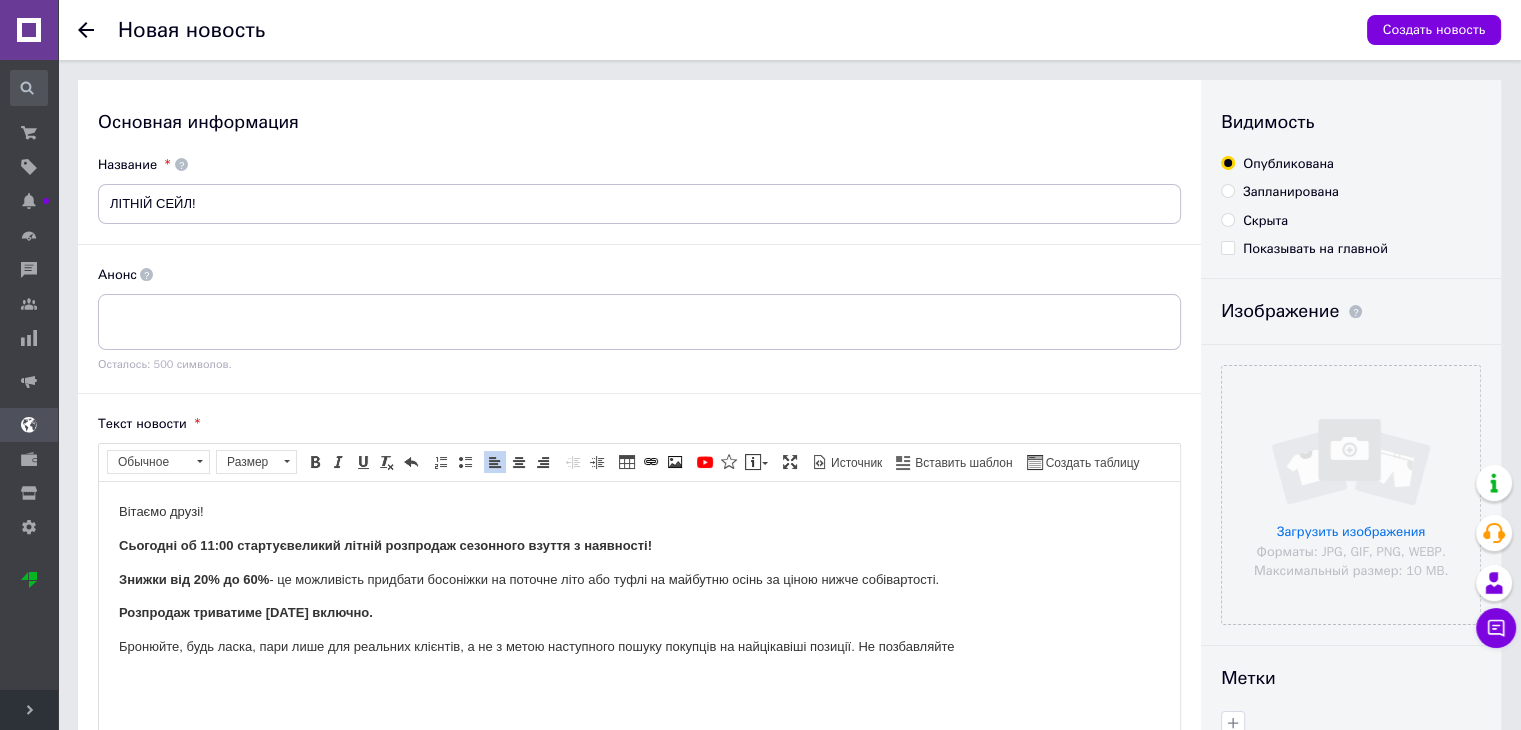 drag, startPoint x: 972, startPoint y: 643, endPoint x: 859, endPoint y: 640, distance: 113.03982 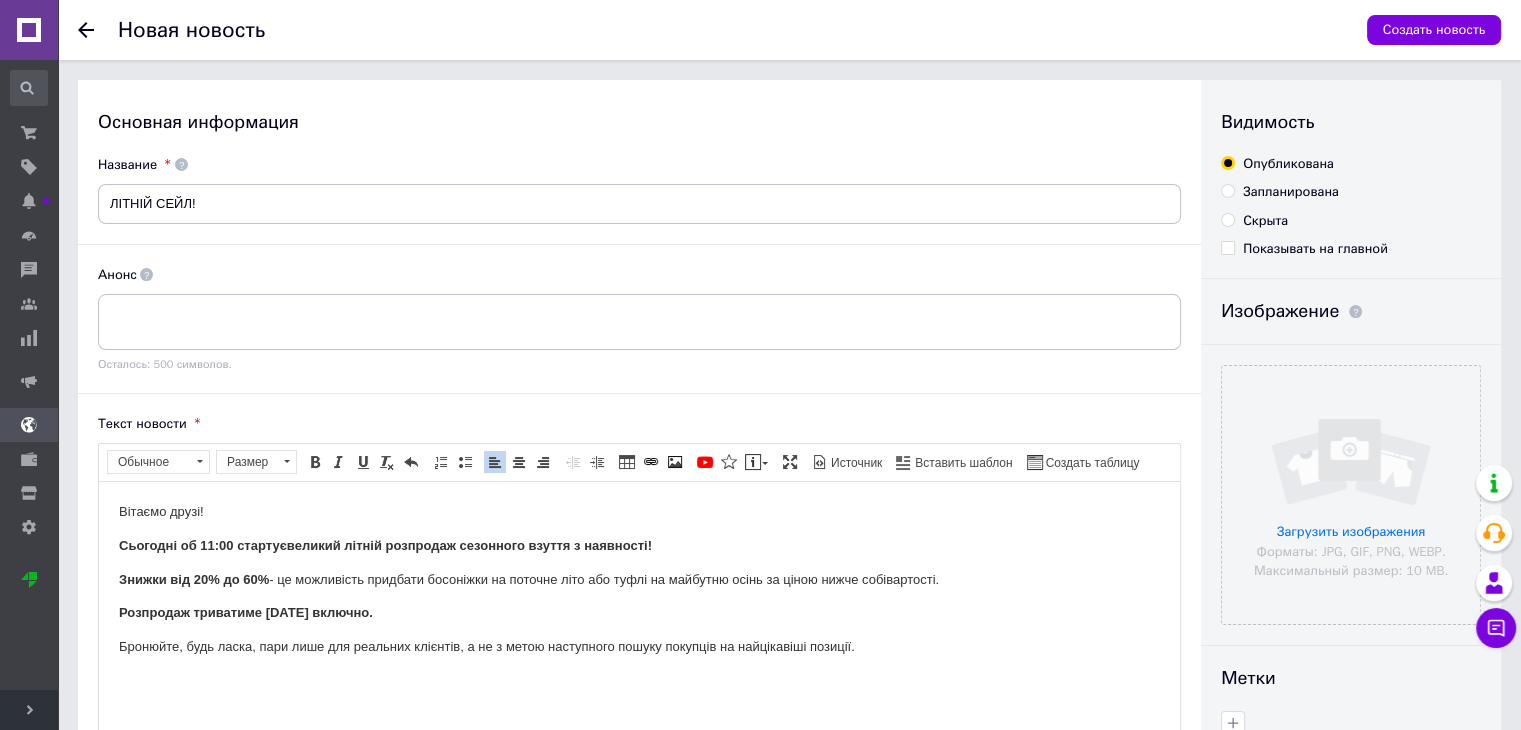 click on "Бронюйте, будь ласка, пари лише для реальних клієнтів, а не з метою наступного пошуку покупців на найцікавіші позиції." at bounding box center [639, 646] 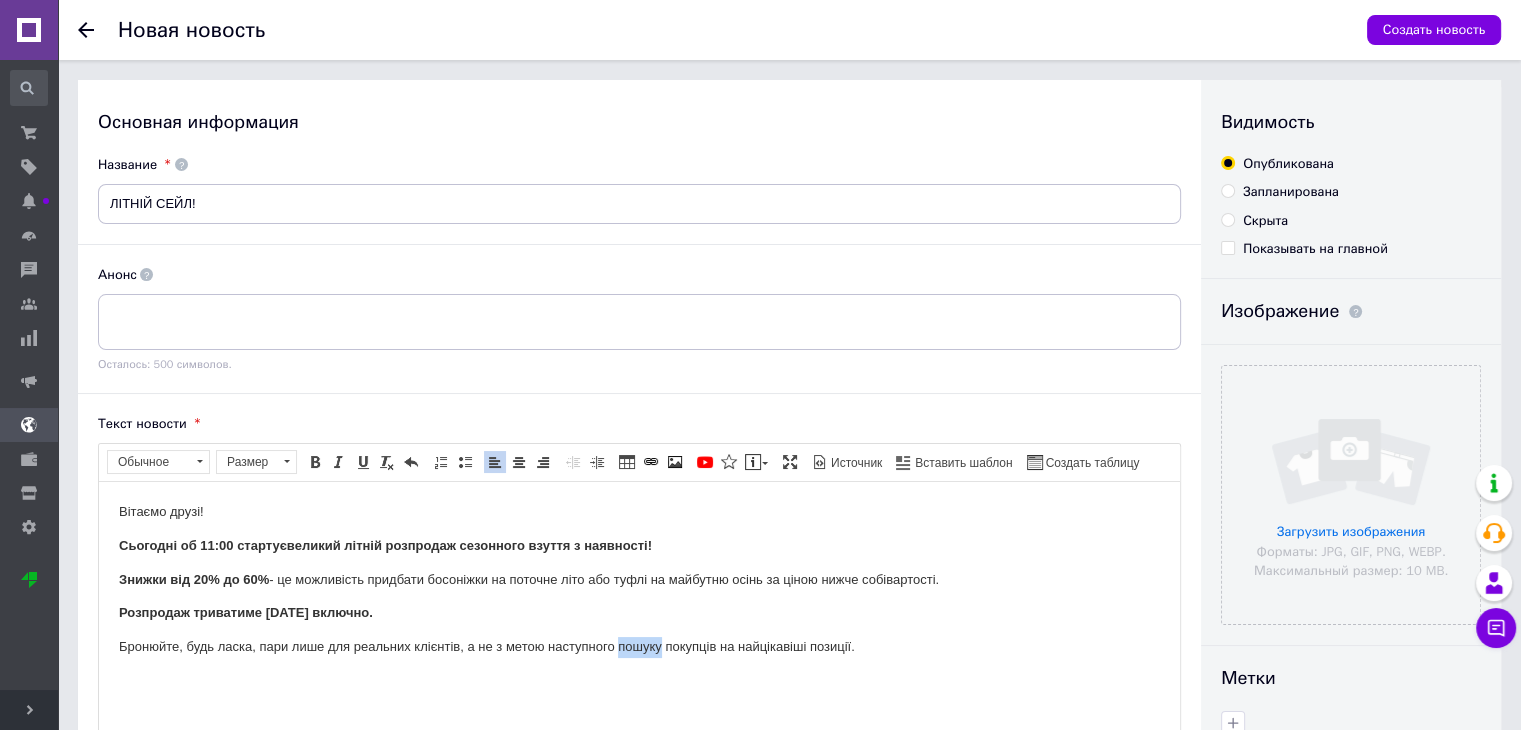 drag, startPoint x: 619, startPoint y: 647, endPoint x: 658, endPoint y: 643, distance: 39.20459 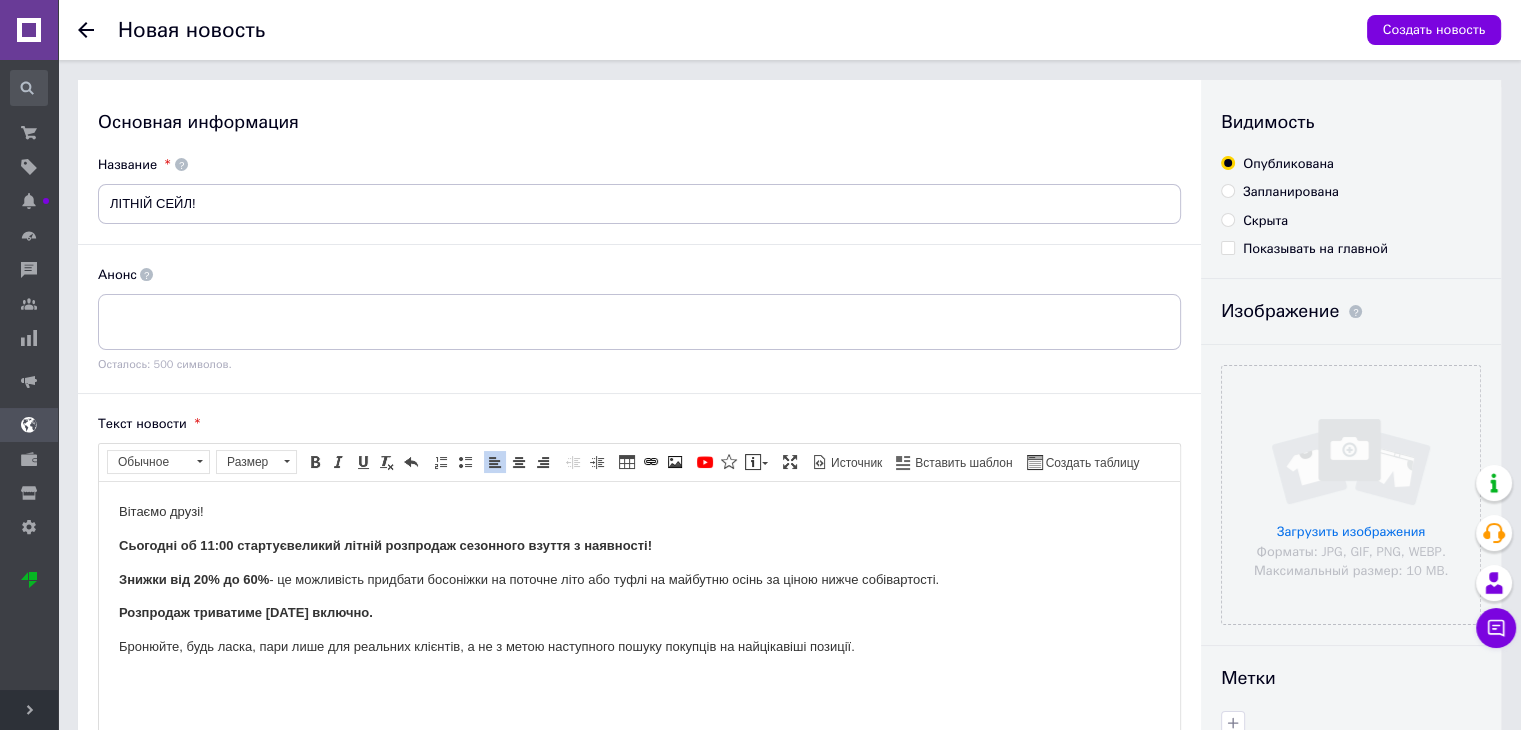 click on "Бронюйте, будь ласка, пари лише для реальних клієнтів, а не з метою наступного пошуку покупців на найцікавіші позиції." at bounding box center (639, 646) 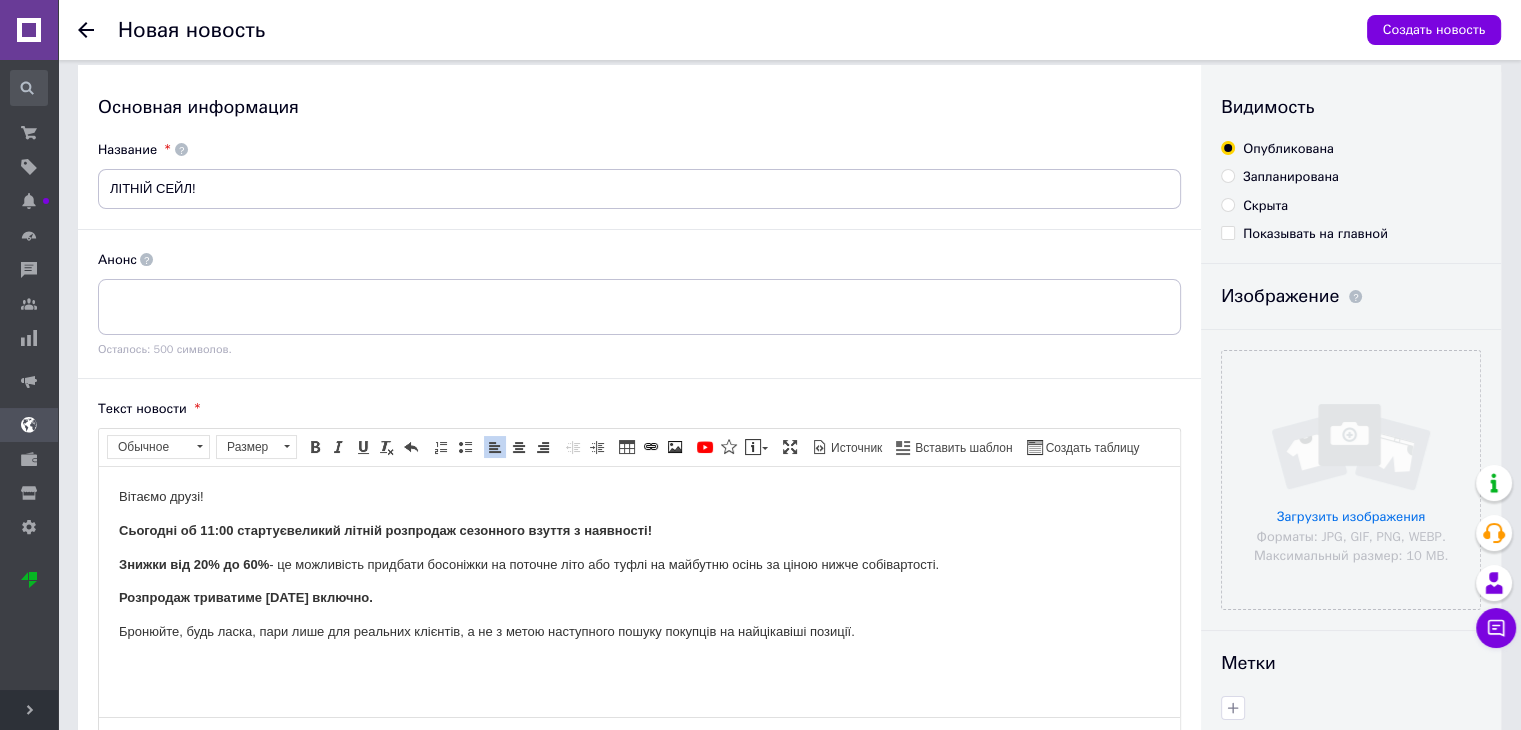 scroll, scrollTop: 24, scrollLeft: 0, axis: vertical 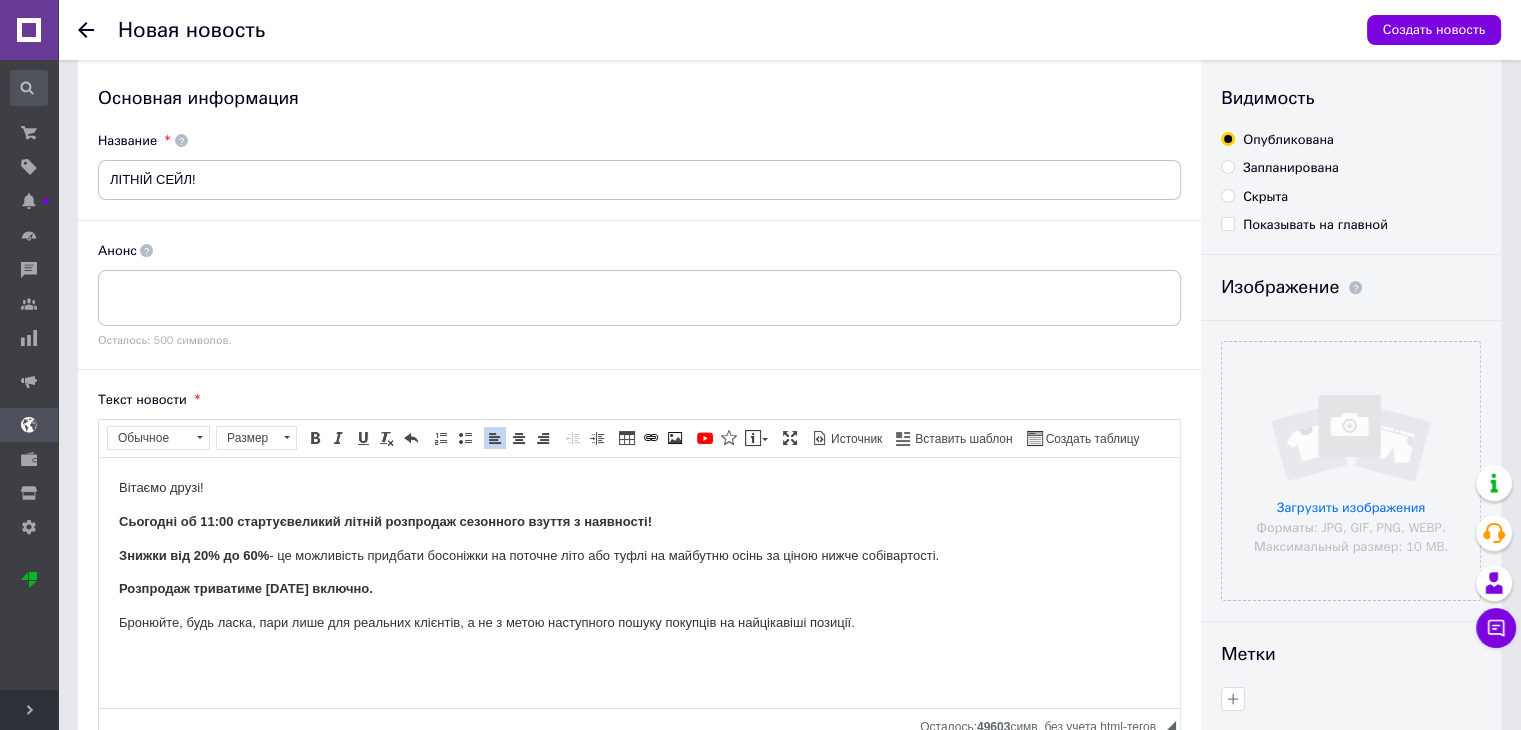 drag, startPoint x: 897, startPoint y: 620, endPoint x: 113, endPoint y: 623, distance: 784.00574 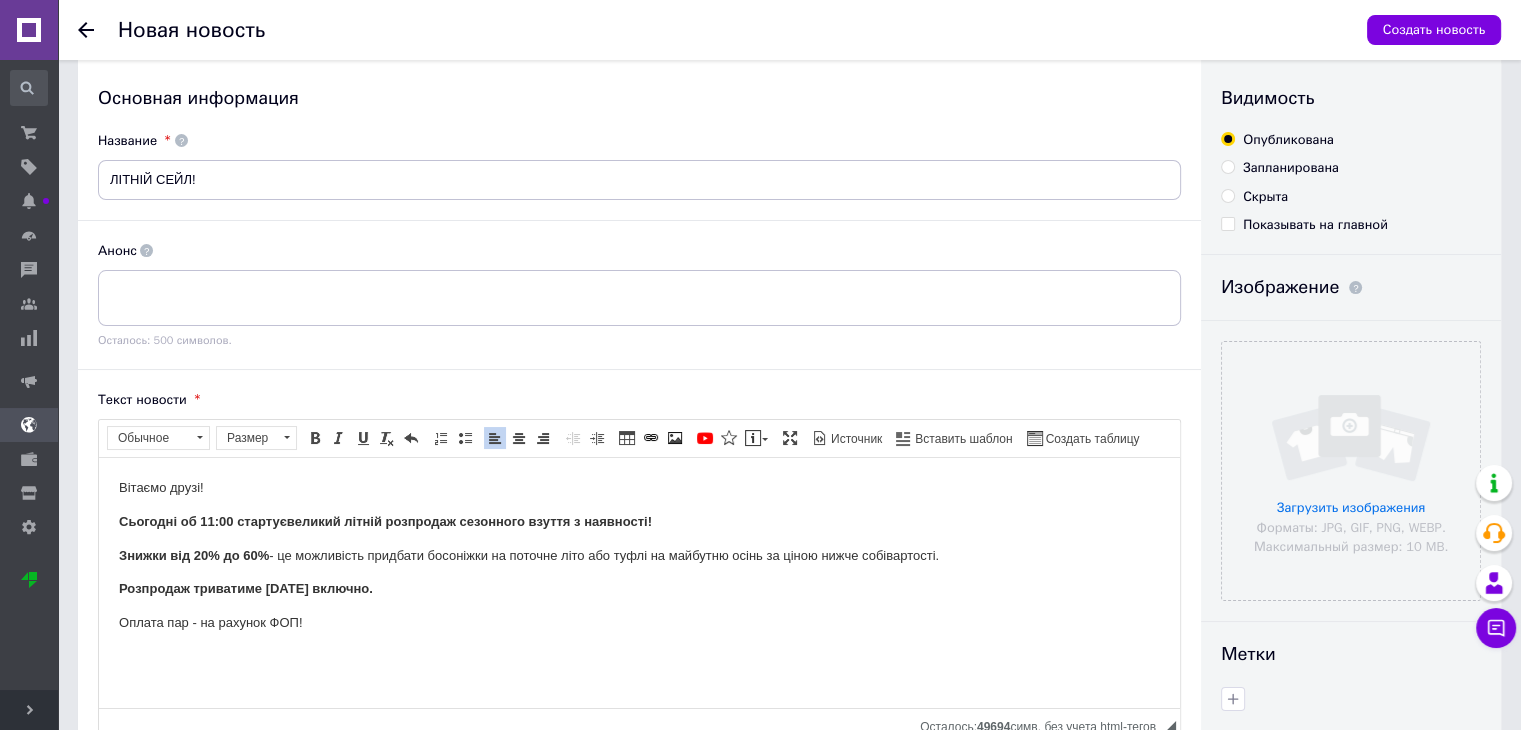 click on "Оплата пар - на рахунок ФОП!" at bounding box center (639, 622) 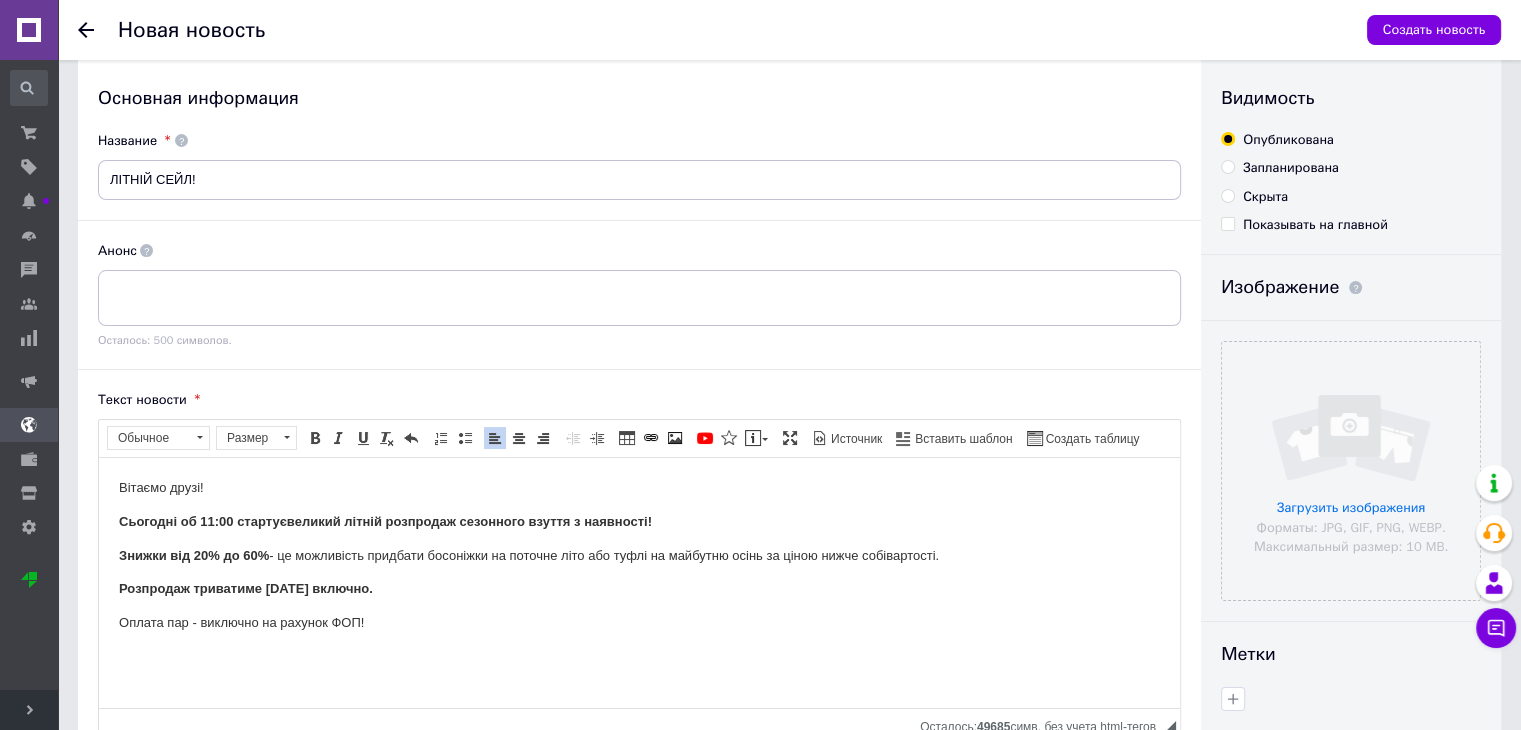 click on "Оплата пар - виключно на рахунок ФОП!" at bounding box center (639, 622) 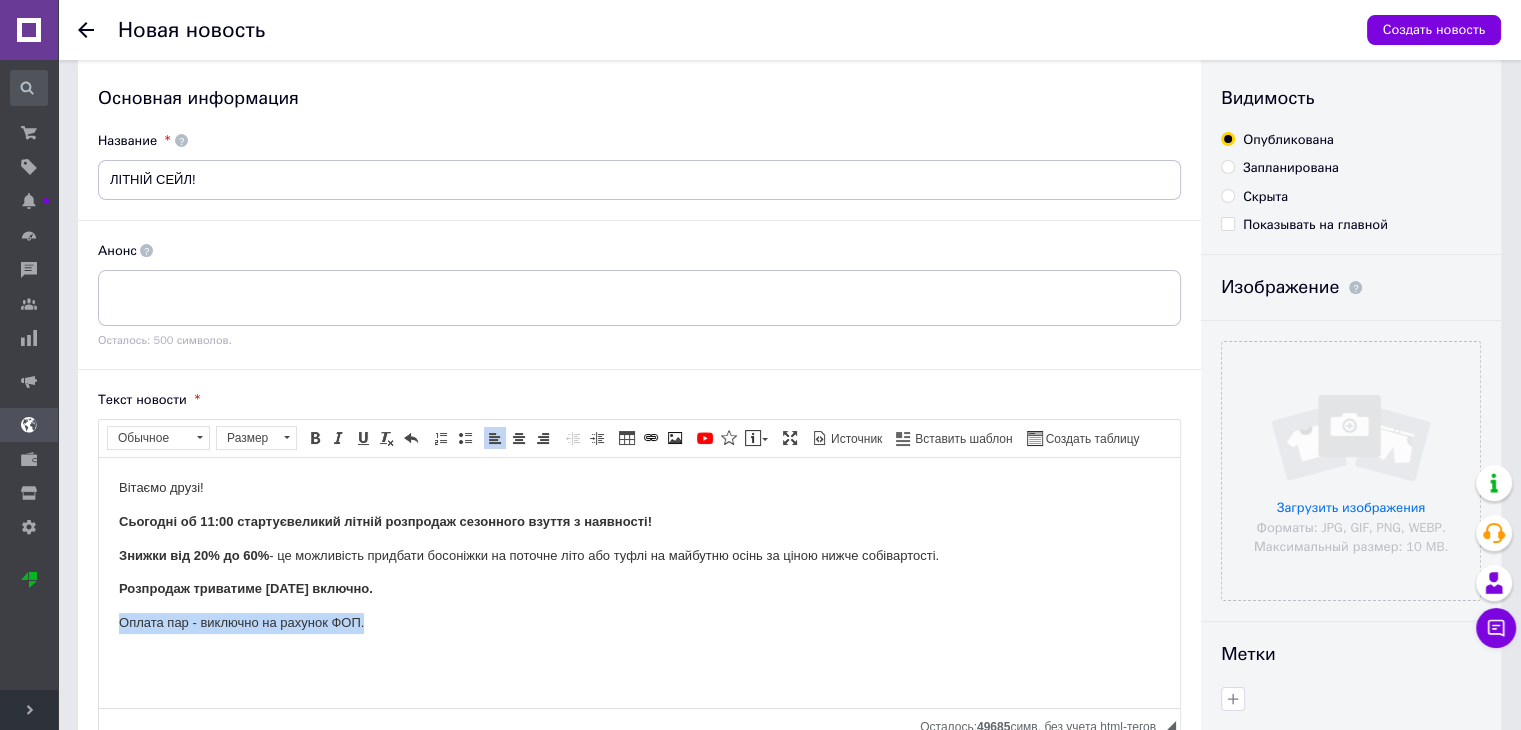 drag, startPoint x: 115, startPoint y: 622, endPoint x: 383, endPoint y: 627, distance: 268.04663 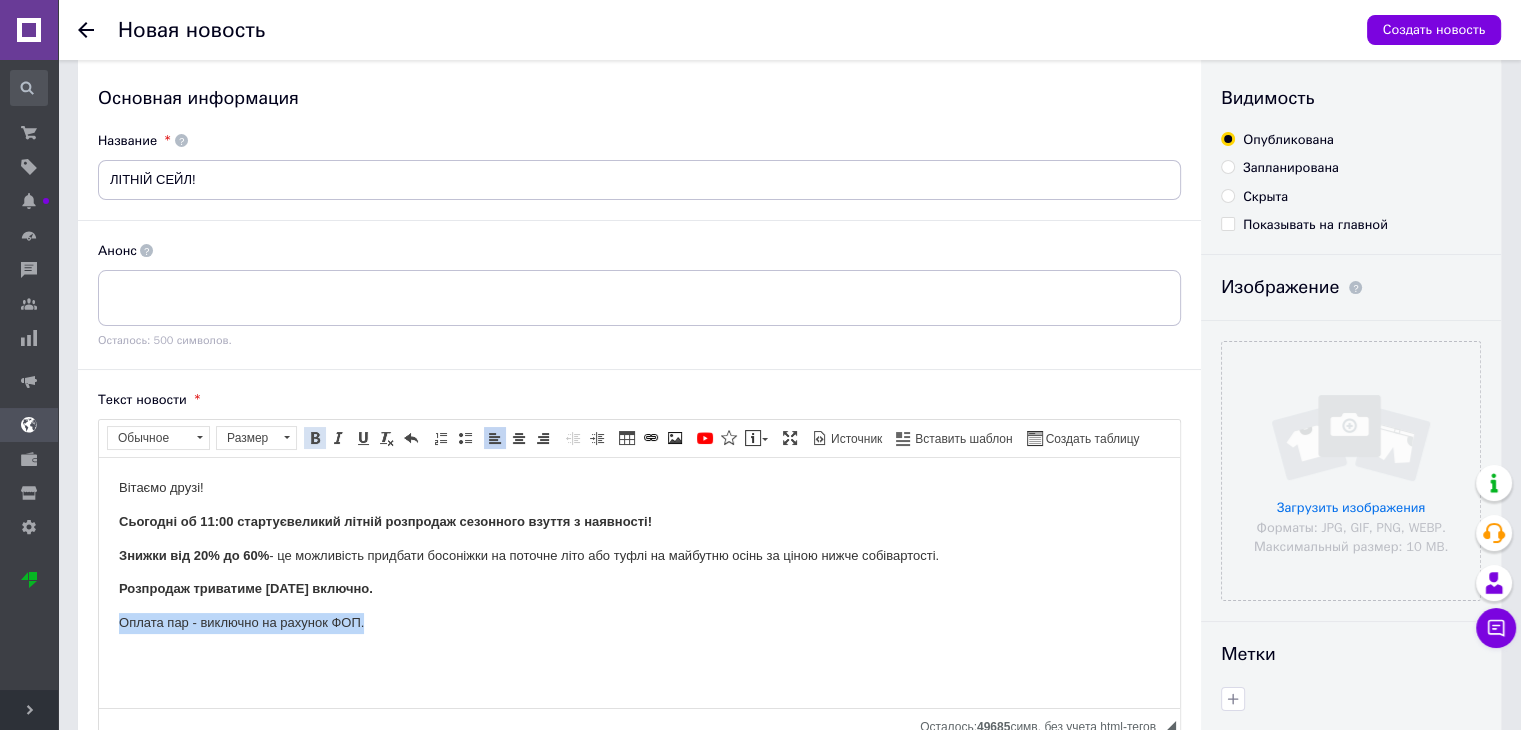 click at bounding box center (315, 438) 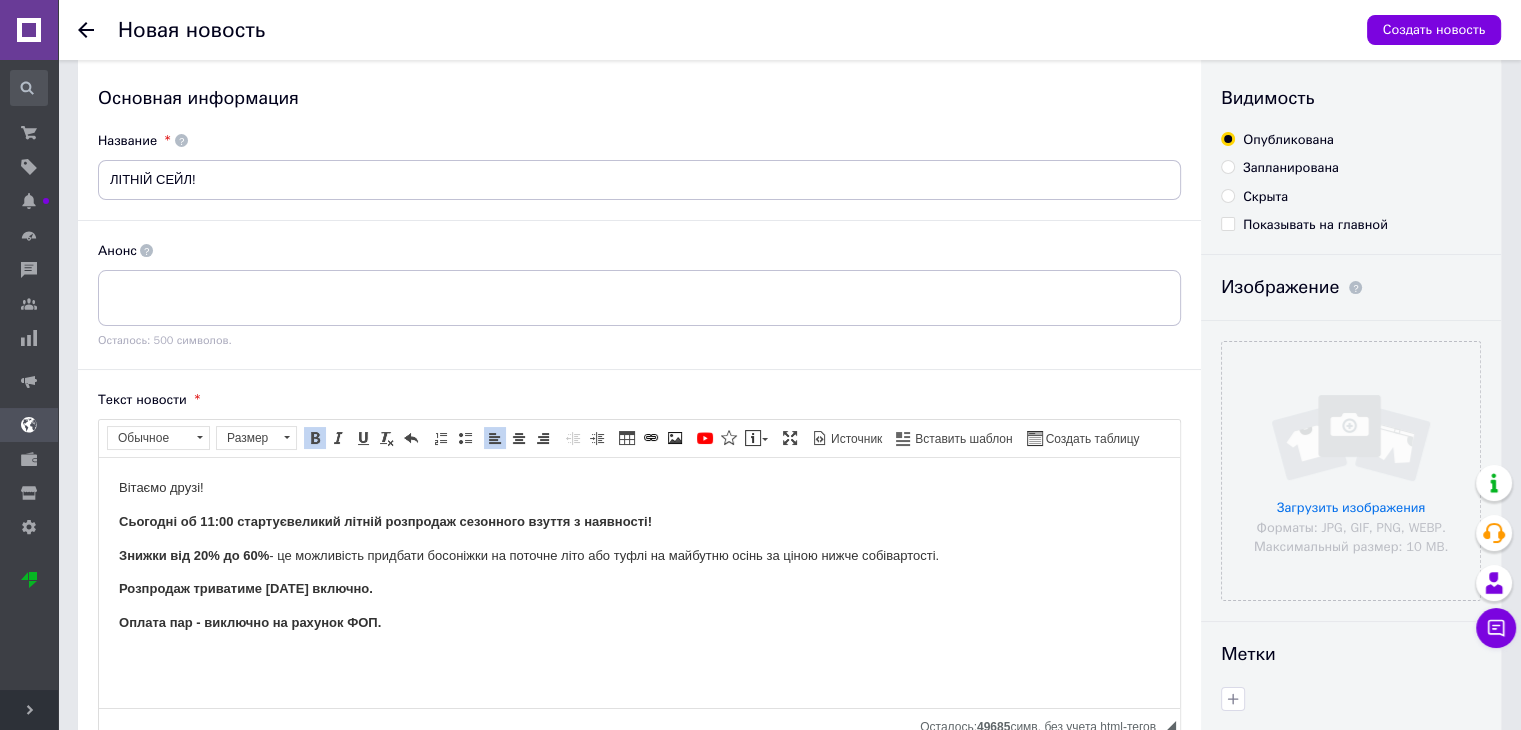click on "Оплата пар - виключно на рахунок ФОП." at bounding box center [639, 622] 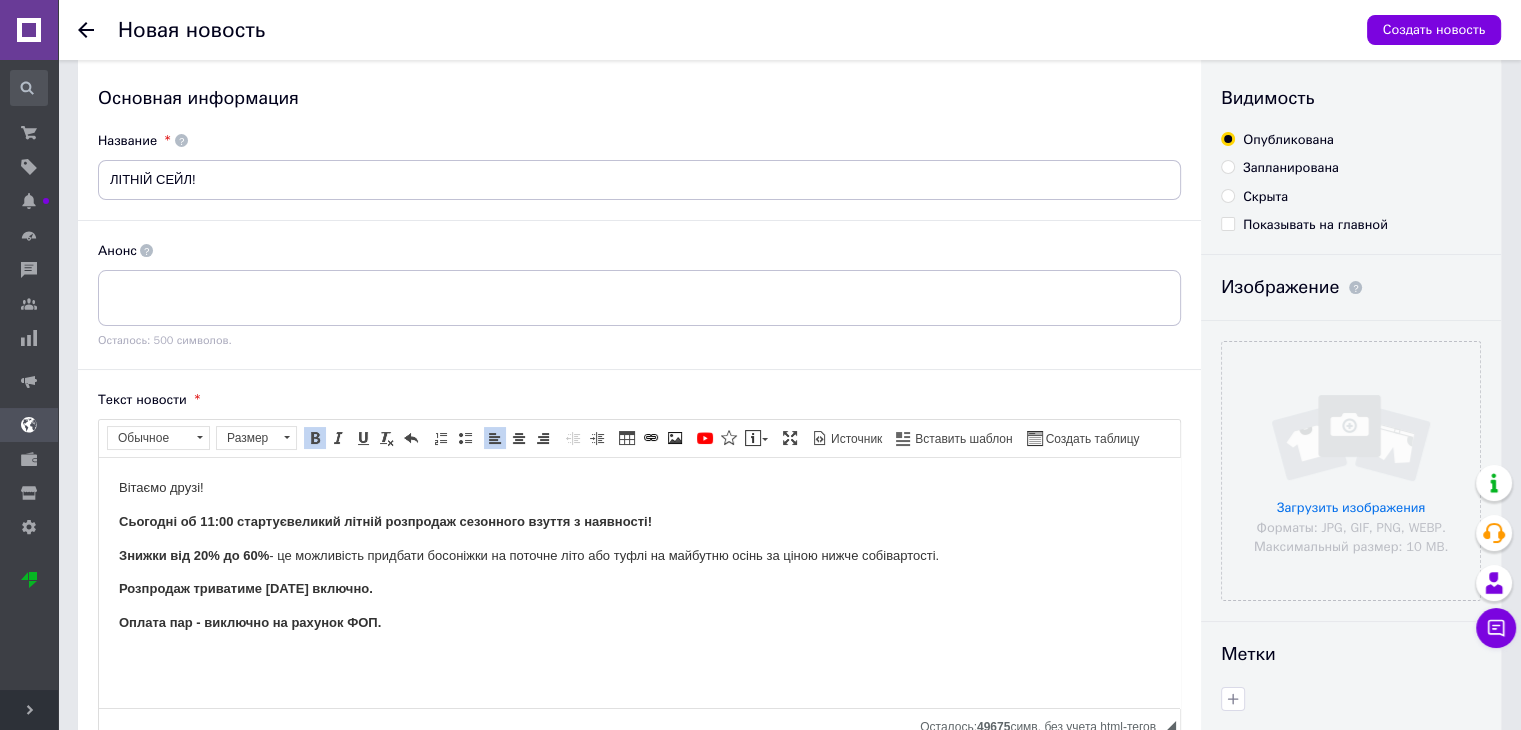 click on "Вітаємо друзі!  Сьогодні об 11:00 стартує  великий літній розпродаж сезонного взуття з наявності!  Знижки від 20% до 60%  - це можливість придбати босоніжки на поточне літо або туфлі на майбутню осінь за ціною нижче собівартості. Розпродаж триватиме п[DATE]�лючно.  Оплата пар - виключно на рахунок ФОП. ​​​​​​​" at bounding box center (639, 589) 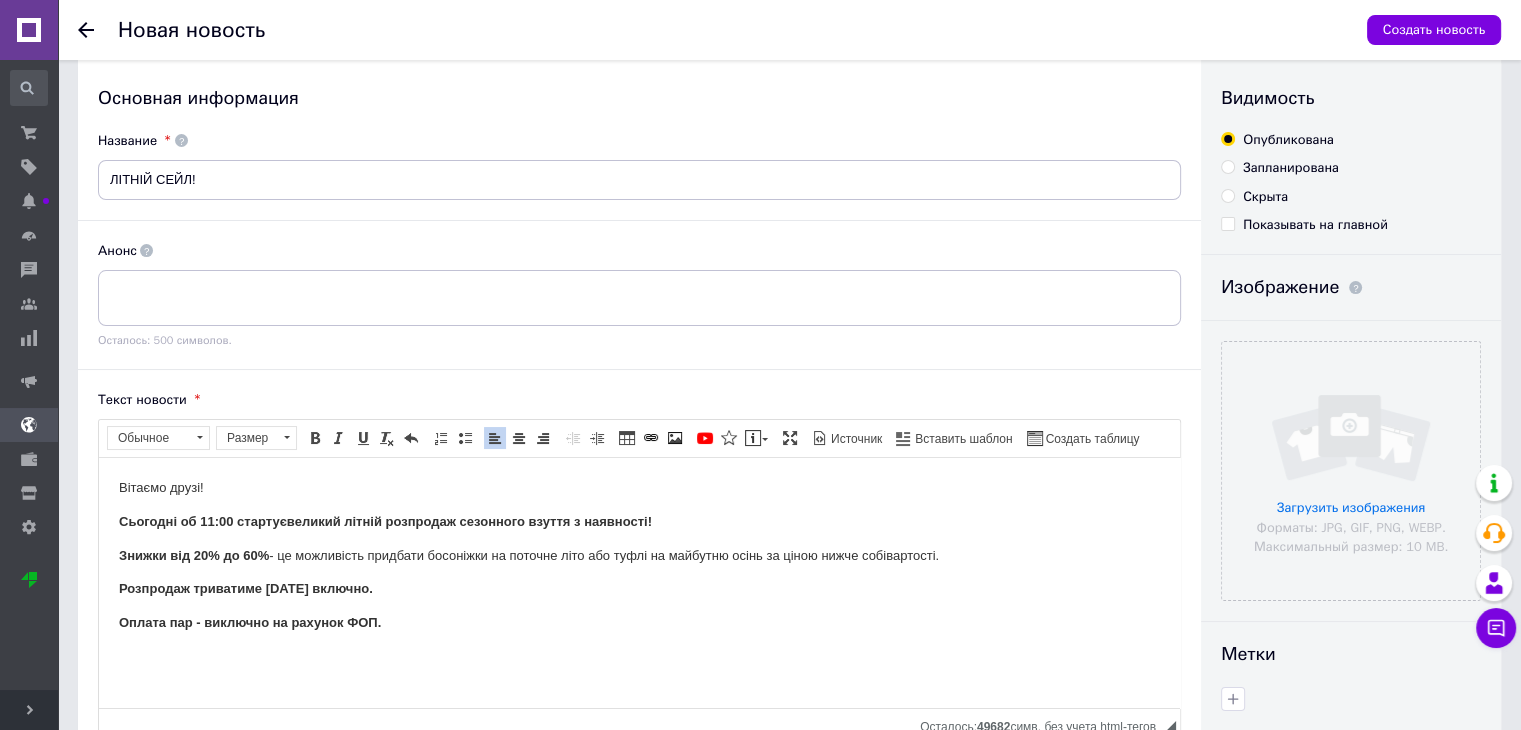 click at bounding box center [639, 656] 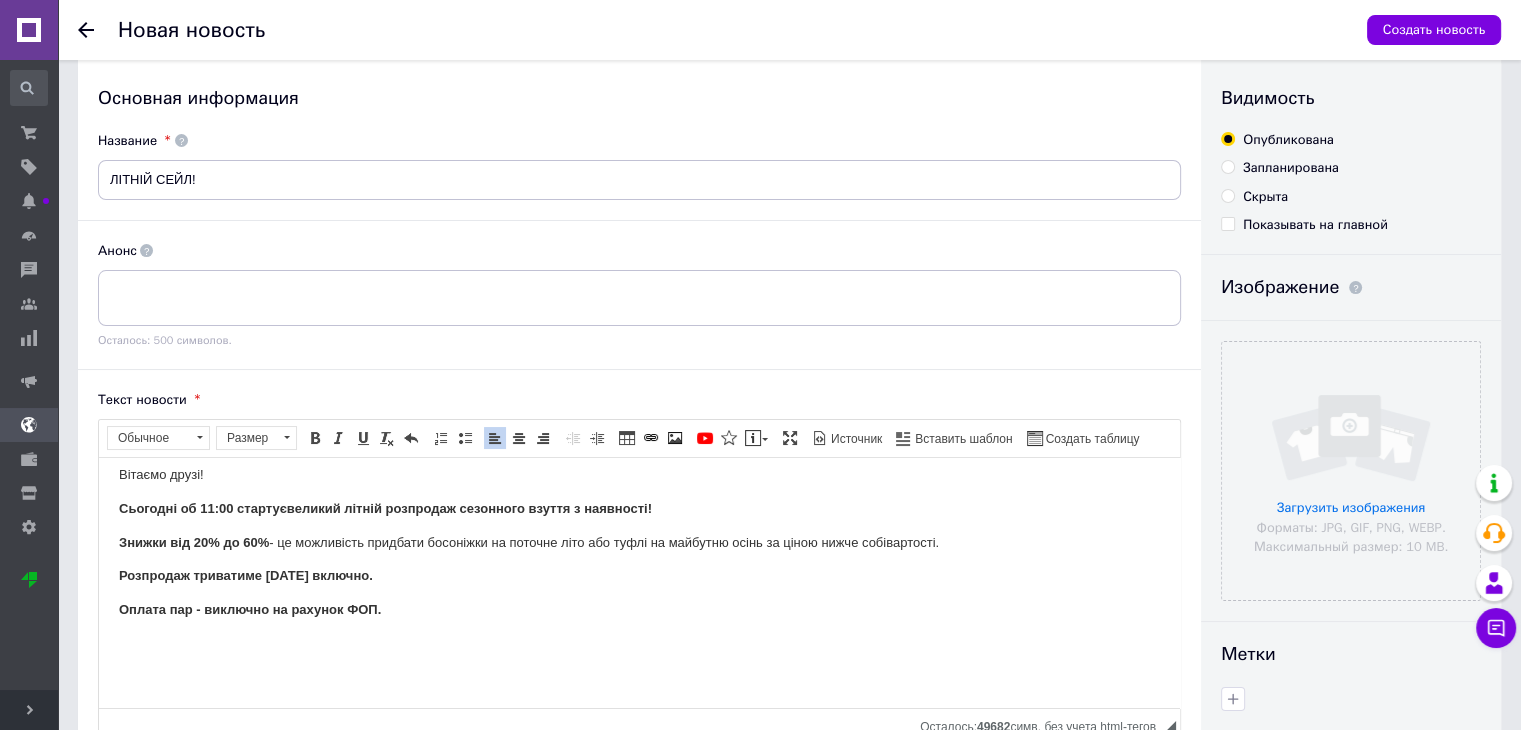 click on "Сьогодні об 11:00 стартує  великий літній розпродаж сезонного взуття з наявності!" at bounding box center (639, 508) 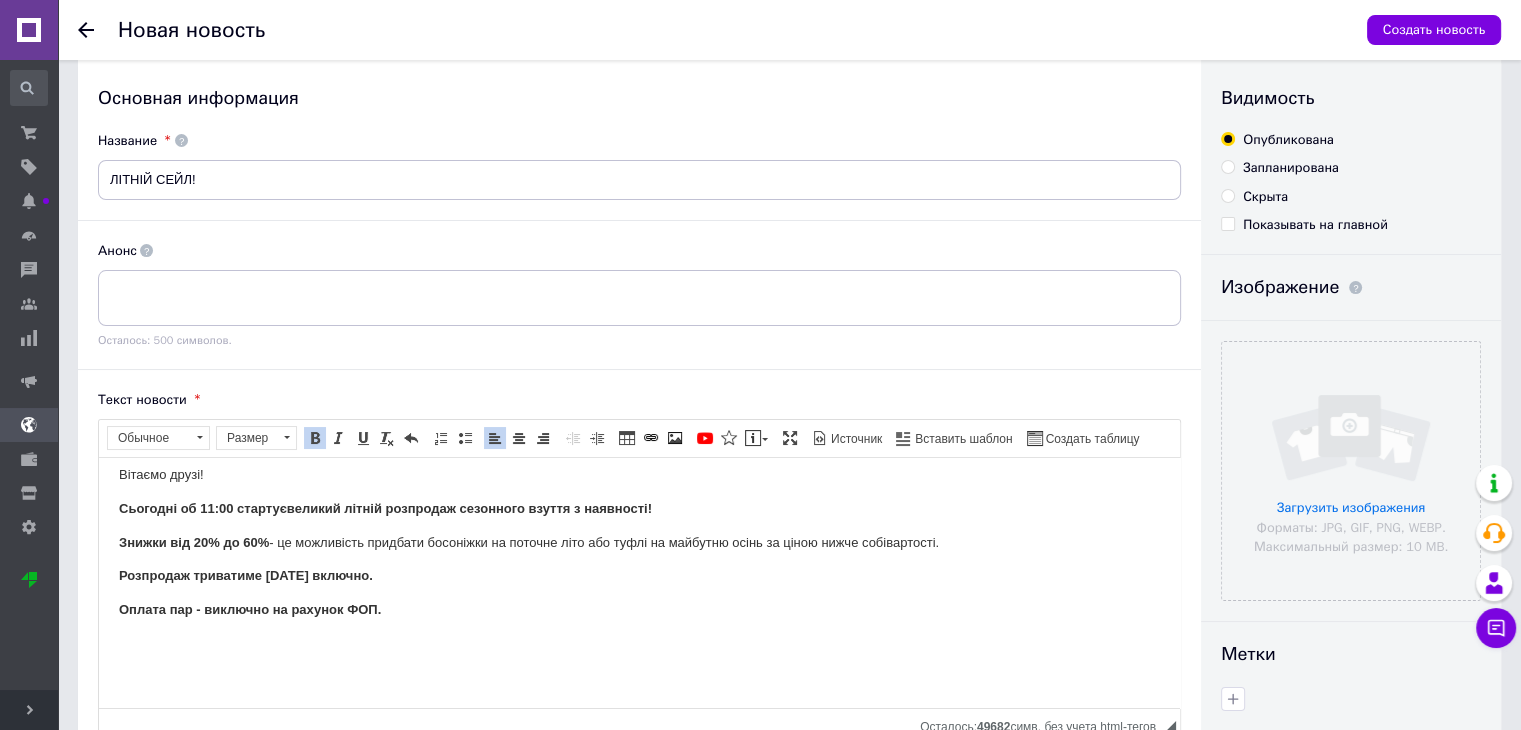 click on "Знижки від 20% до 60%" at bounding box center [194, 541] 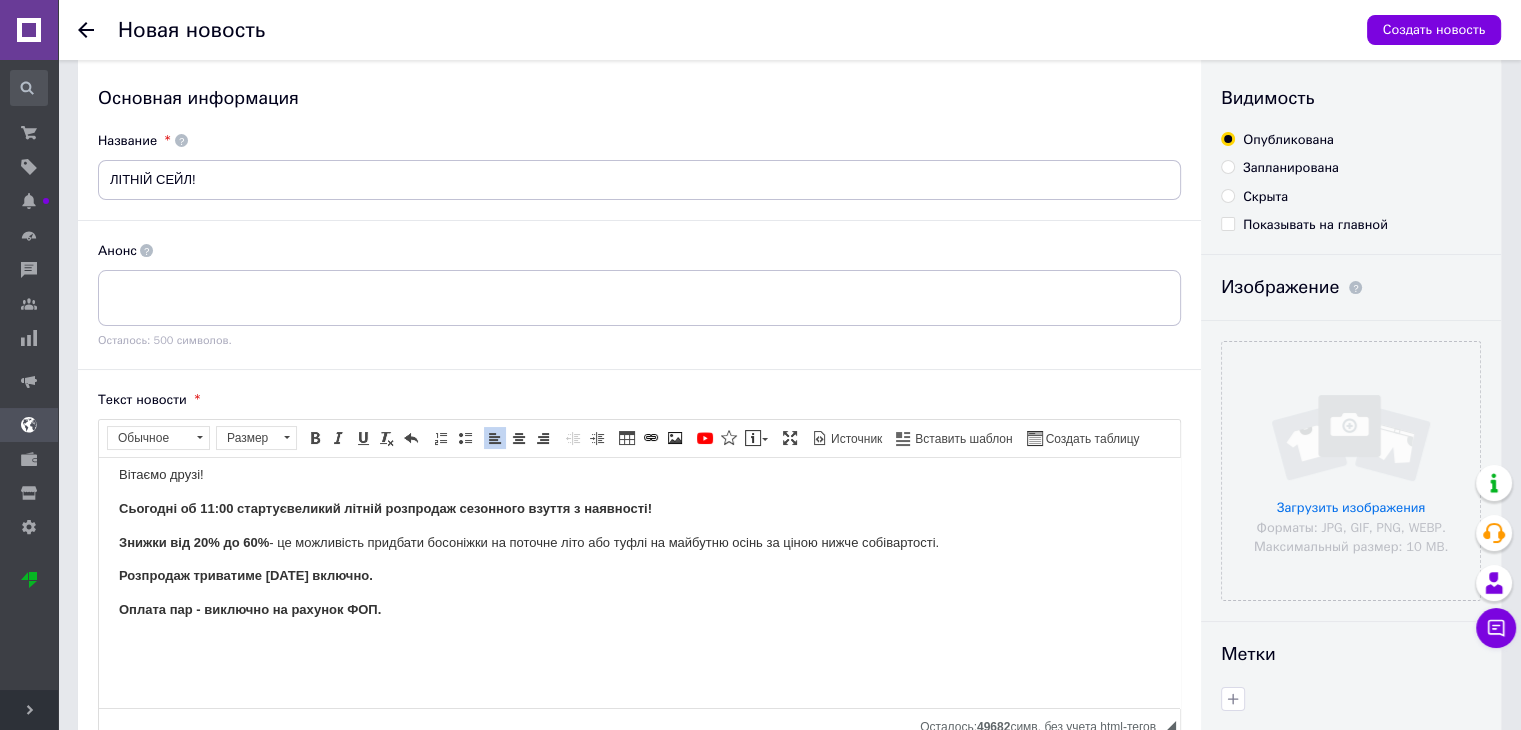 click on "Знижки від 20% до 60%  - це можливість придбати босоніжки на поточне літо або туфлі на майбутню осінь за ціною нижче собівартості." at bounding box center [639, 542] 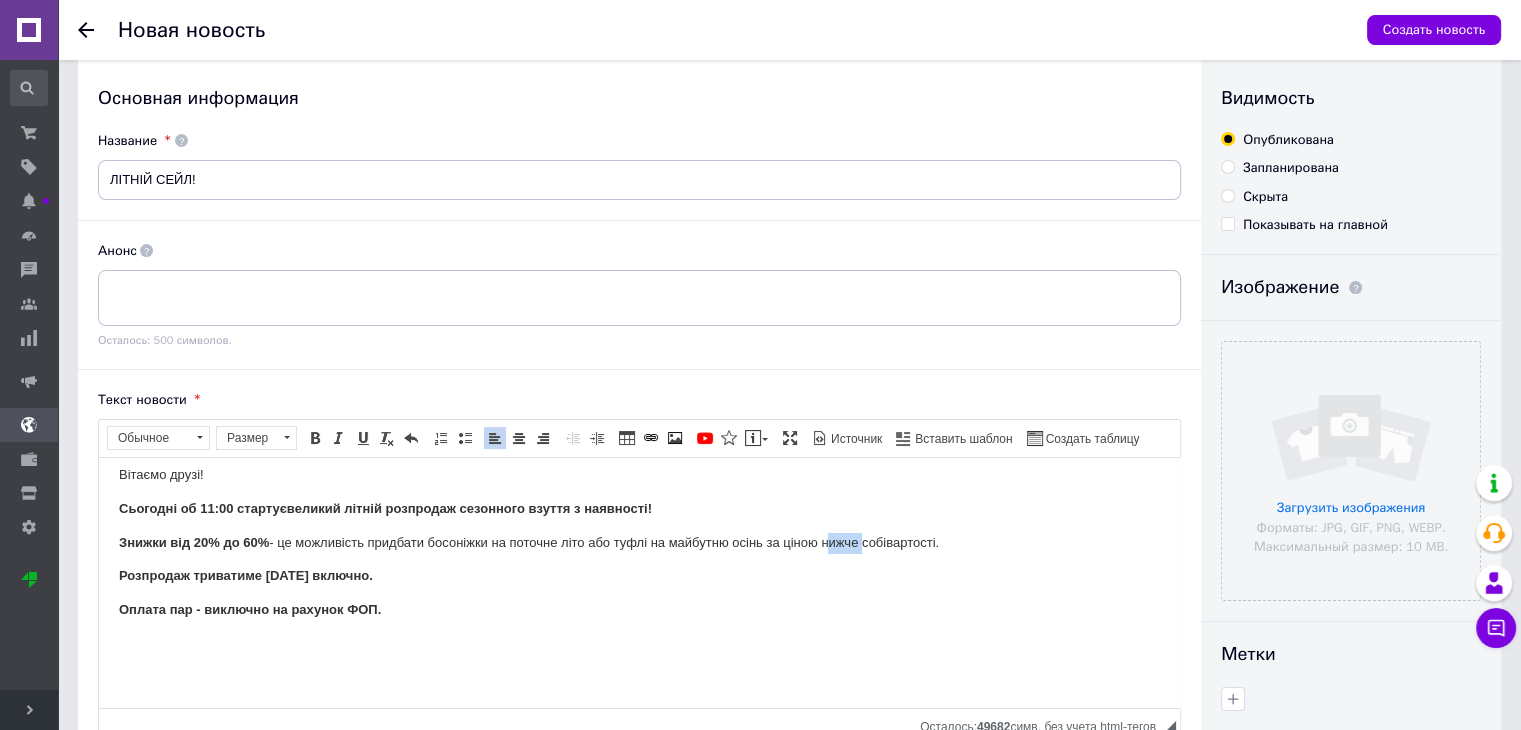 drag, startPoint x: 825, startPoint y: 543, endPoint x: 863, endPoint y: 543, distance: 38 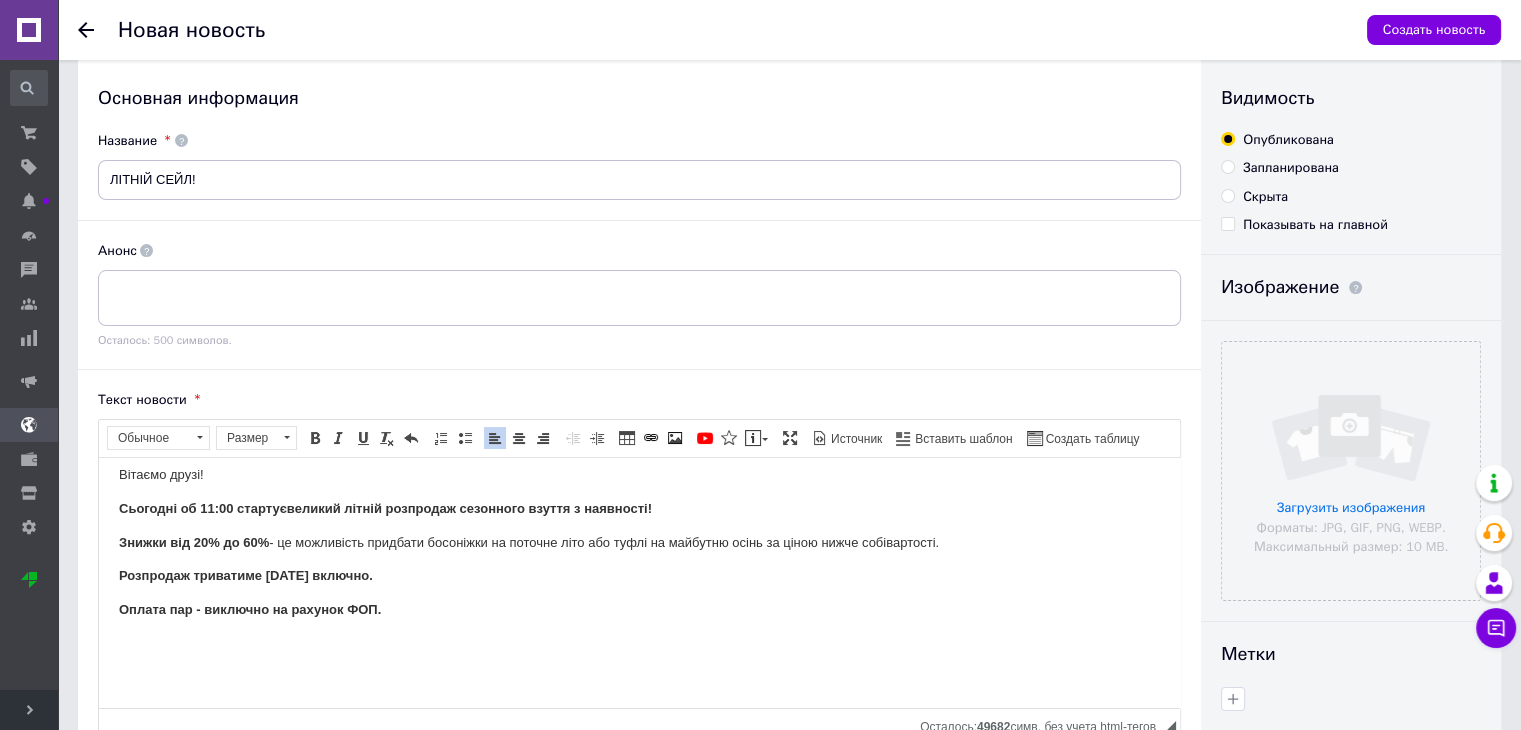 click on "Знижки від 20% до 60%  - це можливість придбати босоніжки на поточне літо або туфлі на майбутню осінь за ціною нижче собівартості." at bounding box center [639, 542] 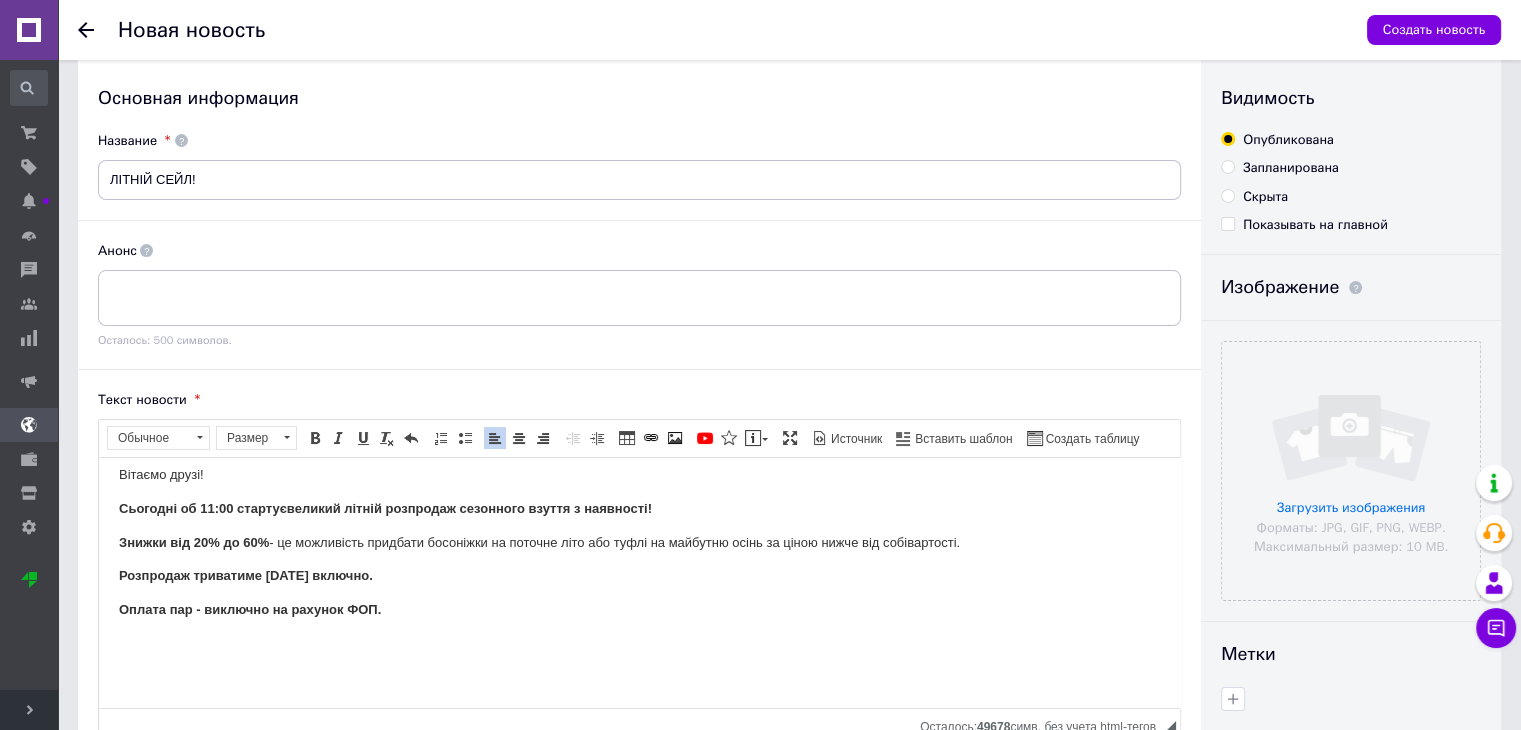click on "Вітаємо друзі!  Сьогодні об 11:00 стартує  великий літній розпродаж сезонного взуття з наявності!  Знижки від 20% до 60%  - це можливість придбати босоніжки на поточне літо або туфлі на майбутню осінь за ціною нижче від собівартості. Розпродаж триватиме п[DATE]�лючно.  Оплата пар - виключно на рахунок ФОП." at bounding box center [639, 576] 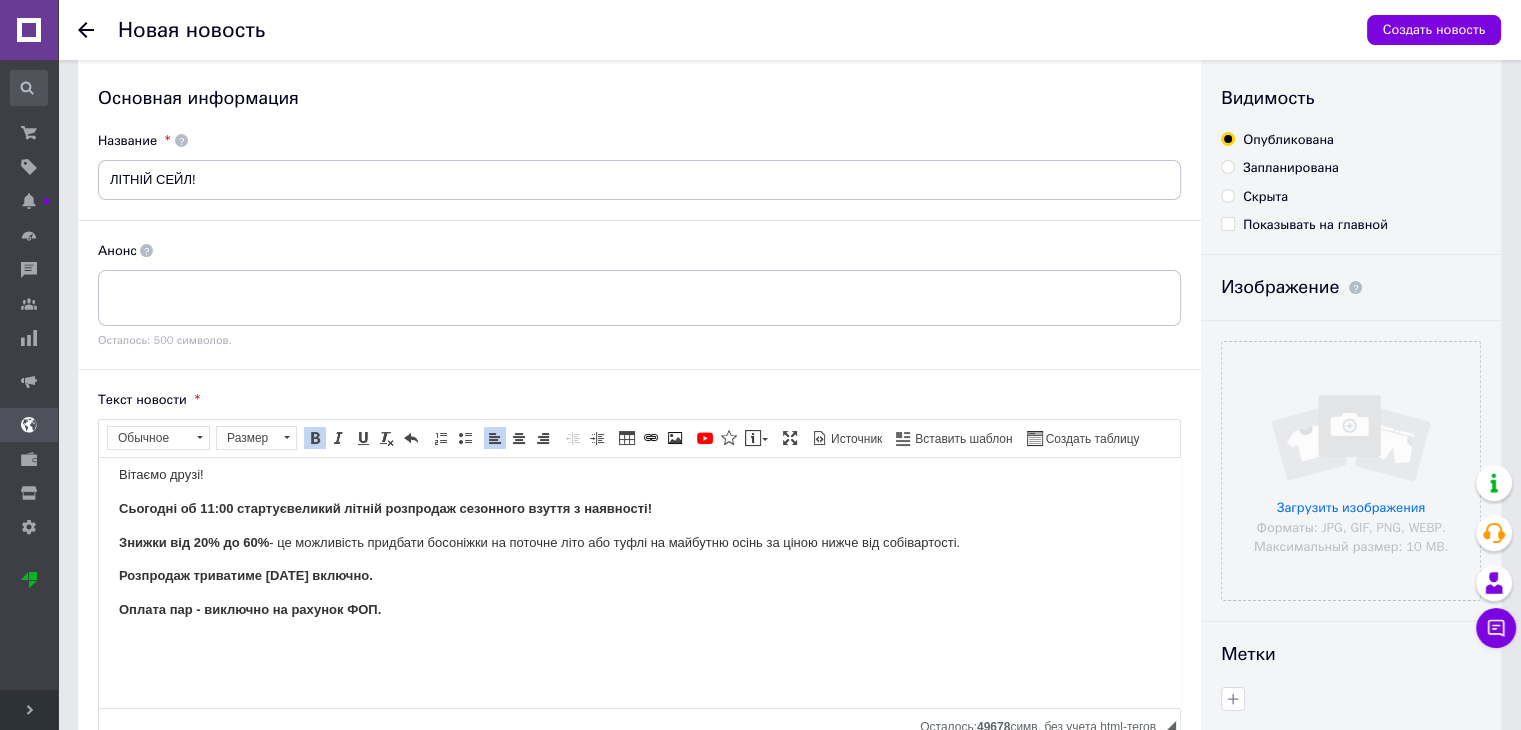 click on "Знижки від 20% до 60%  - це можливість придбати босоніжки на поточне літо або туфлі на майбутню осінь за ціною нижче від собівартості." at bounding box center [639, 542] 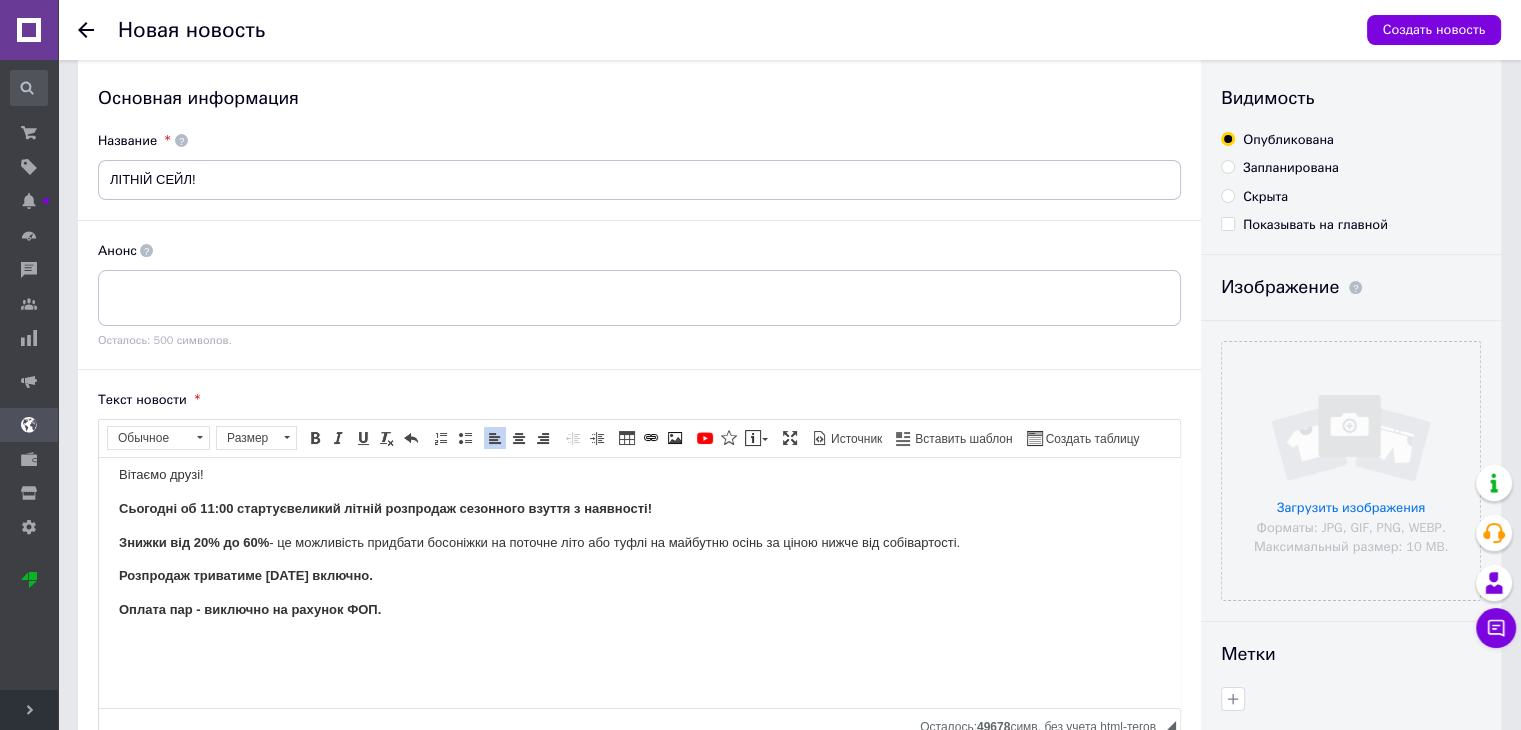 click on "Розпродаж триватиме [DATE] включно." at bounding box center (639, 575) 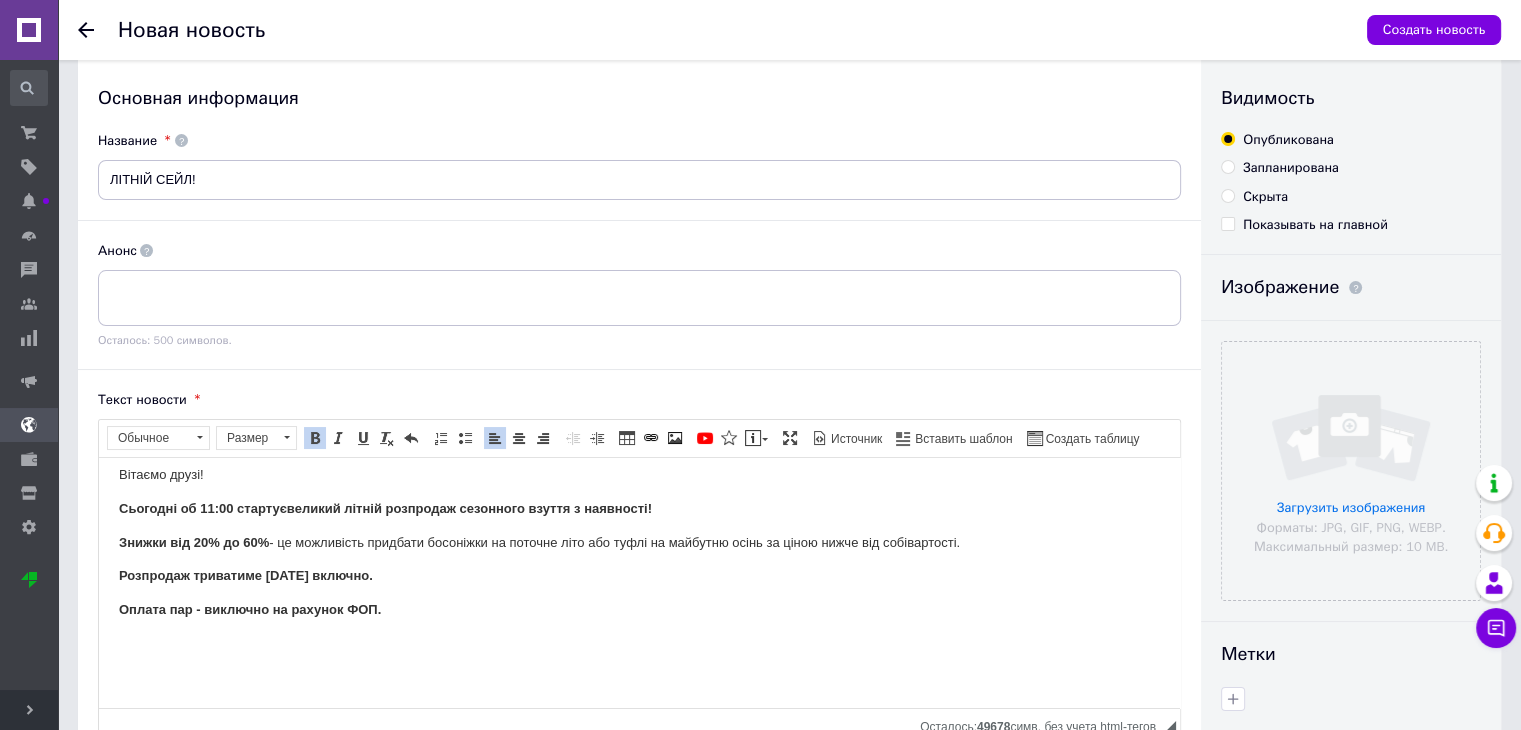 click on "Знижки від 20% до 60%  - це можливість придбати босоніжки на поточне літо або туфлі на майбутню осінь за ціною нижче від собівартості." at bounding box center (639, 542) 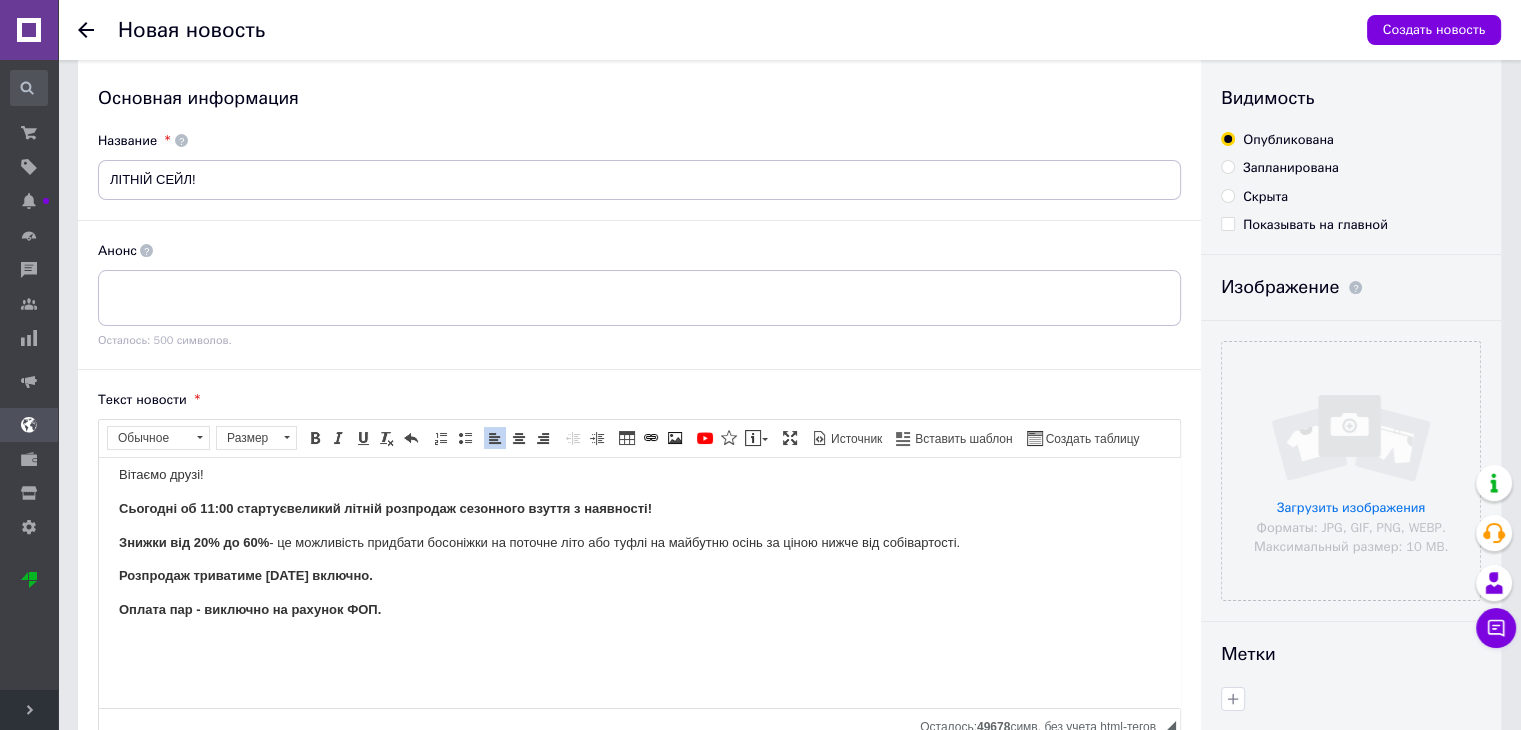 click on "Вітаємо друзі!  Сьогодні об 11:00 стартує  великий літній розпродаж сезонного взуття з наявності!  Знижки від 20% до 60%  - це можливість придбати босоніжки на поточне літо або туфлі на майбутню осінь за ціною нижче від собівартості. Розпродаж триватиме п[DATE]�лючно.  Оплата пар - виключно на рахунок ФОП." at bounding box center (639, 576) 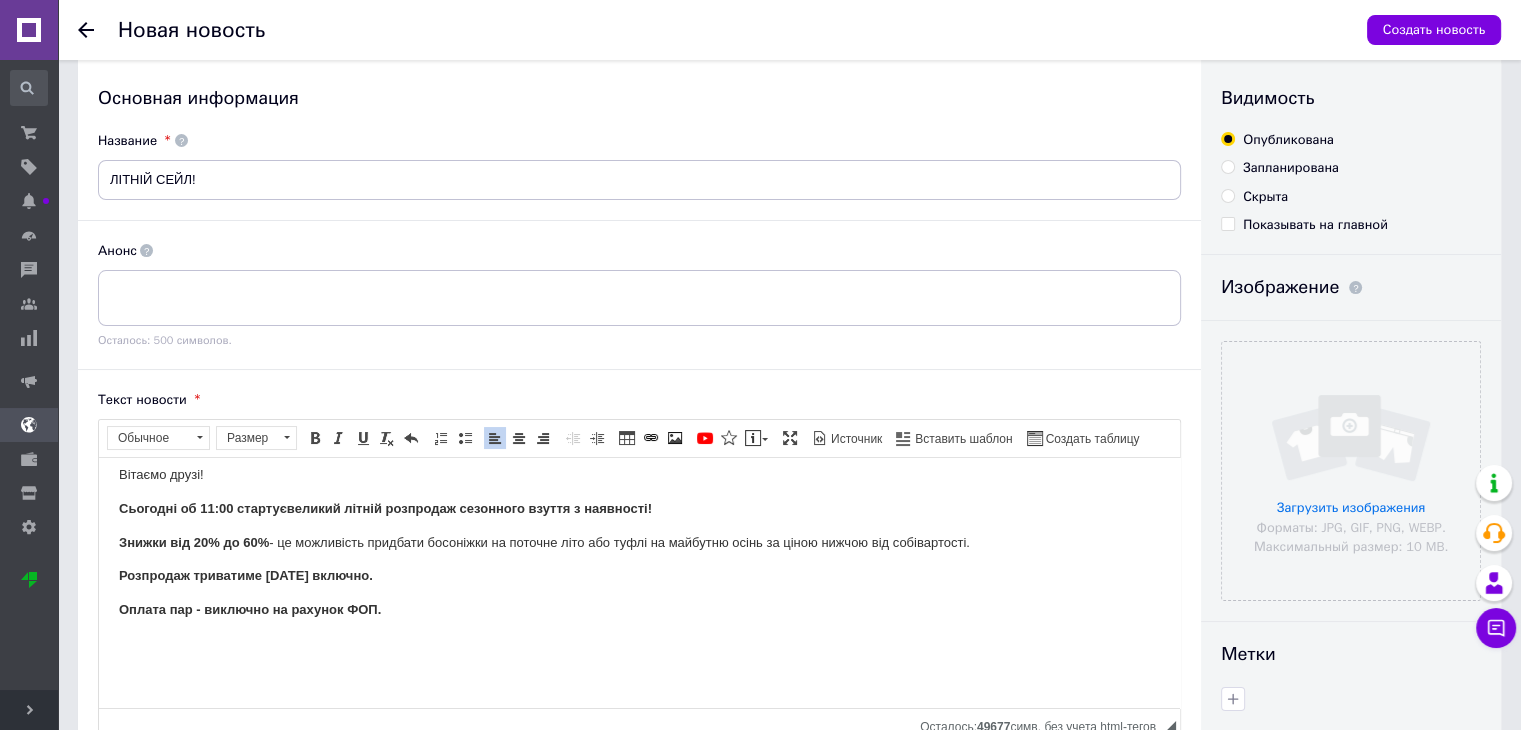 click on "Вітаємо друзі!  Сьогодні об 11:00 стартує  великий літній розпродаж сезонного взуття з наявності!  Знижки від 20% до 60%  - це можливість придбати босоніжки на поточне літо або туфлі на майбутню осінь за ціною нижчою від собівартості. Розпродаж триватиме [DATE] включно.  Оплата пар - виключно на рахунок ФОП." at bounding box center (639, 576) 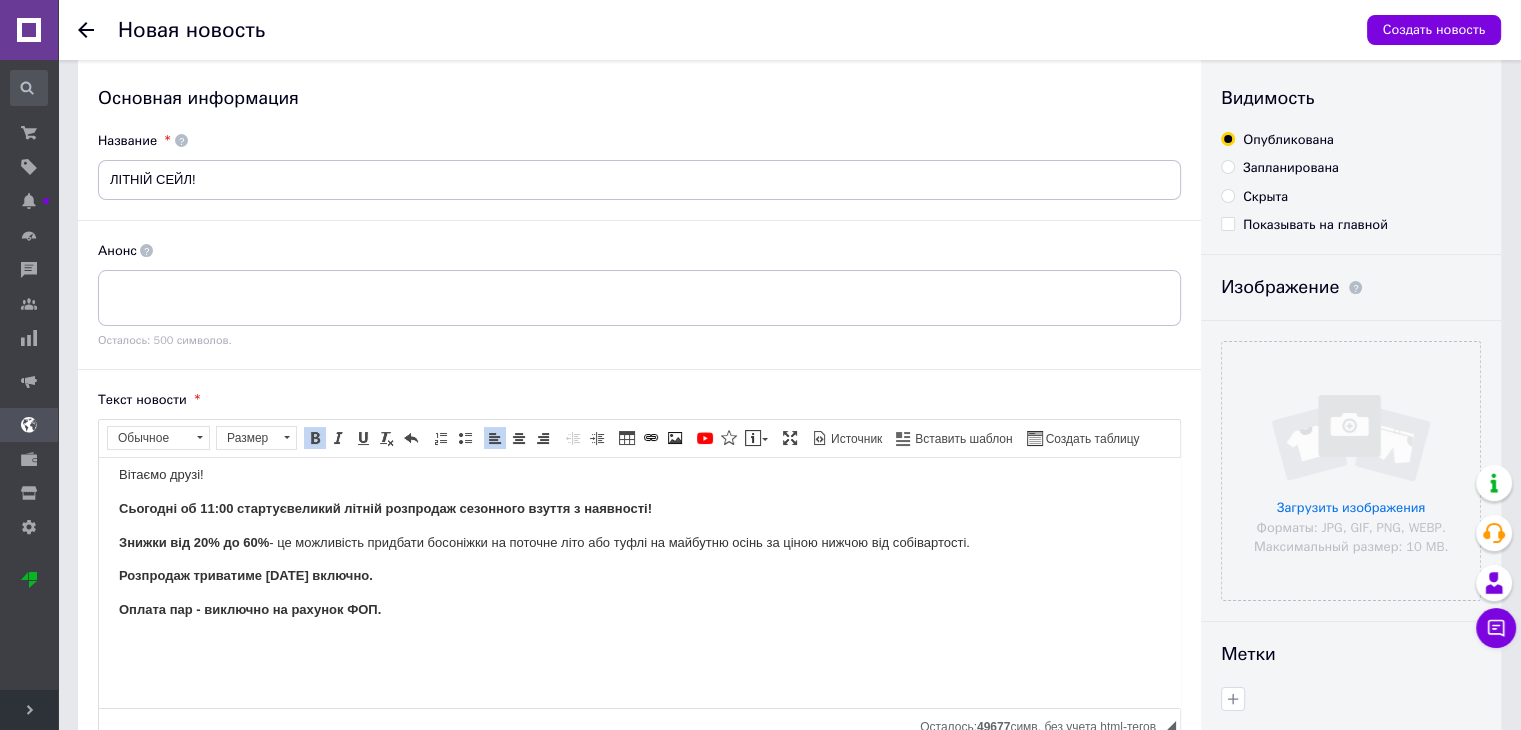 click on "Знижки від 20% до 60%  - це можливість придбати босоніжки на поточне літо або туфлі на майбутню осінь за ціною нижчою від собівартості." at bounding box center [639, 542] 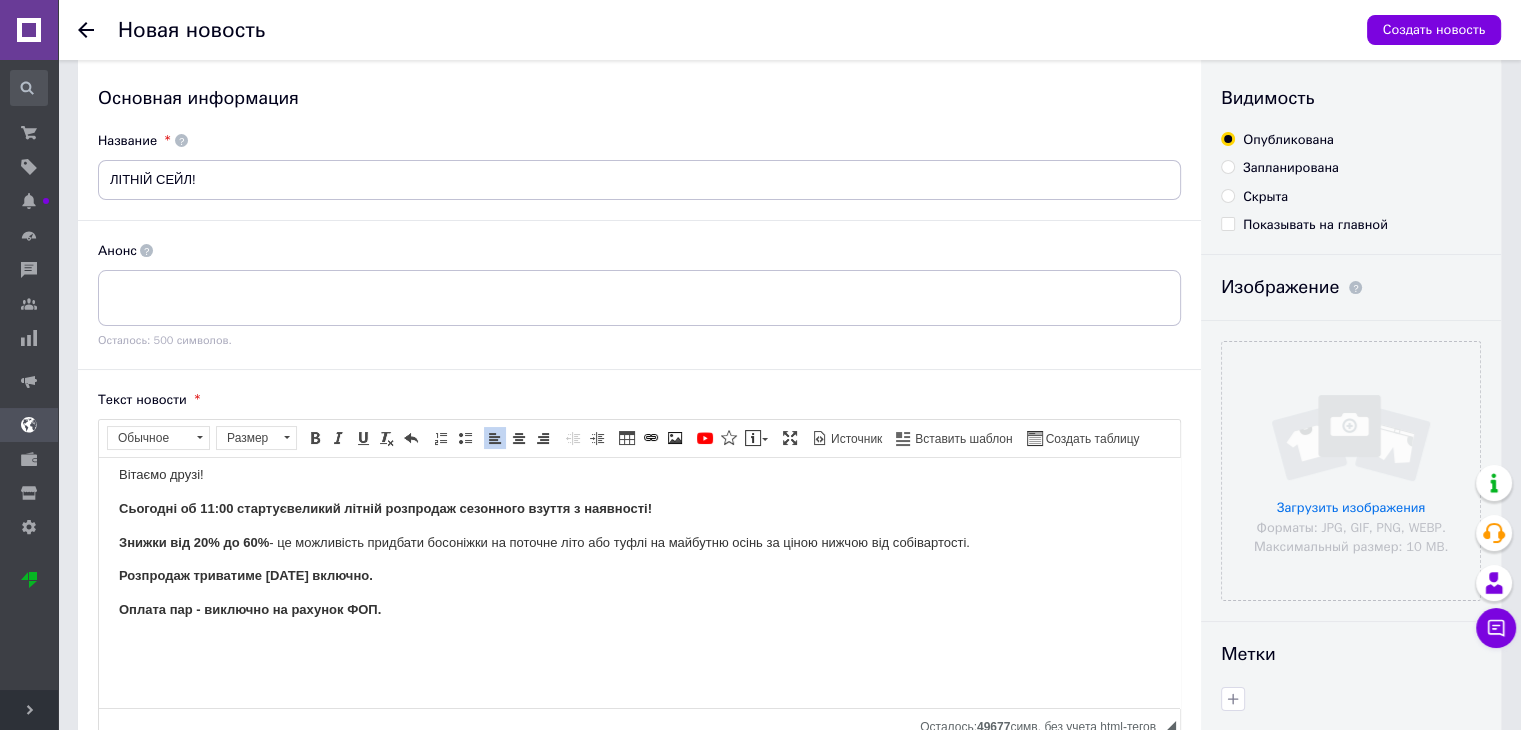 click on "Знижки від 20% до 60%  - це можливість придбати босоніжки на поточне літо або туфлі на майбутню осінь за ціною нижчою від собівартості." at bounding box center [639, 542] 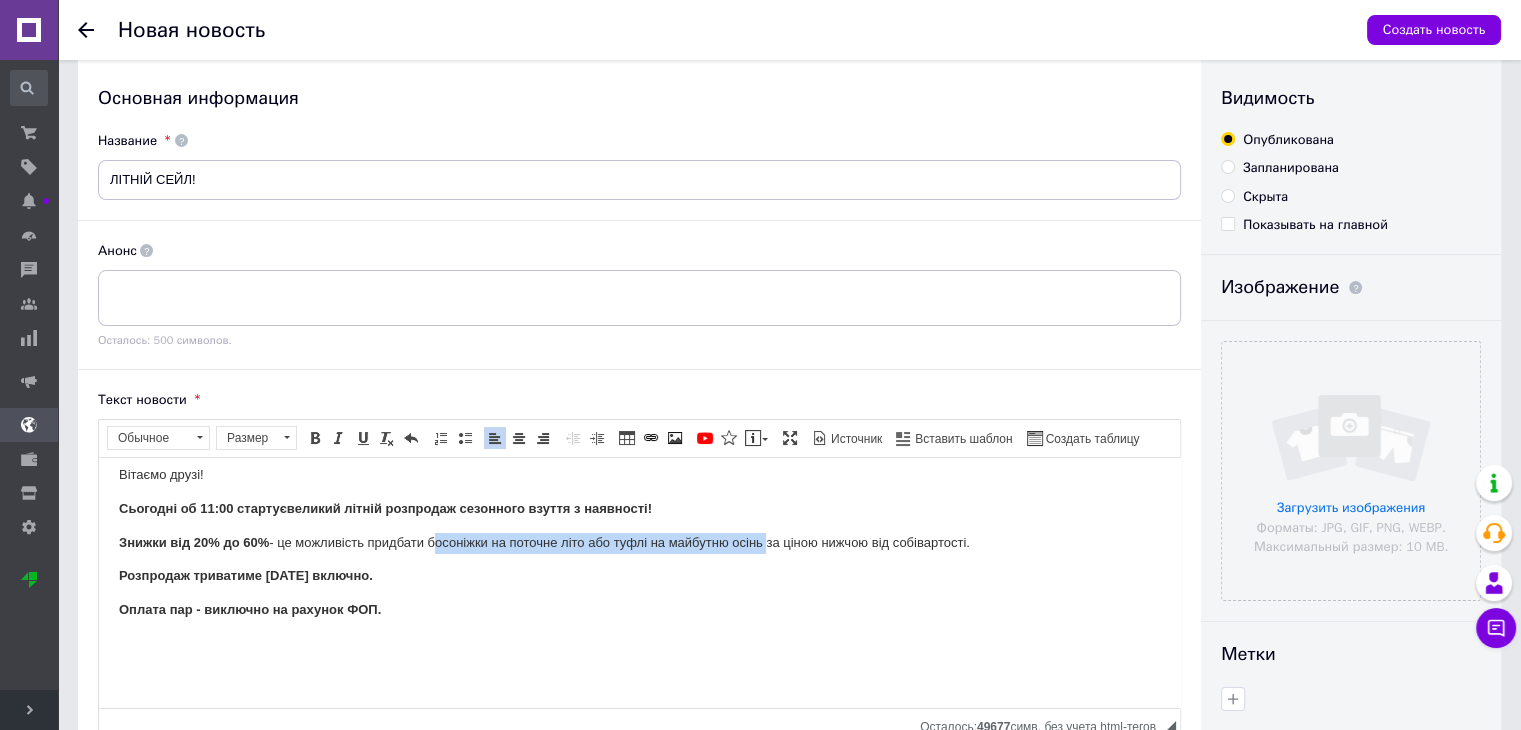drag, startPoint x: 429, startPoint y: 543, endPoint x: 765, endPoint y: 540, distance: 336.0134 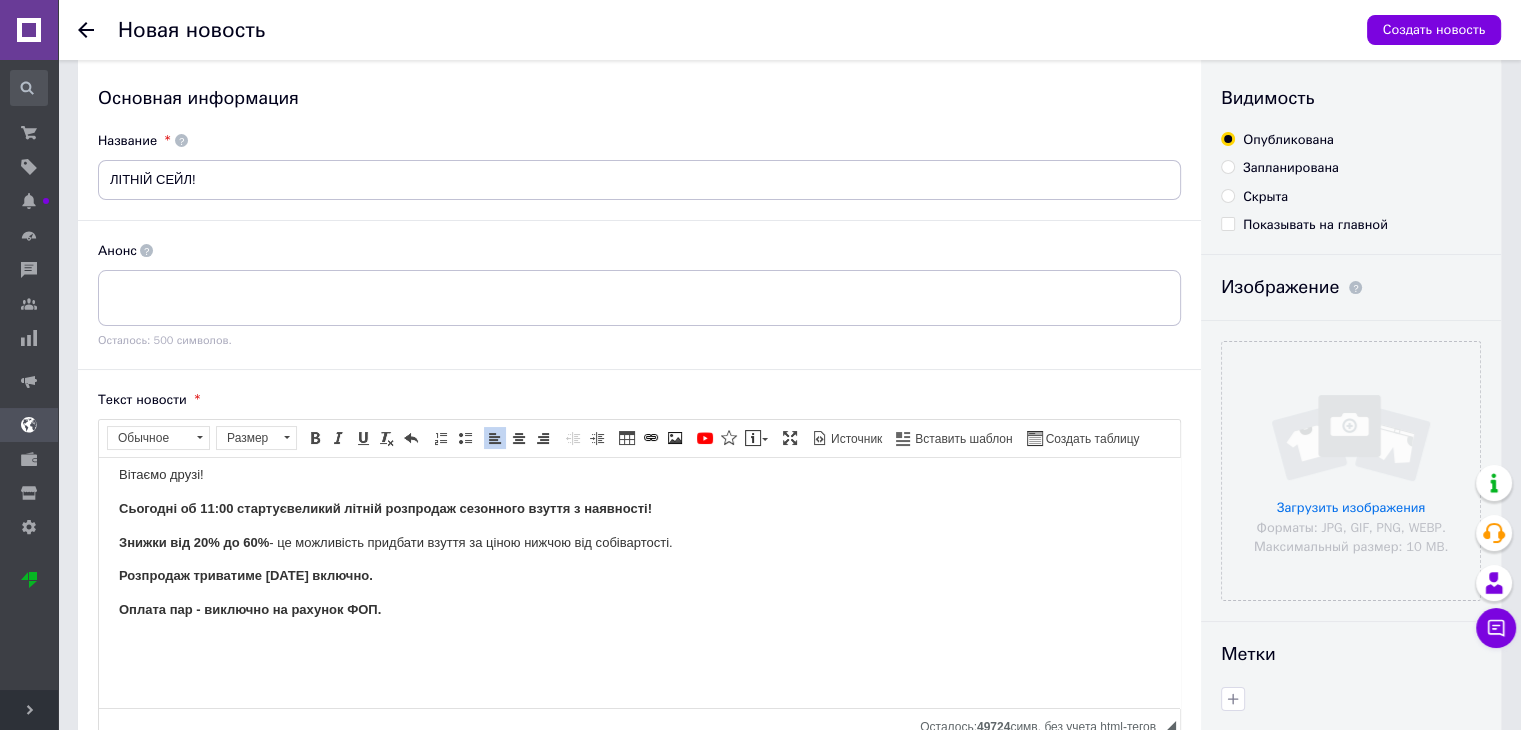 click on "Знижки від 20% до 60%  - це можливість придбати взуття за ціною нижчою від собівартості." at bounding box center [639, 542] 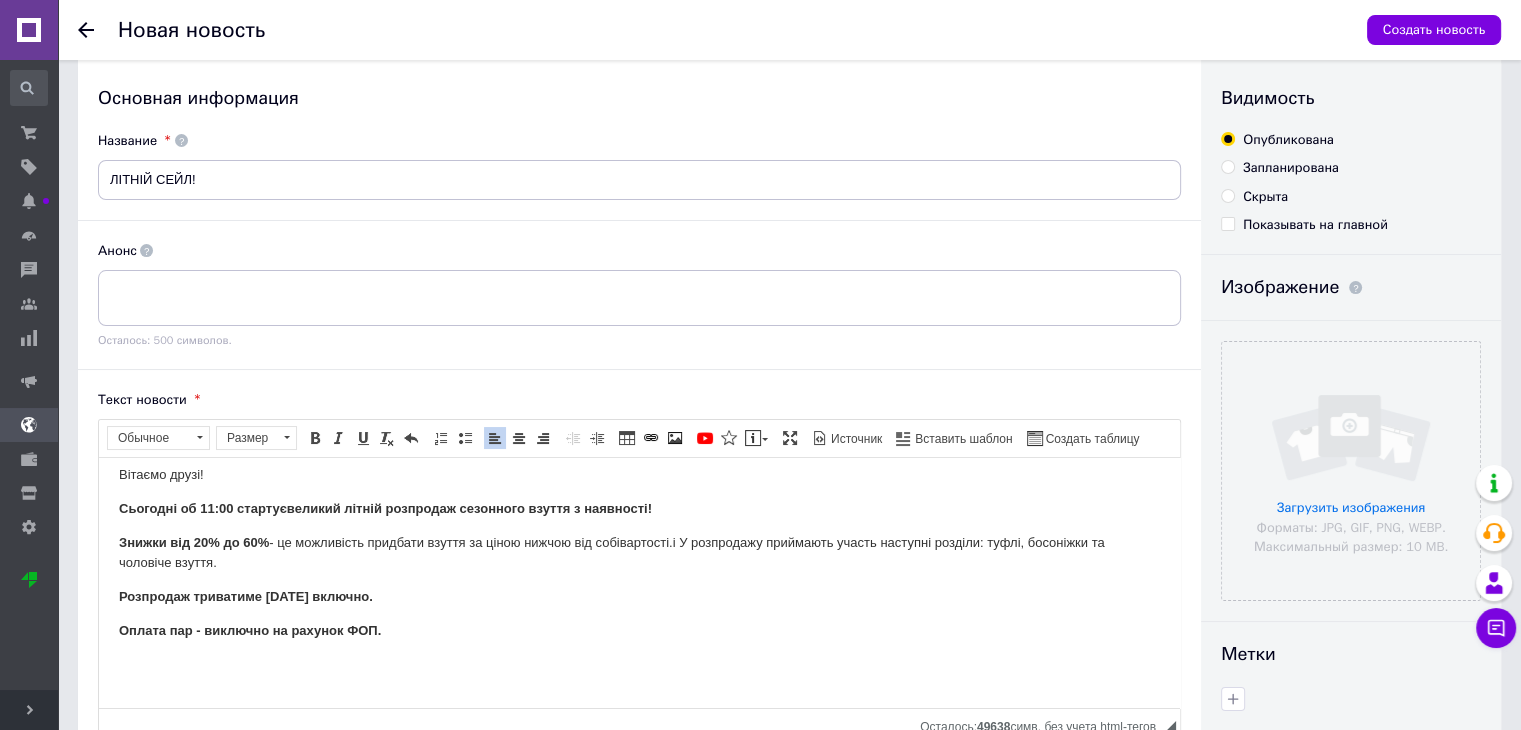 click on "Знижки від 20% до 60%  - це можливість придбати взуття за ціною нижчою від собівартості.і У розпродажу приймають участь наступні розділи: туфлі, босоніжки та чоловіче взуття." at bounding box center (639, 553) 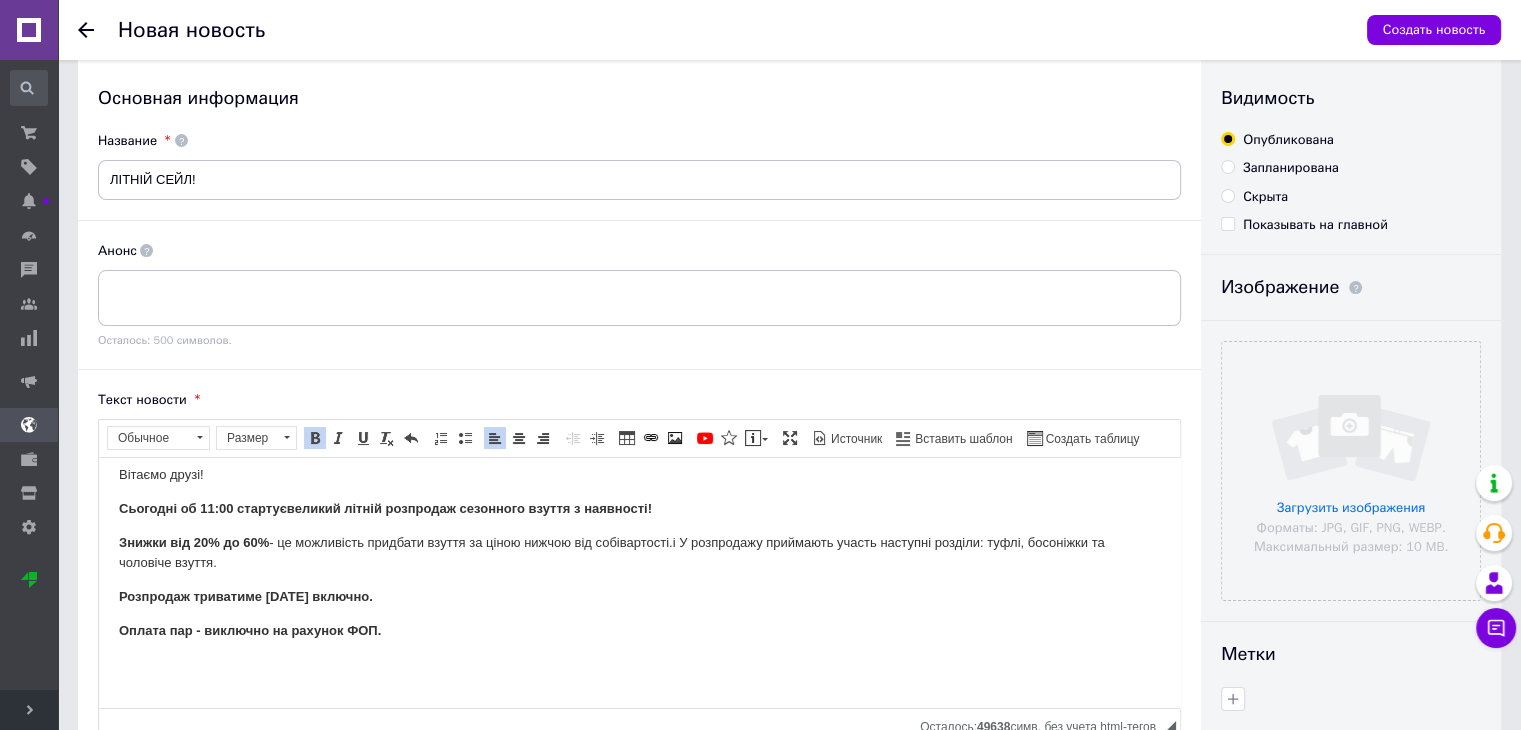 click on "Знижки від 20% до 60%  - це можливість придбати взуття за ціною нижчою від собівартості.і У розпродажу приймають участь наступні розділи: туфлі, босоніжки та чоловіче взуття." at bounding box center (639, 553) 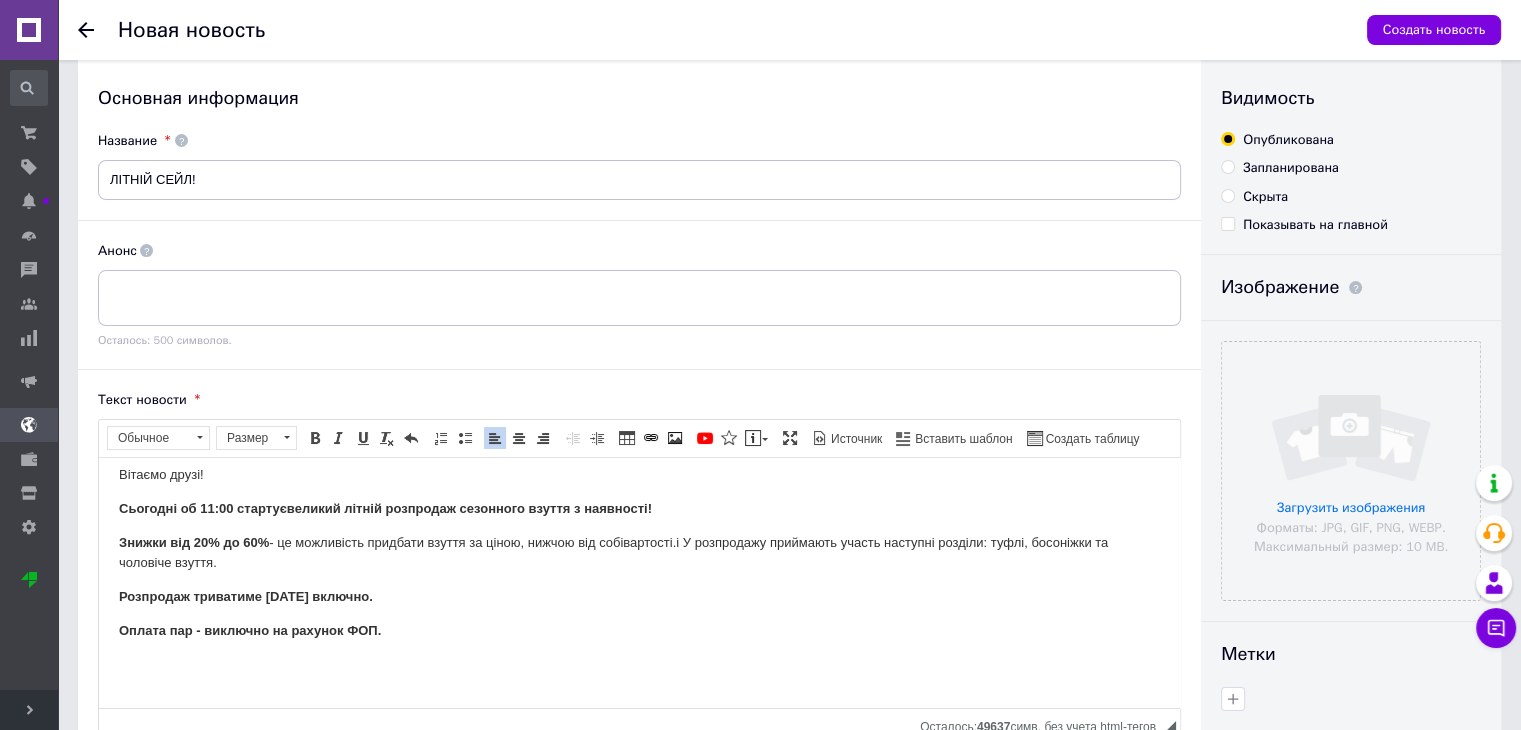 click on "Знижки від 20% до 60%  - це можливість придбати взуття за ціною, нижчою від собівартості.і У розпродажу приймають участь наступні розділи: туфлі, босоніжки та чоловіче взуття." at bounding box center (639, 553) 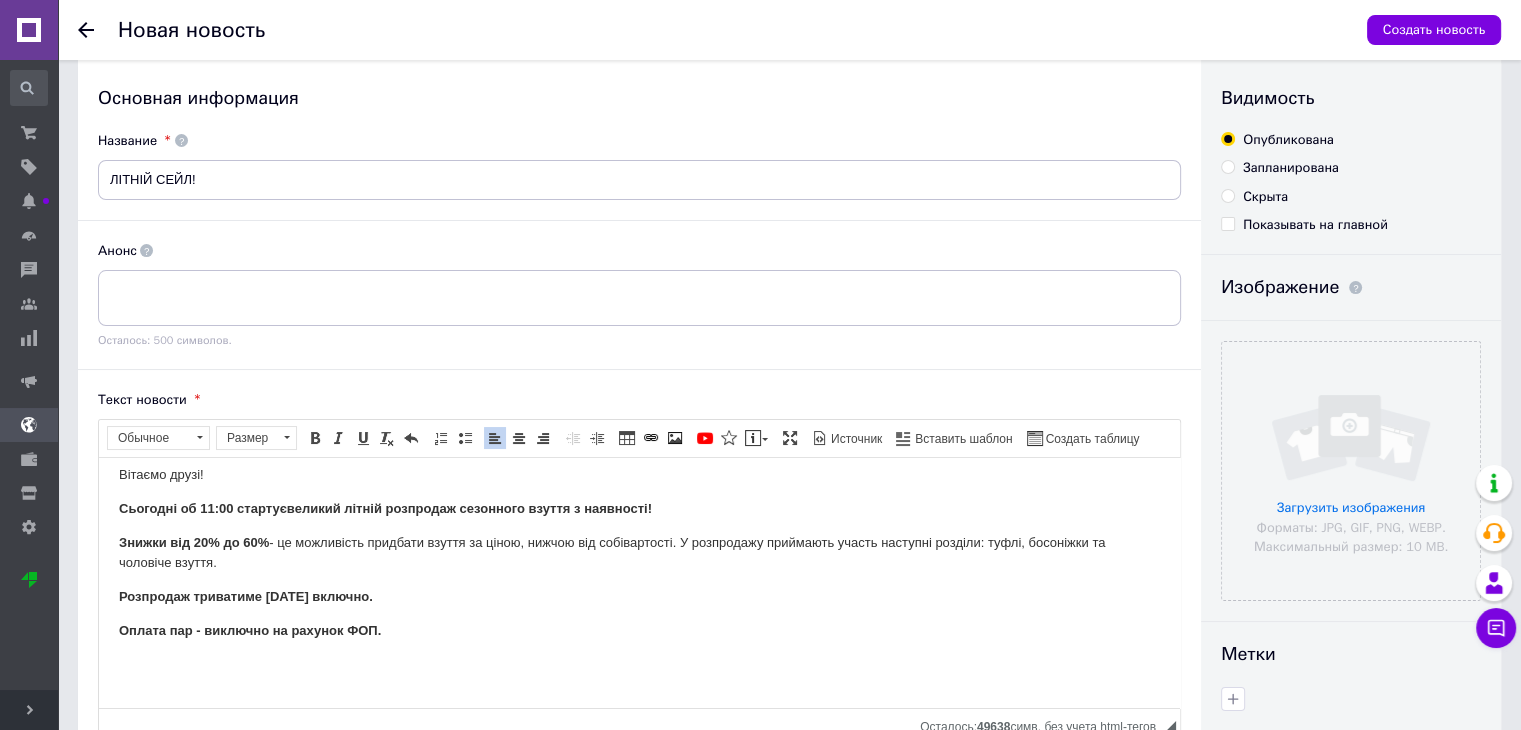 click on "Знижки від 20% до 60%  - це можливість придбати взуття за ціною, нижчою від собівартості. У розпродажу приймають участь наступні розділи: туфлі, босоніжки та чоловіче взуття." at bounding box center (639, 553) 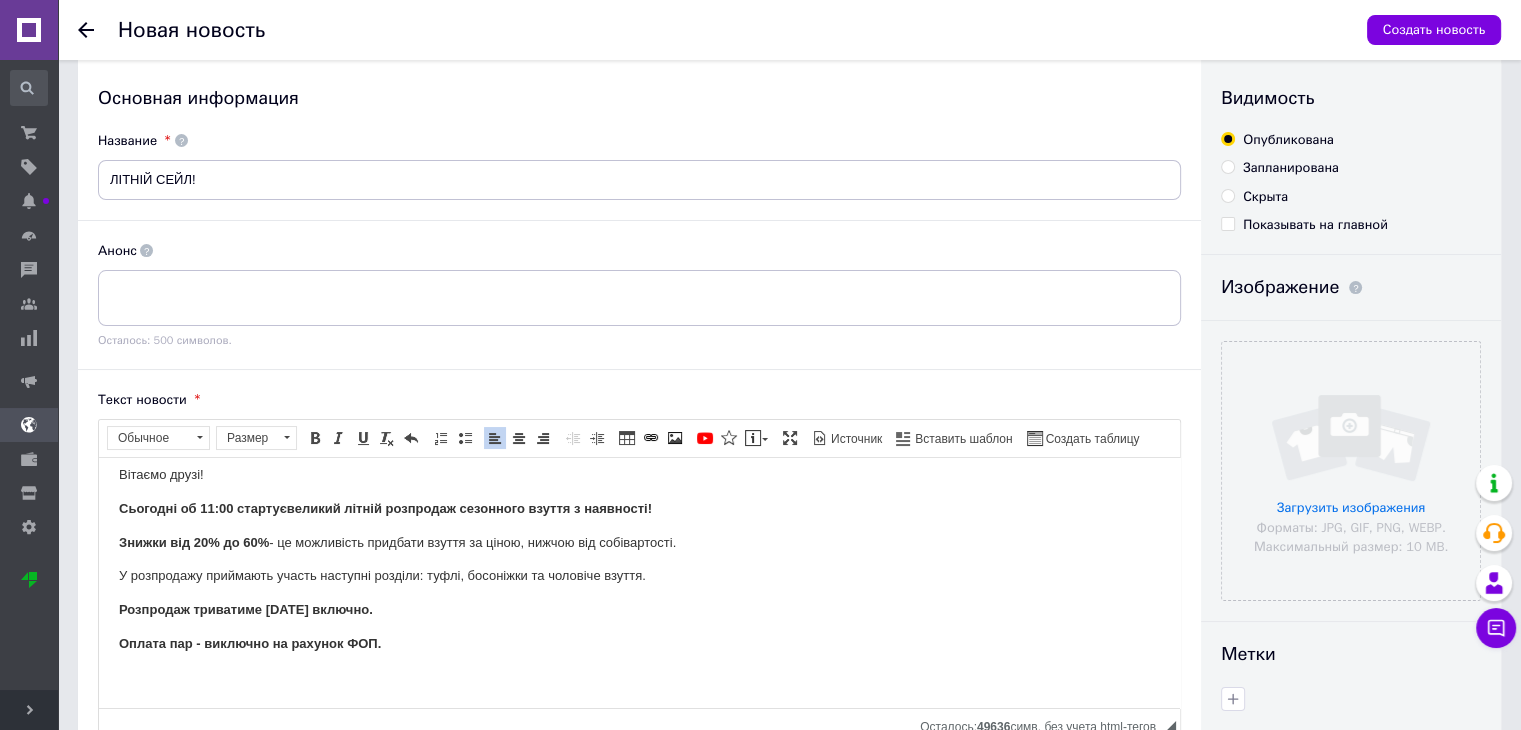 click on "Сьогодні об 11:00 стартує  великий літній розпродаж сезонного взуття з наявності!" at bounding box center [385, 507] 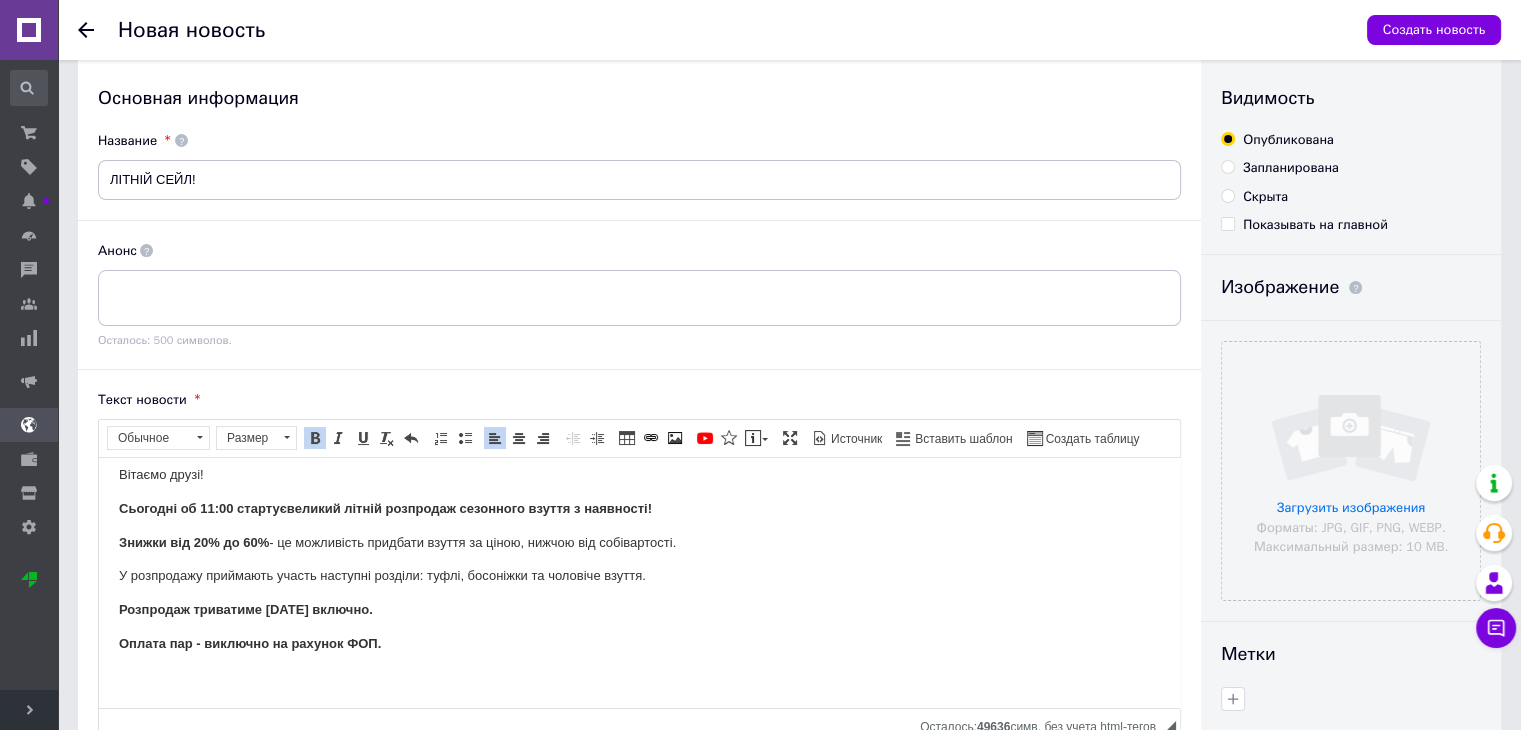 click on "Сьогодні об 11:00 стартує  великий літній розпродаж сезонного взуття з наявності!" at bounding box center [639, 508] 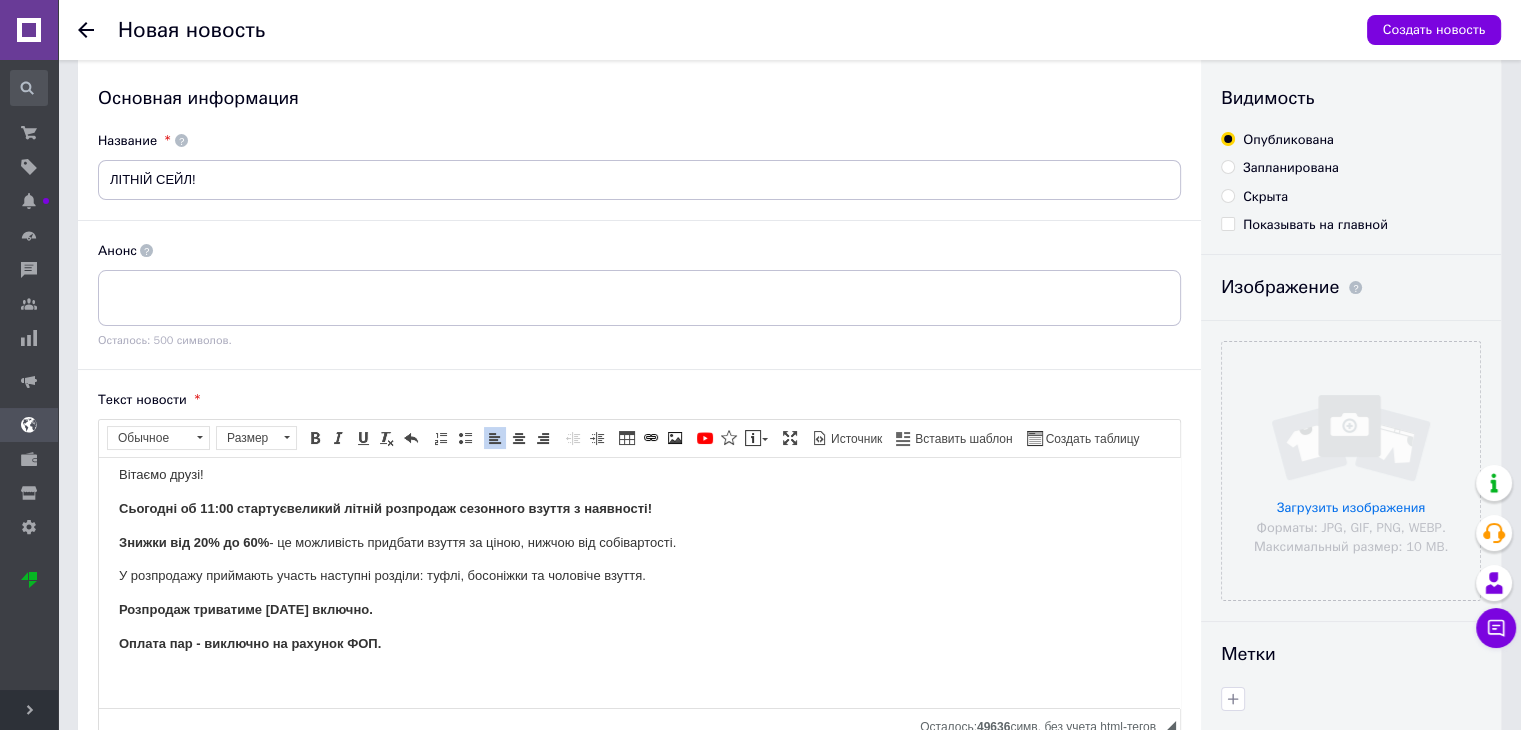 click on "Знижки від 20% до 60%  - це можливість придбати взуття за ціною, нижчою від собівартості." at bounding box center [639, 542] 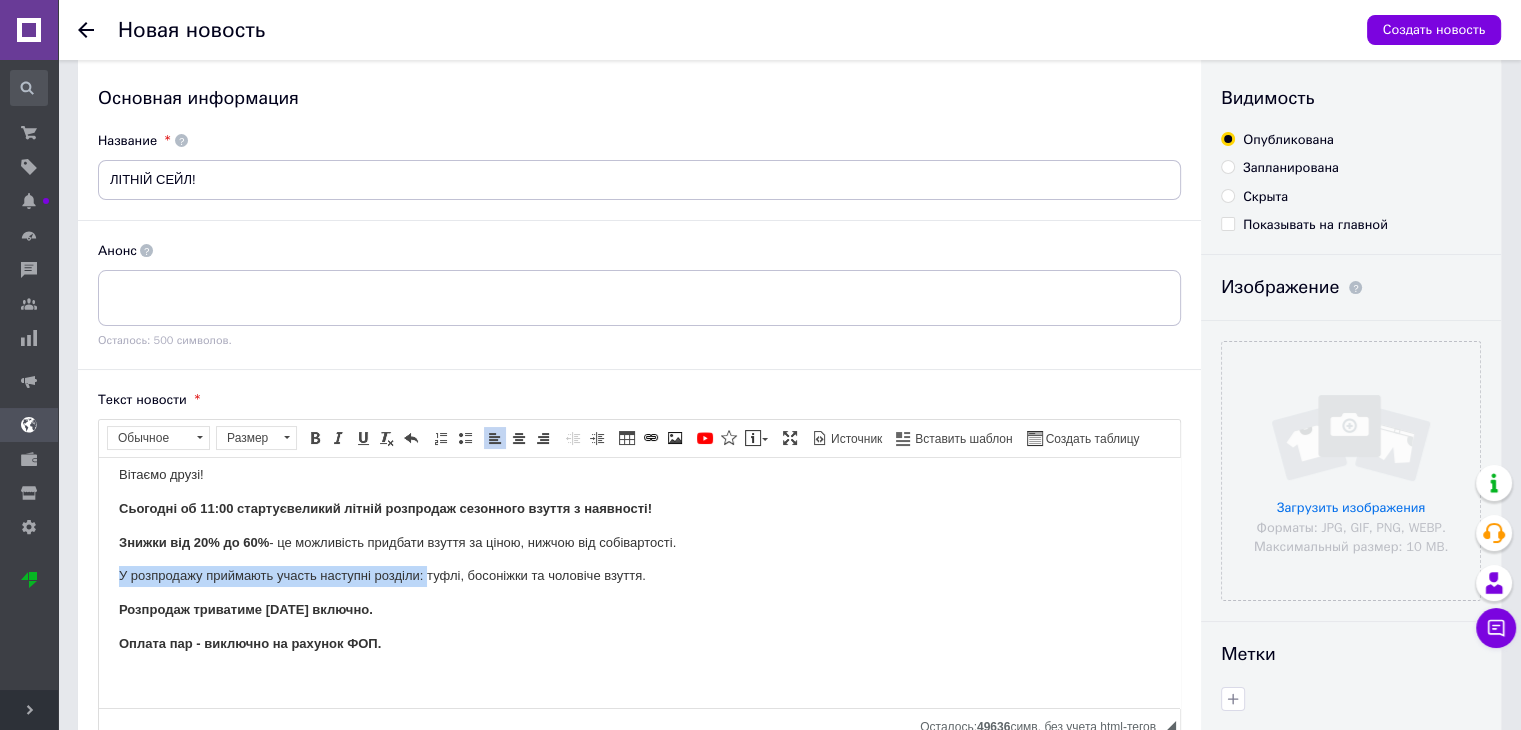 drag, startPoint x: 428, startPoint y: 577, endPoint x: 119, endPoint y: 582, distance: 309.04044 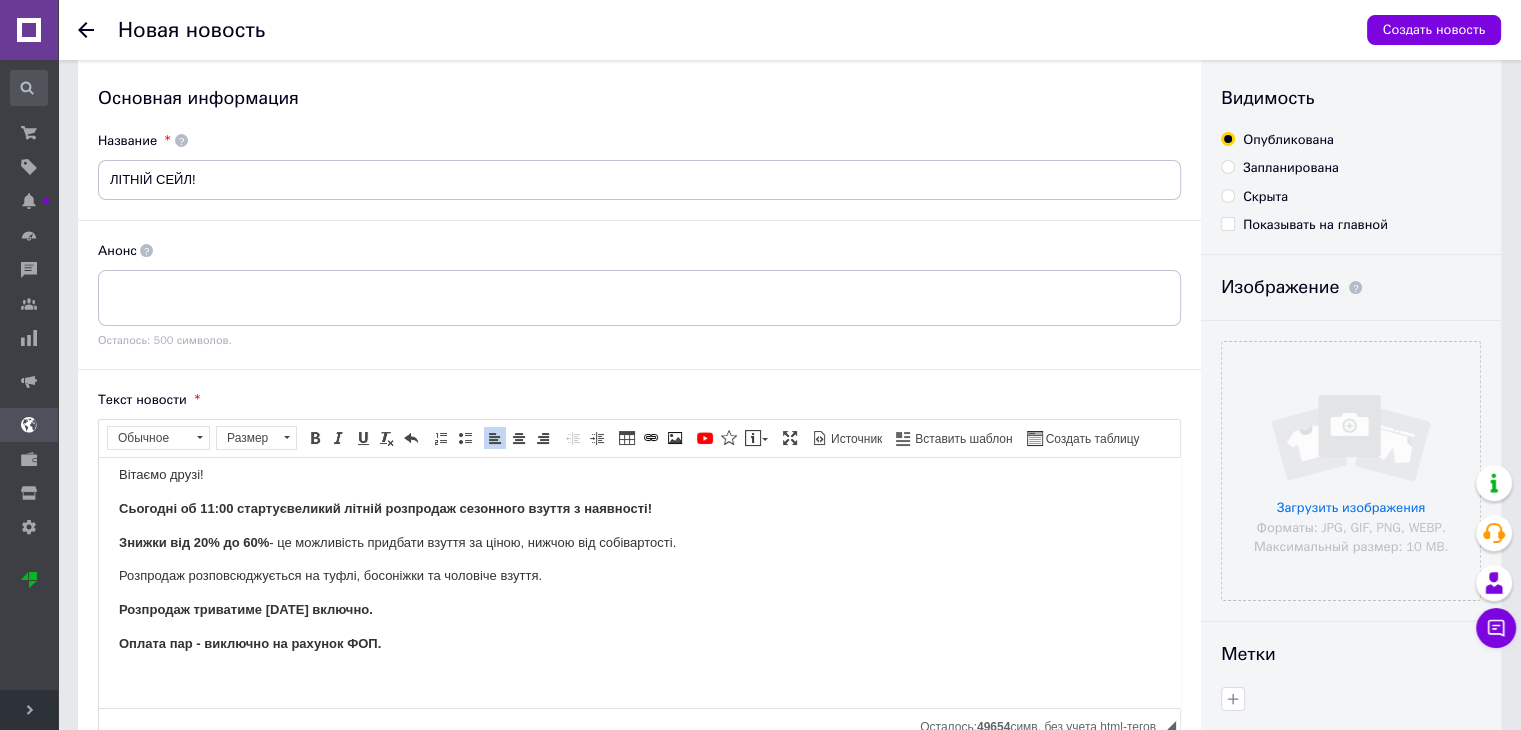 click on "Вітаємо друзі!  Сьогодні об 11:00 стартує  великий літній розпродаж сезонного взуття з наявності!  Знижки від 20% до 60%  - це можливість придбати взуття за ціною, нижчою від собівартості.  Розпродаж розповсюджується на туфлі, босоніжки та чоловіче взуття. Розпродаж триватиме п[DATE]�лючно.  Оплата пар - виключно на рахунок ФОП." at bounding box center [639, 592] 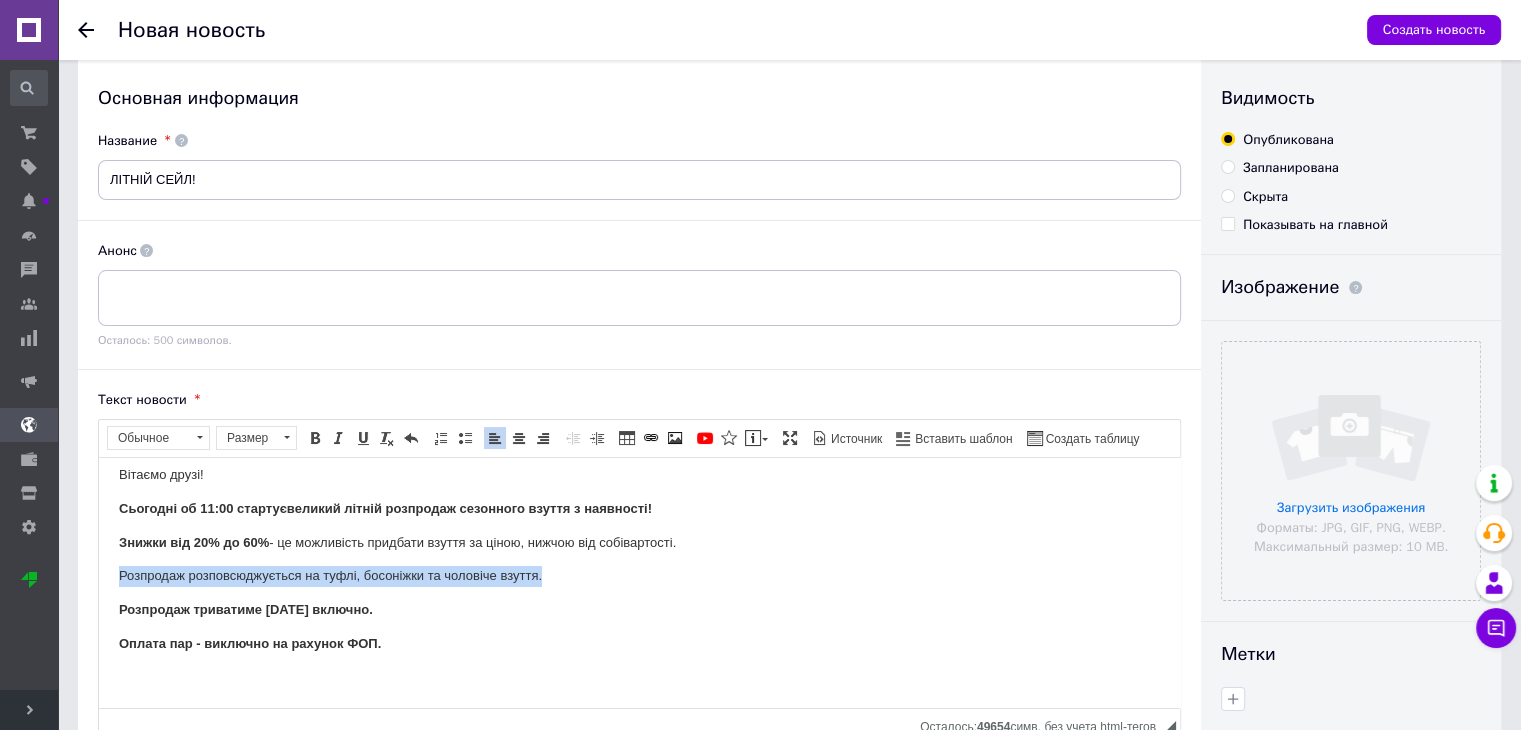 drag, startPoint x: 565, startPoint y: 579, endPoint x: 113, endPoint y: 578, distance: 452.0011 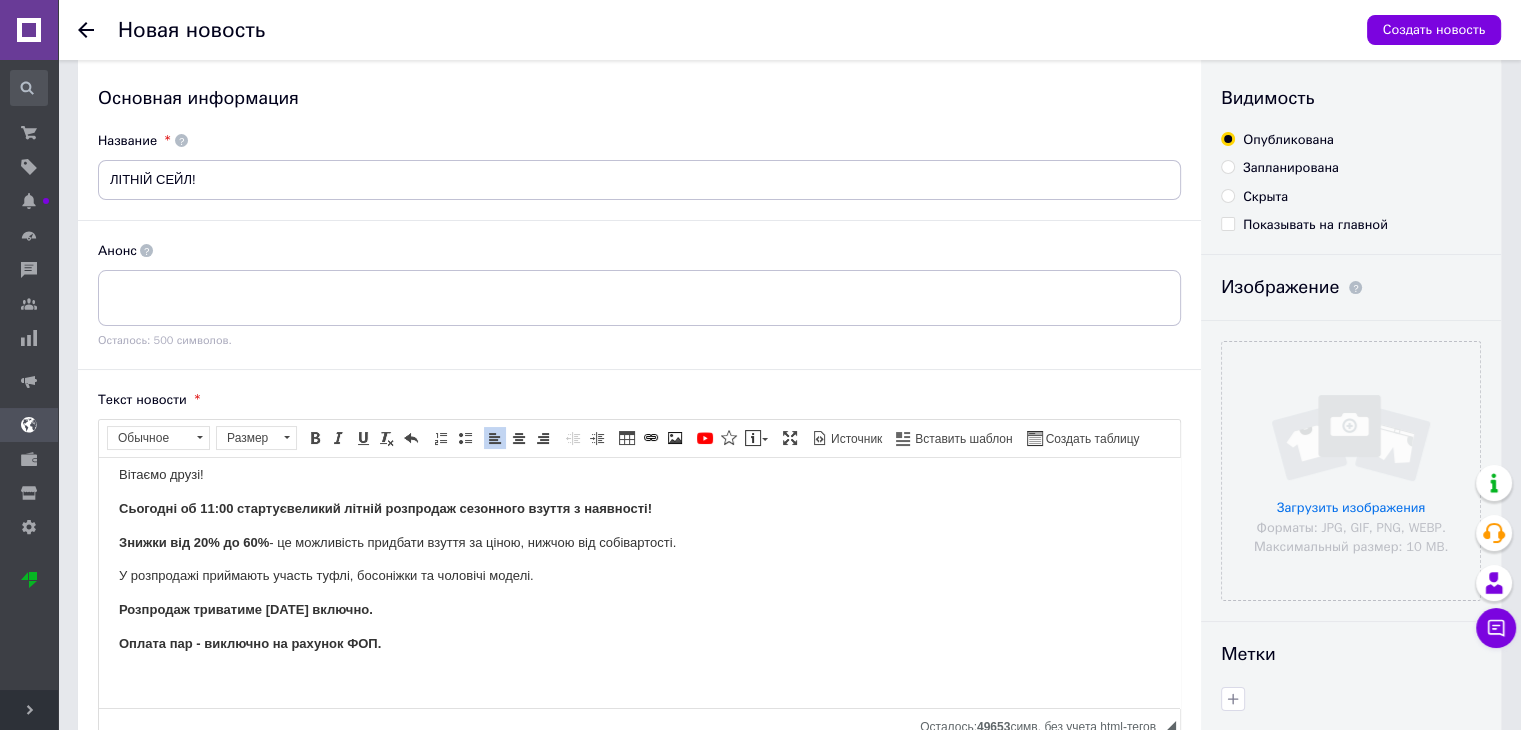 click on "У розпродажі приймають участь туфлі, босоніжки та чоловічі моделі." at bounding box center [639, 575] 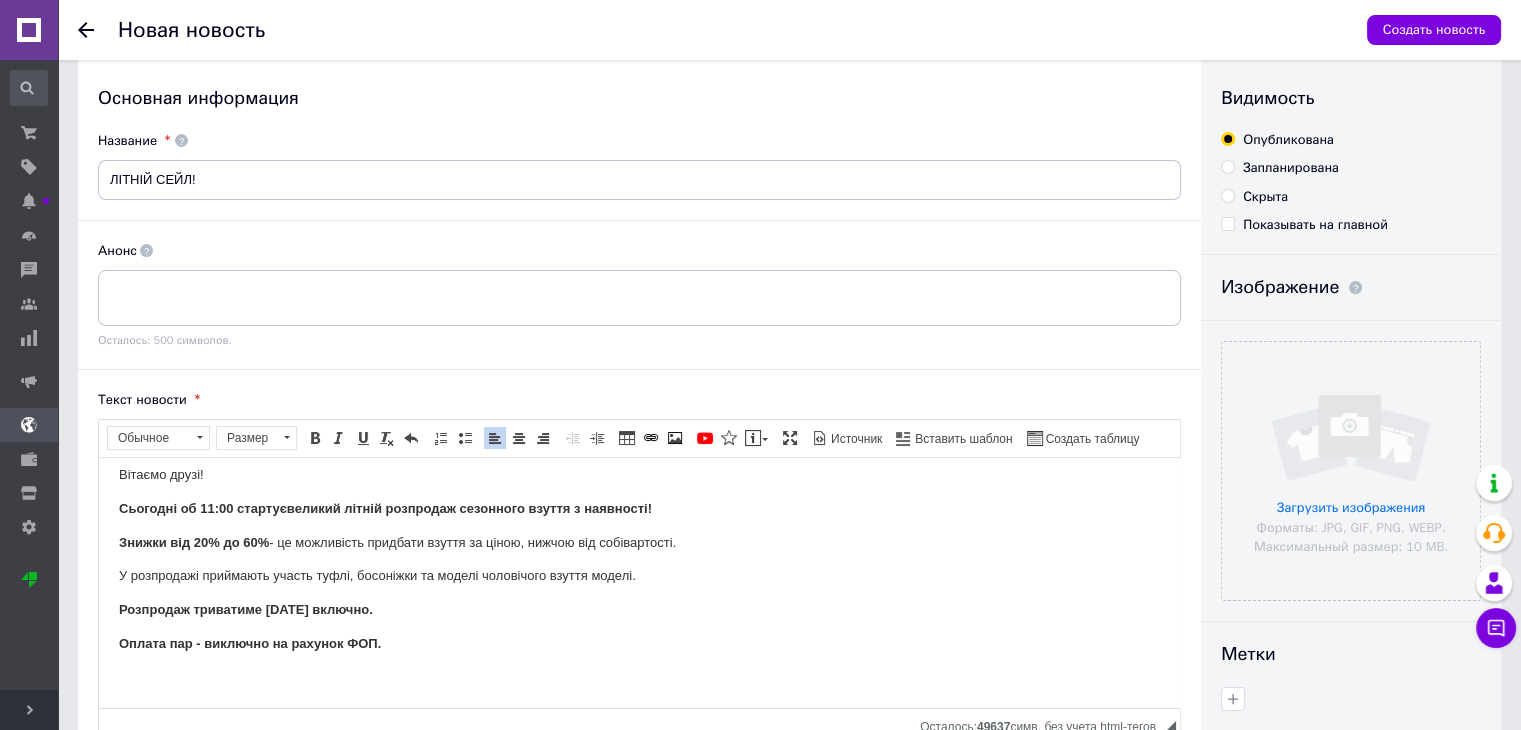 drag, startPoint x: 706, startPoint y: 565, endPoint x: 586, endPoint y: 564, distance: 120.004166 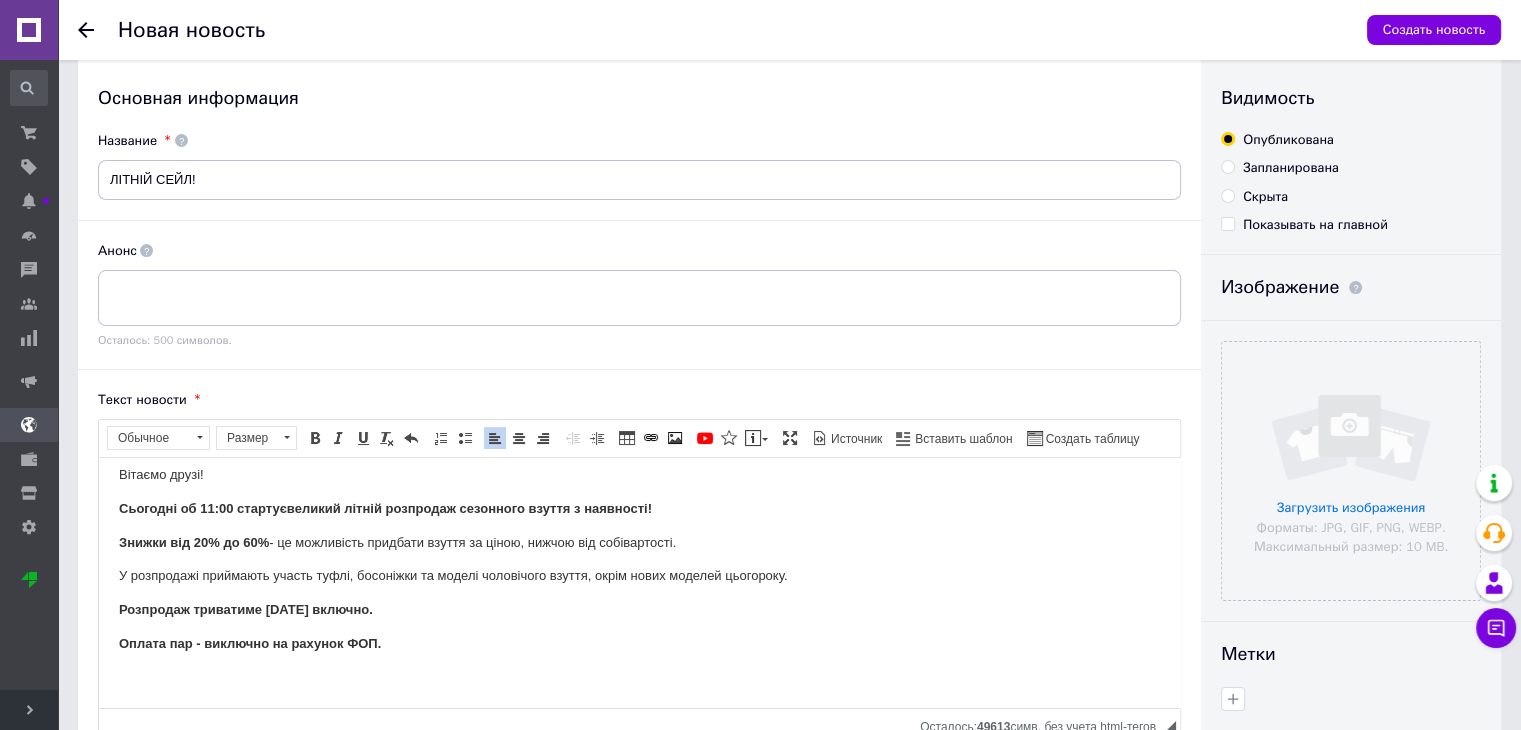 click on "У розпродажі приймають участь туфлі, босоніжки та моделі чоловічого взуття, окрім нових моделей цьогороку." at bounding box center (639, 575) 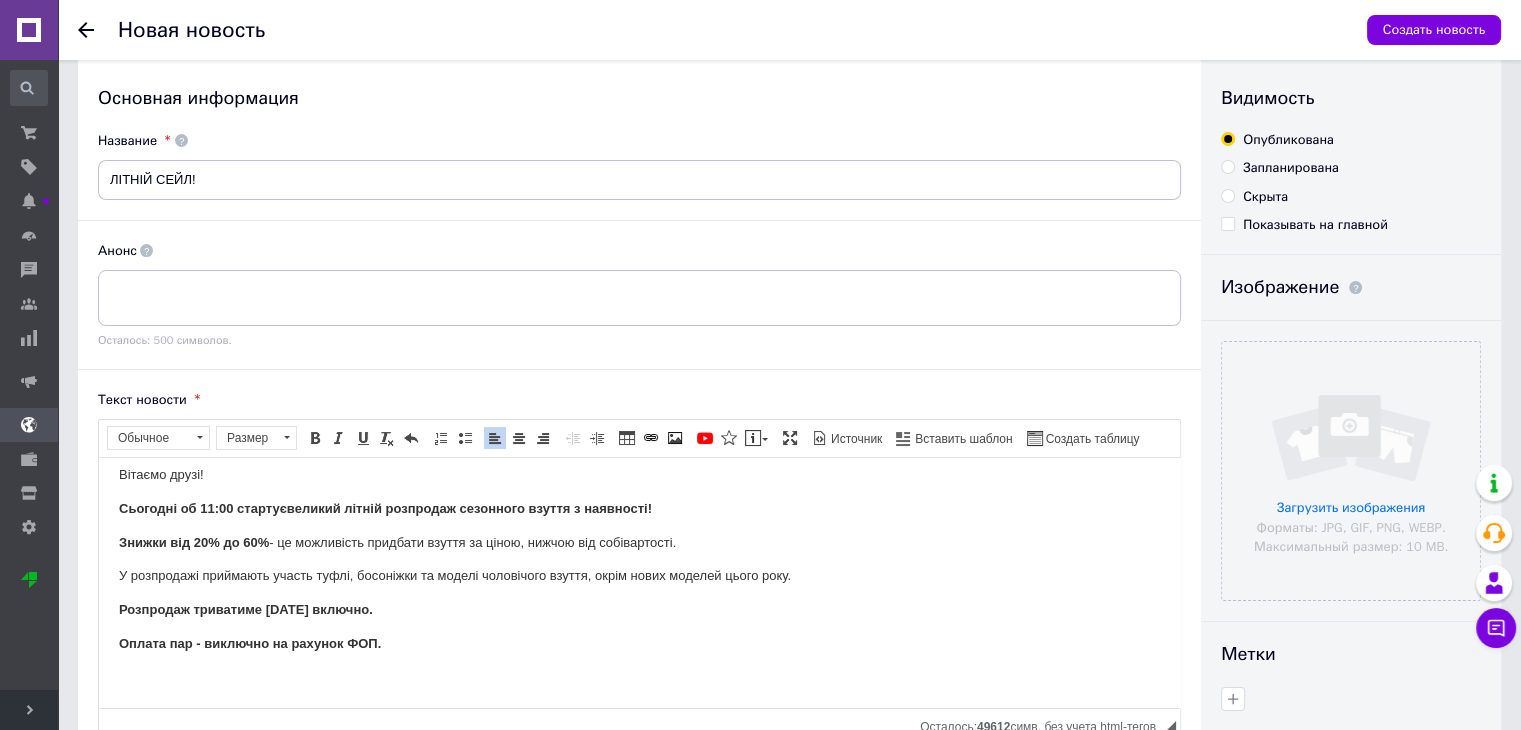click on "У розпродажі приймають участь туфлі, босоніжки та моделі чоловічого взуття, окрім нових моделей цього року." at bounding box center [639, 575] 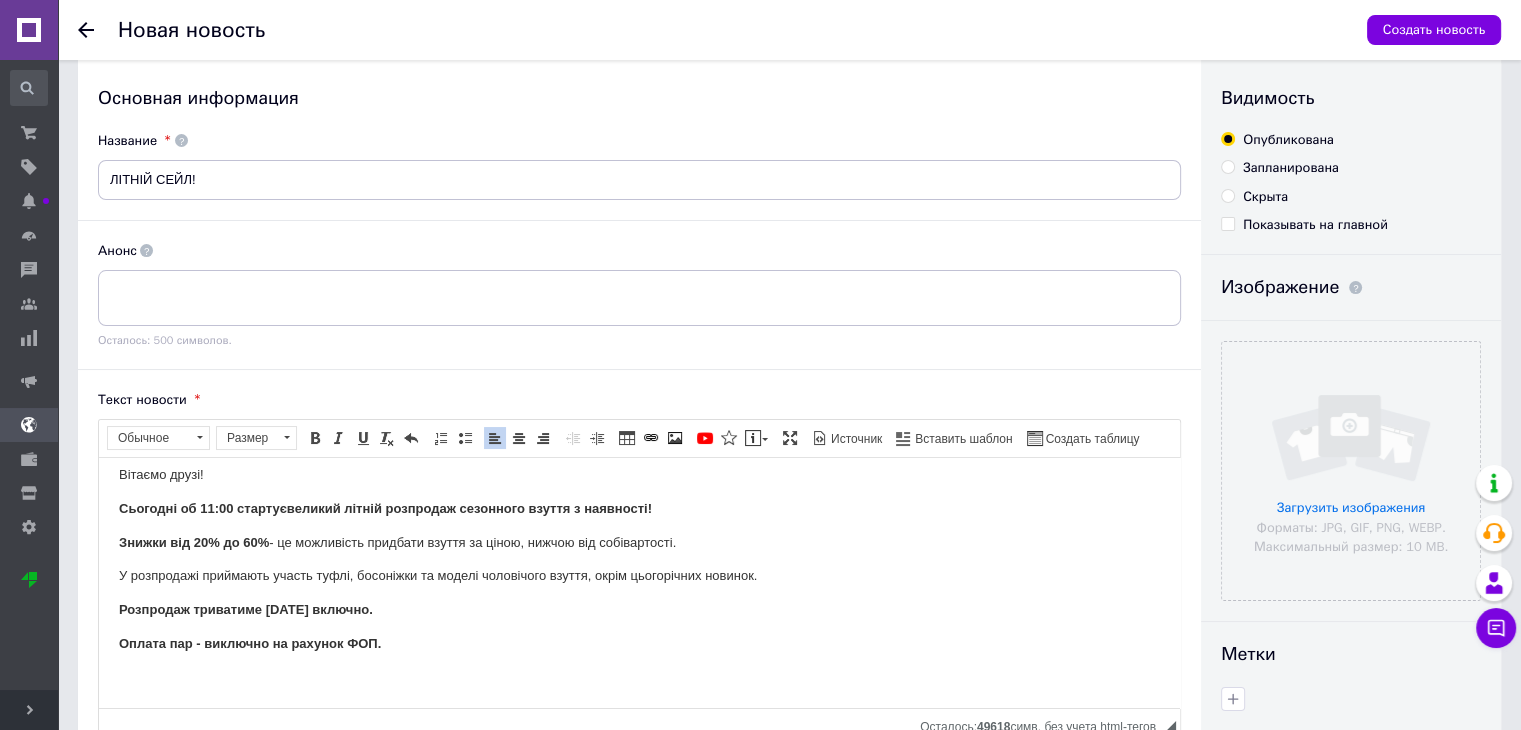 click on "У розпродажі приймають участь туфлі, босоніжки та моделі чоловічого взуття, окрім цьогорічних новинок." at bounding box center [639, 575] 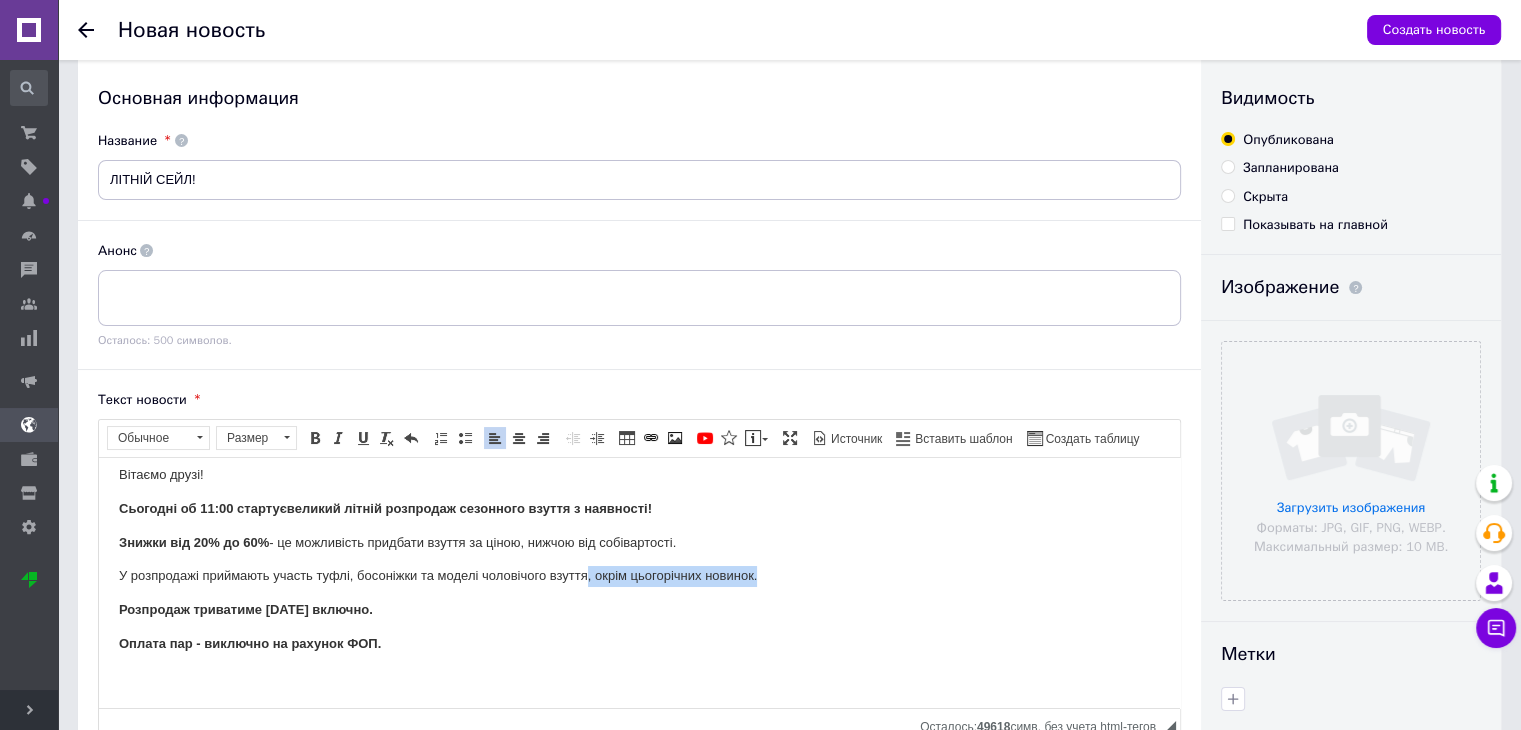 drag, startPoint x: 768, startPoint y: 575, endPoint x: 585, endPoint y: 582, distance: 183.13383 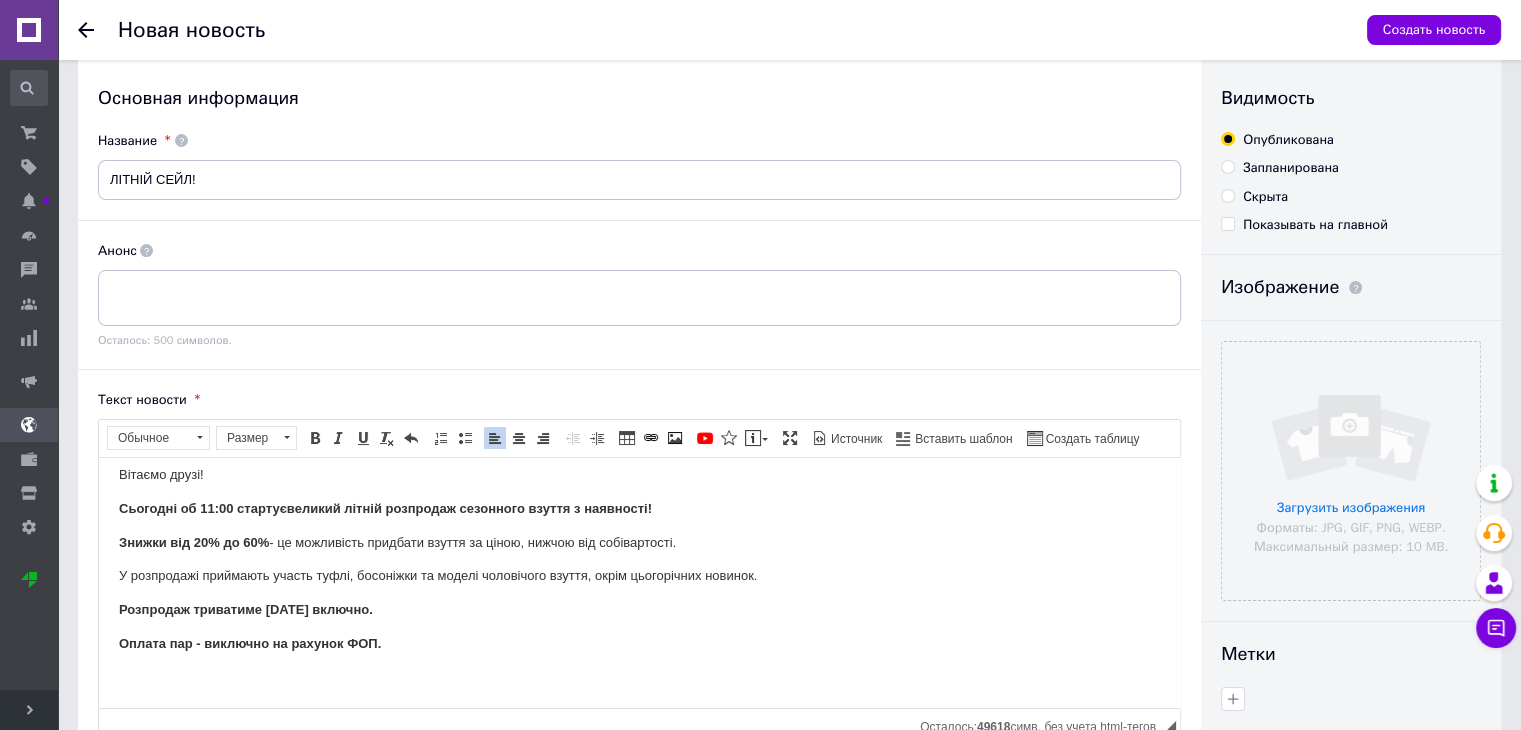 click on "Вітаємо друзі!  Сьогодні об 11:00 стартує  великий літній розпродаж сезонного взуття з наявності!  Знижки від 20% до 60%  - це можливість придбати взуття за ціною, нижчою від собівартості.  У розпродажі приймають участь туфлі, босоніжки та моделі чоловічого взуття, окрім цьогорічних новинок. Розпродаж триватиме п[DATE]�лючно.  Оплата пар - виключно на рахунок ФОП." at bounding box center [639, 592] 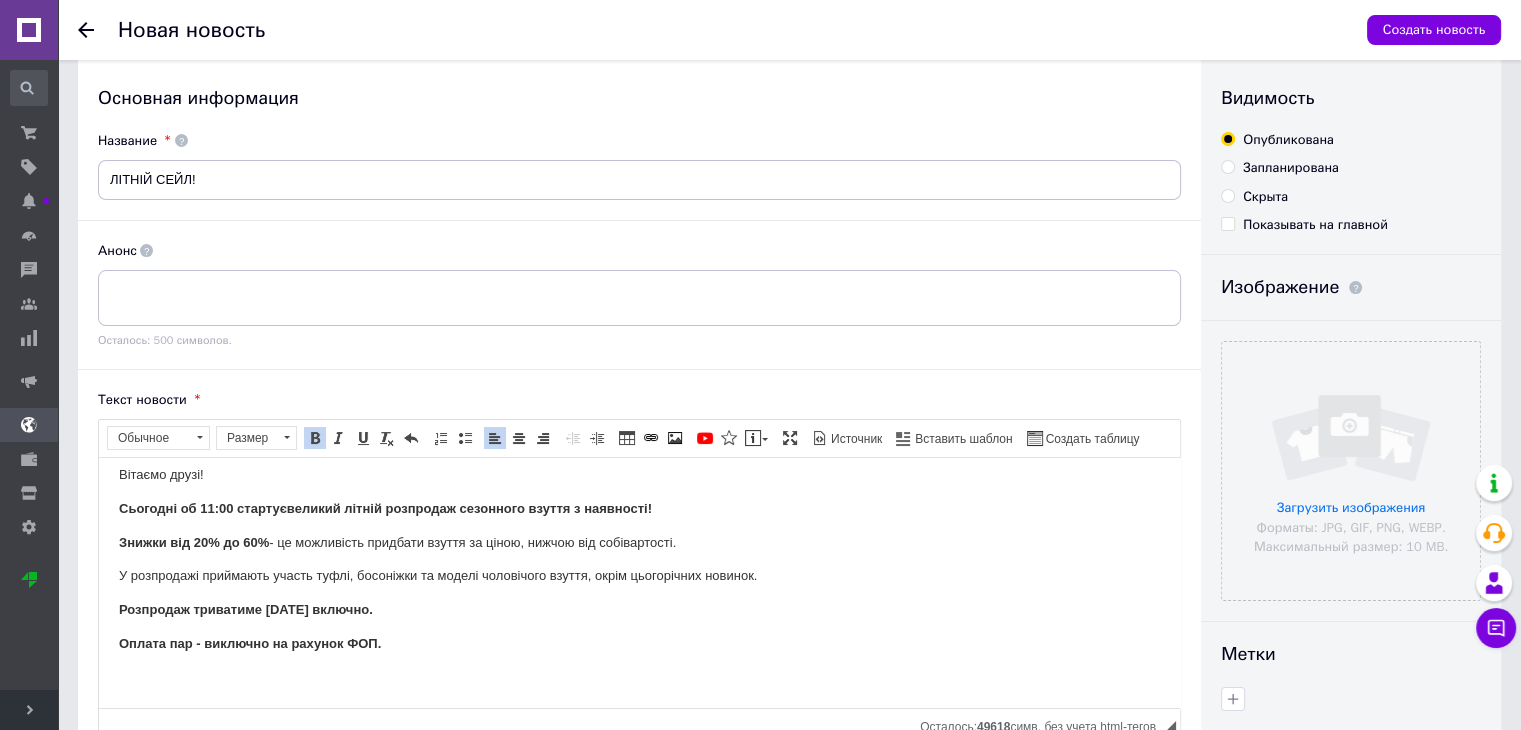 click on "Вітаємо друзі!  Сьогодні об 11:00 стартує  великий літній розпродаж сезонного взуття з наявності!  Знижки від 20% до 60%  - це можливість придбати взуття за ціною, нижчою від собівартості.  У розпродажі приймають участь туфлі, босоніжки та моделі чоловічого взуття, окрім цьогорічних новинок. Розпродаж триватиме п[DATE]�лючно.  Оплата пар - виключно на рахунок ФОП." at bounding box center [639, 592] 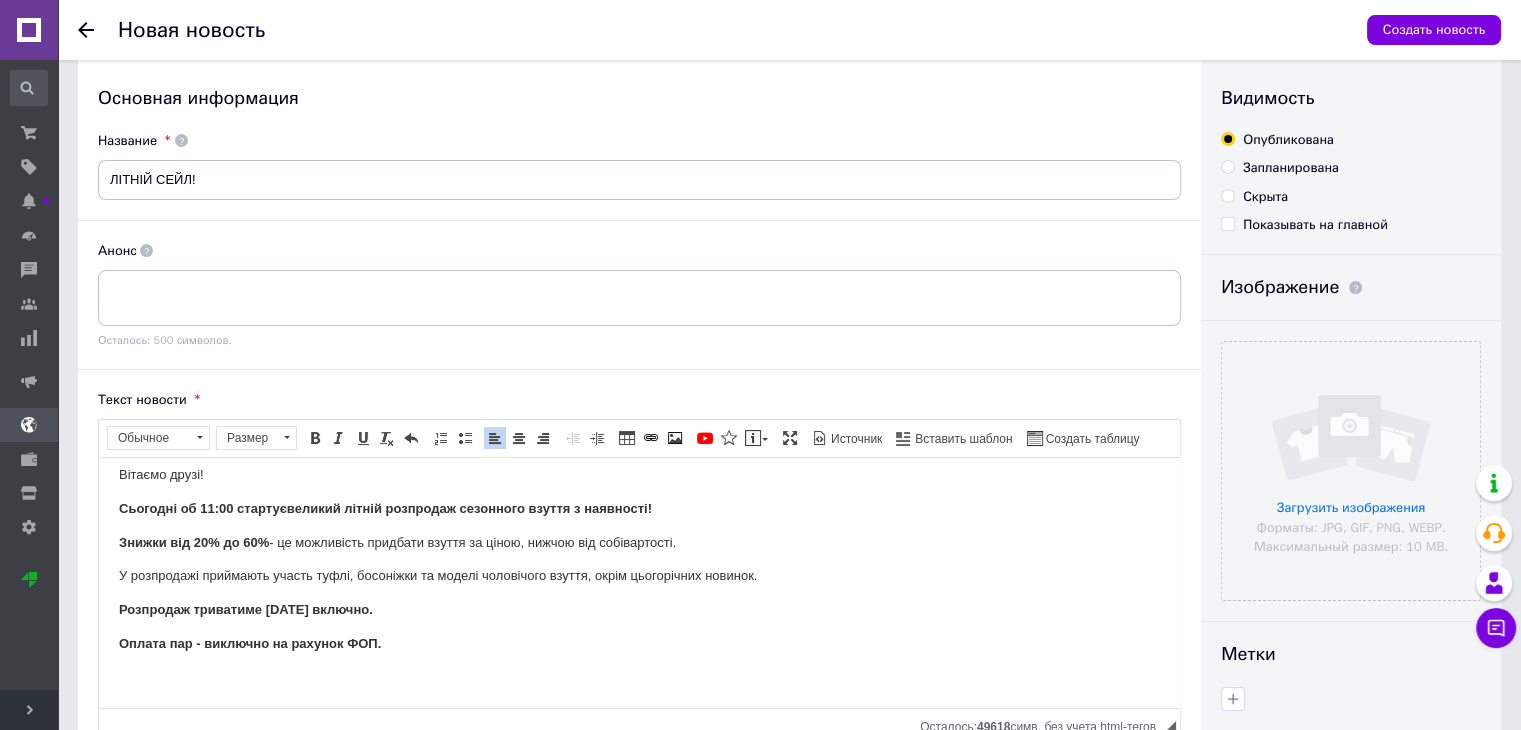 click on "Знижки від 20% до 60%  - це можливість придбати взуття за ціною, нижчою від собівартості." at bounding box center [639, 542] 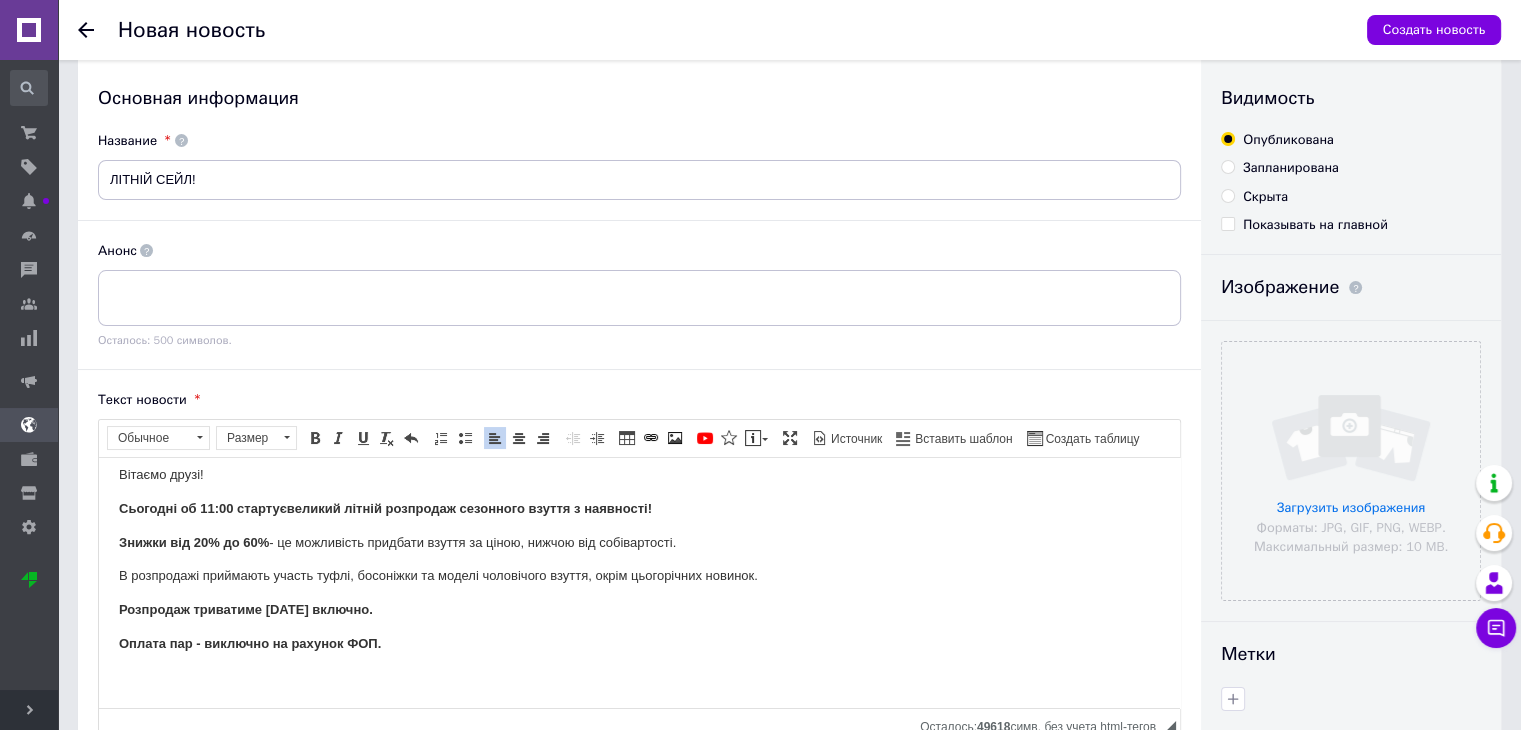 click on "В розпродажі приймають участь туфлі, босоніжки та моделі чоловічого взуття, окрім цьогорічних новинок." at bounding box center (639, 575) 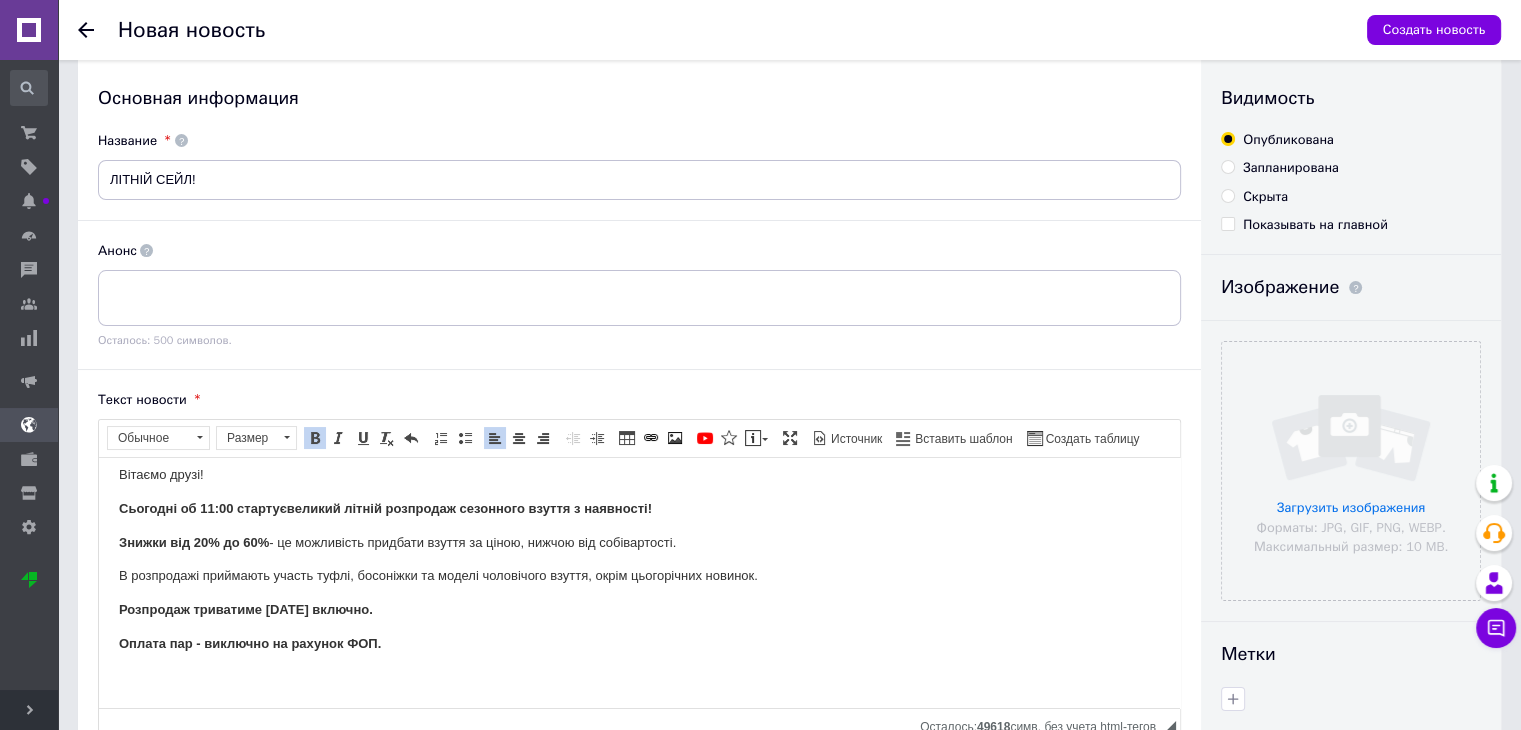 click on "Оплата пар - виключно на рахунок ФОП." at bounding box center (639, 643) 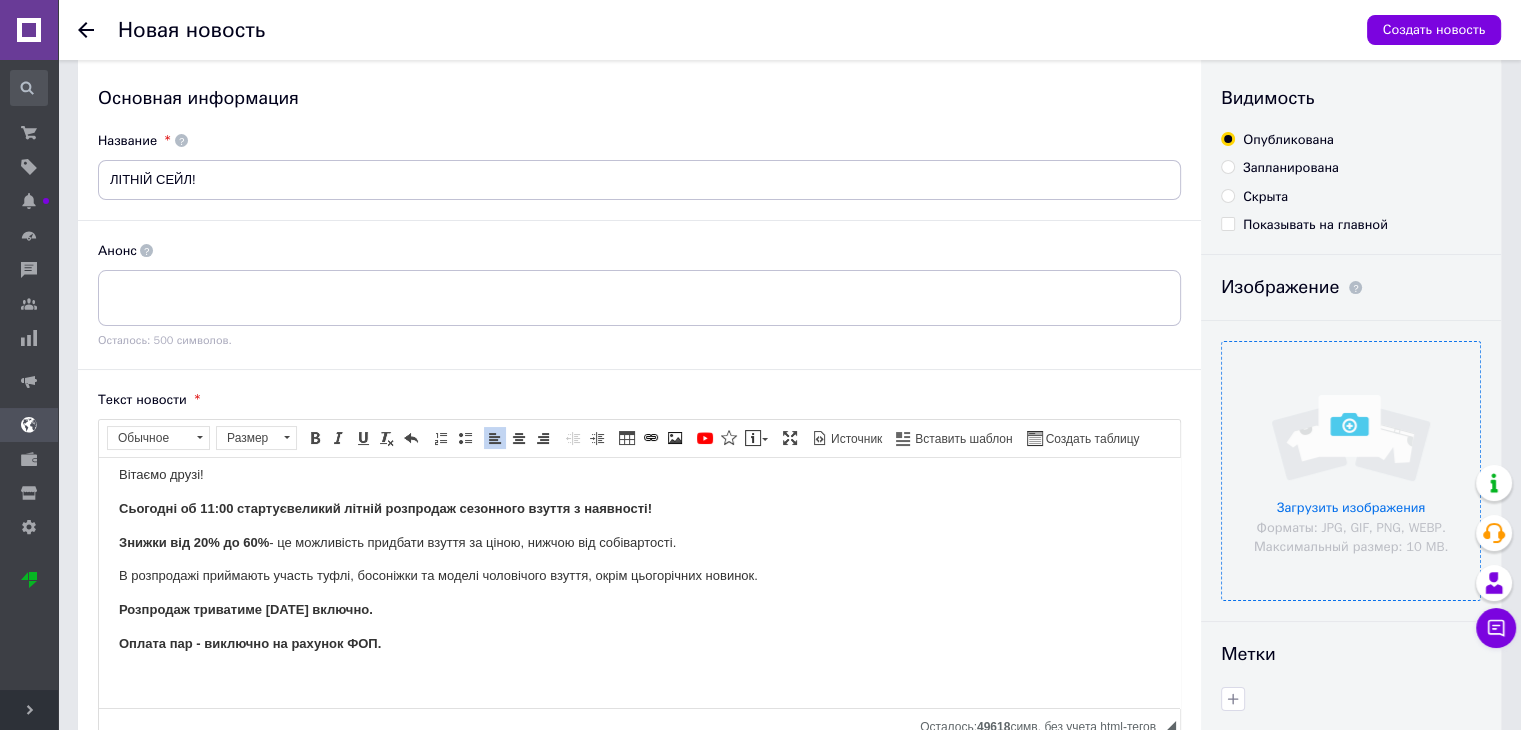 click at bounding box center [1351, 471] 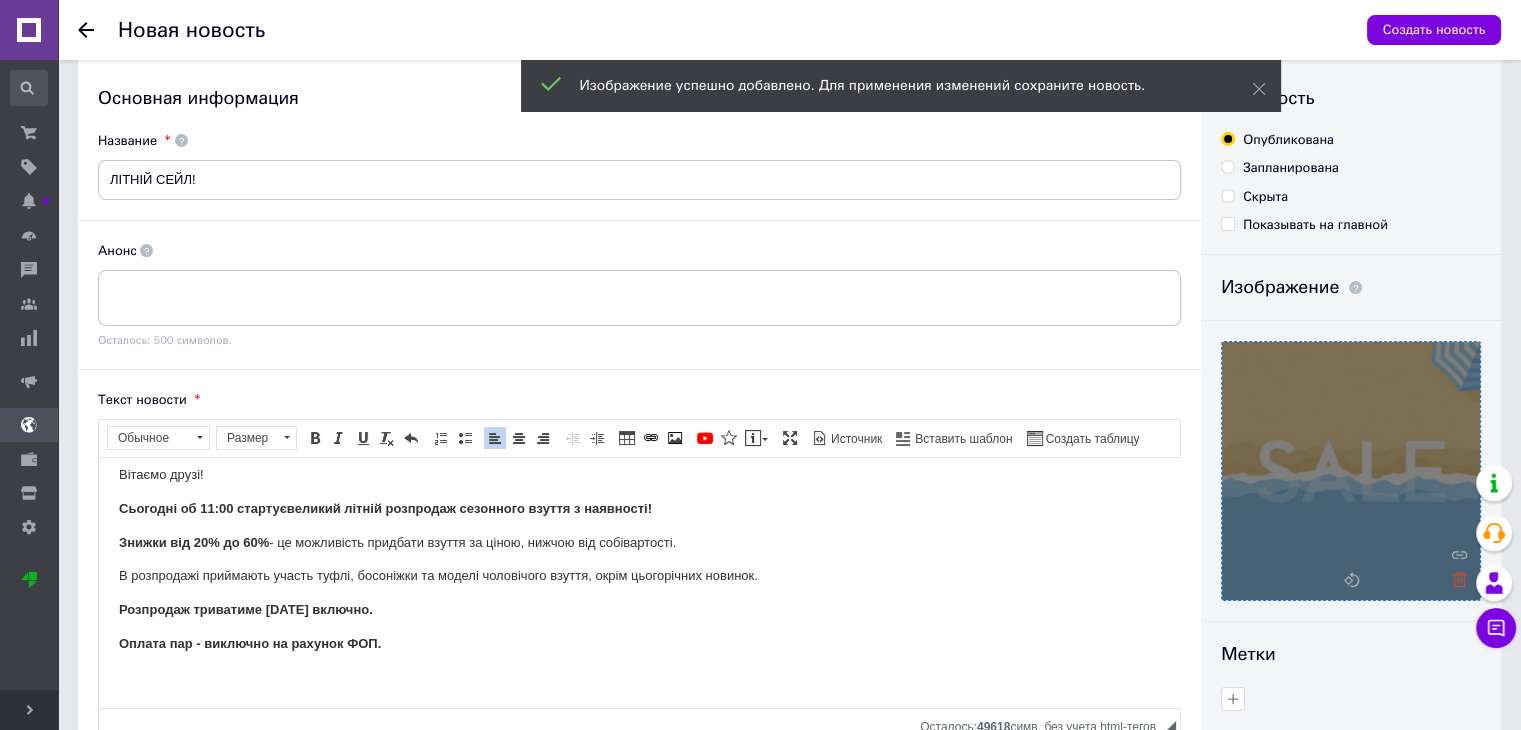 click 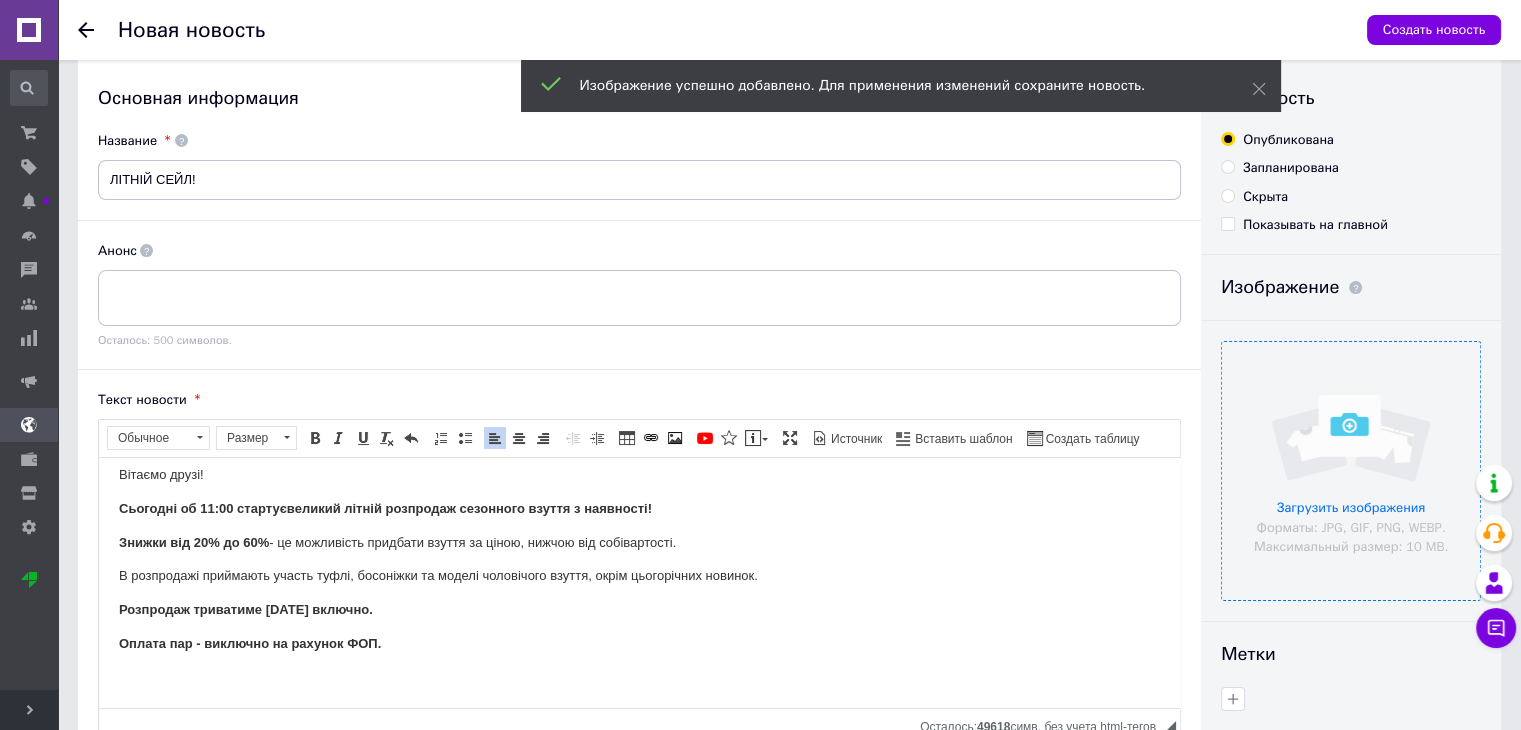 click at bounding box center (1351, 471) 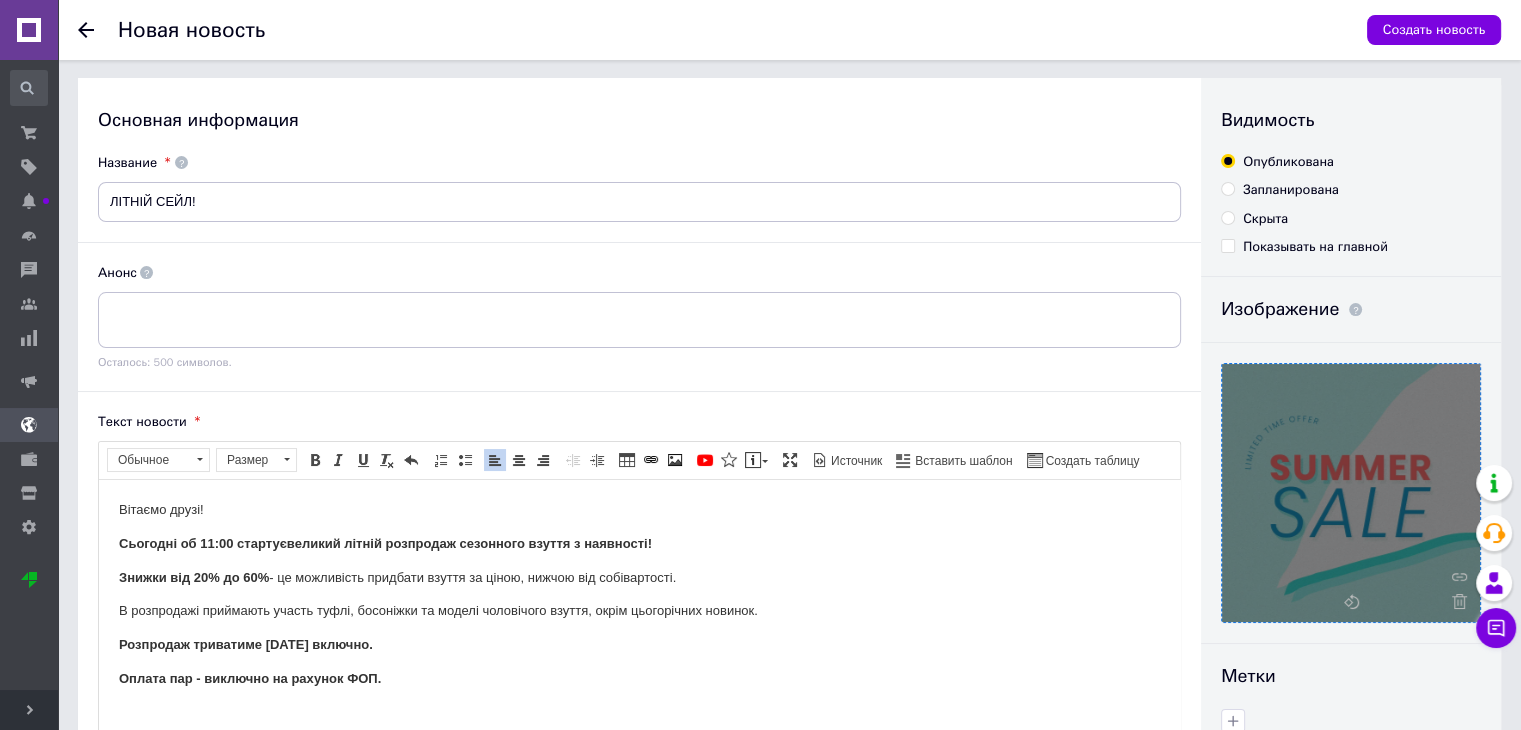 scroll, scrollTop: 0, scrollLeft: 0, axis: both 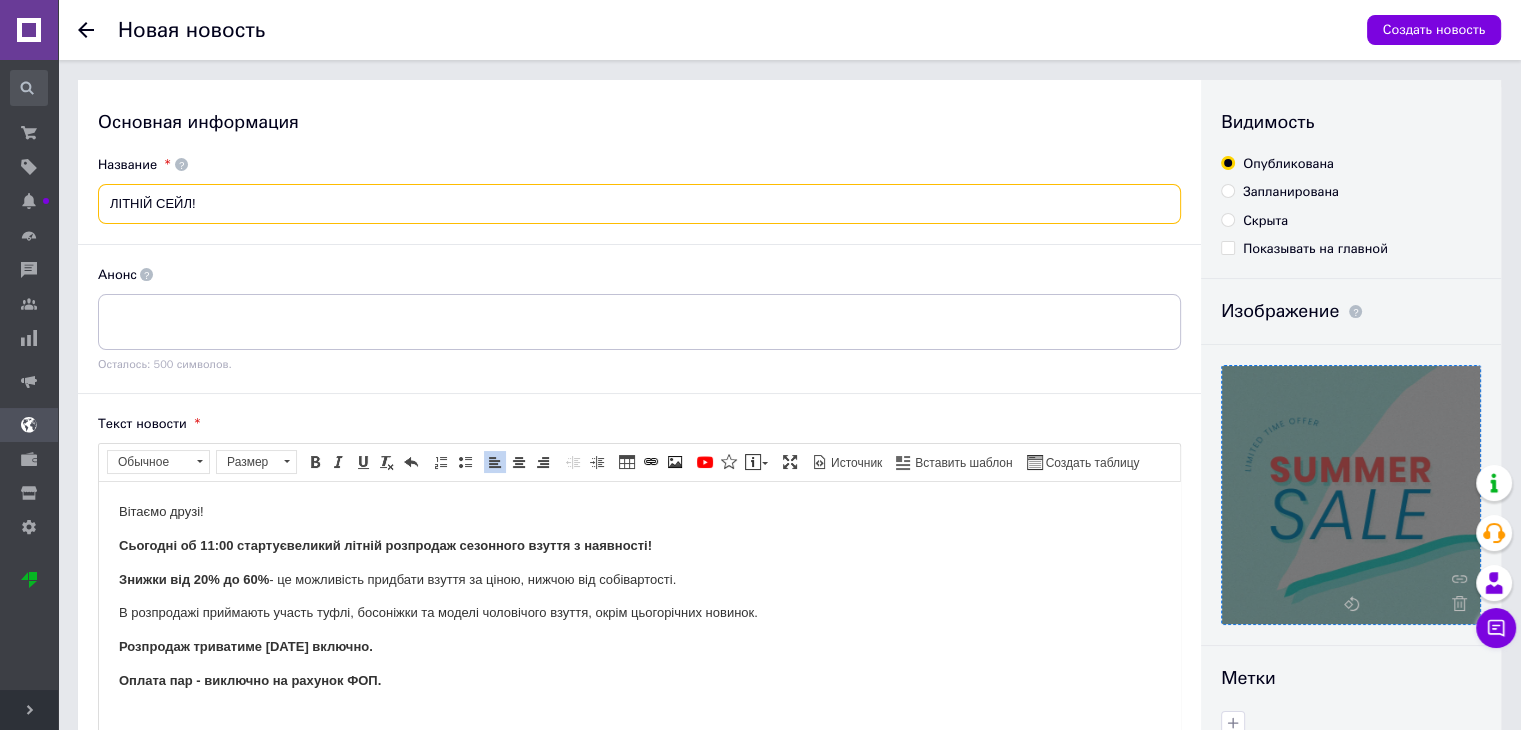 click on "ЛІТНІЙ СЕЙЛ!" at bounding box center [639, 204] 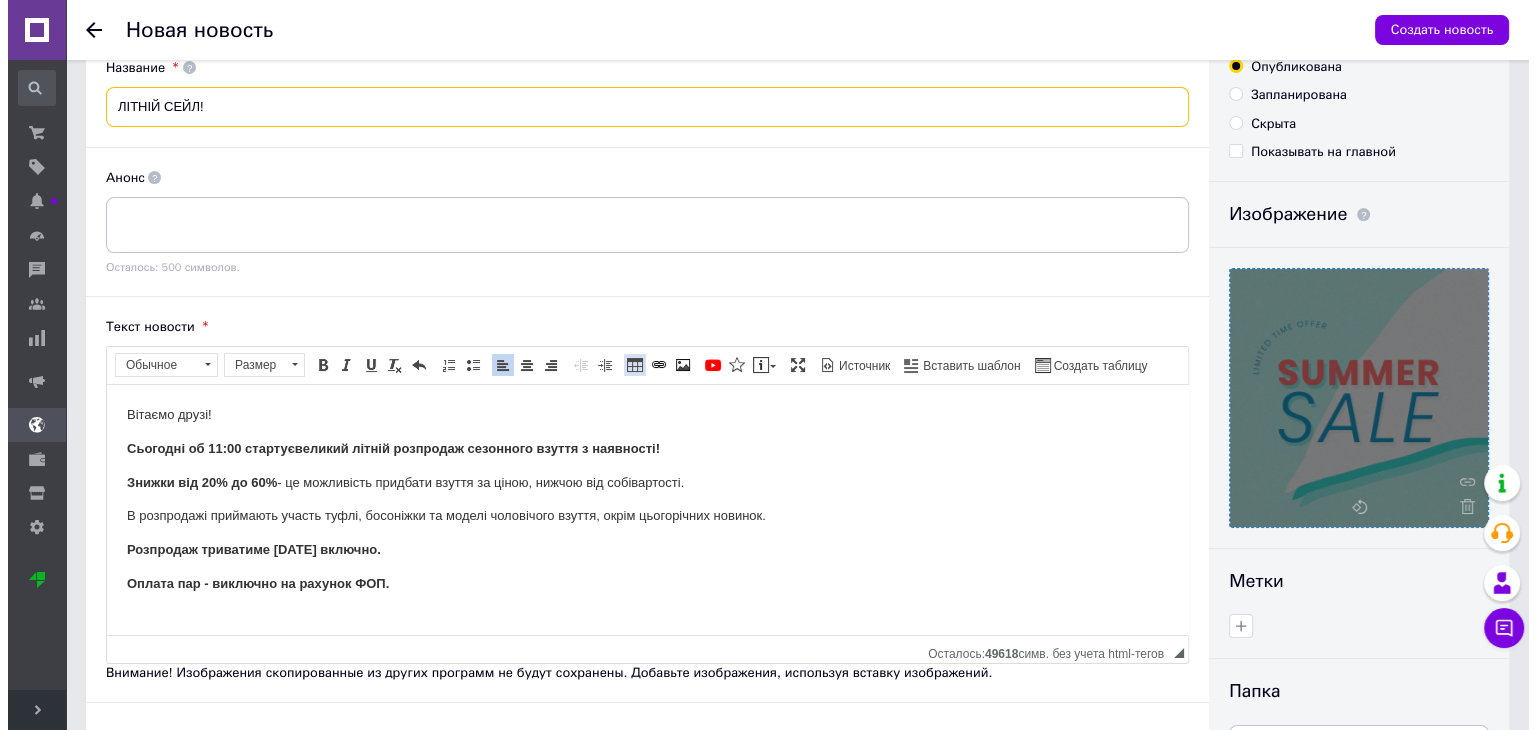scroll, scrollTop: 200, scrollLeft: 0, axis: vertical 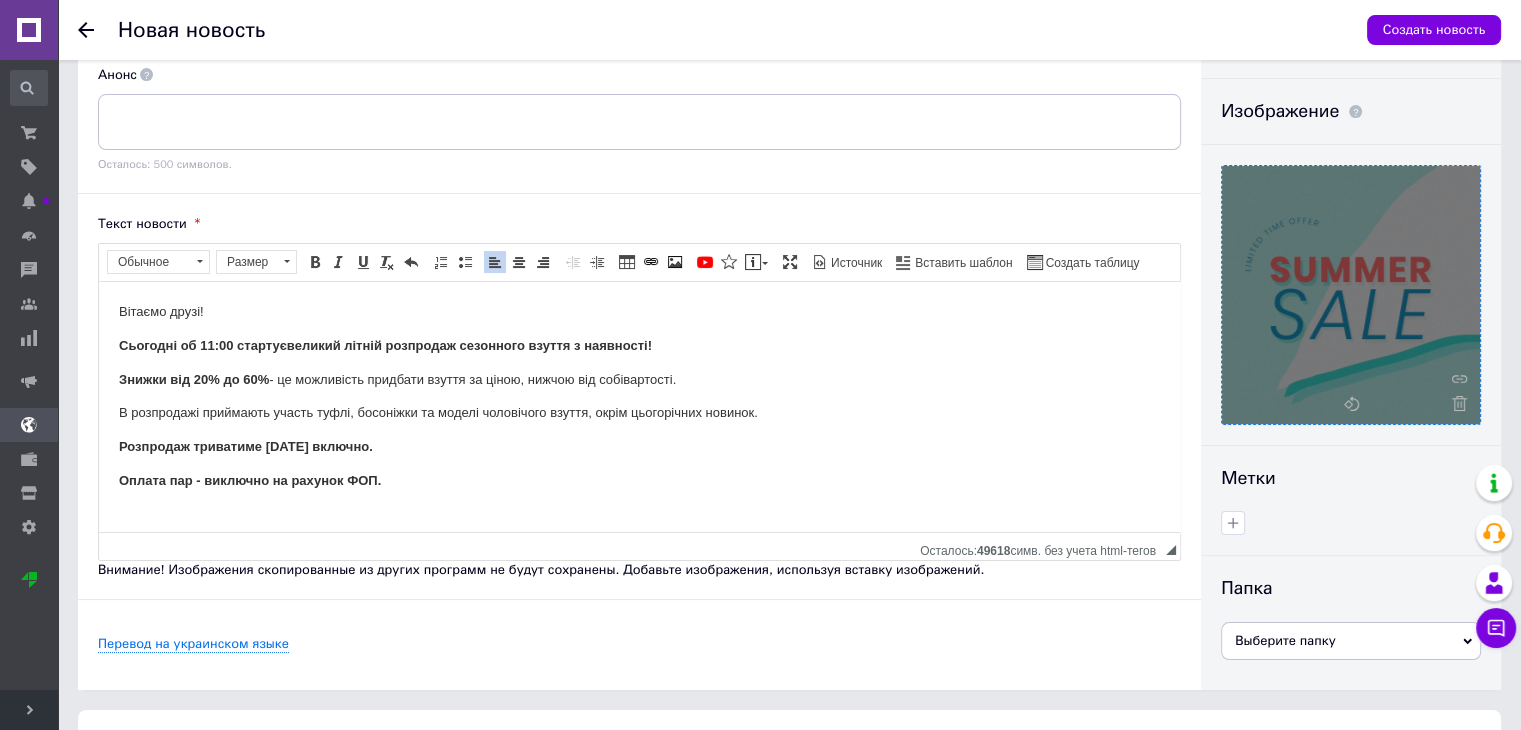 click on "Сьогодні об 11:00 стартує  великий літній розпродаж сезонного взуття з наявності!" at bounding box center [385, 344] 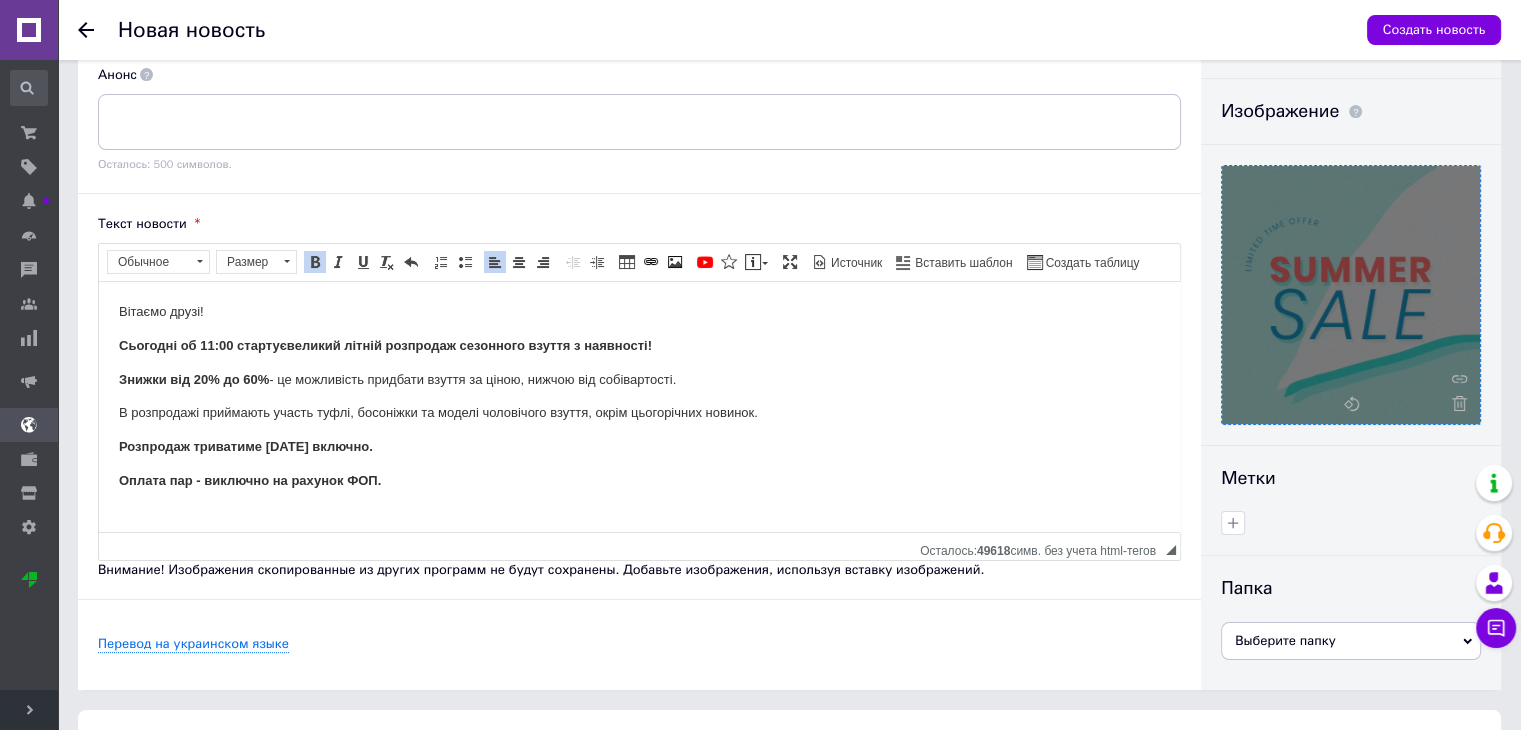 click on "Сьогодні об 11:00 стартує  великий літній розпродаж сезонного взуття з наявності!" at bounding box center (639, 345) 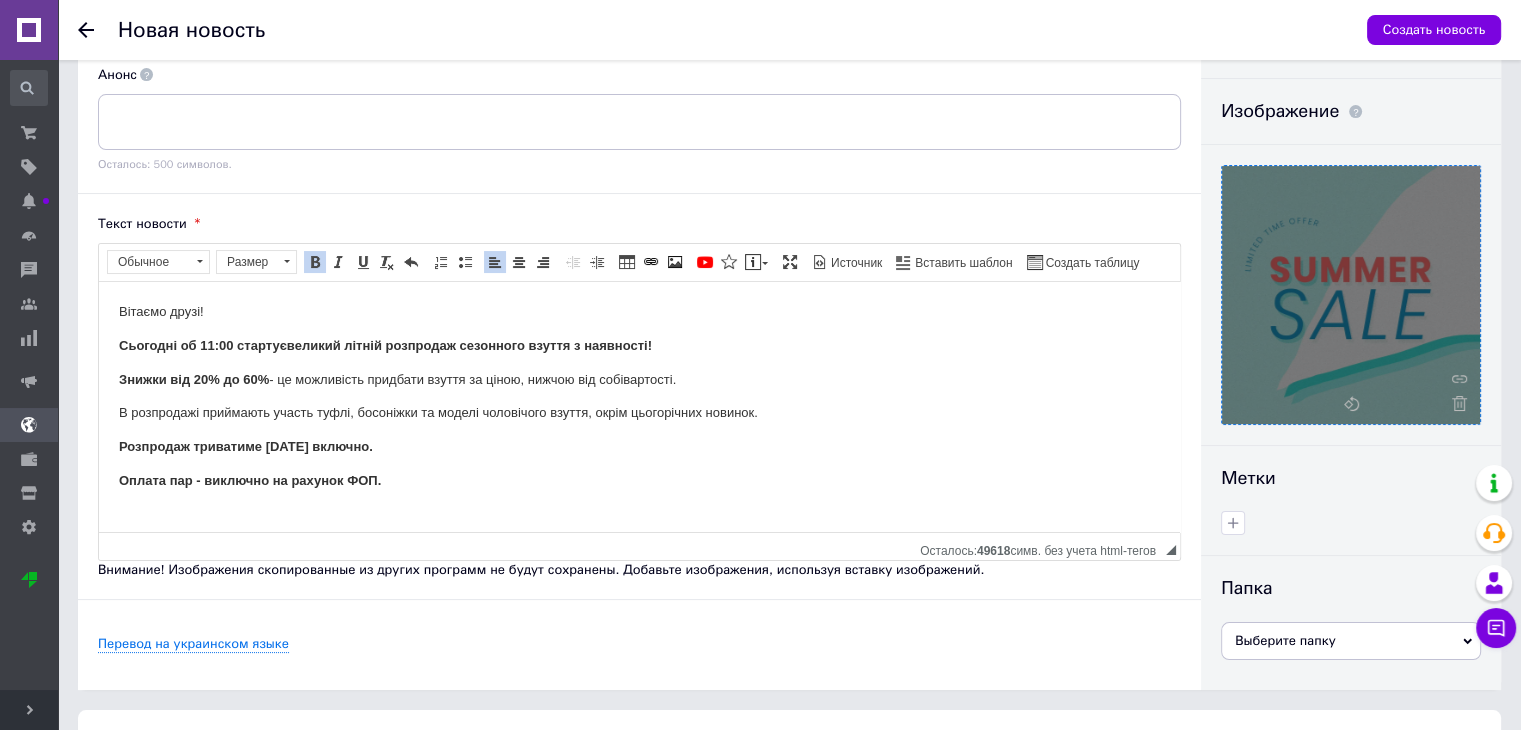 click on "Знижки від 20% до 60%" at bounding box center [194, 378] 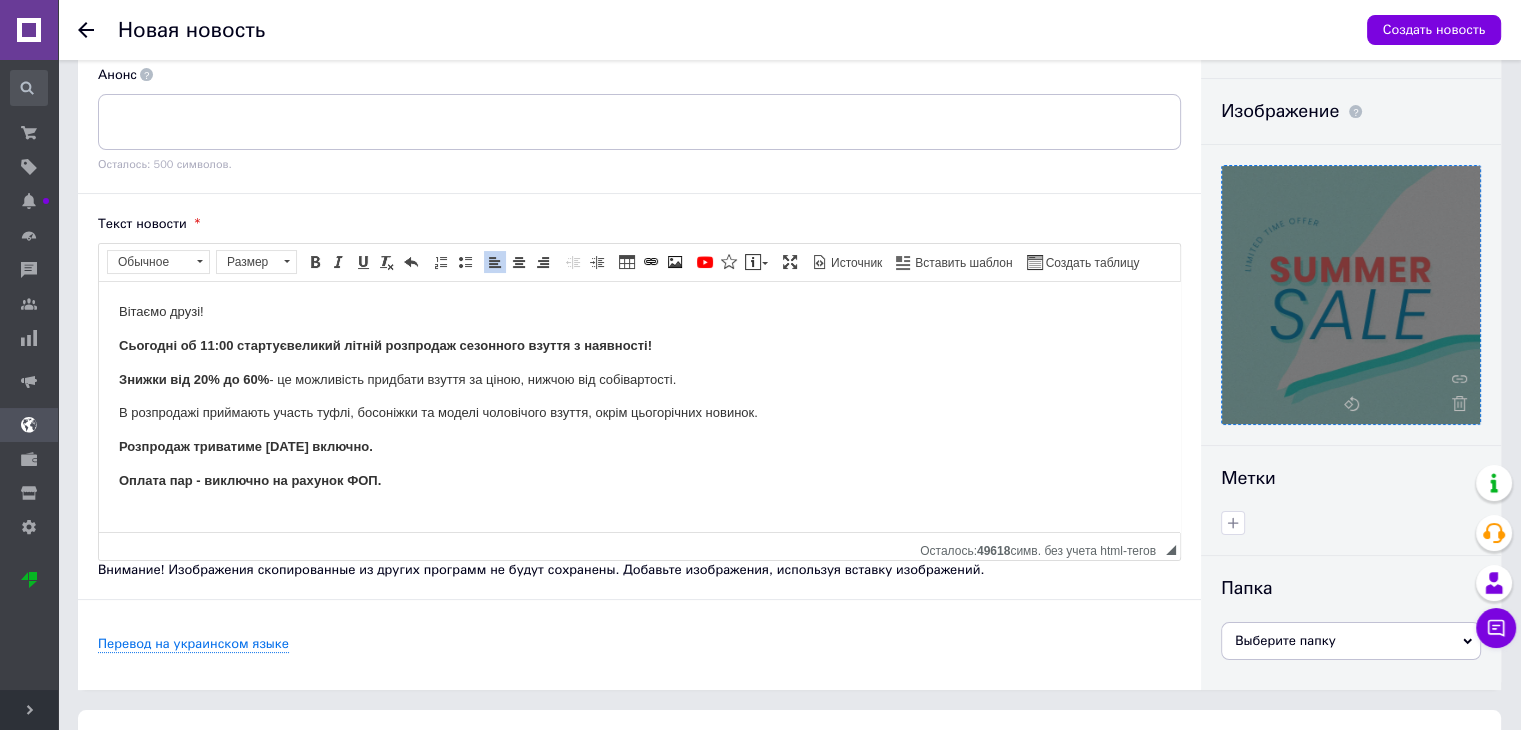 click on "Знижки від 20% до 60%  - це можливість придбати взуття за ціною, нижчою від собівартості." at bounding box center (639, 379) 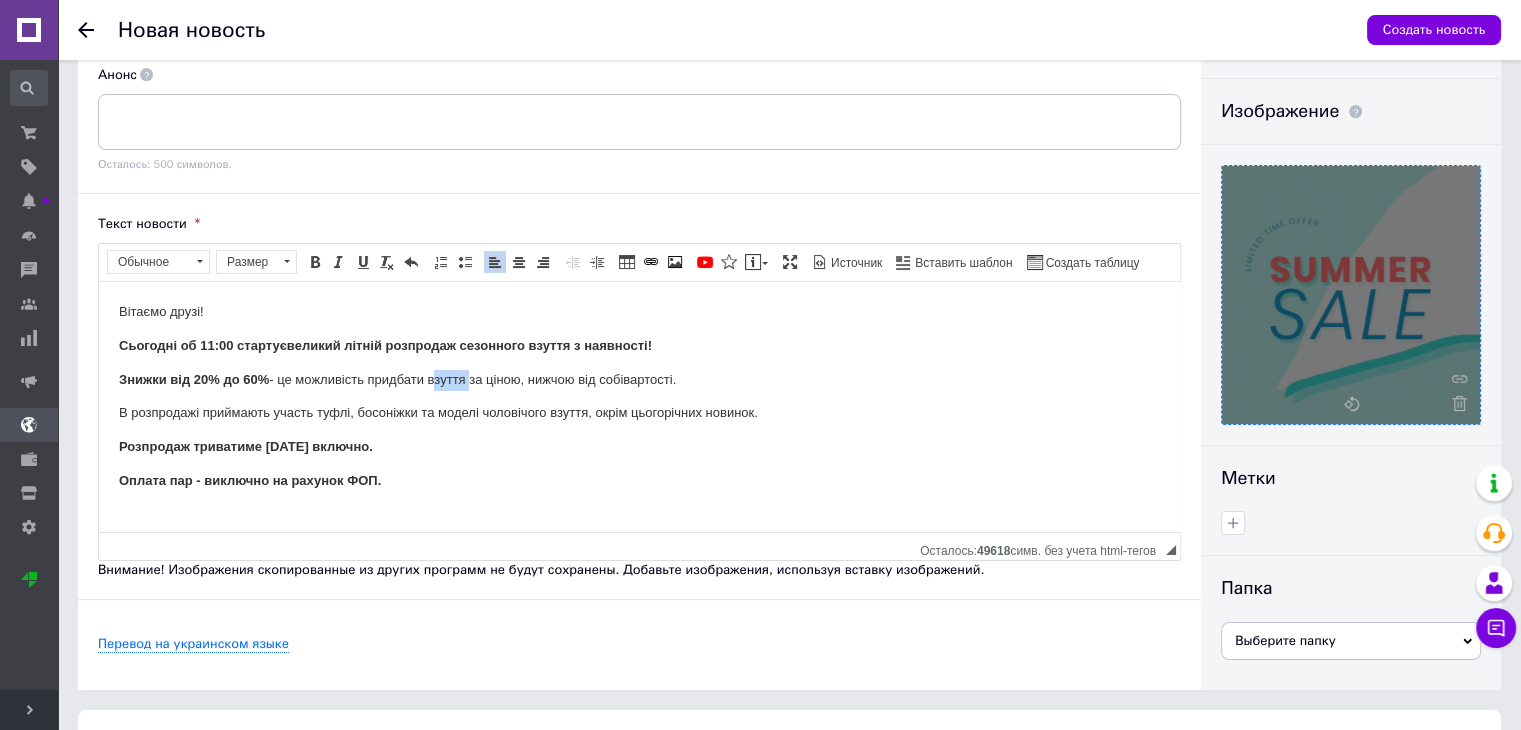 drag, startPoint x: 433, startPoint y: 375, endPoint x: 469, endPoint y: 375, distance: 36 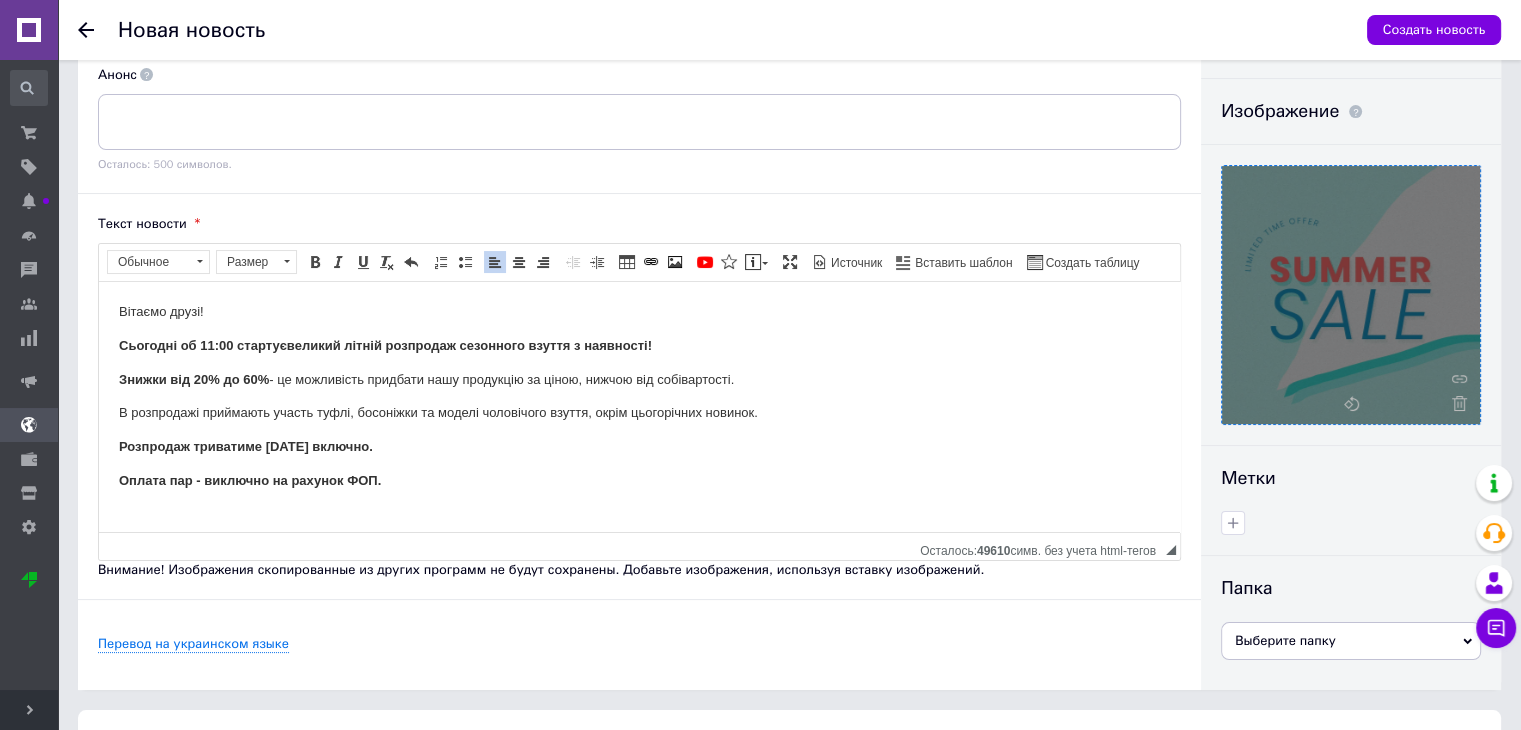 click on "Вітаємо друзі!  Сьогодні об 11:00 стартує  великий літній розпродаж сезонного взуття з наявності!  Знижки від 20% до 60%  - це можливість придбати нашу продукцію за ціною, нижчою від собівартості.  В розпродажі приймають участь туфлі, босоніжки та моделі чоловічого взуття, окрім цьогорічних новинок. Розпродаж триватиме [DATE] включно.  Оплата пар - виключно на рахунок ФОП." at bounding box center (639, 429) 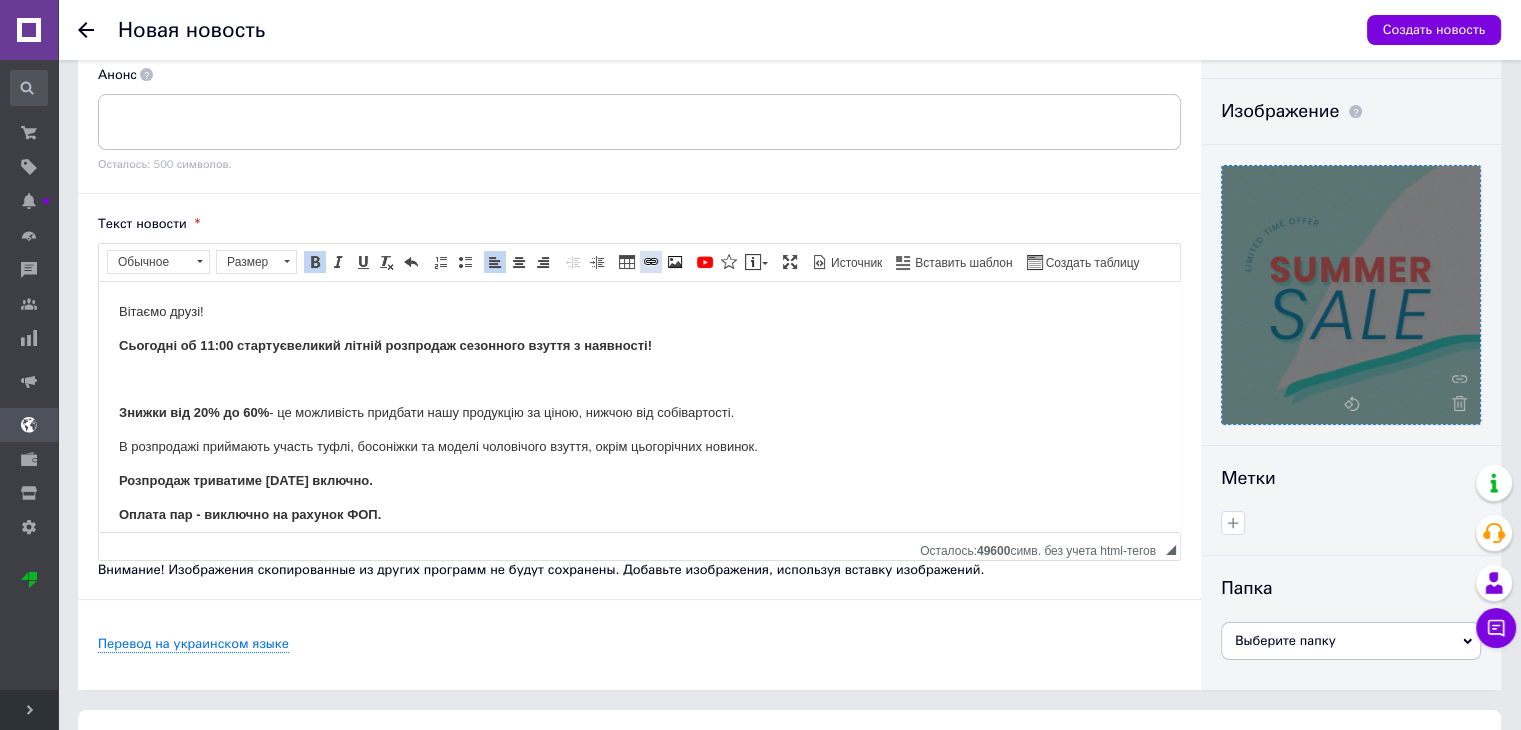 click at bounding box center [651, 262] 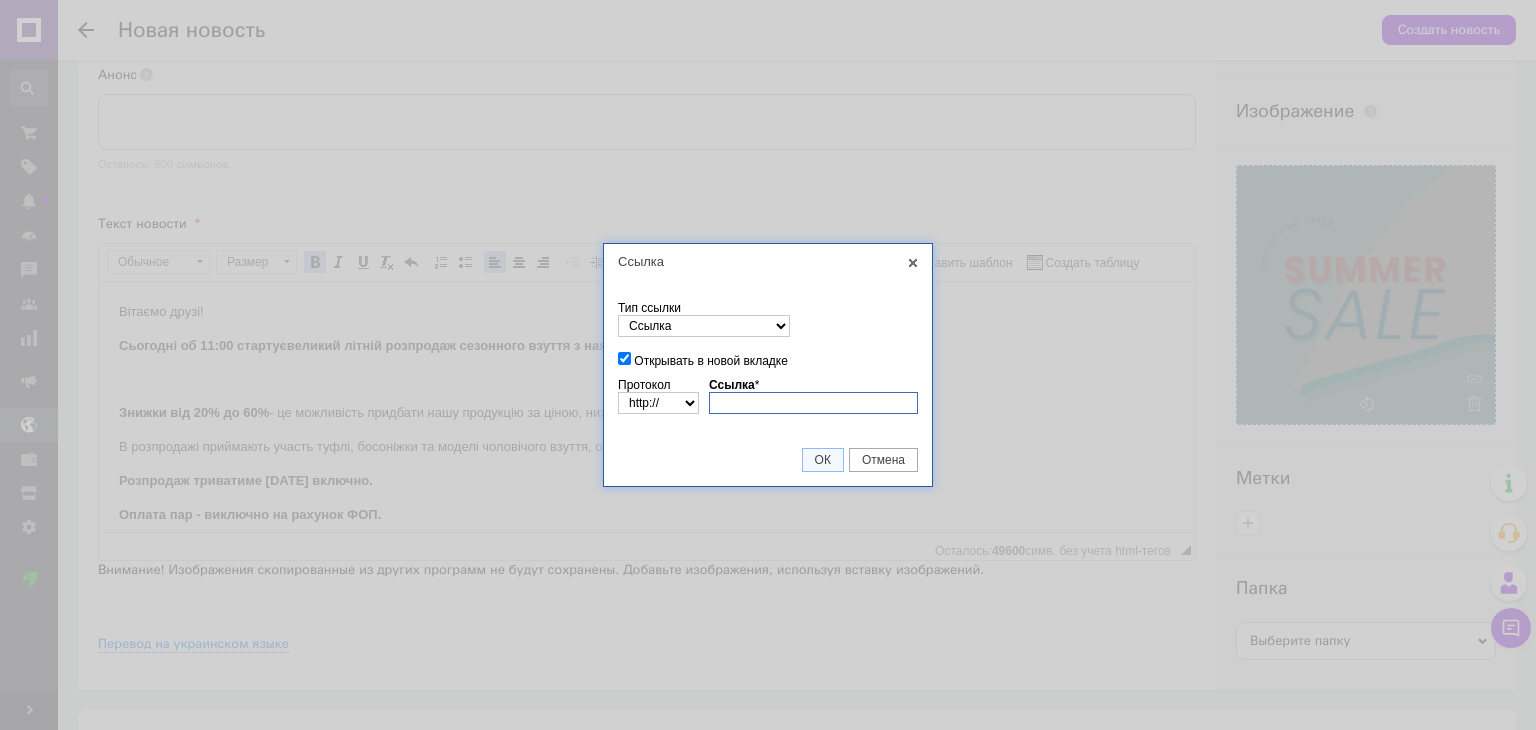 paste on "[URL][DOMAIN_NAME]" 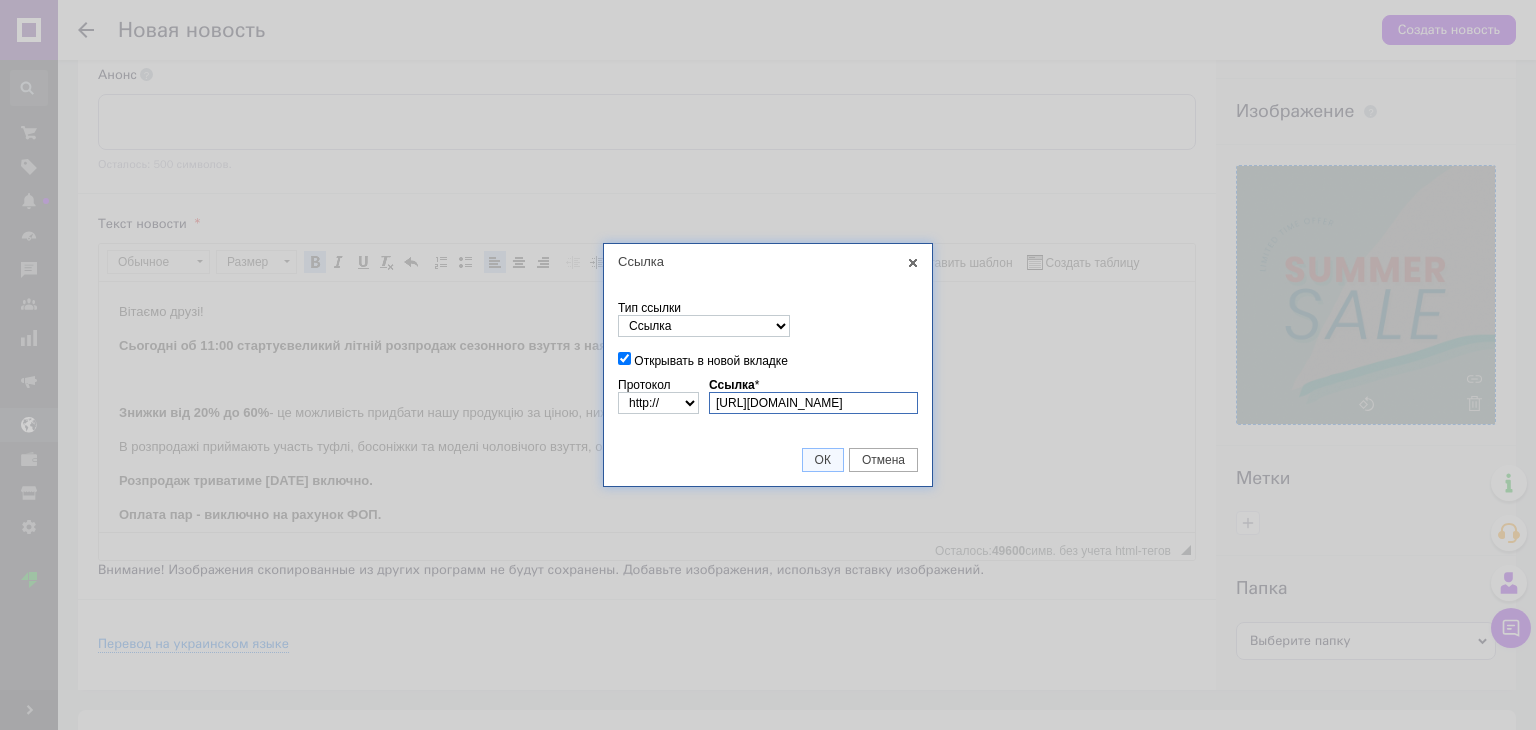 scroll, scrollTop: 0, scrollLeft: 353, axis: horizontal 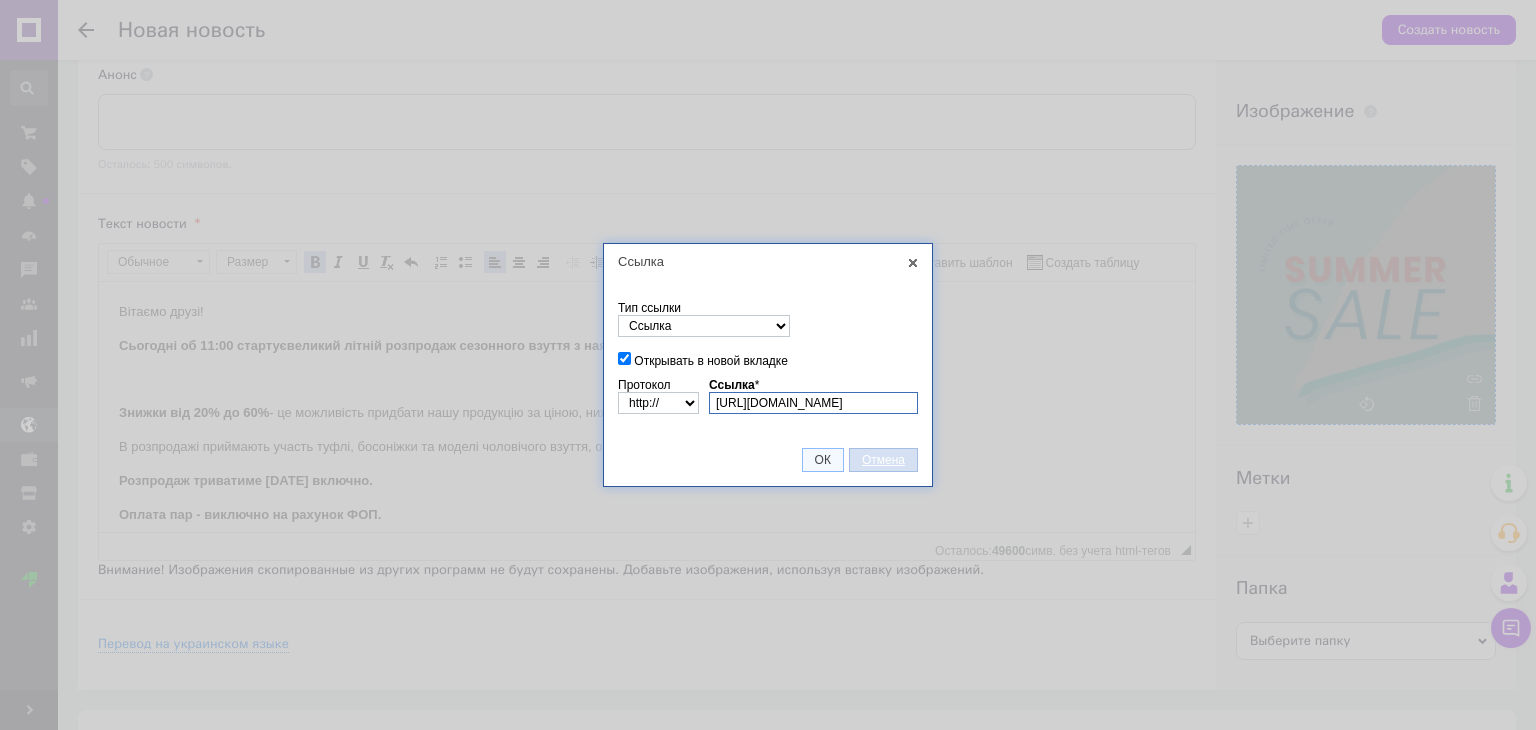 type on "[URL][DOMAIN_NAME]" 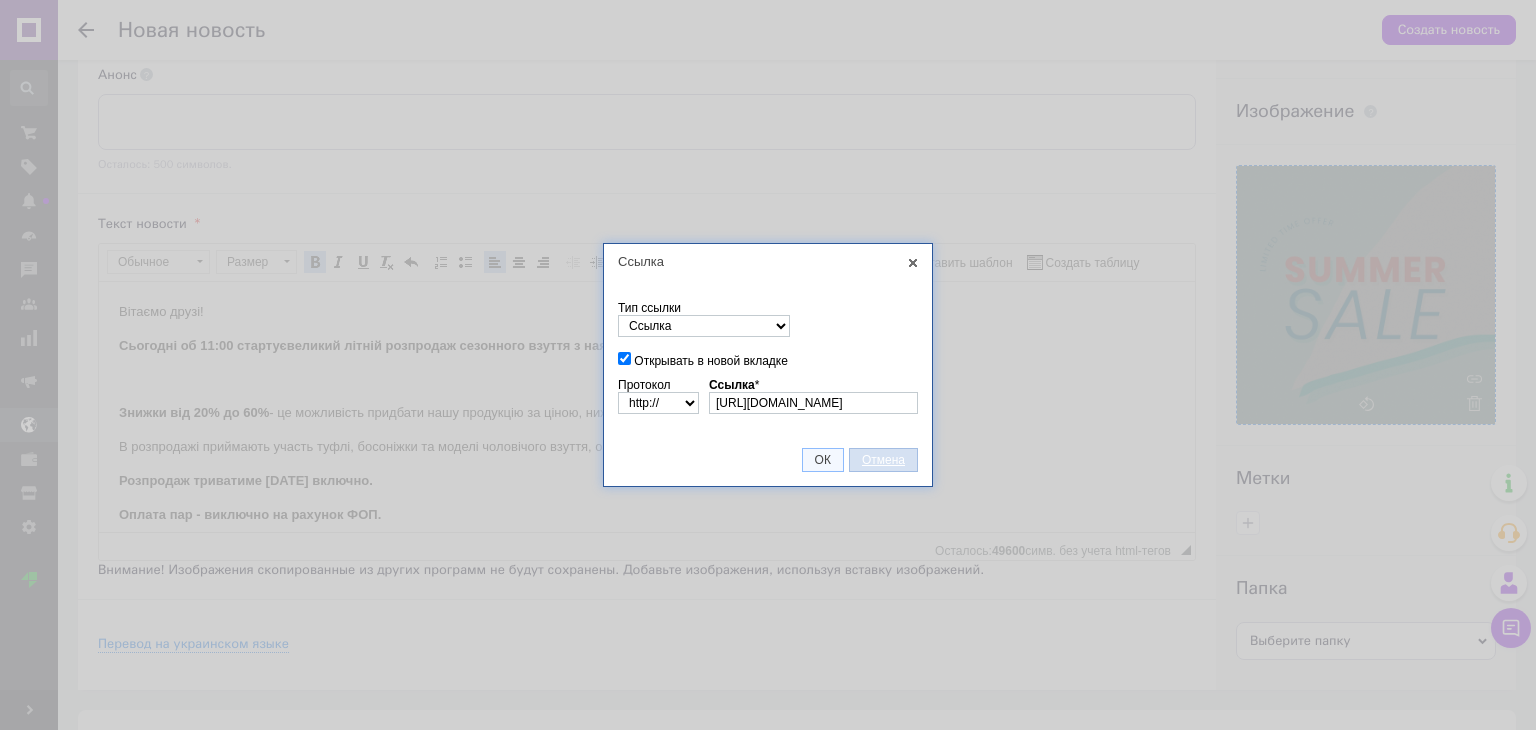 select on "https://" 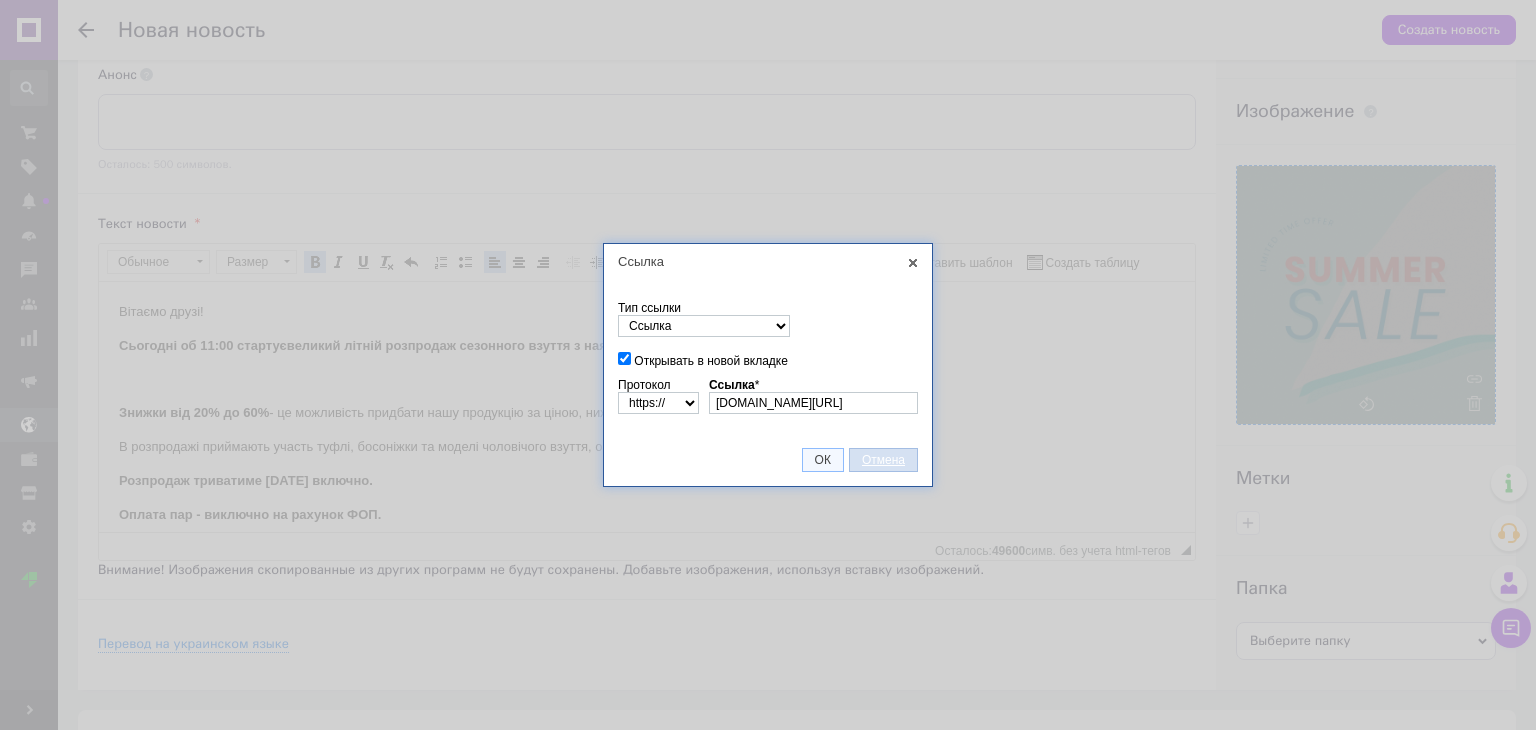 click on "Отмена" at bounding box center (883, 460) 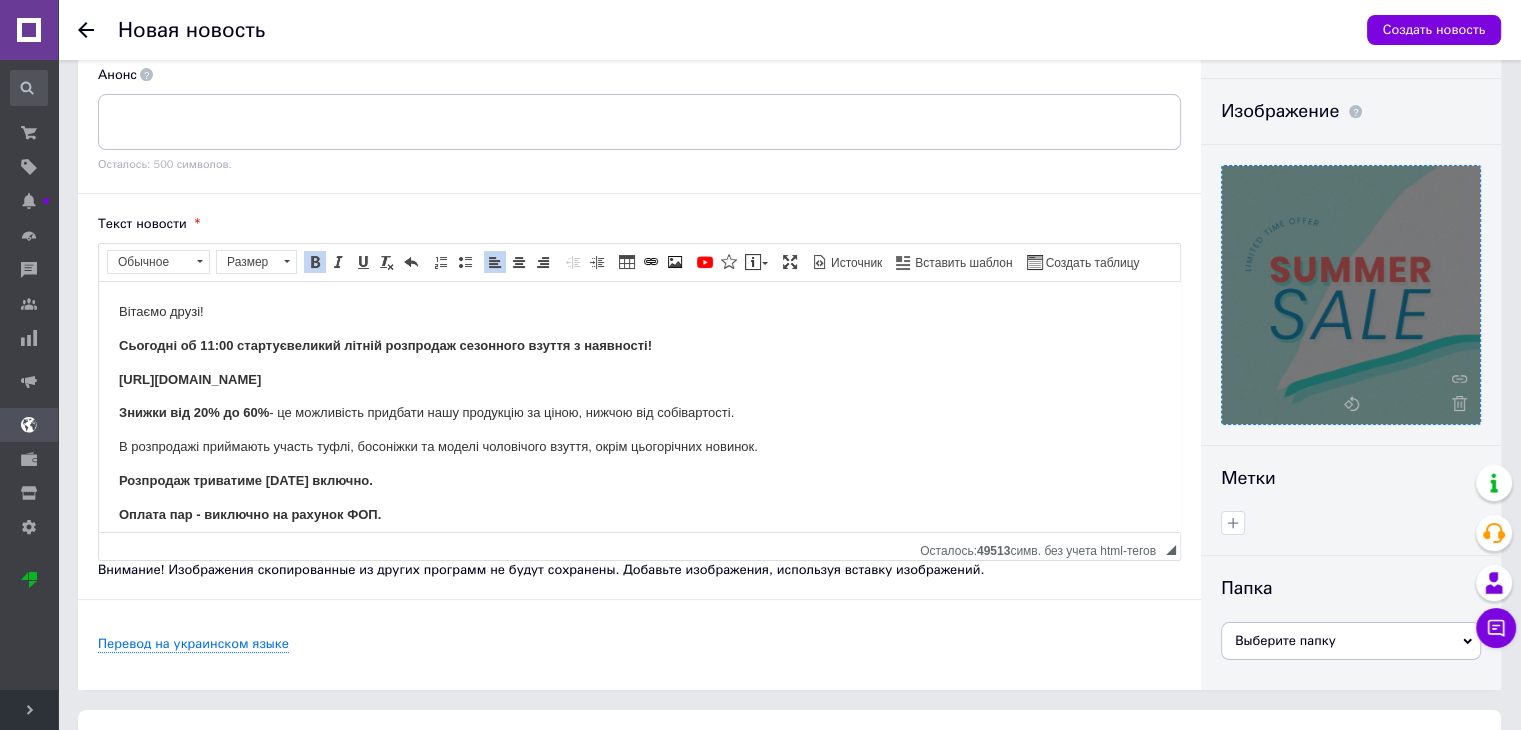 drag, startPoint x: 773, startPoint y: 373, endPoint x: 117, endPoint y: 375, distance: 656.00305 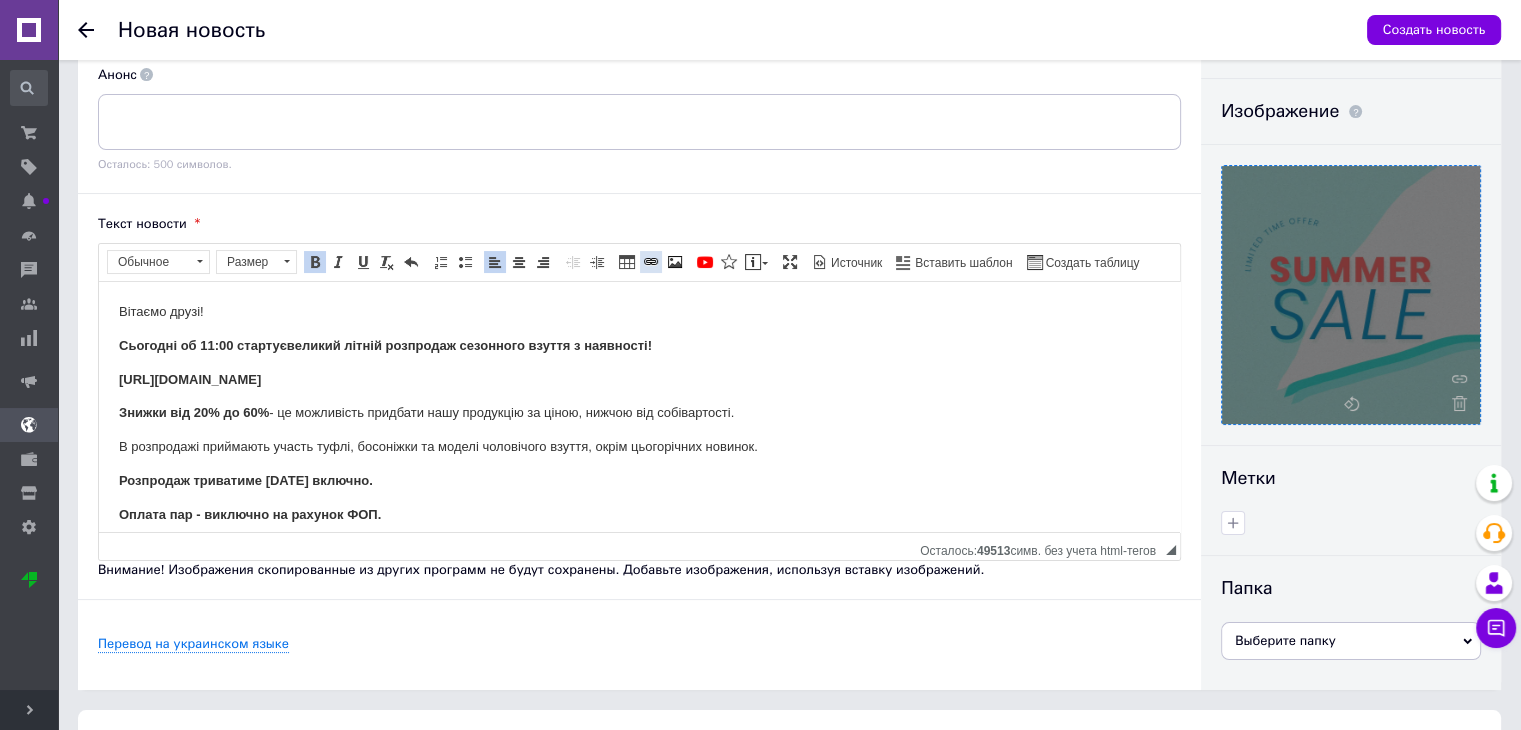 click at bounding box center [651, 262] 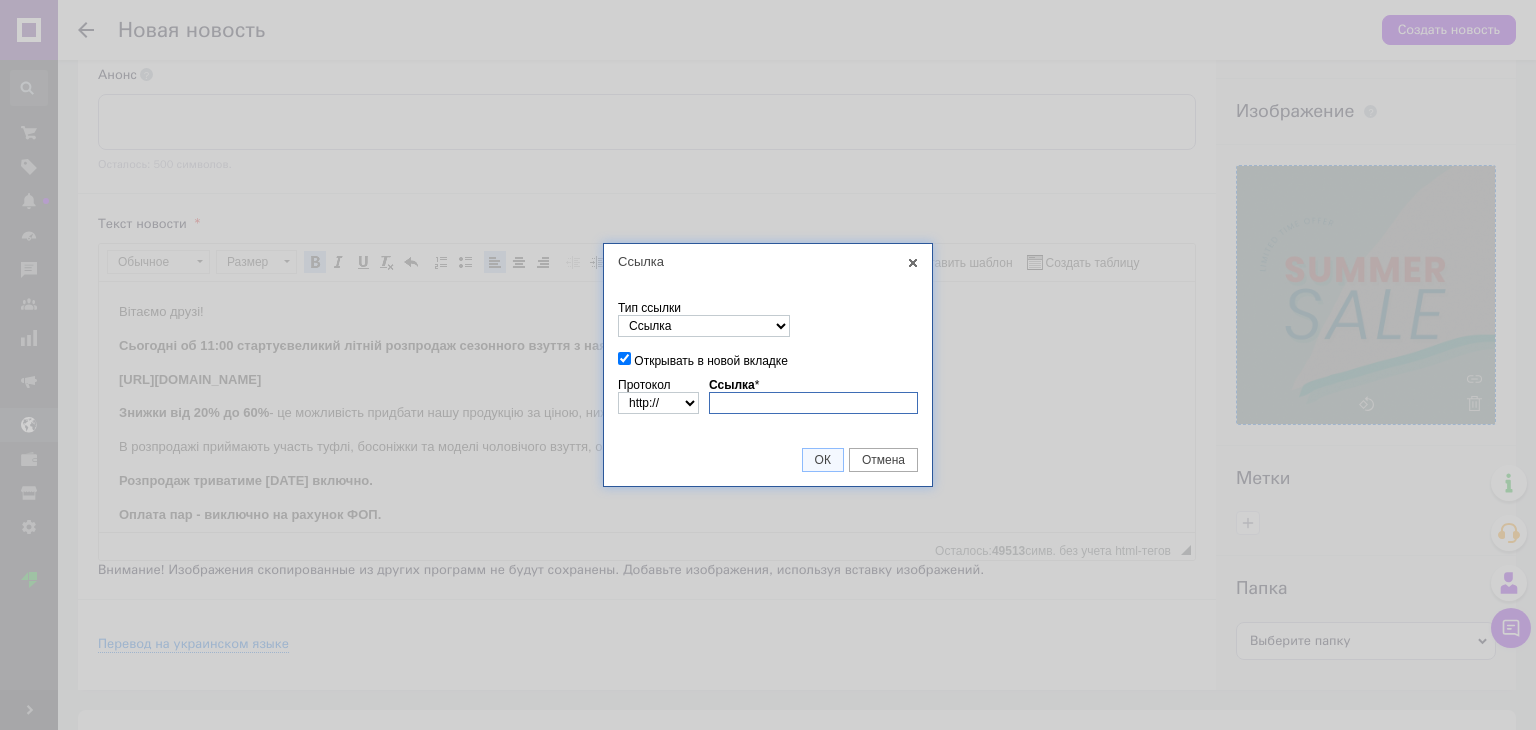 paste on "[URL][DOMAIN_NAME]" 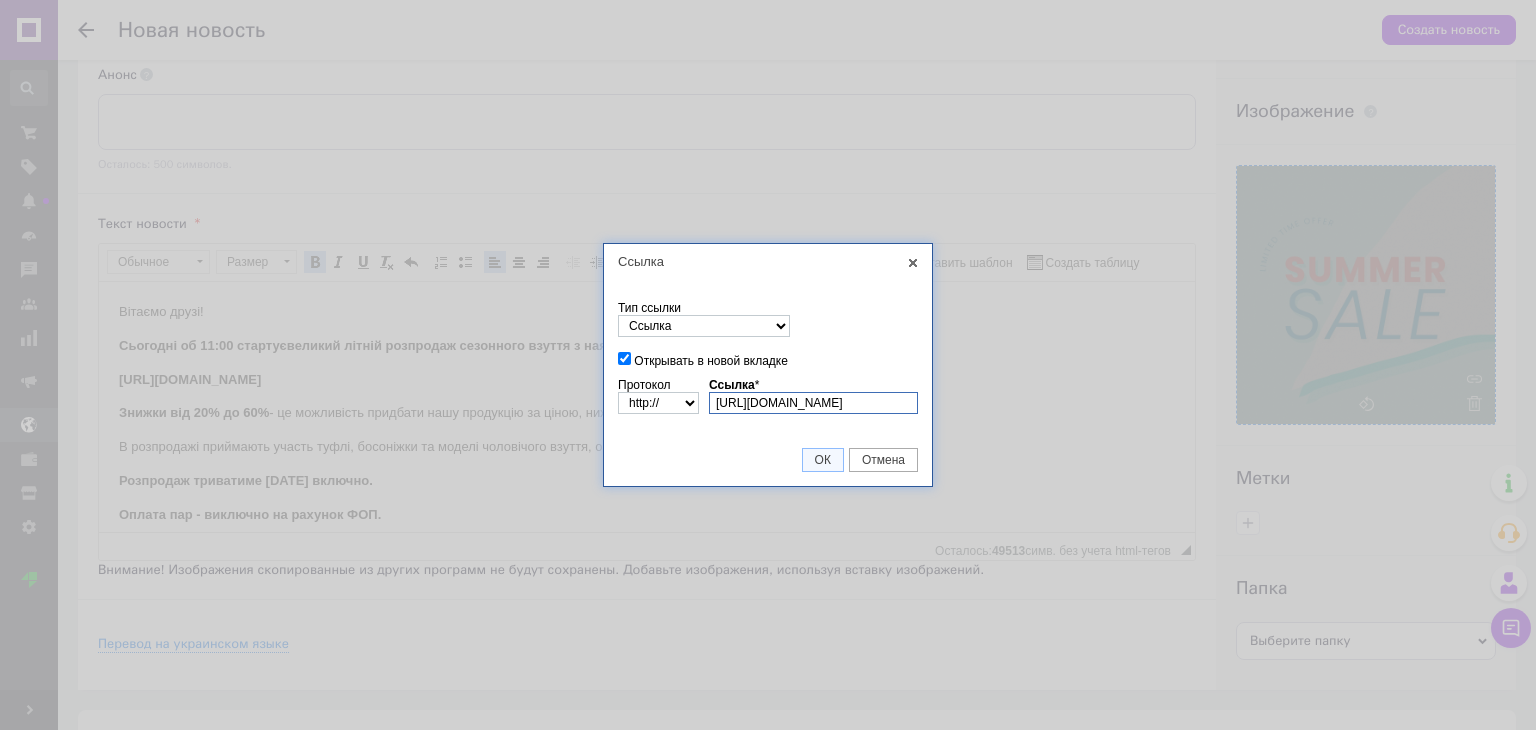 scroll, scrollTop: 0, scrollLeft: 353, axis: horizontal 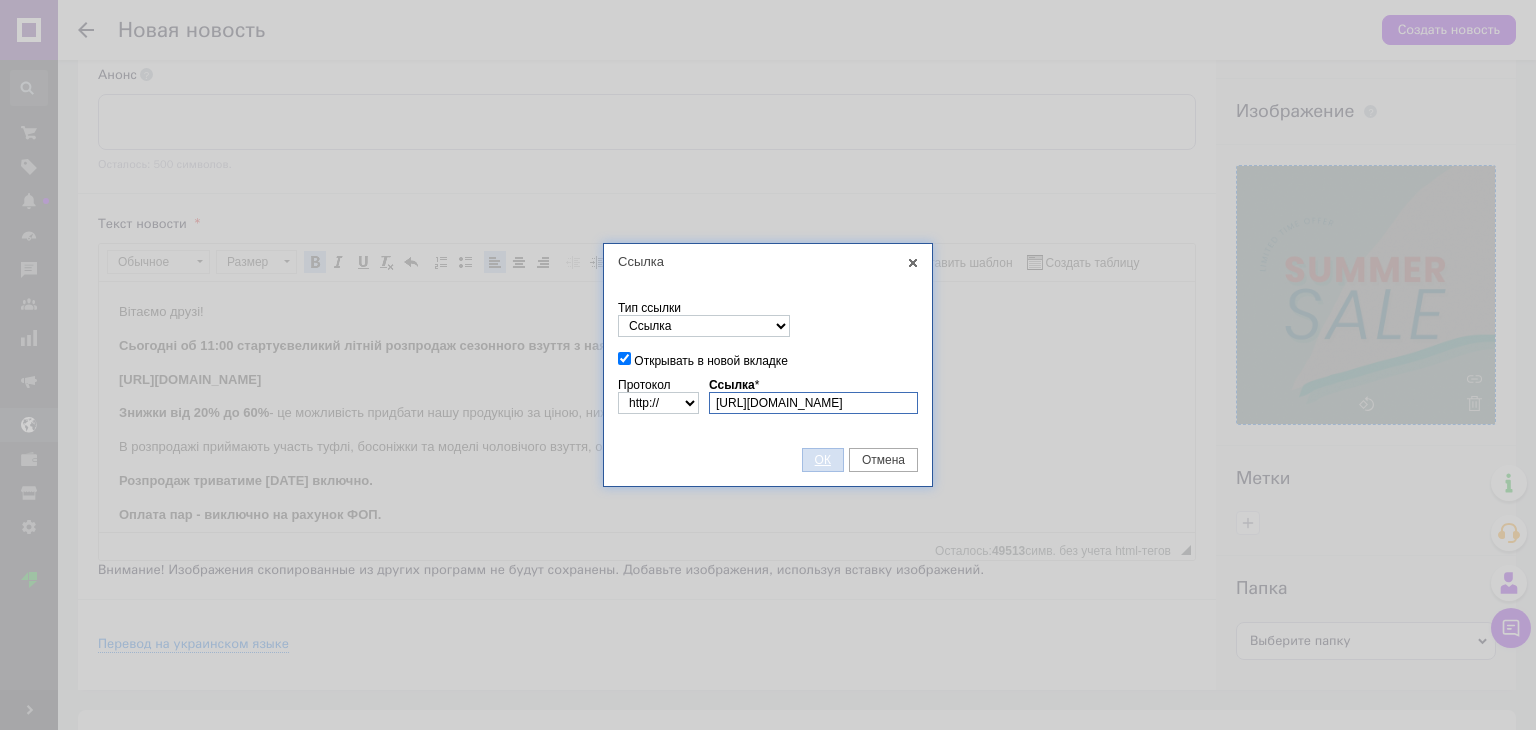 type on "[URL][DOMAIN_NAME]" 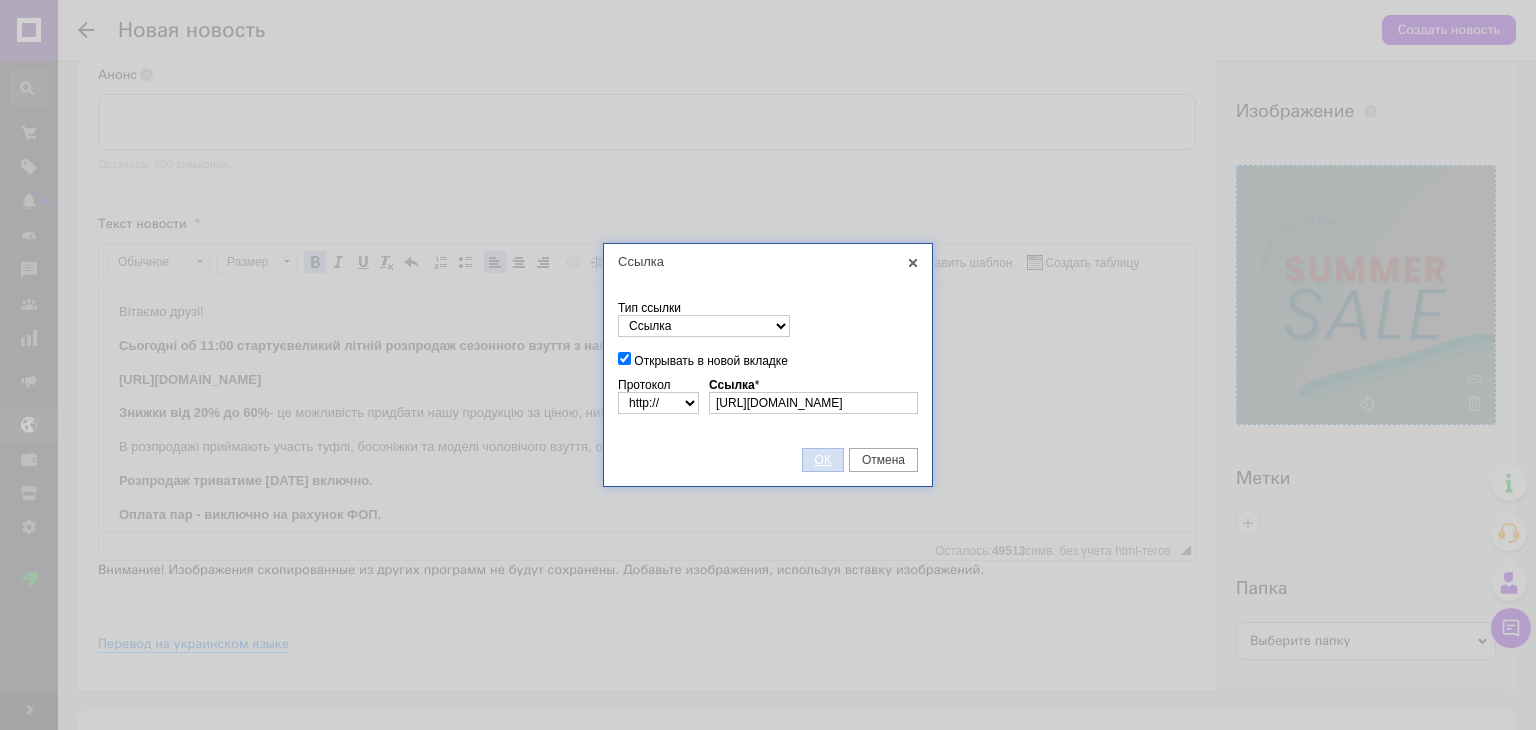select on "https://" 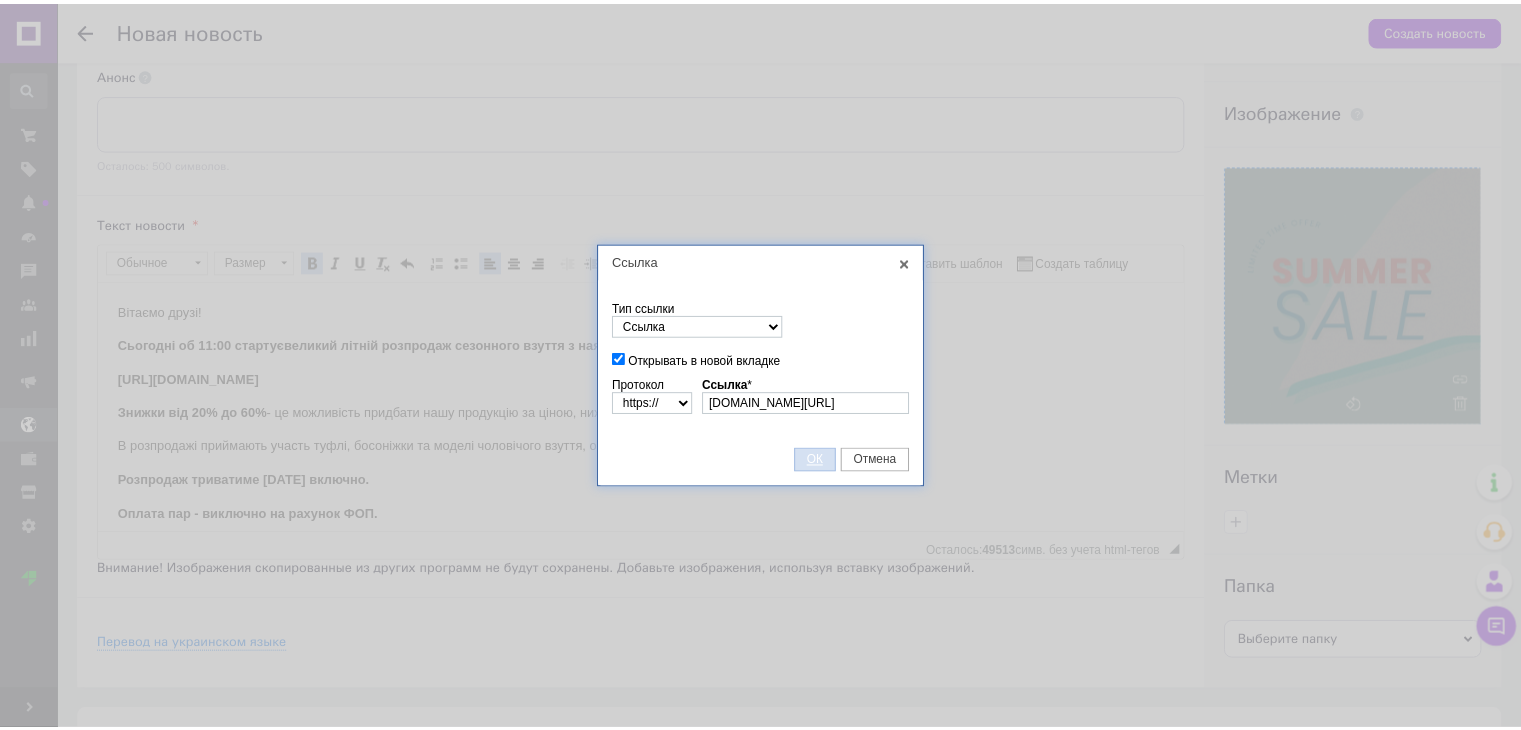 scroll, scrollTop: 0, scrollLeft: 0, axis: both 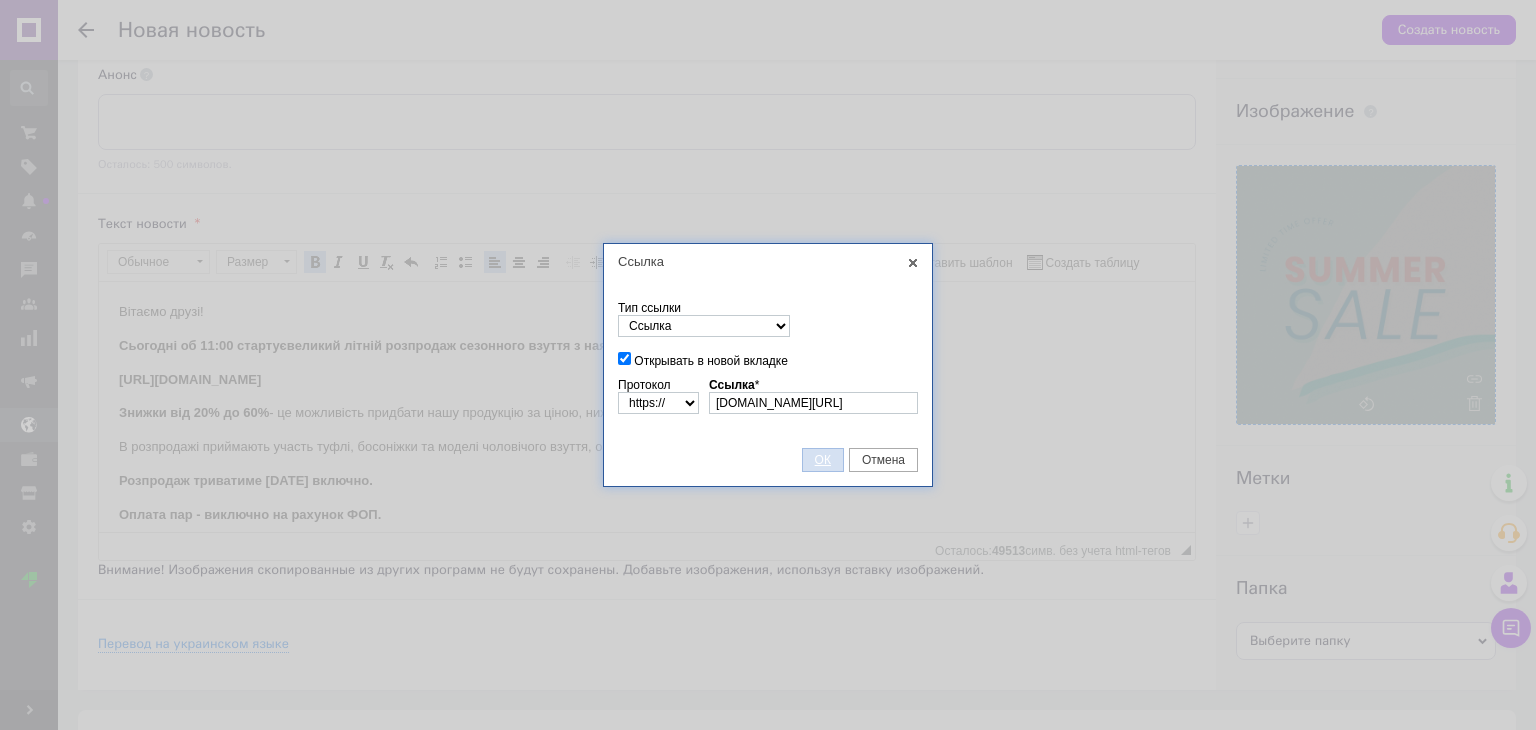 click on "ОК" at bounding box center [823, 460] 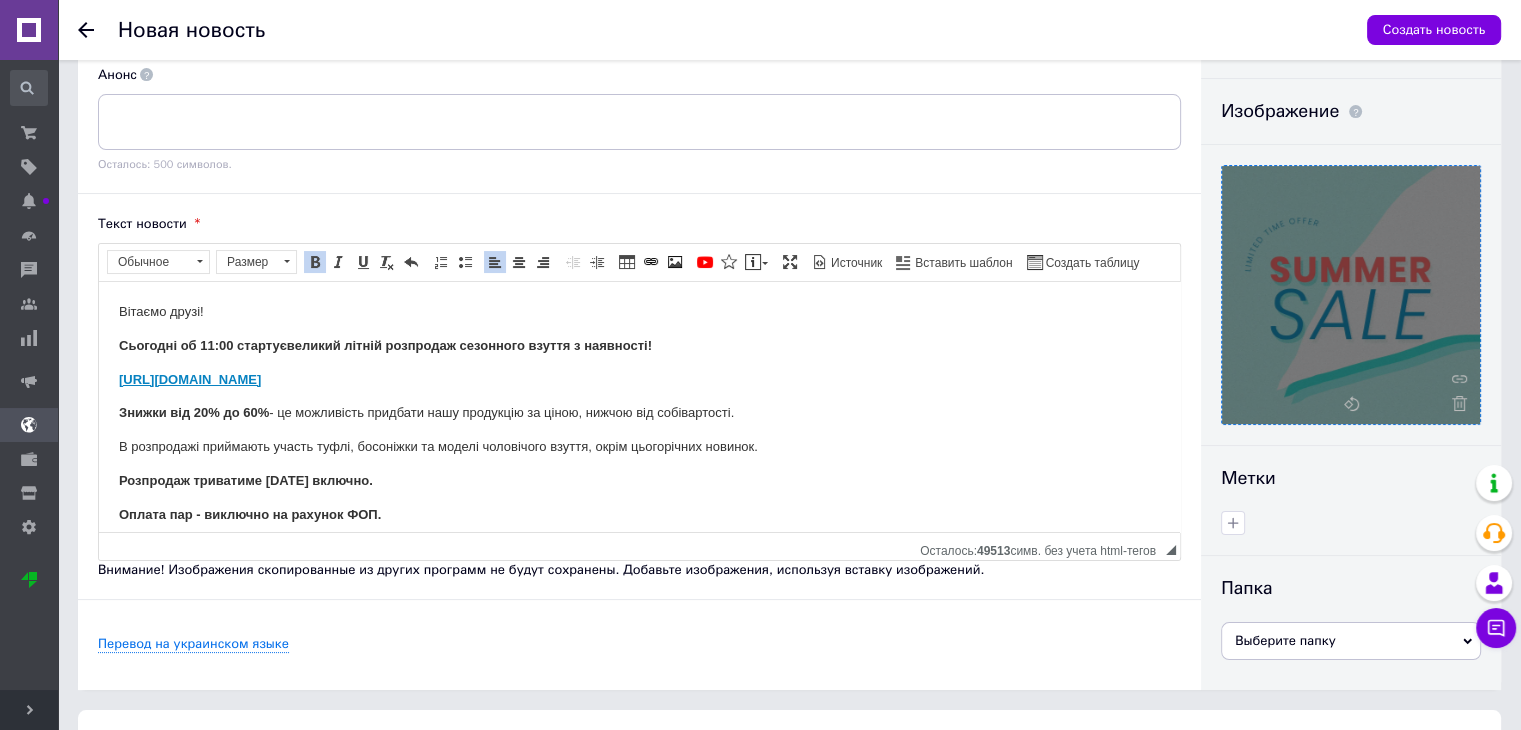 click on "В розпродажі приймають участь туфлі, босоніжки та моделі чоловічого взуття, окрім цьогорічних новинок." at bounding box center [639, 446] 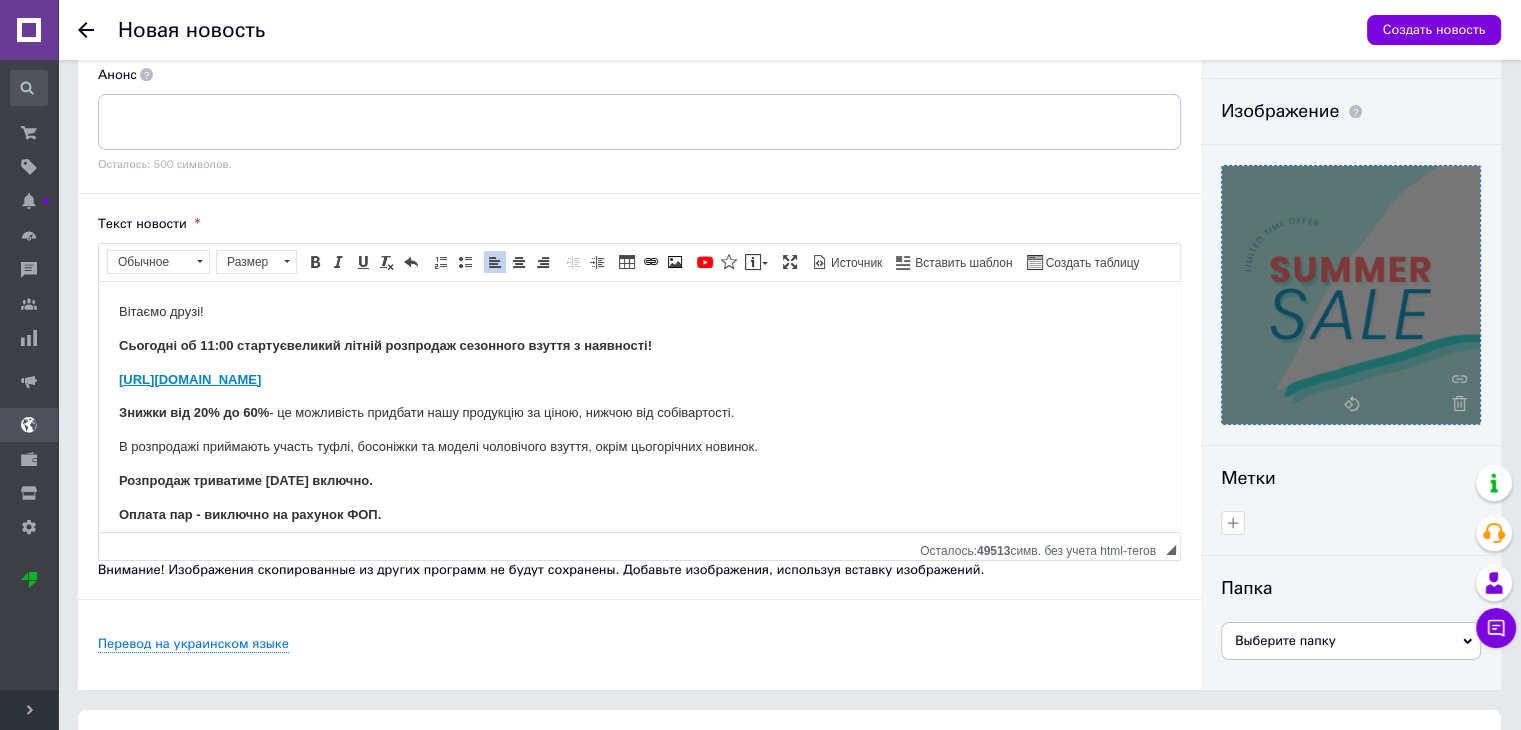 click on "[URL][DOMAIN_NAME]" at bounding box center [639, 379] 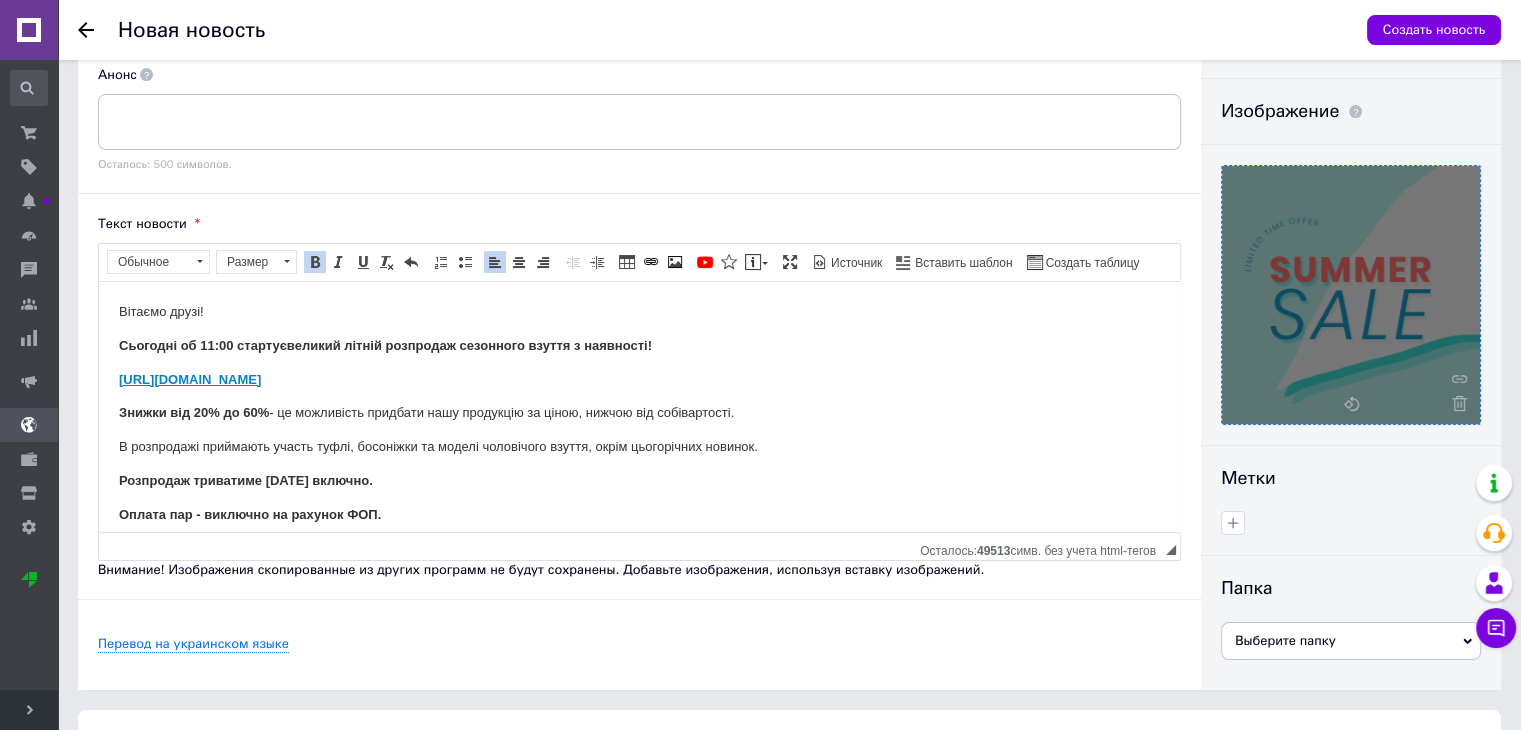 click on "Знижки від 20% до 60%  - це можливість придбати нашу продукцію за ціною, нижчою від собівартості." at bounding box center [639, 412] 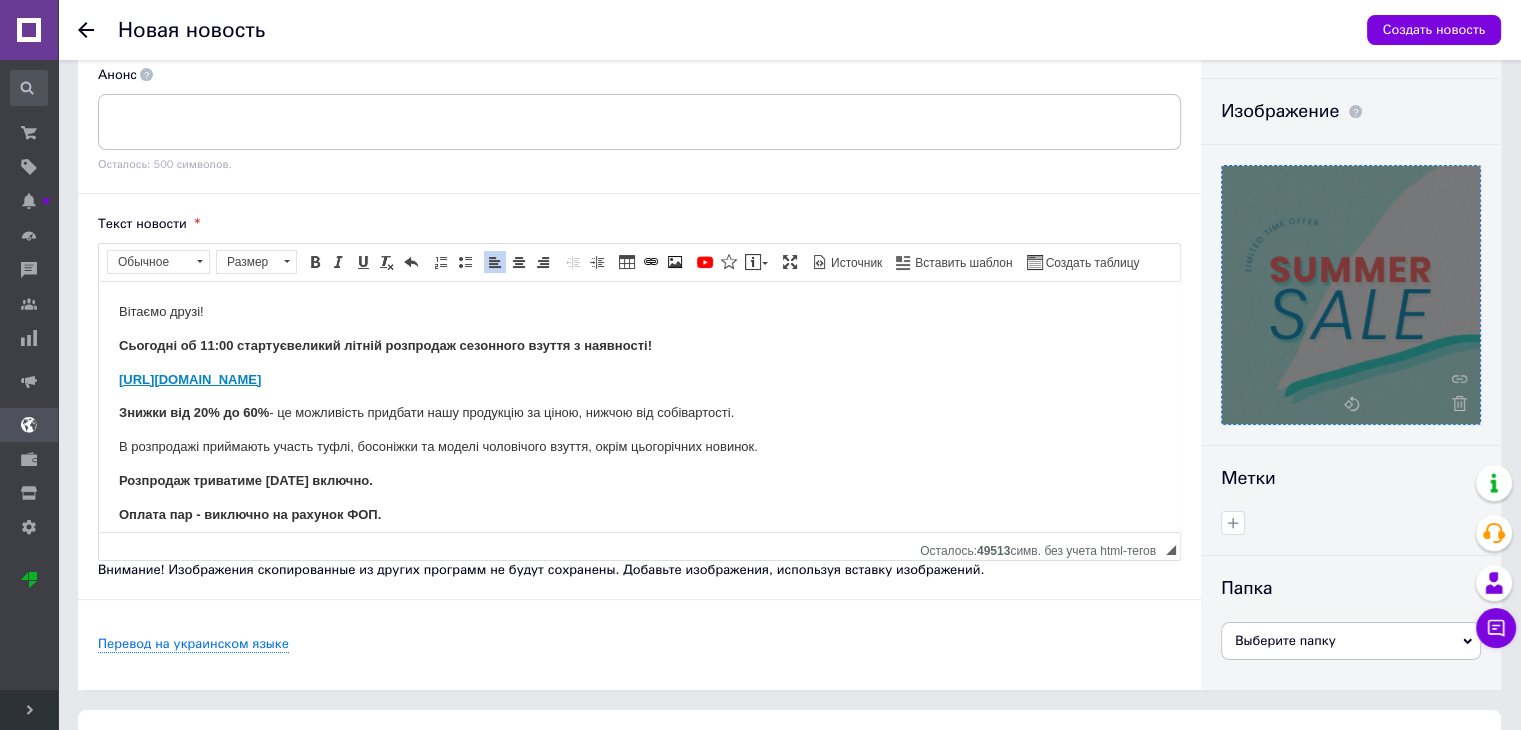 click on "Знижки від 20% до 60%  - це можливість придбати нашу продукцію за ціною, нижчою від собівартості." at bounding box center [639, 412] 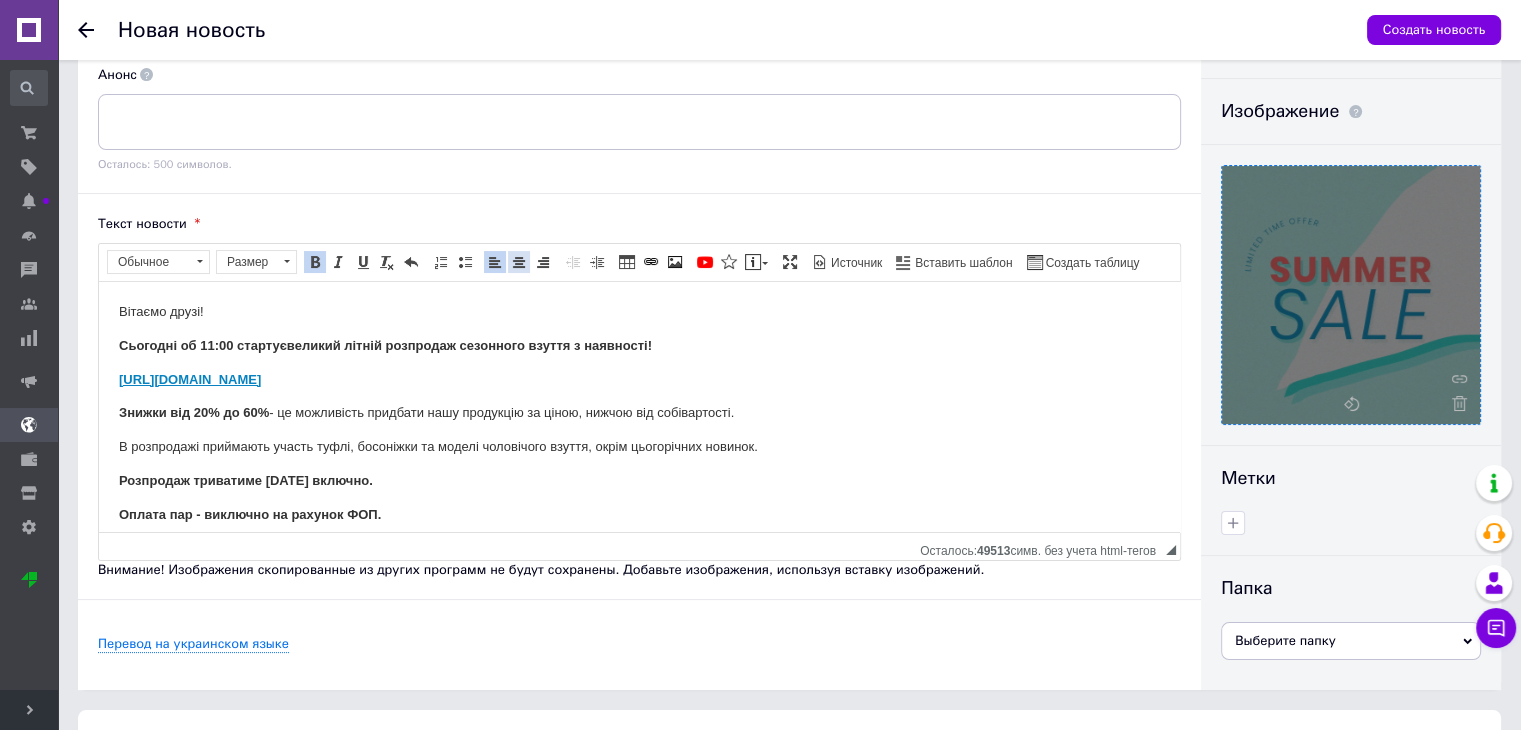 click at bounding box center [519, 262] 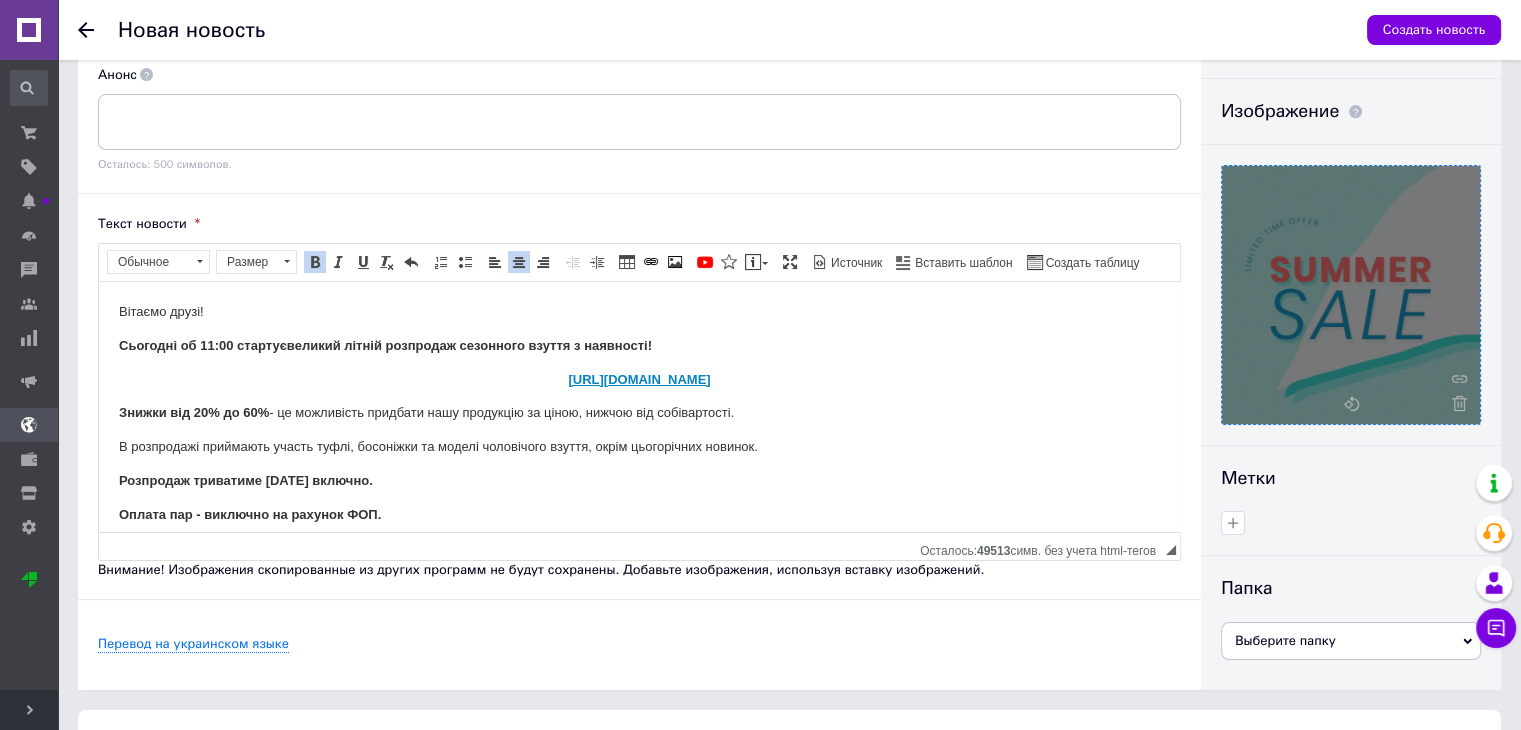 click on "Знижки від 20% до 60%  - це можливість придбати нашу продукцію за ціною, нижчою від собівартості." at bounding box center [639, 412] 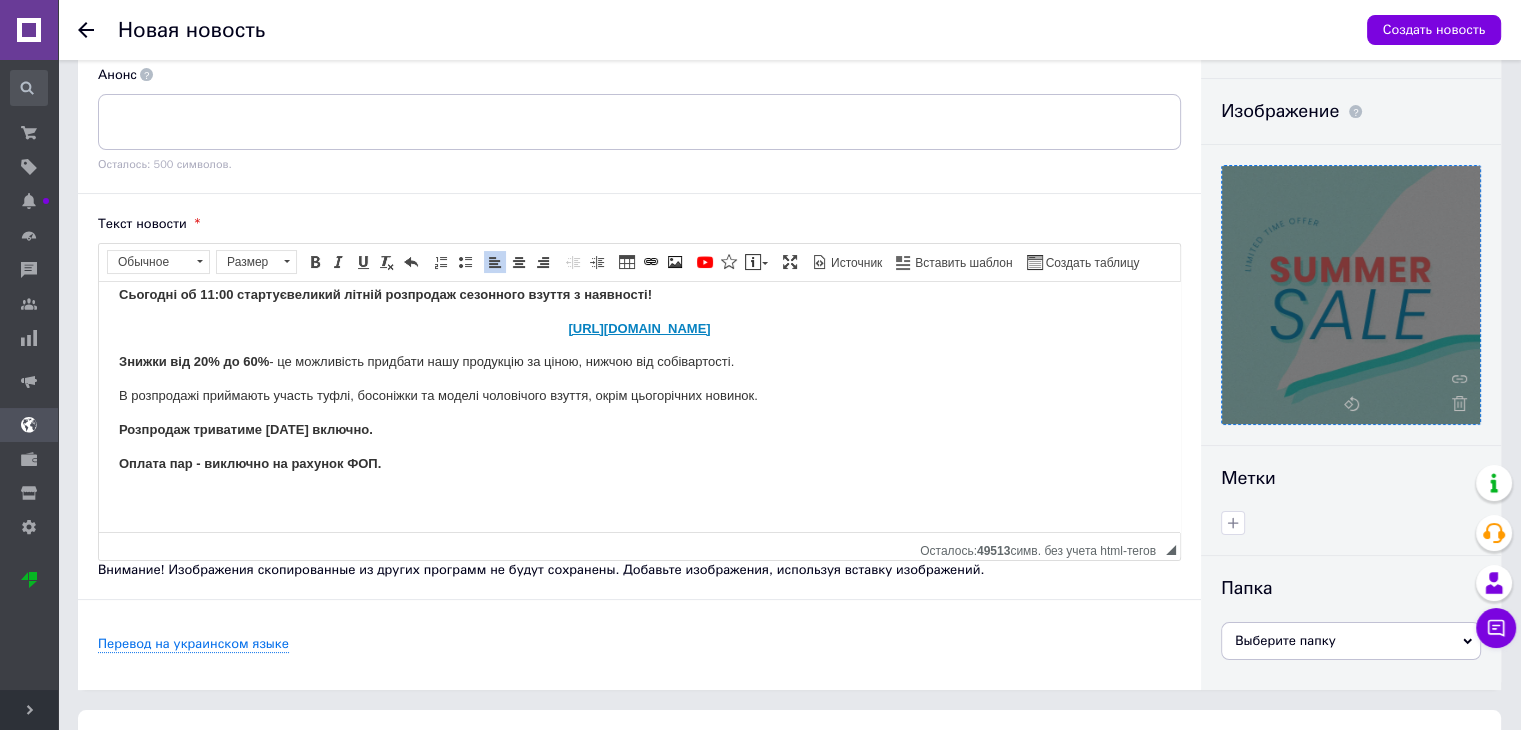 scroll, scrollTop: 80, scrollLeft: 0, axis: vertical 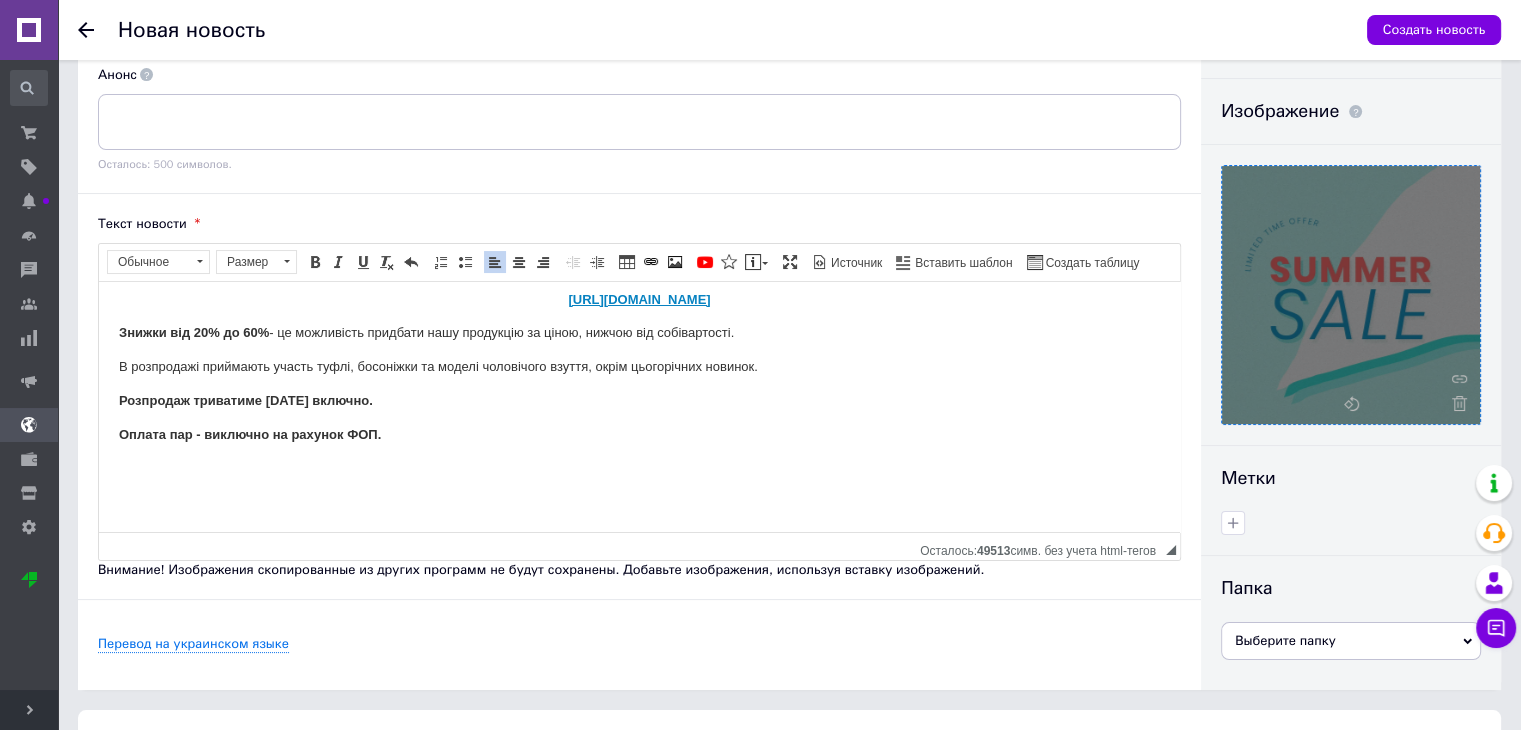 click on "Вітаємо друзі!  Сьогодні об 11:00 стартує  великий літній розпродаж сезонного взуття з наявності!   [URL][DOMAIN_NAME] Знижки від 20% до 60%  - це можливість придбати нашу продукцію за ціною, нижчою від собівартості.  В розпродажі приймають участь туфлі, босоніжки та моделі чоловічого взуття, окрім цьогорічних новинок. Розпродаж триватиме [DATE] включно.  Оплата пар - виключно на рахунок ФОП." at bounding box center [639, 366] 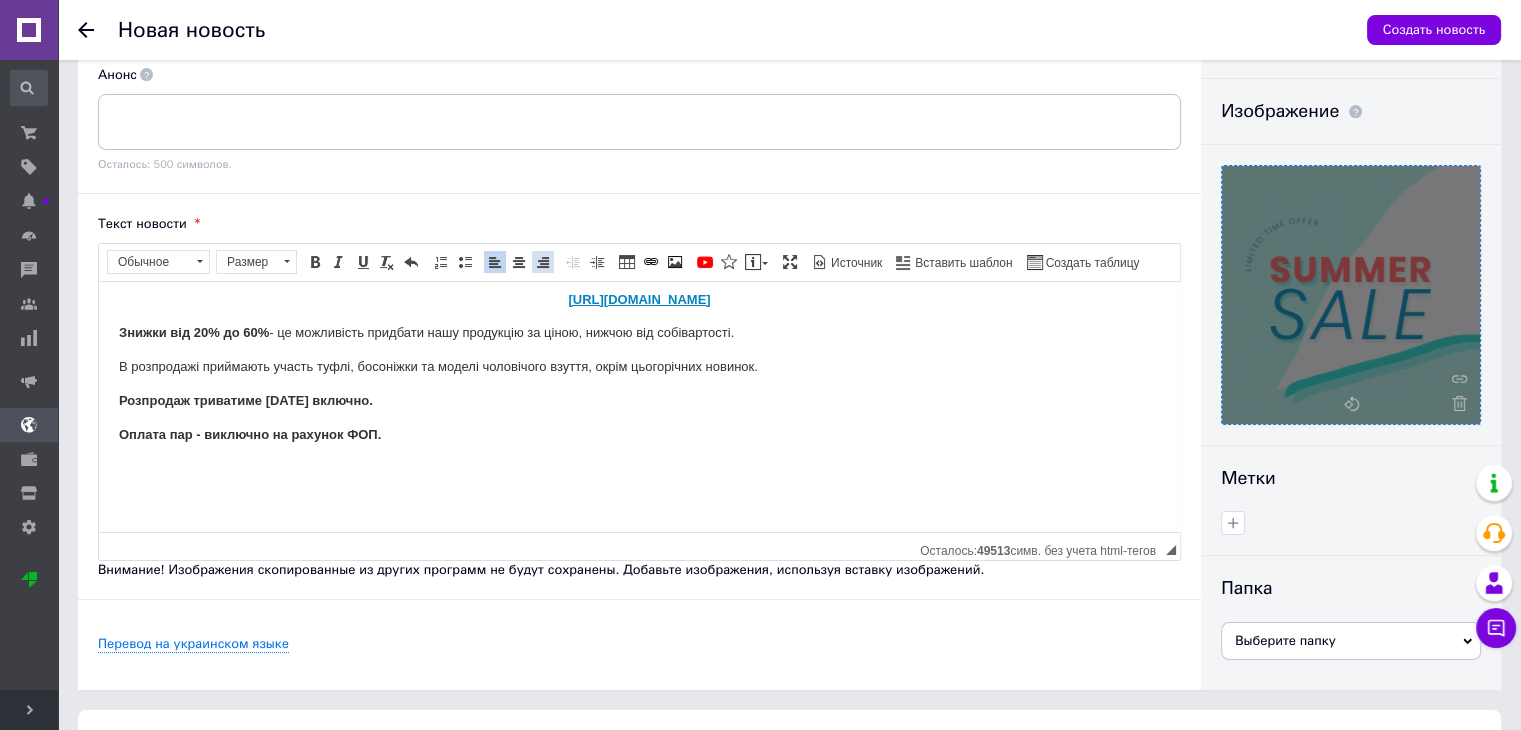 click on "По правому краю" at bounding box center [543, 262] 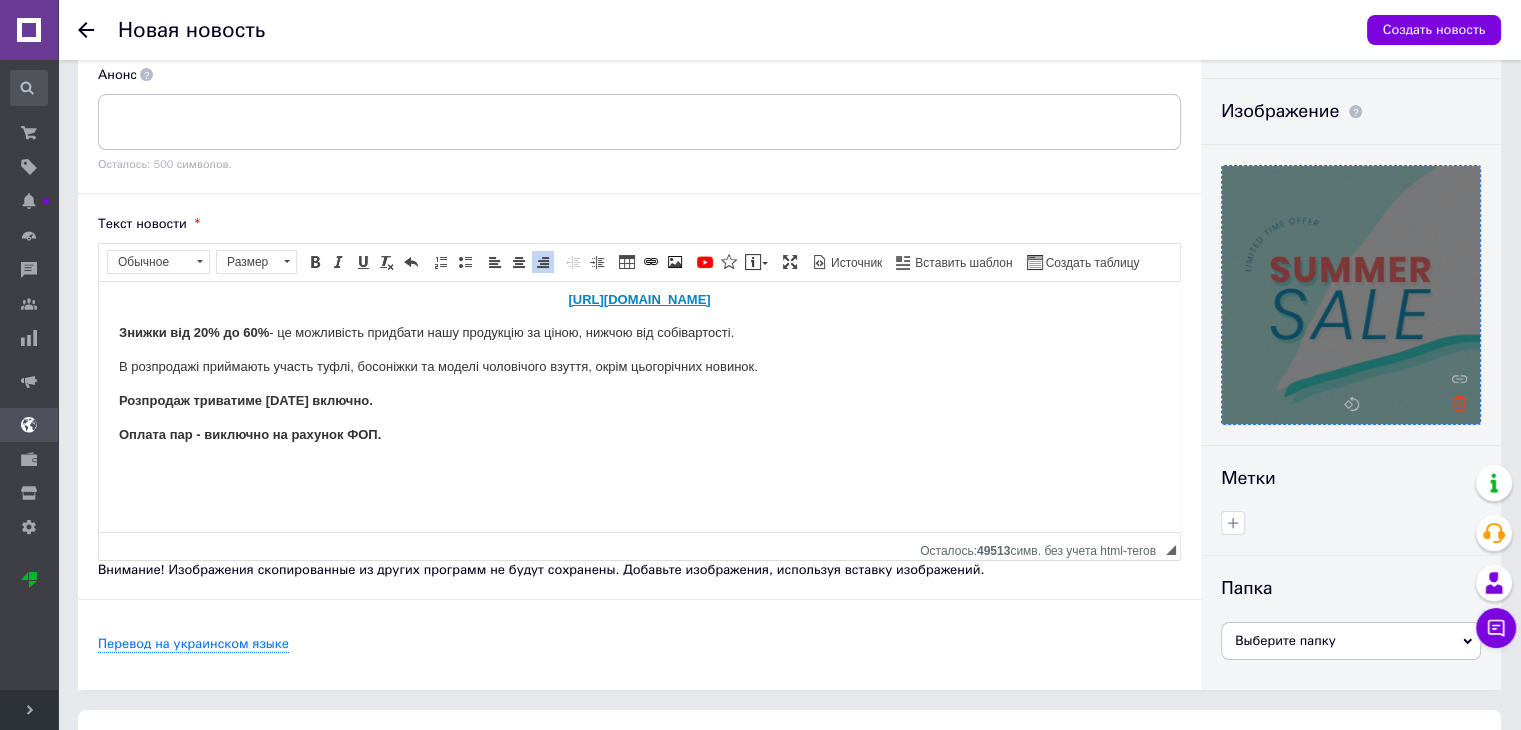 click 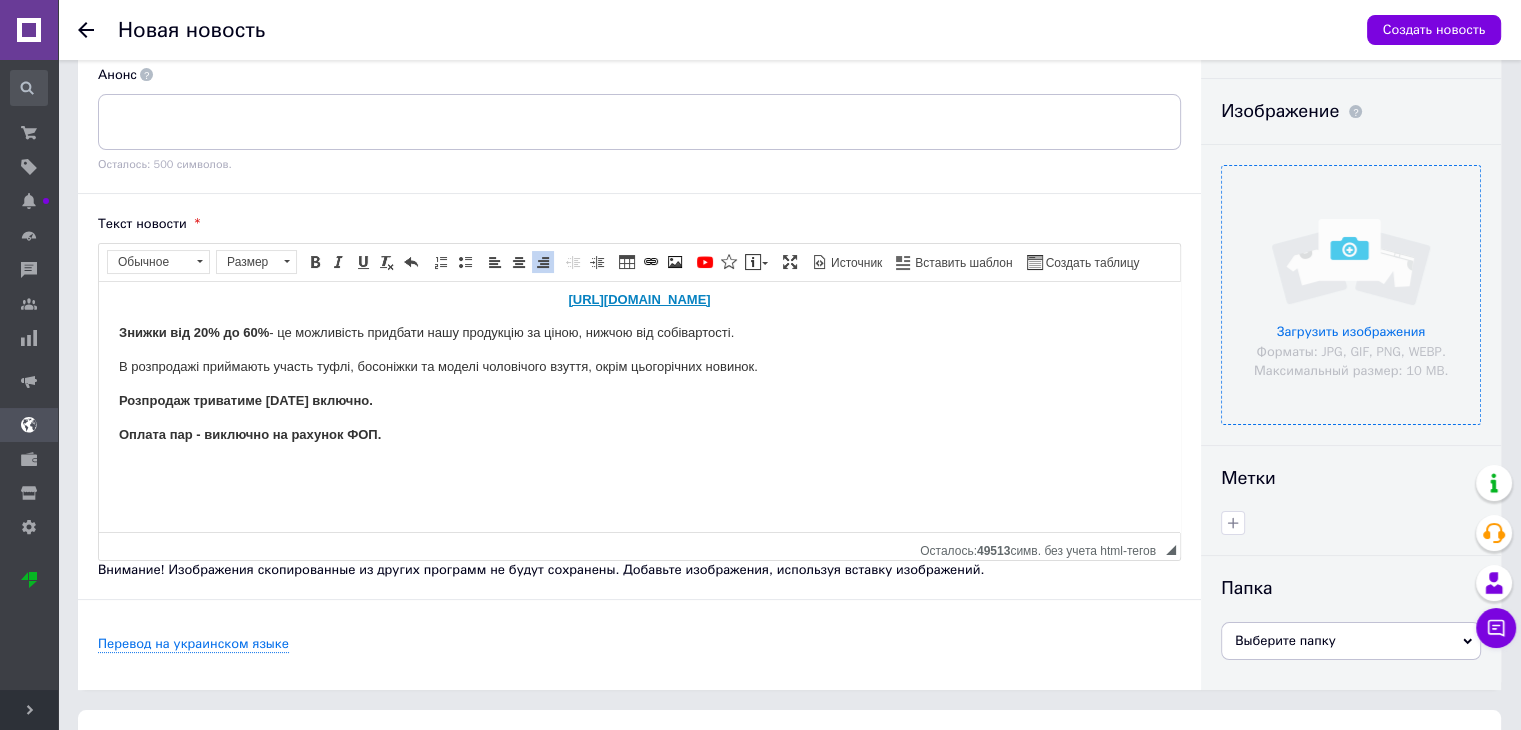 click at bounding box center (1351, 295) 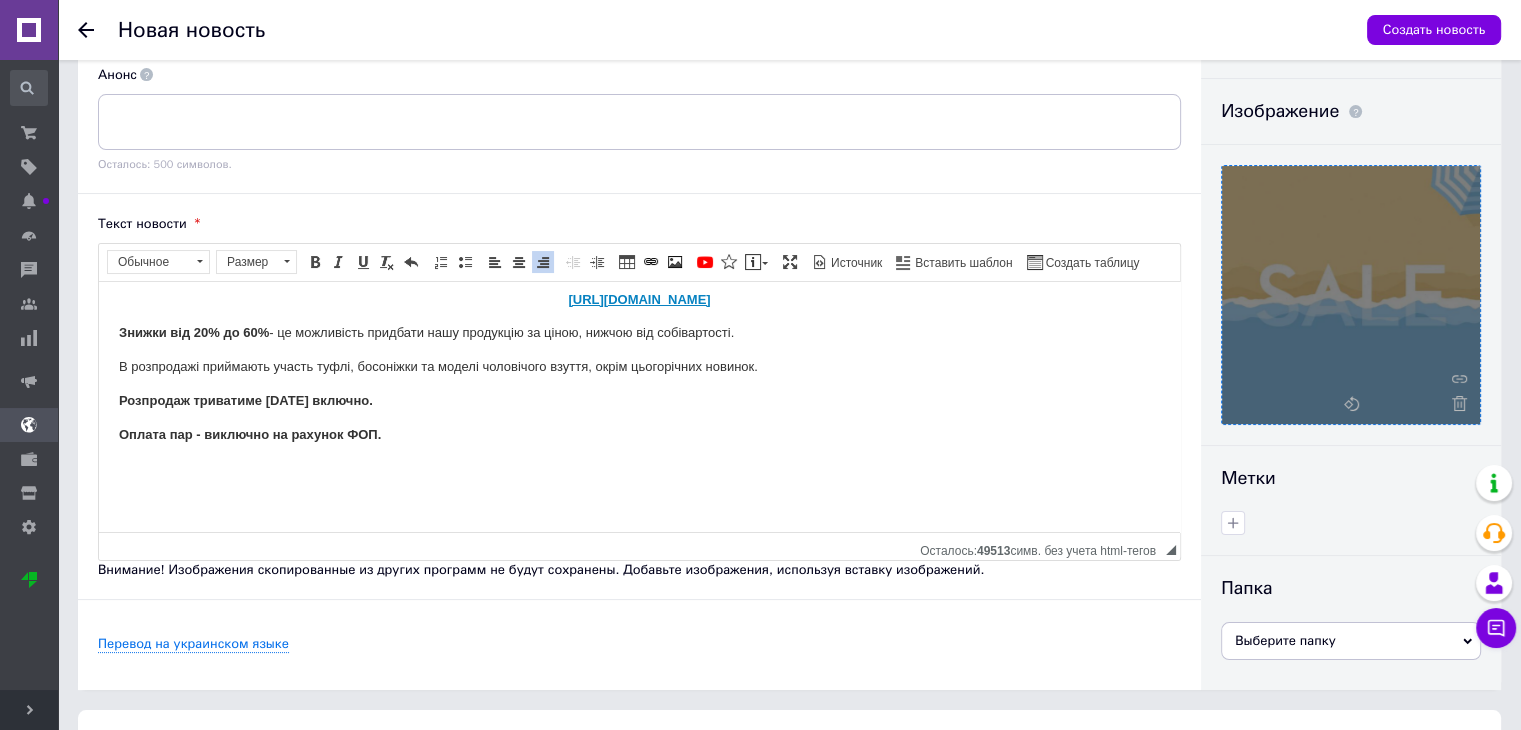 click on "В розпродажі приймають участь туфлі, босоніжки та моделі чоловічого взуття, окрім цьогорічних новинок." at bounding box center (639, 366) 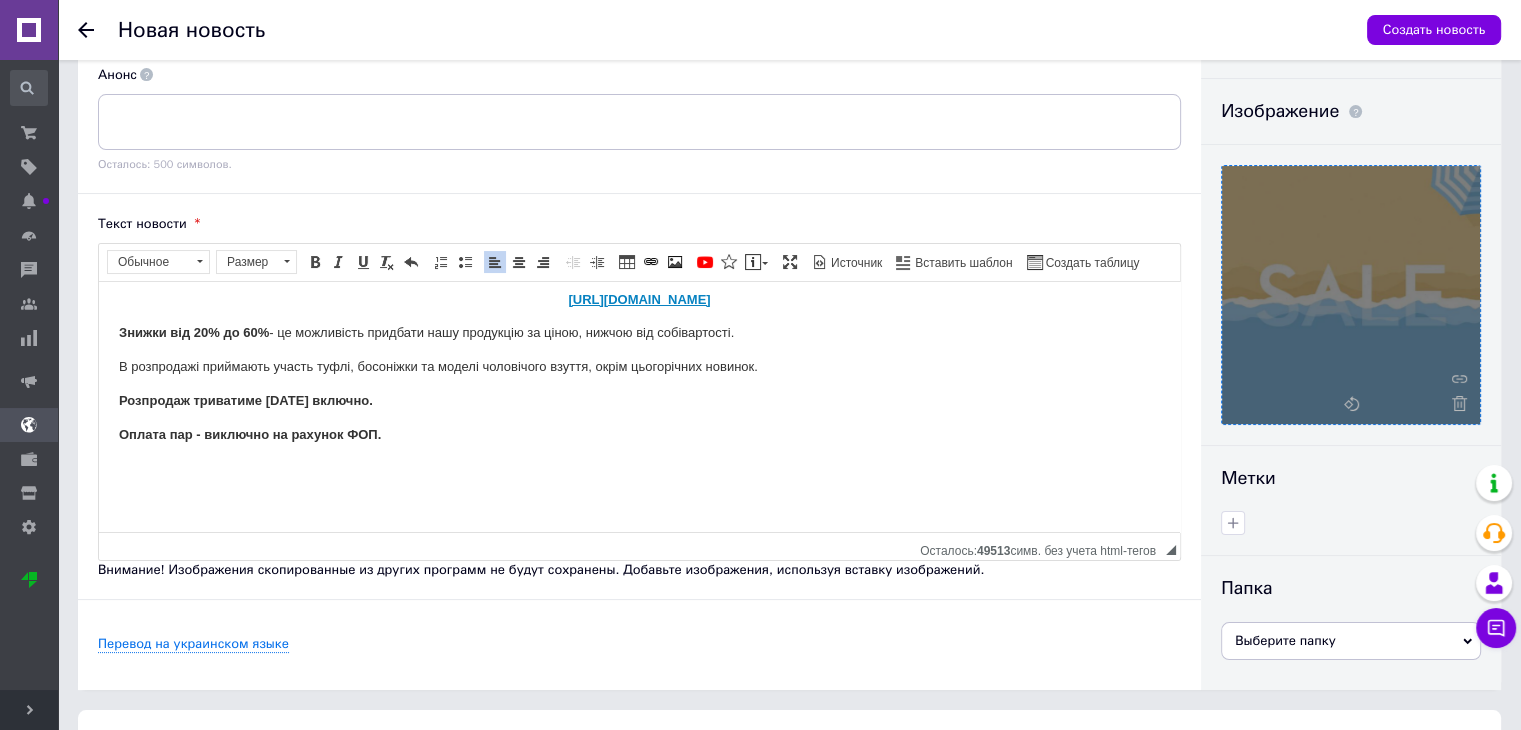 click on "В розпродажі приймають участь туфлі, босоніжки та моделі чоловічого взуття, окрім цьогорічних новинок." at bounding box center (639, 366) 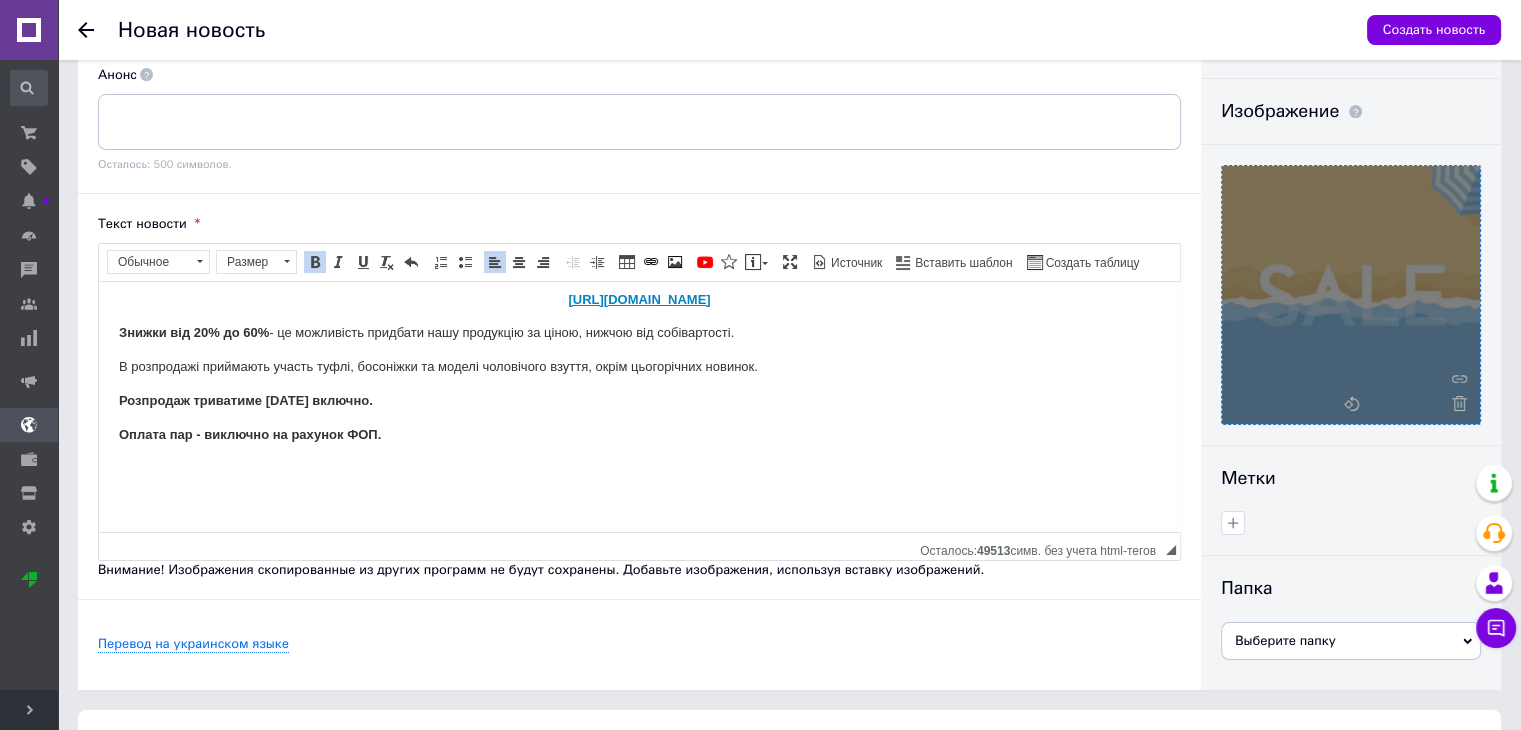 click on "Розпродаж триватиме [DATE] включно." at bounding box center [639, 400] 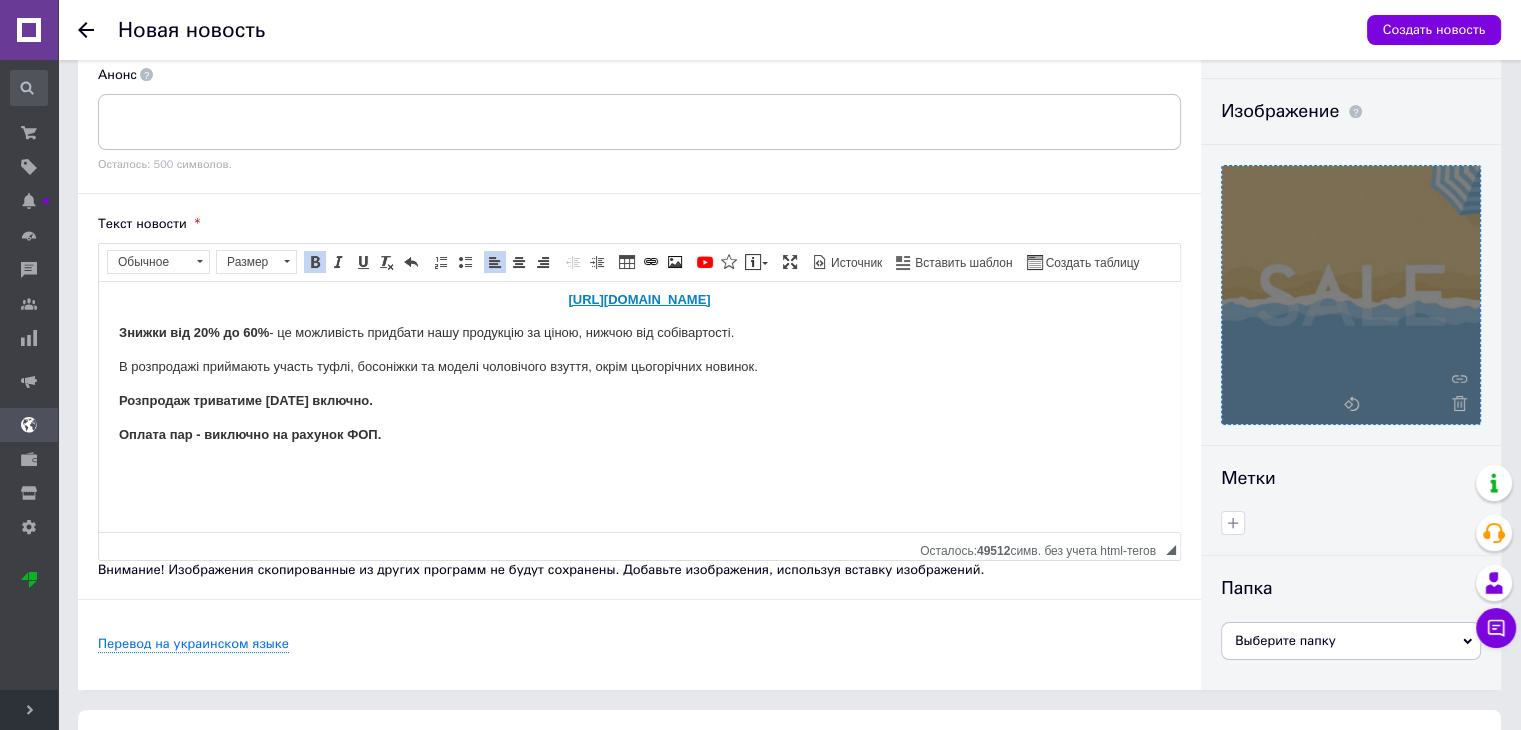 scroll, scrollTop: 0, scrollLeft: 0, axis: both 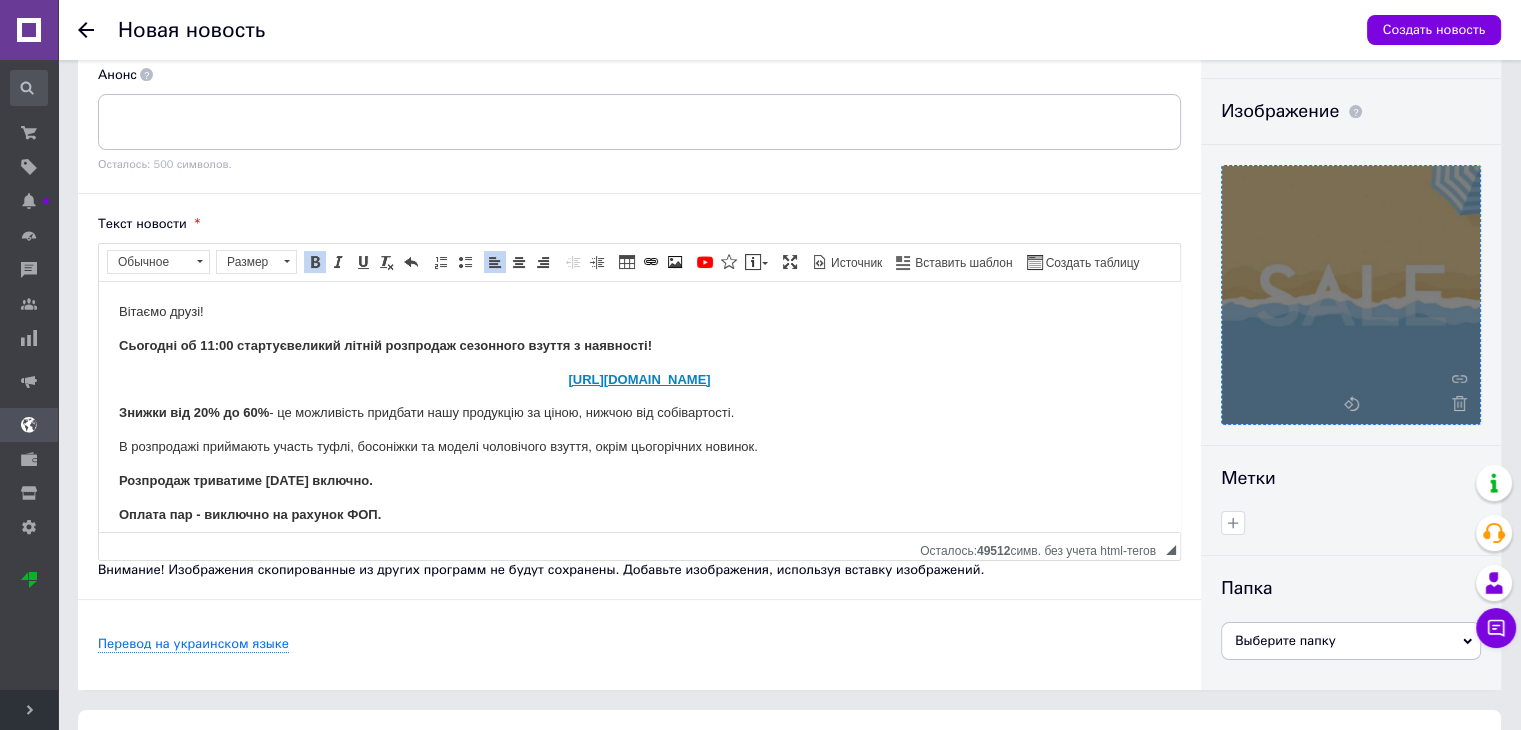 click on "Вітаємо друзі!  Сьогодні об 11:00 стартує  великий літній розпродаж сезонного взуття з наявності!   [URL][DOMAIN_NAME] Знижки від 20% до 60%  - це можливість придбати нашу продукцію за ціною, нижчою від собівартості.  В розпродажі приймають участь туфлі, босоніжки та моделі чоловічого взуття, окрім цьогорічних новинок. Розпродаж триватиме [DATE] включно.  Оплата пар - виключно на рахунок ФОП." at bounding box center [639, 446] 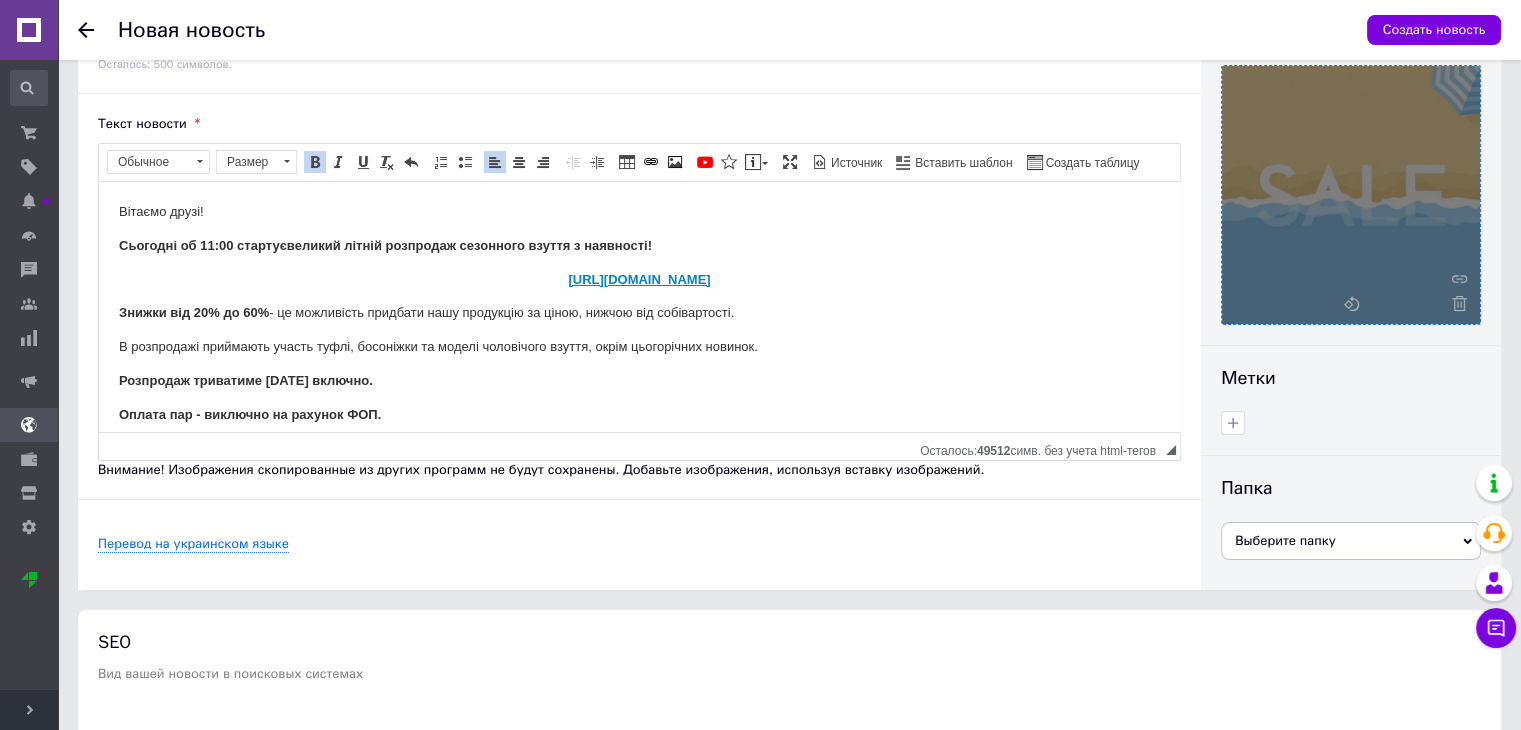 scroll, scrollTop: 80, scrollLeft: 0, axis: vertical 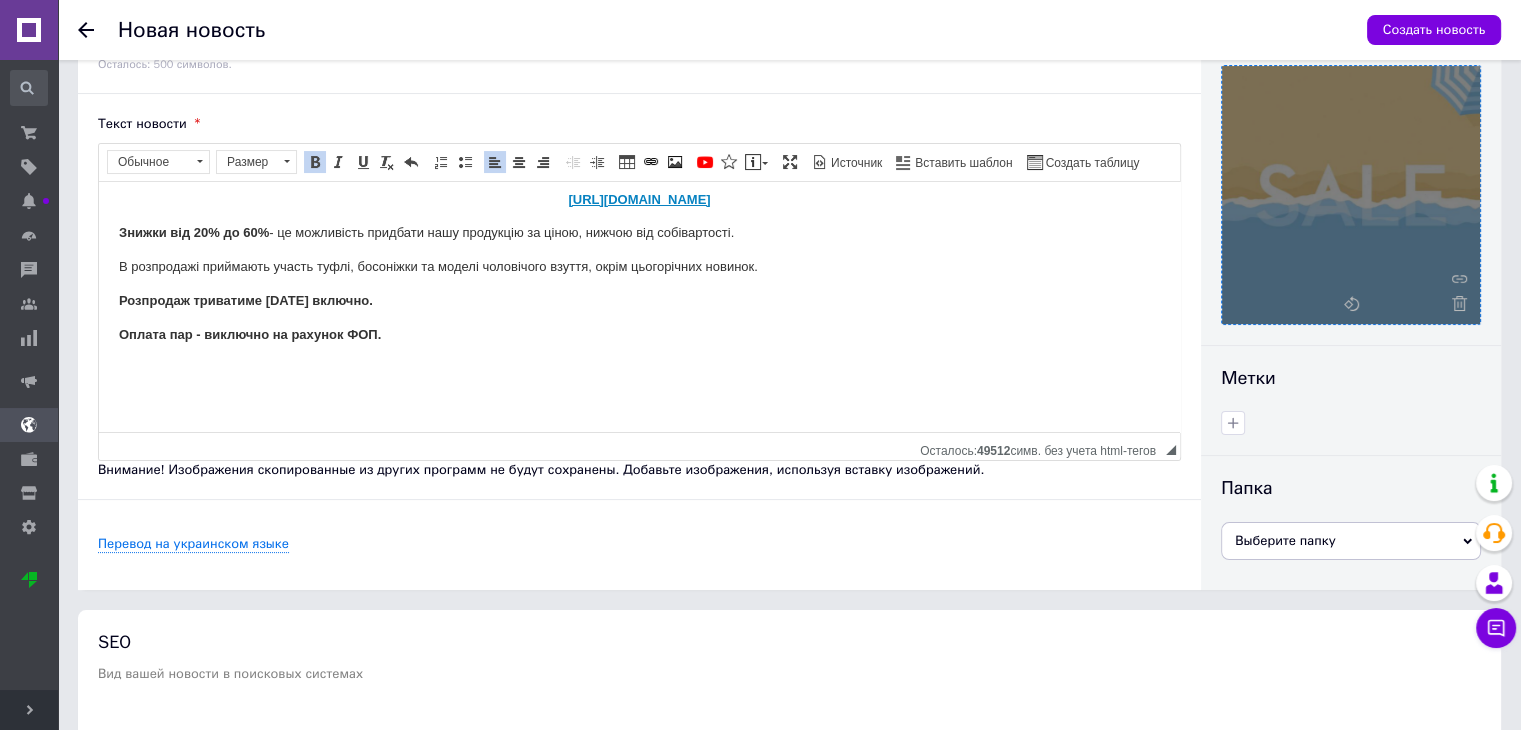 click on "Вітаємо друзі!  Сьогодні об 11:00 стартує  великий літній розпродаж сезонного взуття з наявності!   [URL][DOMAIN_NAME] Знижки від 20% до 60%  - це можливість придбати нашу продукцію за ціною, нижчою від собівартості.  В розпродажі приймають участь туфлі, босоніжки та моделі чоловічого взуття, окрім цьогорічних новинок. Розпродаж триватиме [DATE] включно.  Оплата пар - виключно на рахунок ФОП." at bounding box center [639, 266] 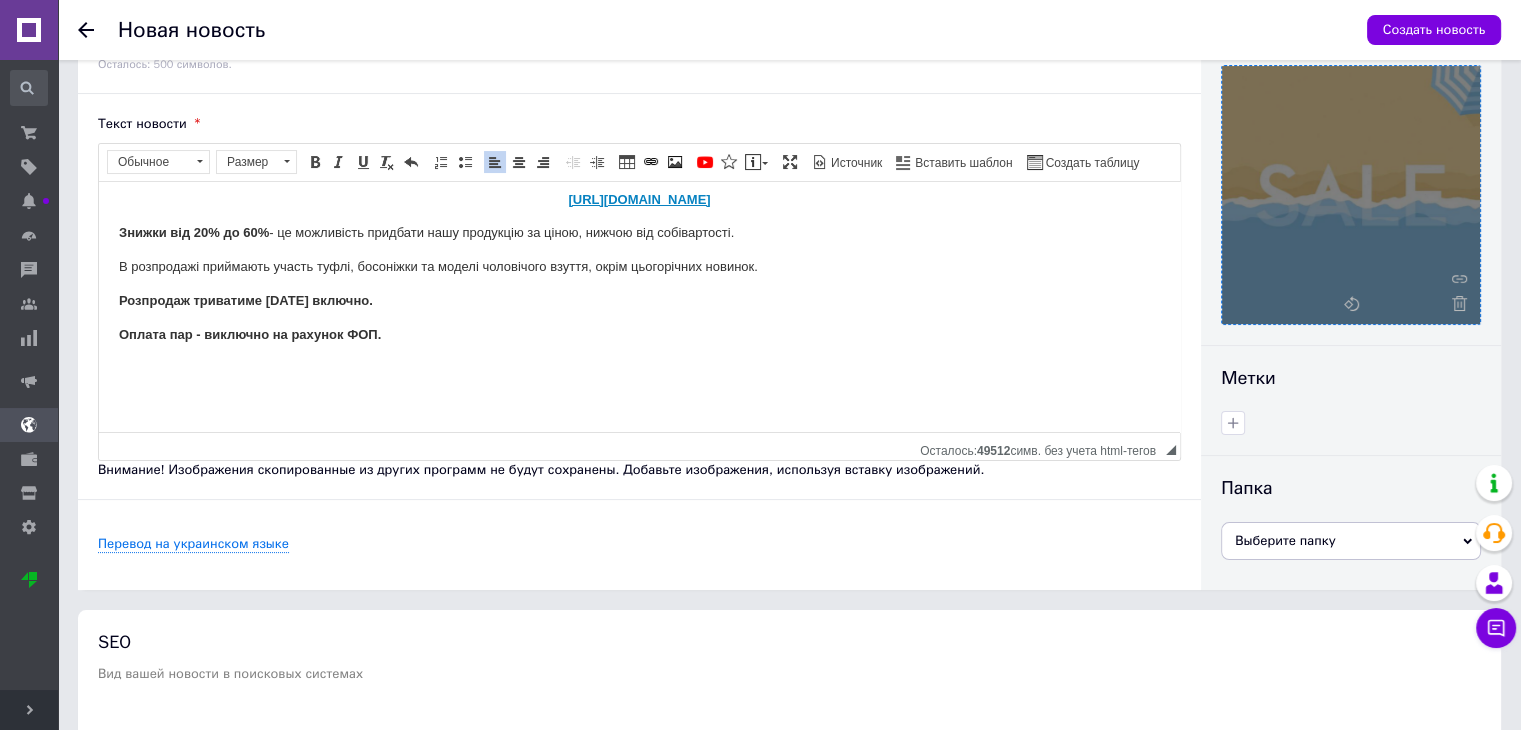 click at bounding box center [639, 368] 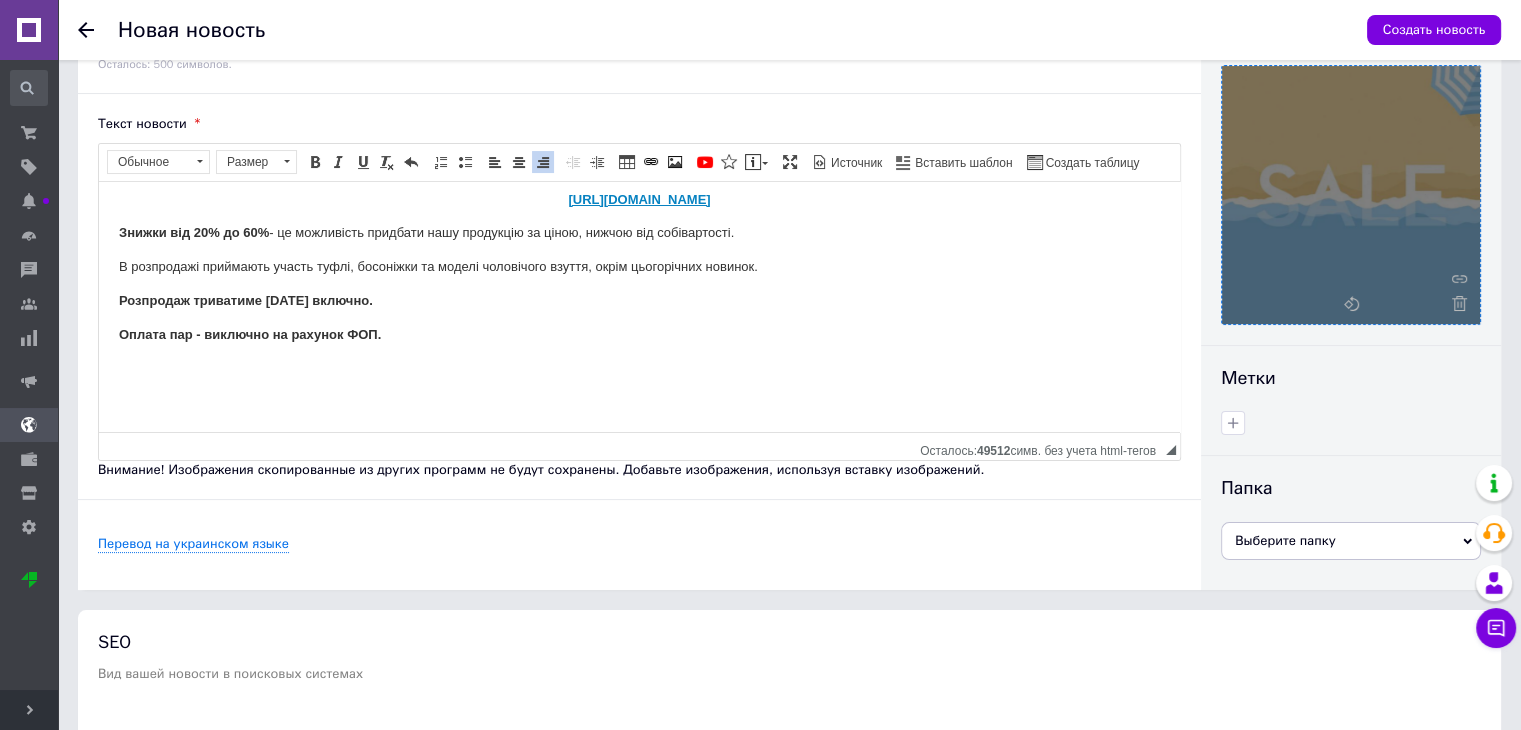 click on "Вітаємо друзі!  Сьогодні об 11:00 стартує  великий літній розпродаж сезонного взуття з наявності!   [URL][DOMAIN_NAME] Знижки від 20% до 60%  - це можливість придбати нашу продукцію за ціною, нижчою від собівартості.  В розпродажі приймають участь туфлі, босоніжки та моделі чоловічого взуття, окрім цьогорічних новинок. Розпродаж триватиме [DATE] включно.  Оплата пар - виключно на рахунок ФОП." at bounding box center [639, 266] 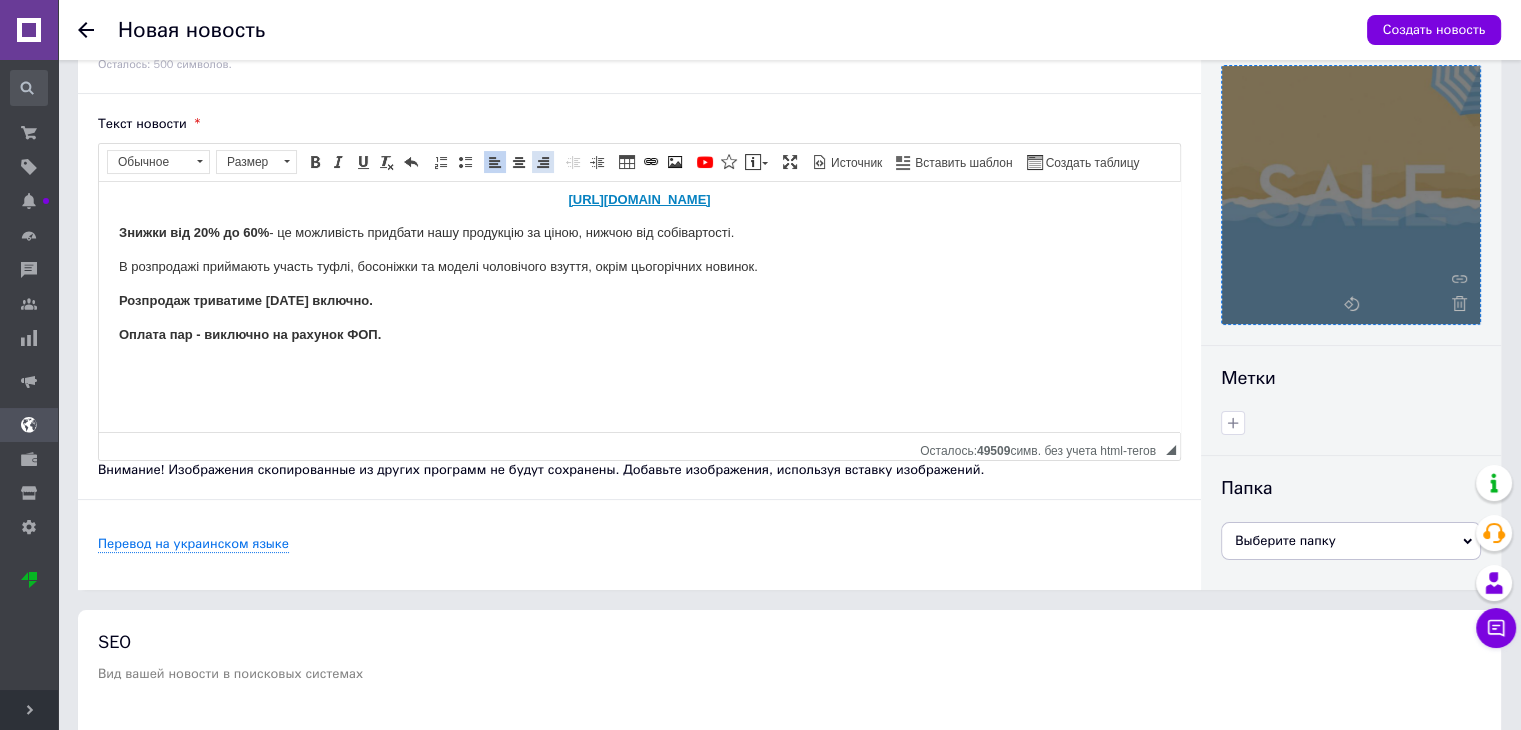 click at bounding box center (543, 162) 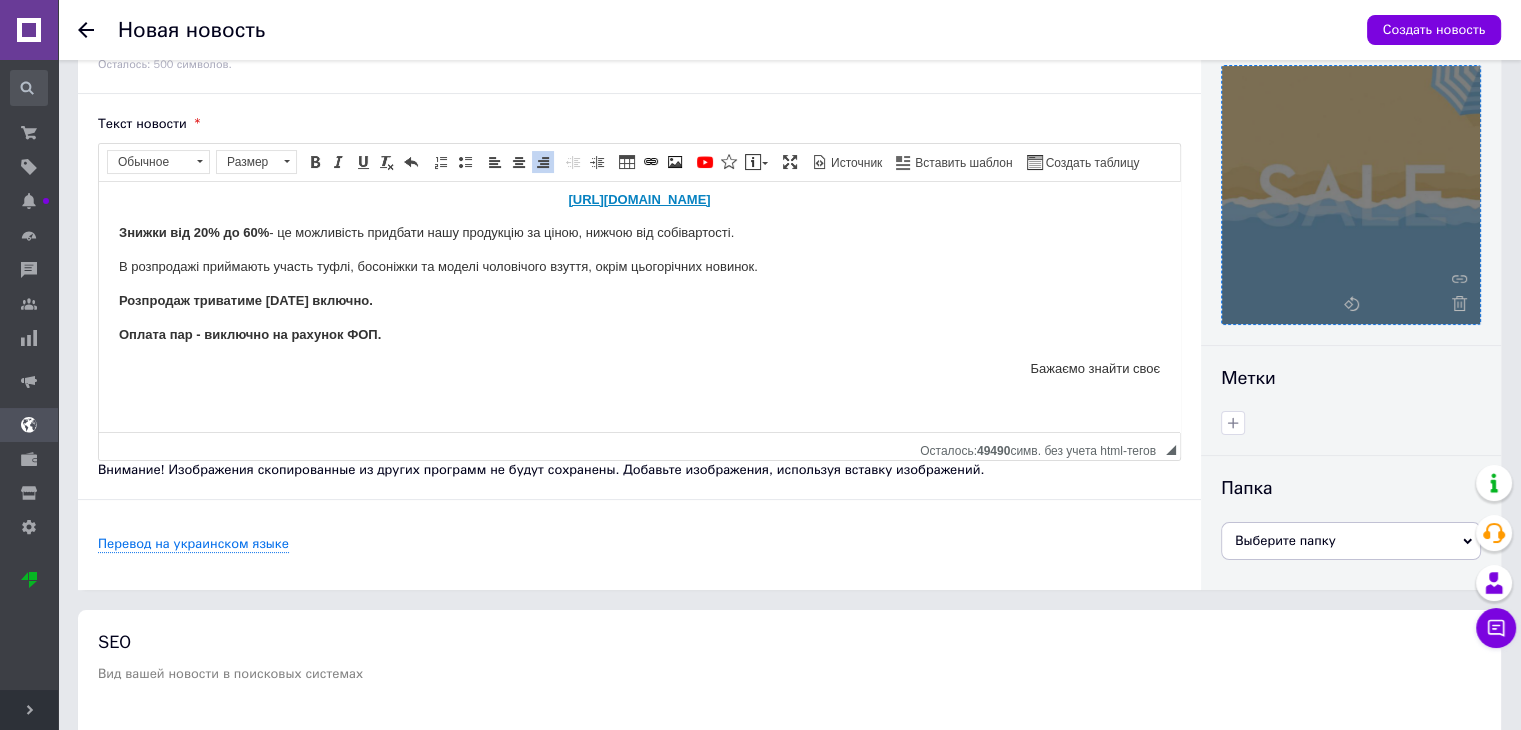 click on "Оплата пар - виключно на рахунок ФОП." at bounding box center (639, 334) 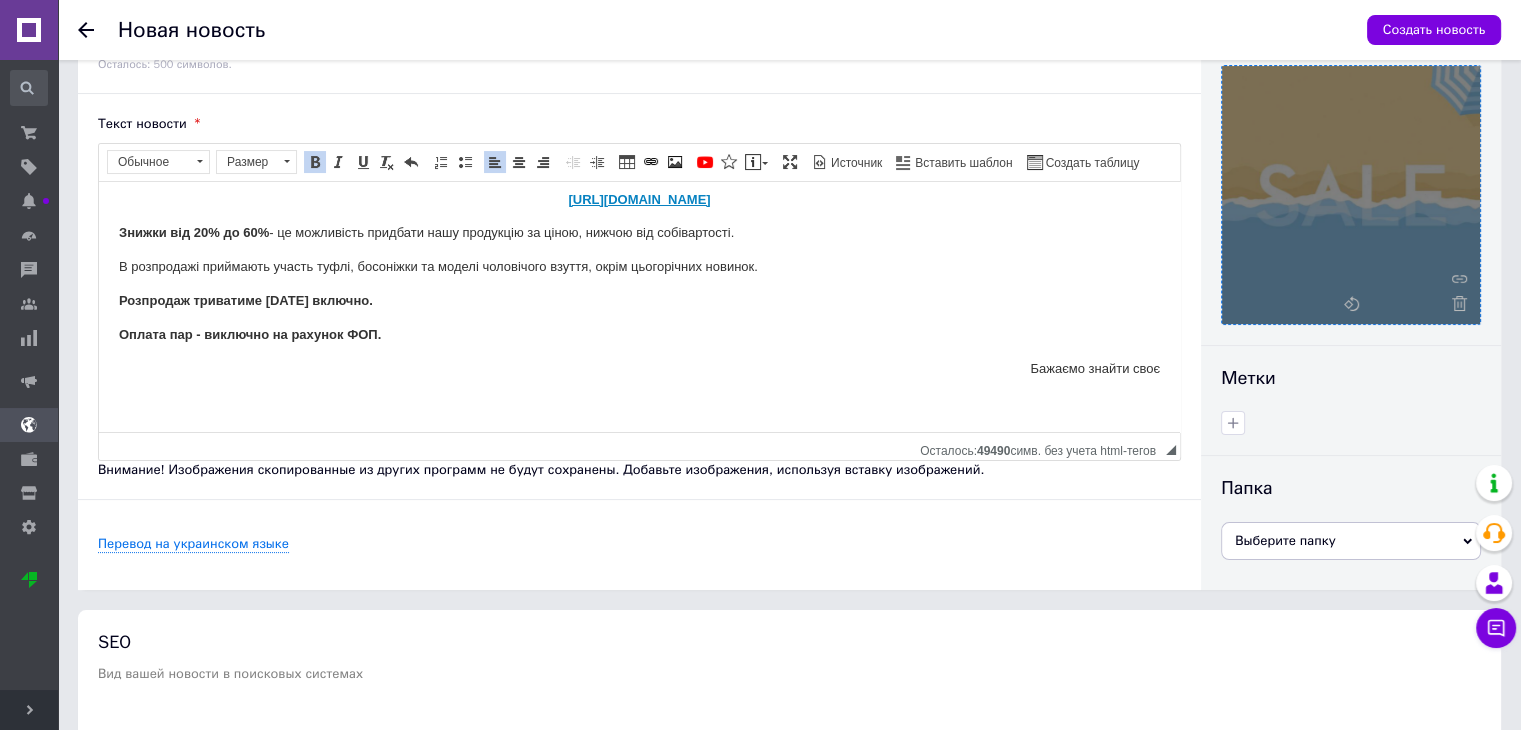 click on "В розпродажі приймають участь туфлі, босоніжки та моделі чоловічого взуття, окрім цьогорічних новинок." at bounding box center (639, 266) 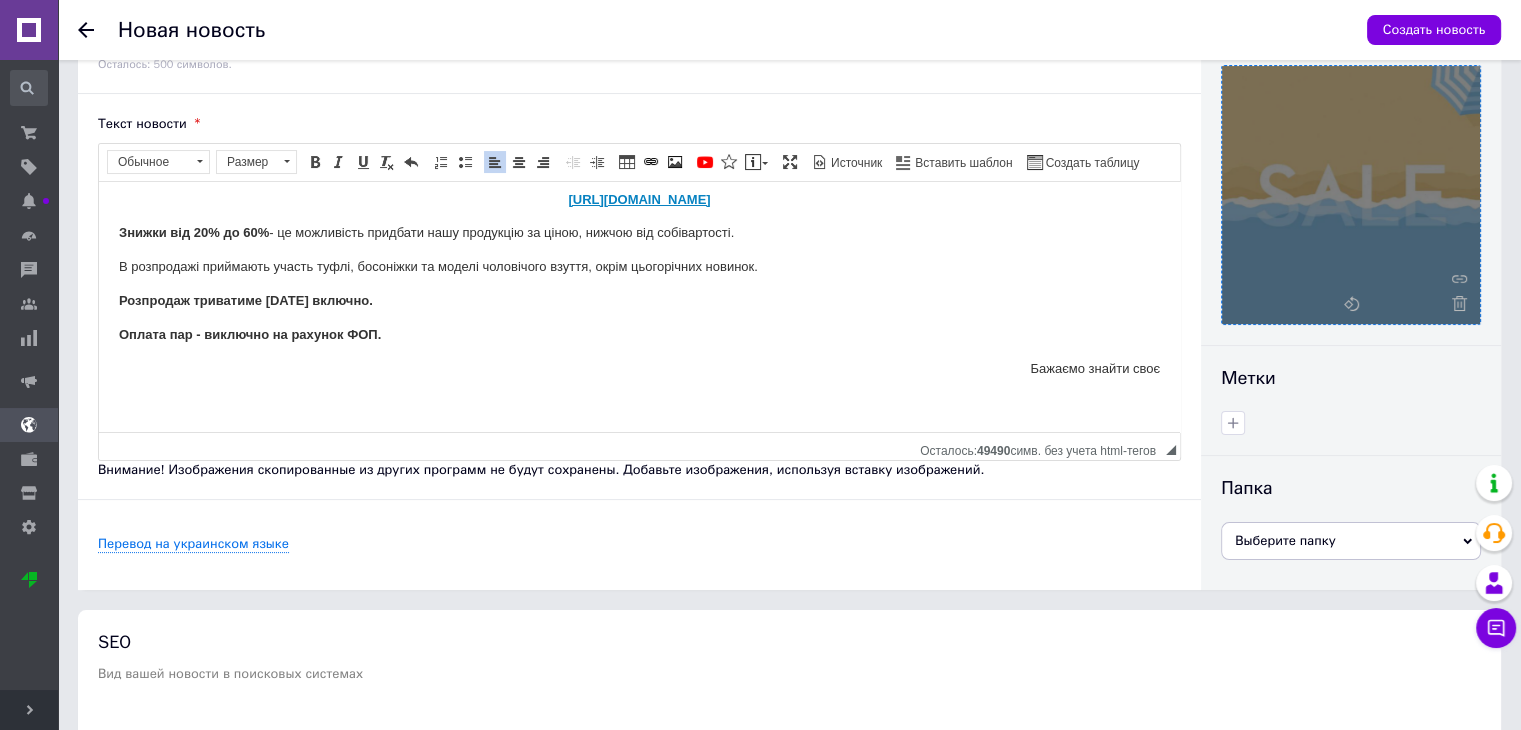 click on "В розпродажі приймають участь туфлі, босоніжки та моделі чоловічого взуття, окрім цьогорічних новинок." at bounding box center [639, 266] 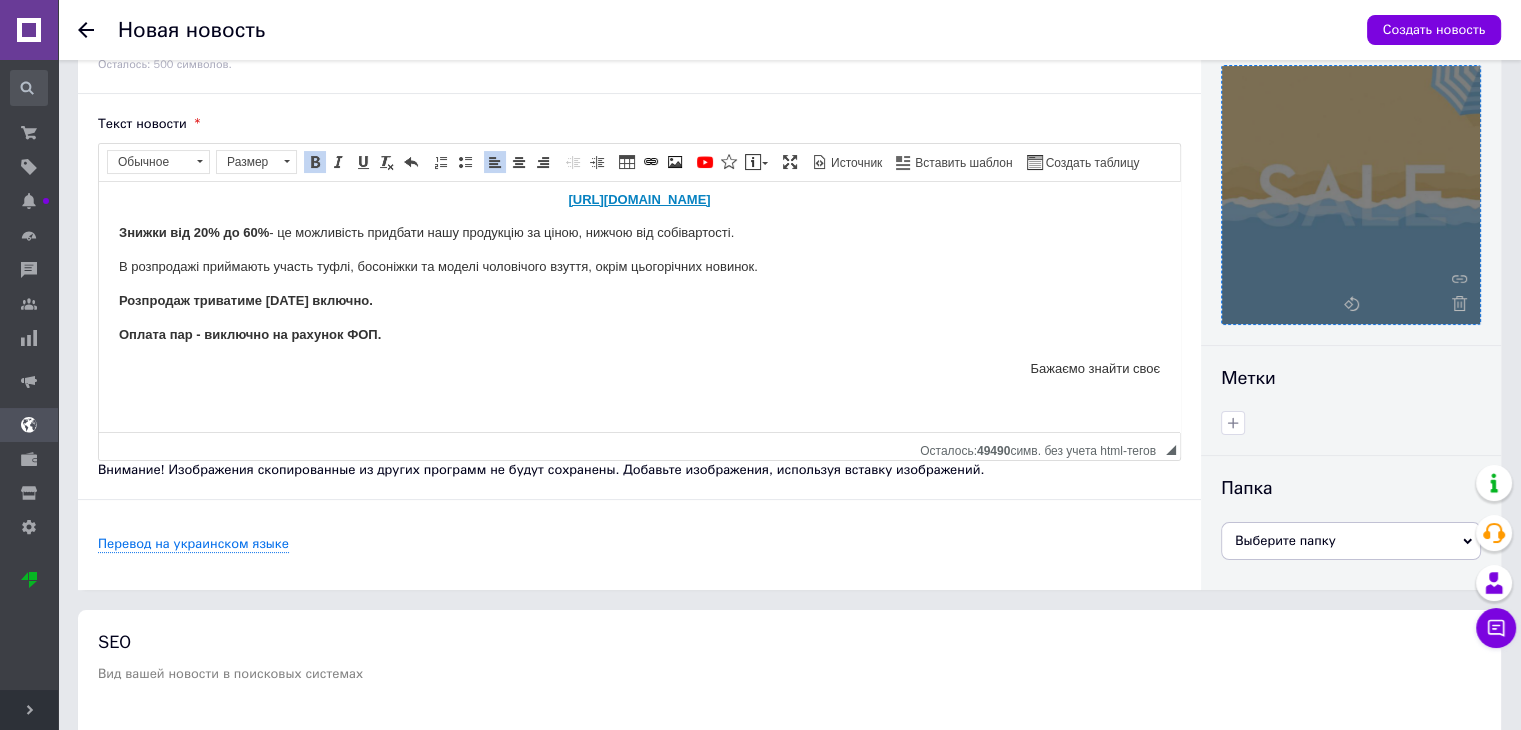 click on "Оплата пар - виключно на рахунок ФОП." at bounding box center (639, 334) 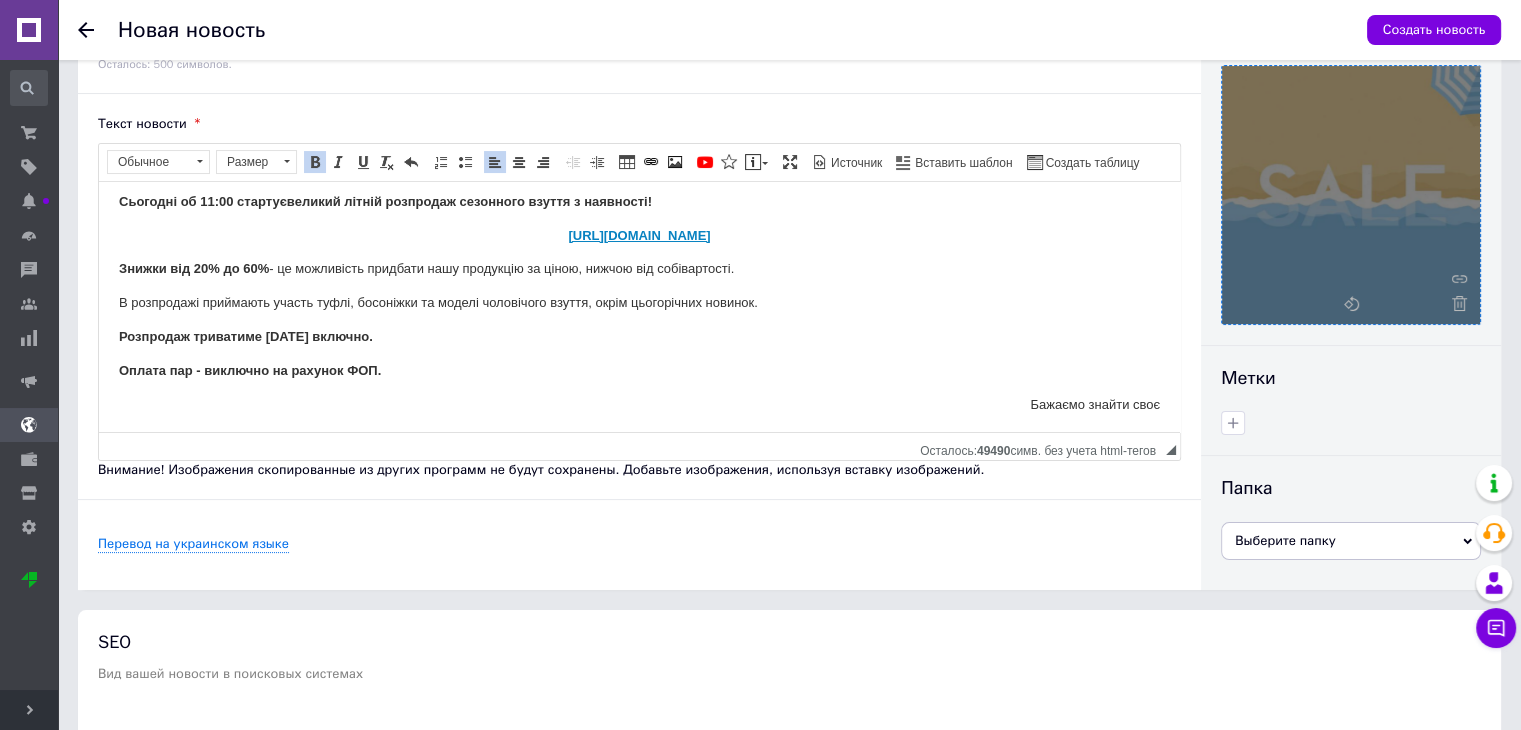 scroll, scrollTop: 0, scrollLeft: 0, axis: both 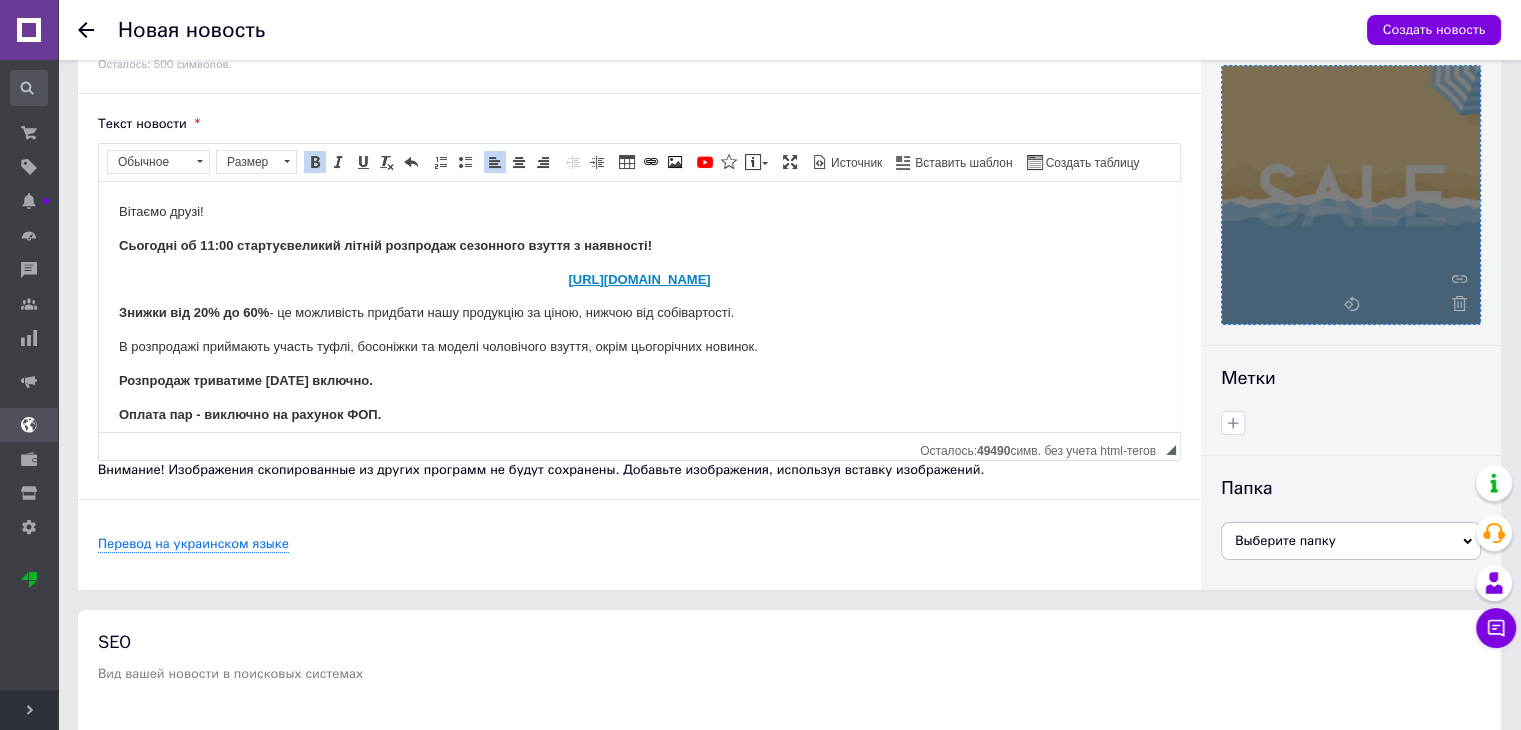 click on "Вітаємо друзі!  Сьогодні об 11:00 стартує  великий літній розпродаж сезонного взуття з наявності!   [URL][DOMAIN_NAME] Знижки від 20% до 60%  - це можливість придбати нашу продукцію за ціною, нижчою від собівартості.  В розпродажі приймають участь туфлі, босоніжки та моделі чоловічого взуття, окрім цьогорічних новинок. Розпродаж триватиме [DATE] включно.  Оплата пар - виключно на рахунок ФОП.  Бажаємо знайти своє" at bounding box center [639, 363] 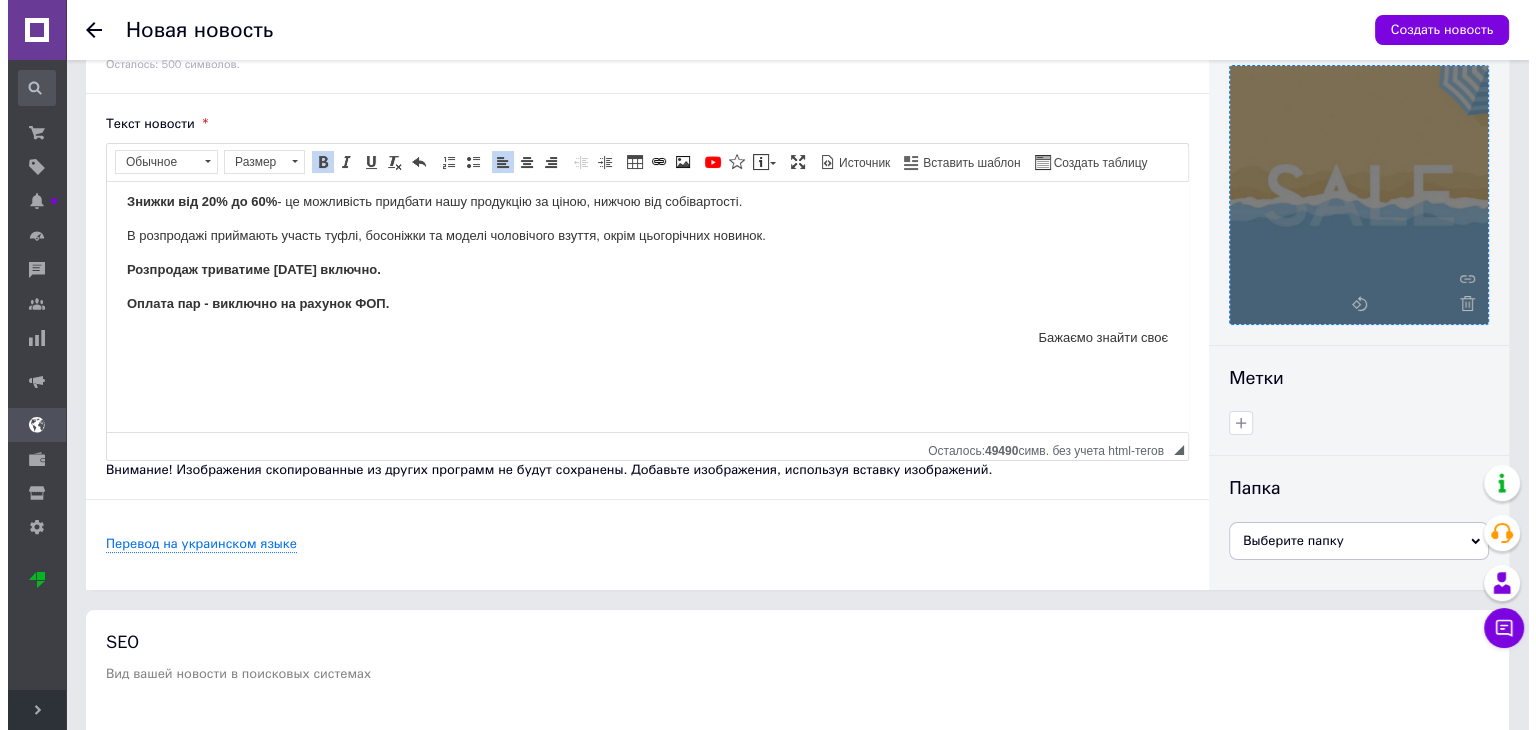 scroll, scrollTop: 114, scrollLeft: 0, axis: vertical 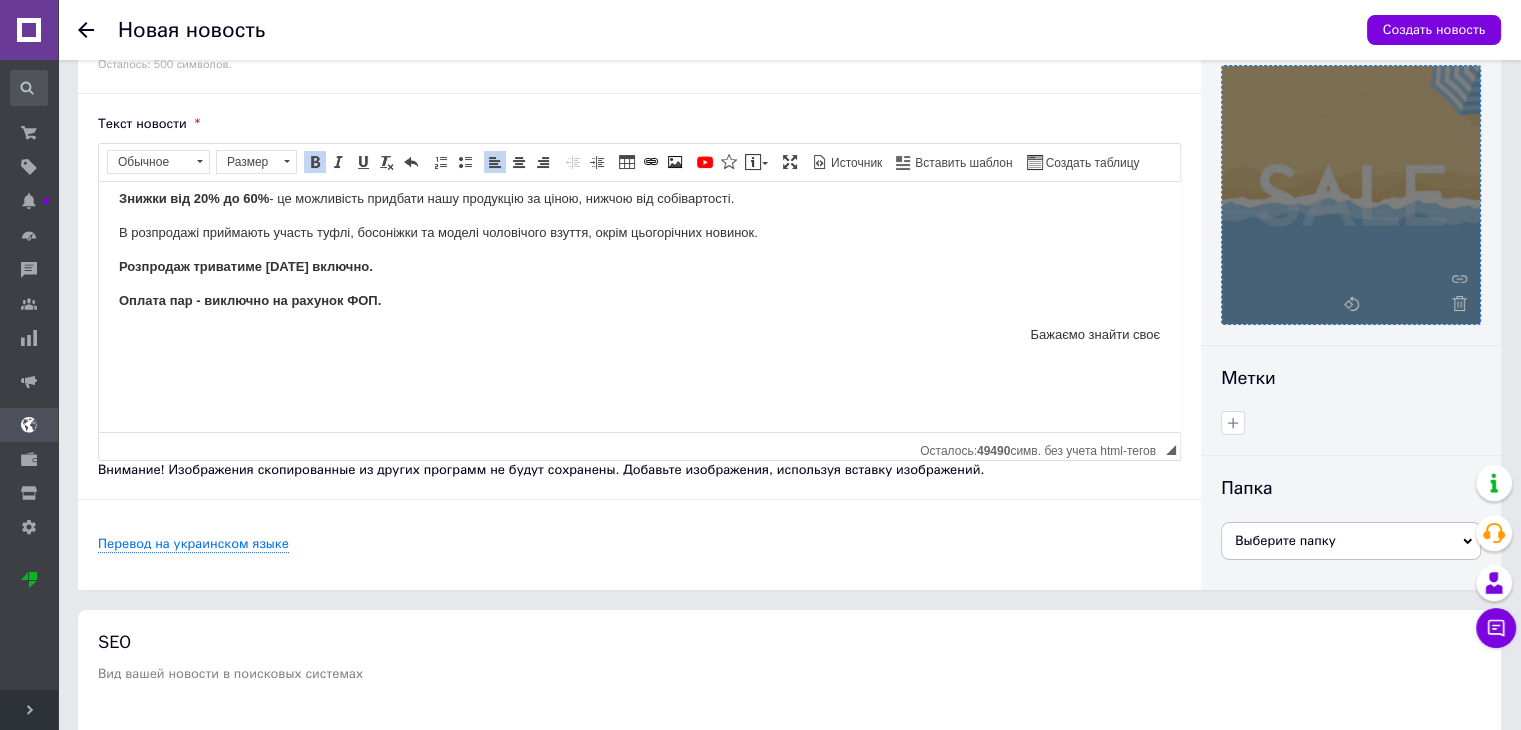 click on "Бажаємо знайти своє" at bounding box center [639, 334] 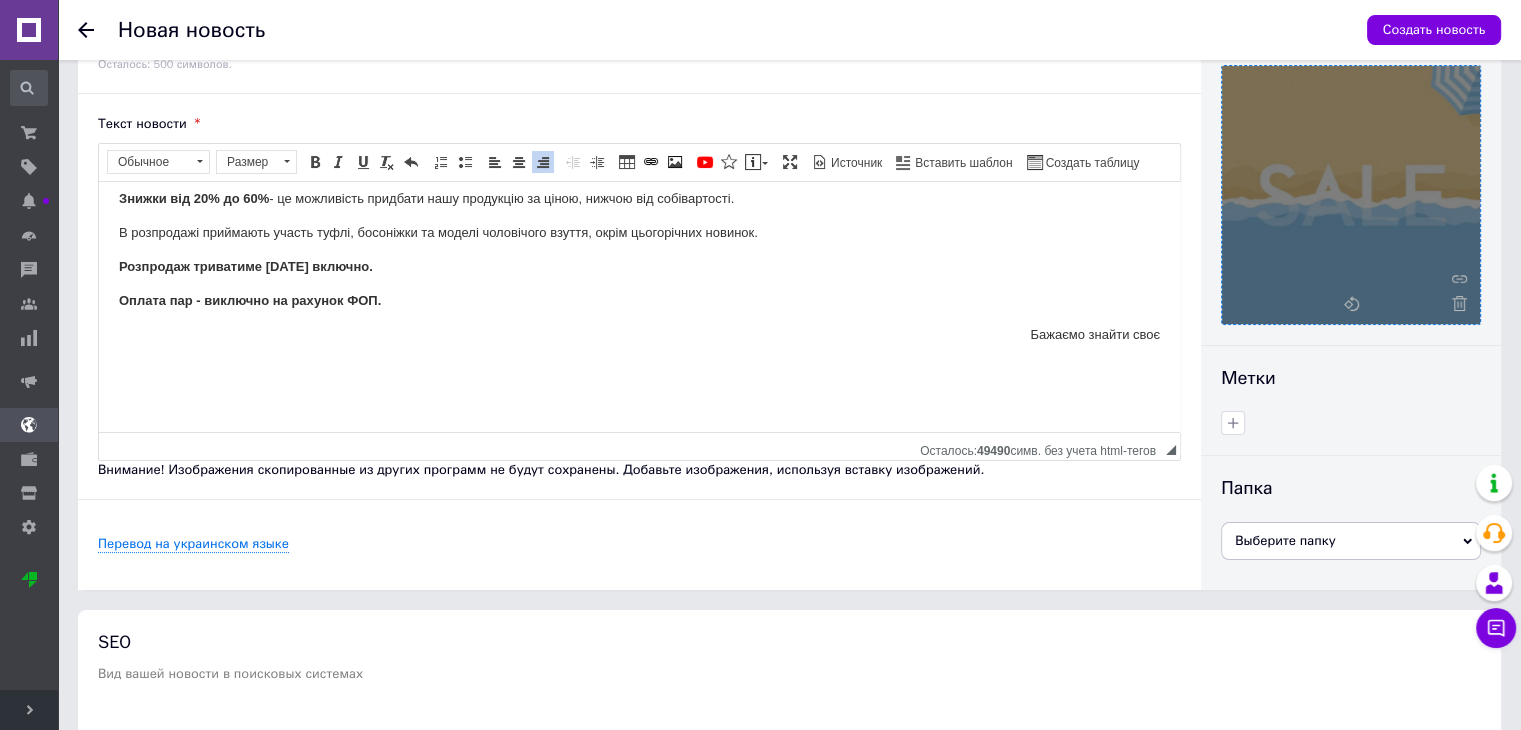 click on "Бажаємо знайти своє" at bounding box center [639, 334] 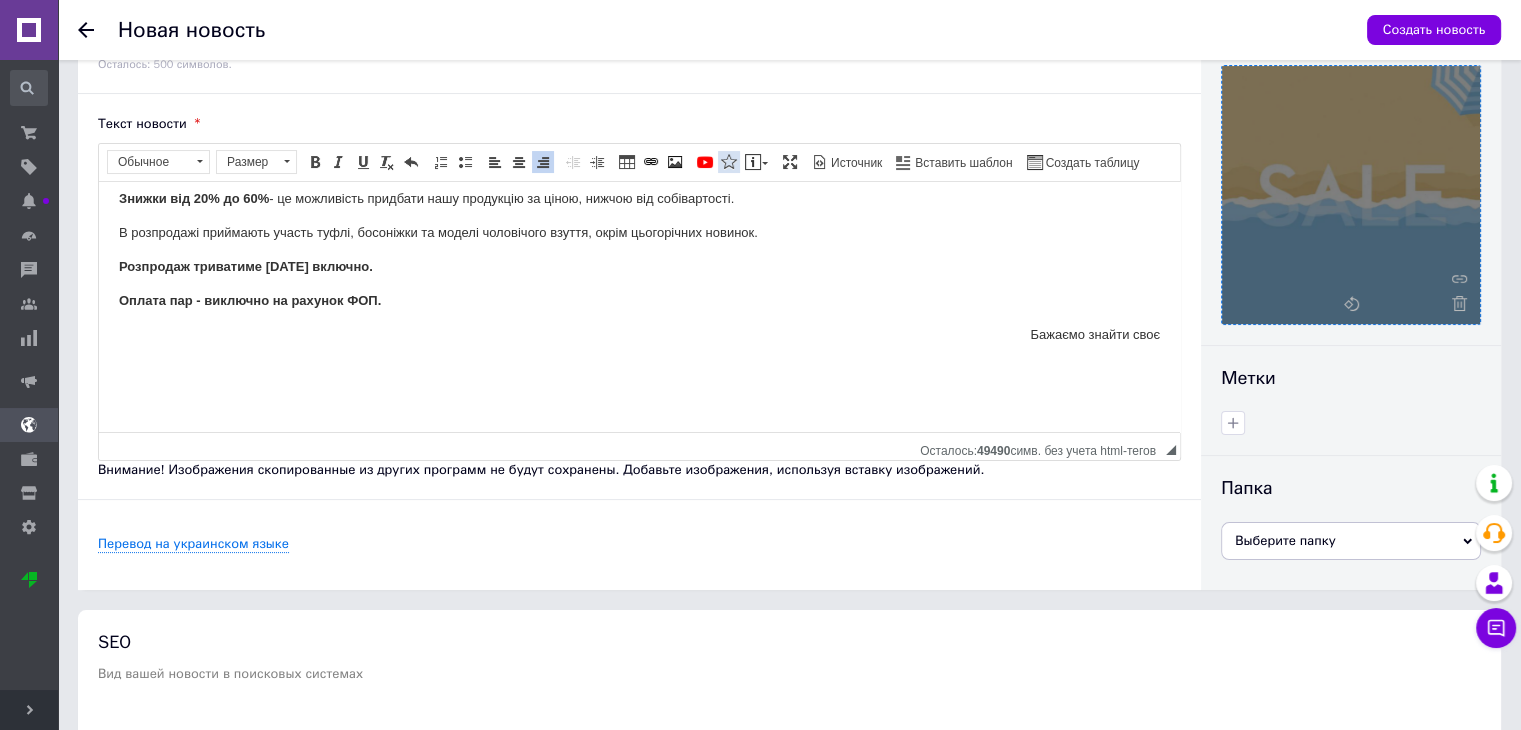 click at bounding box center (729, 162) 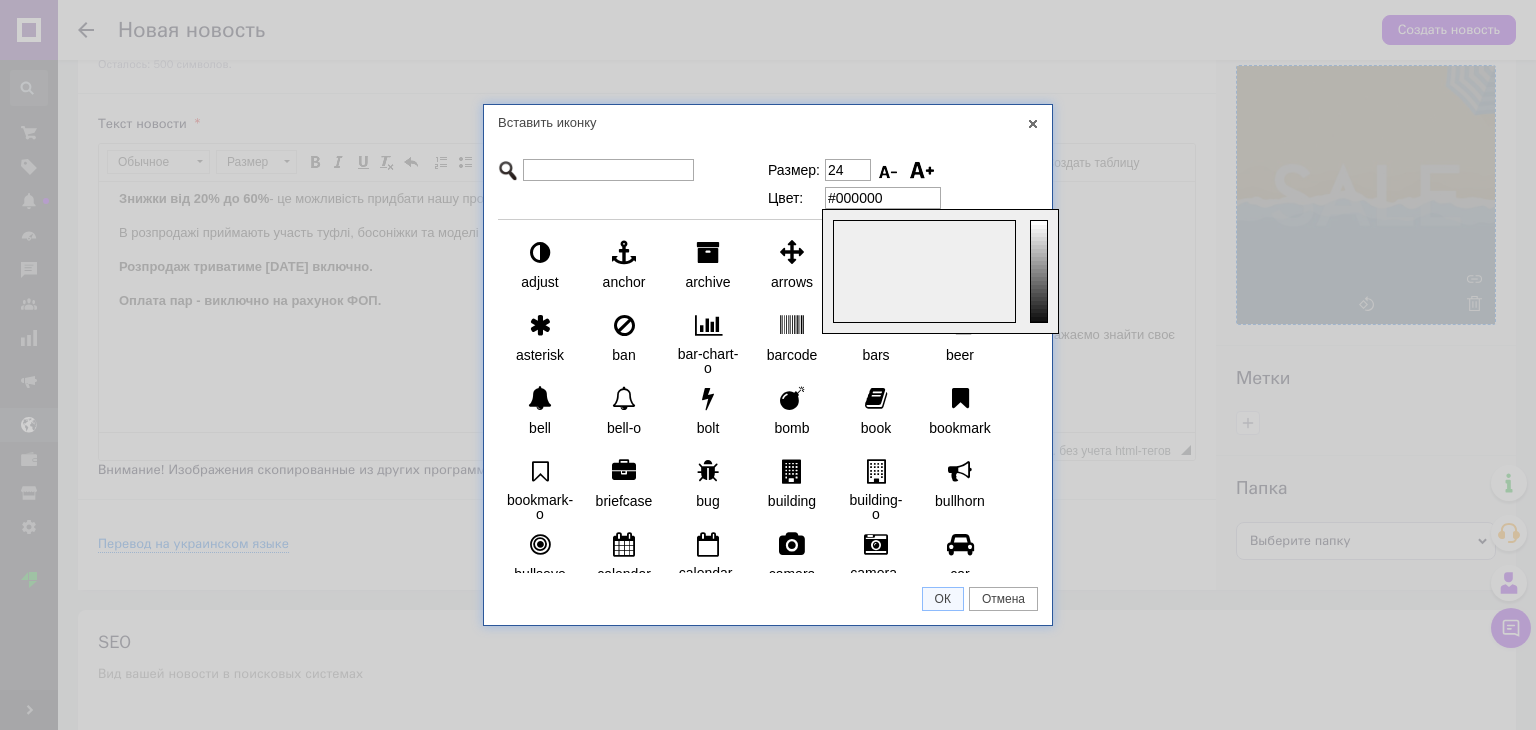 click on "#000000" at bounding box center (883, 198) 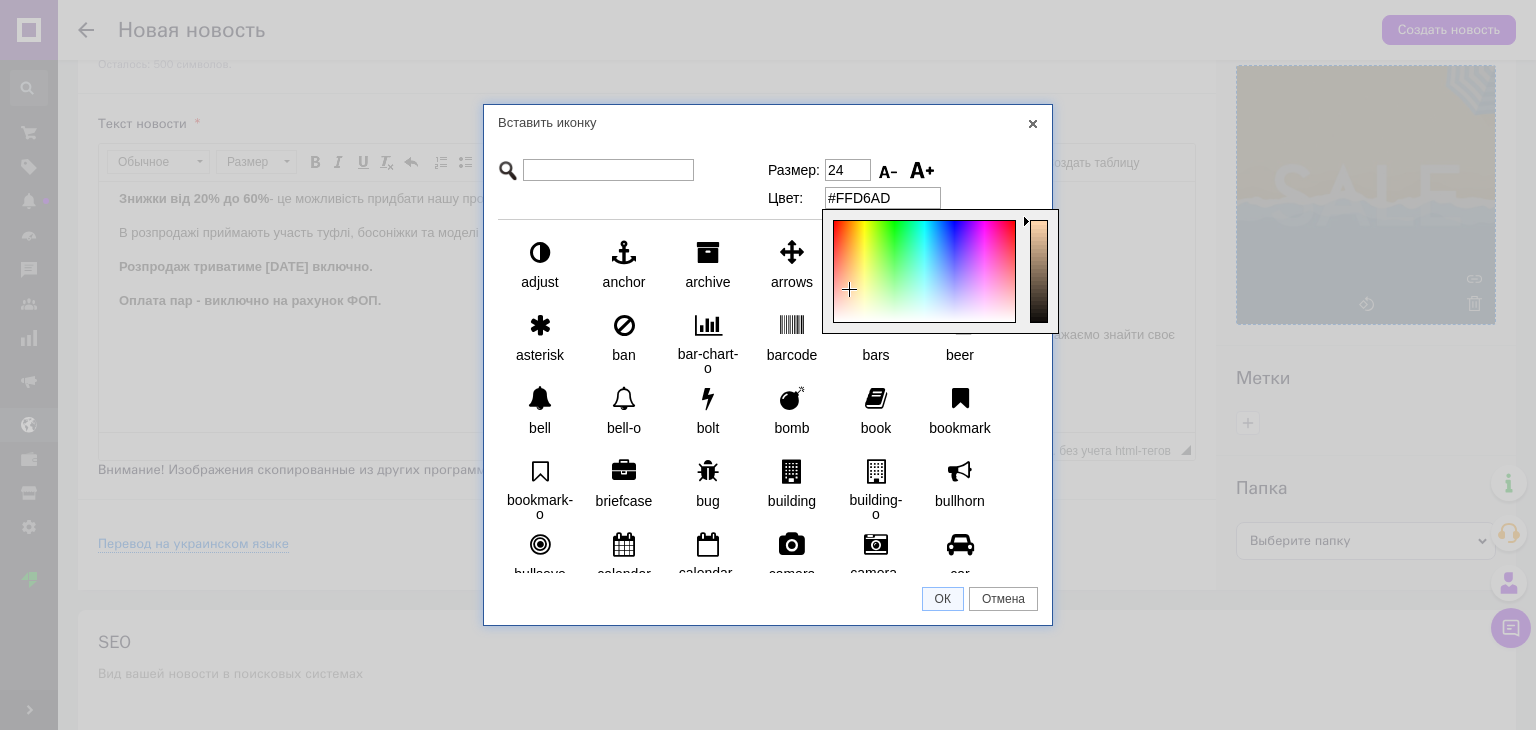 click at bounding box center (923, 271) 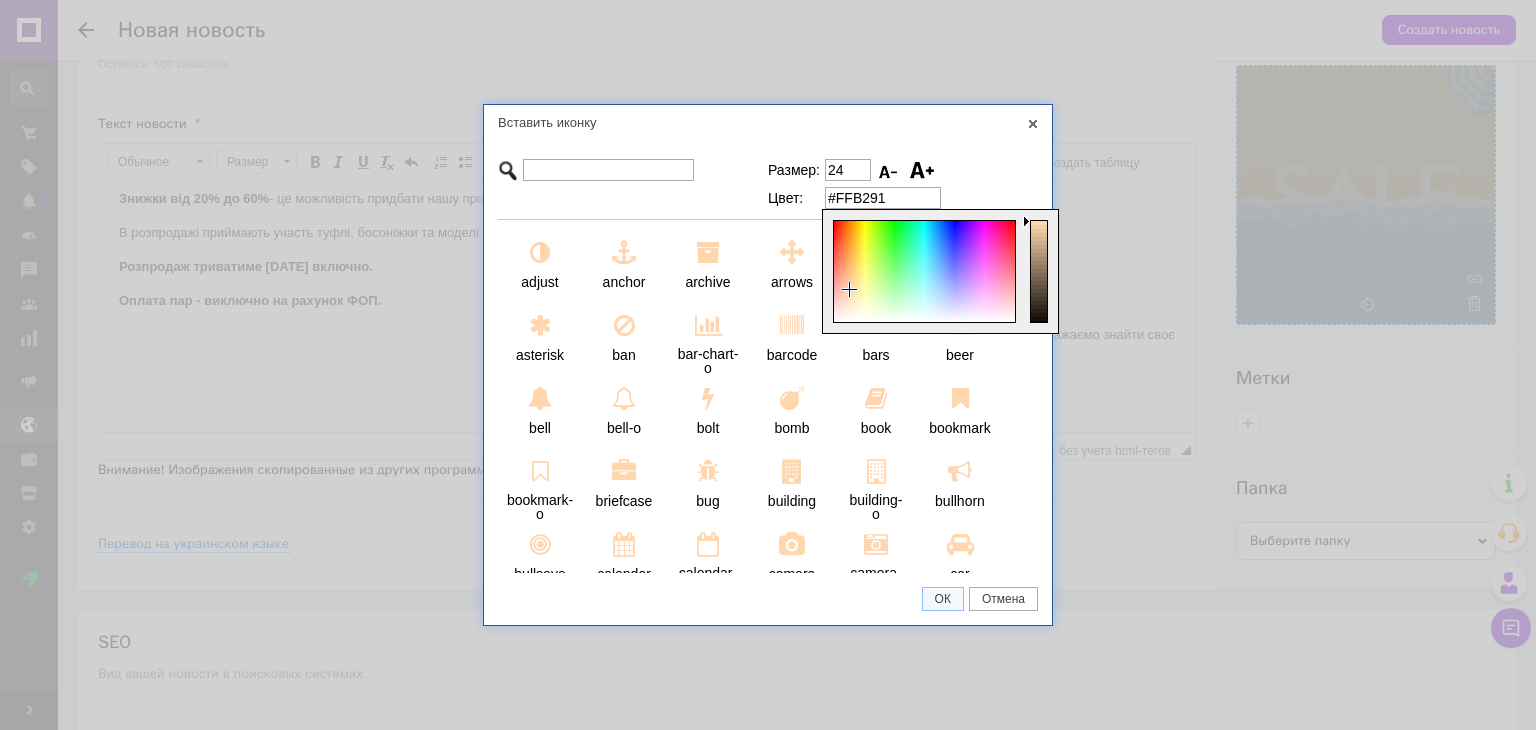 click at bounding box center [923, 271] 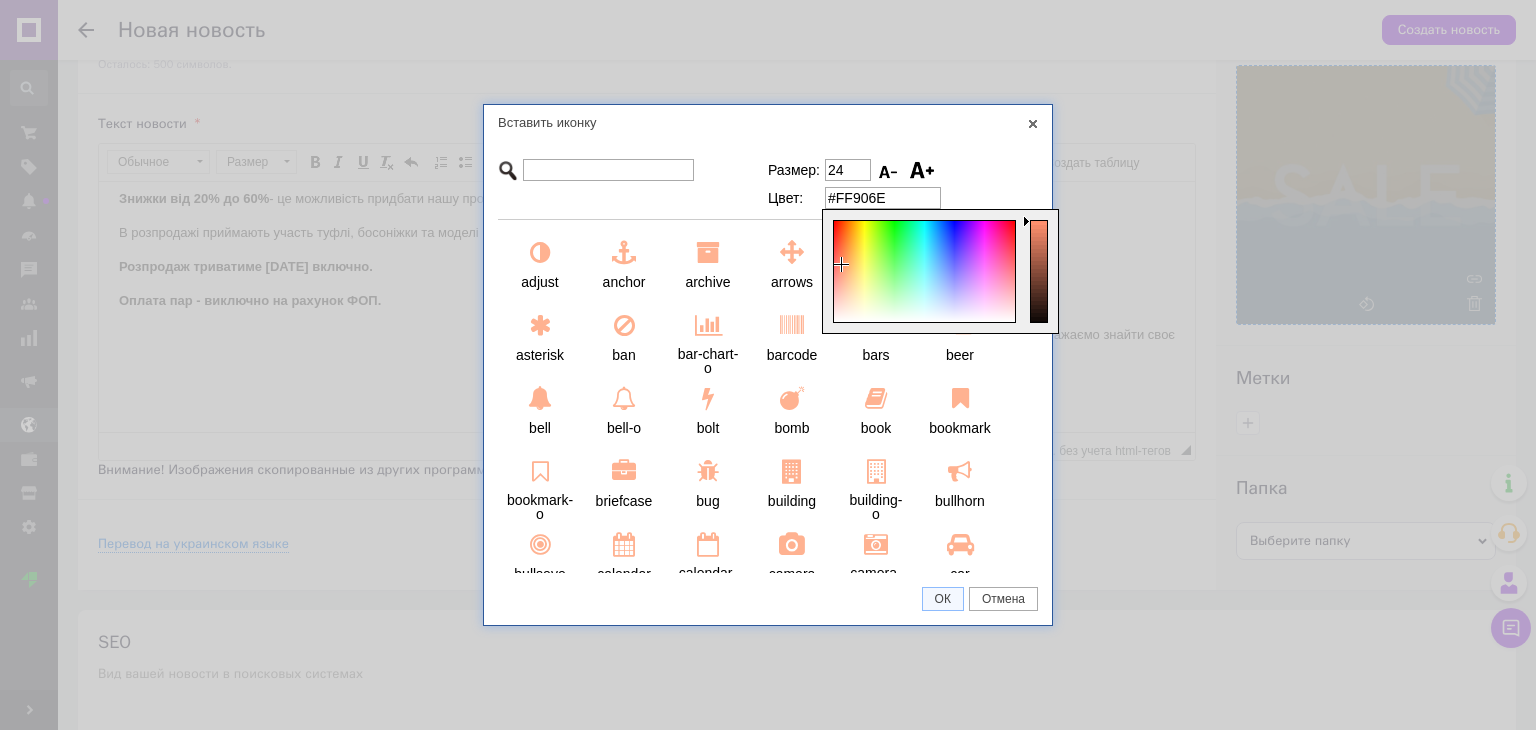 click at bounding box center [923, 271] 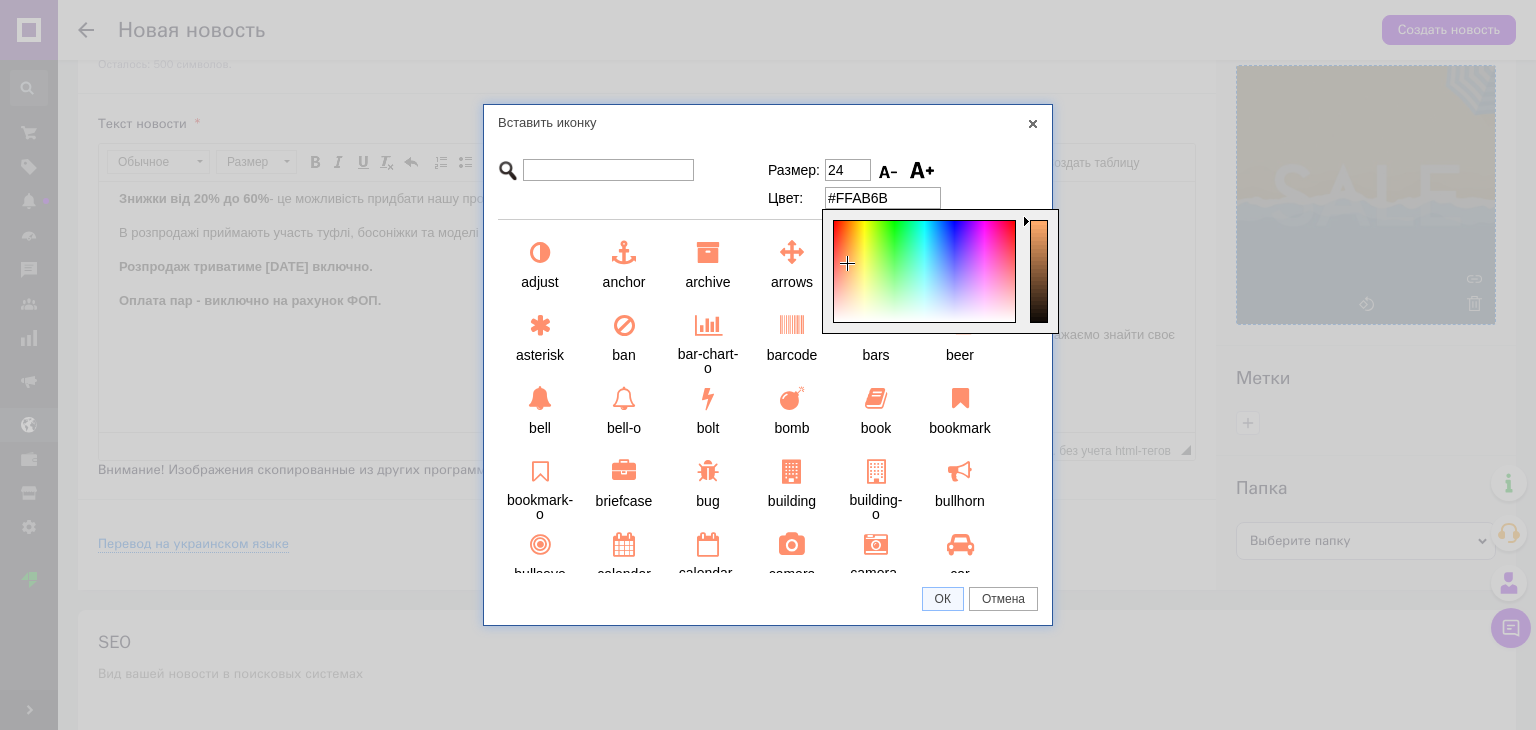 click at bounding box center [923, 271] 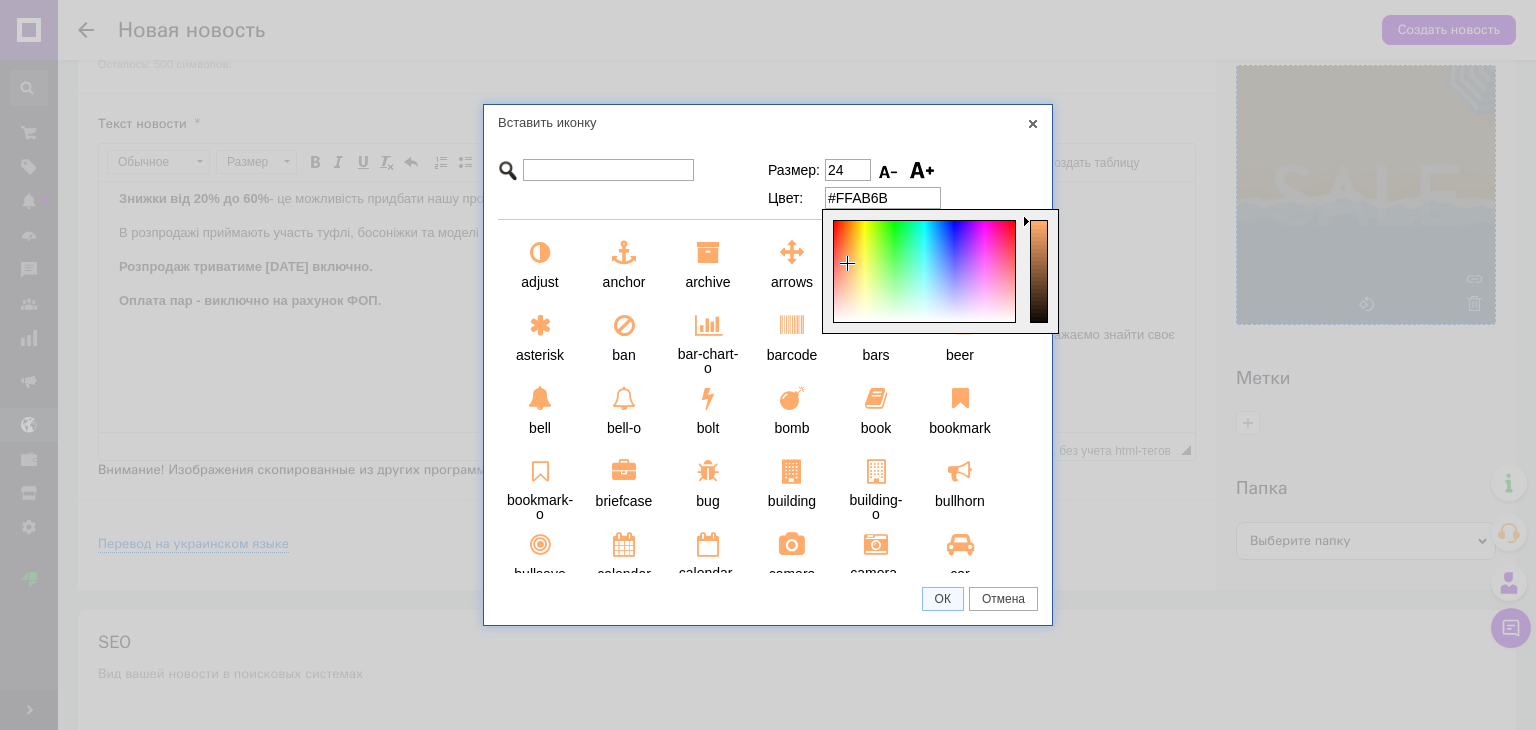 type on "#FF9C8C" 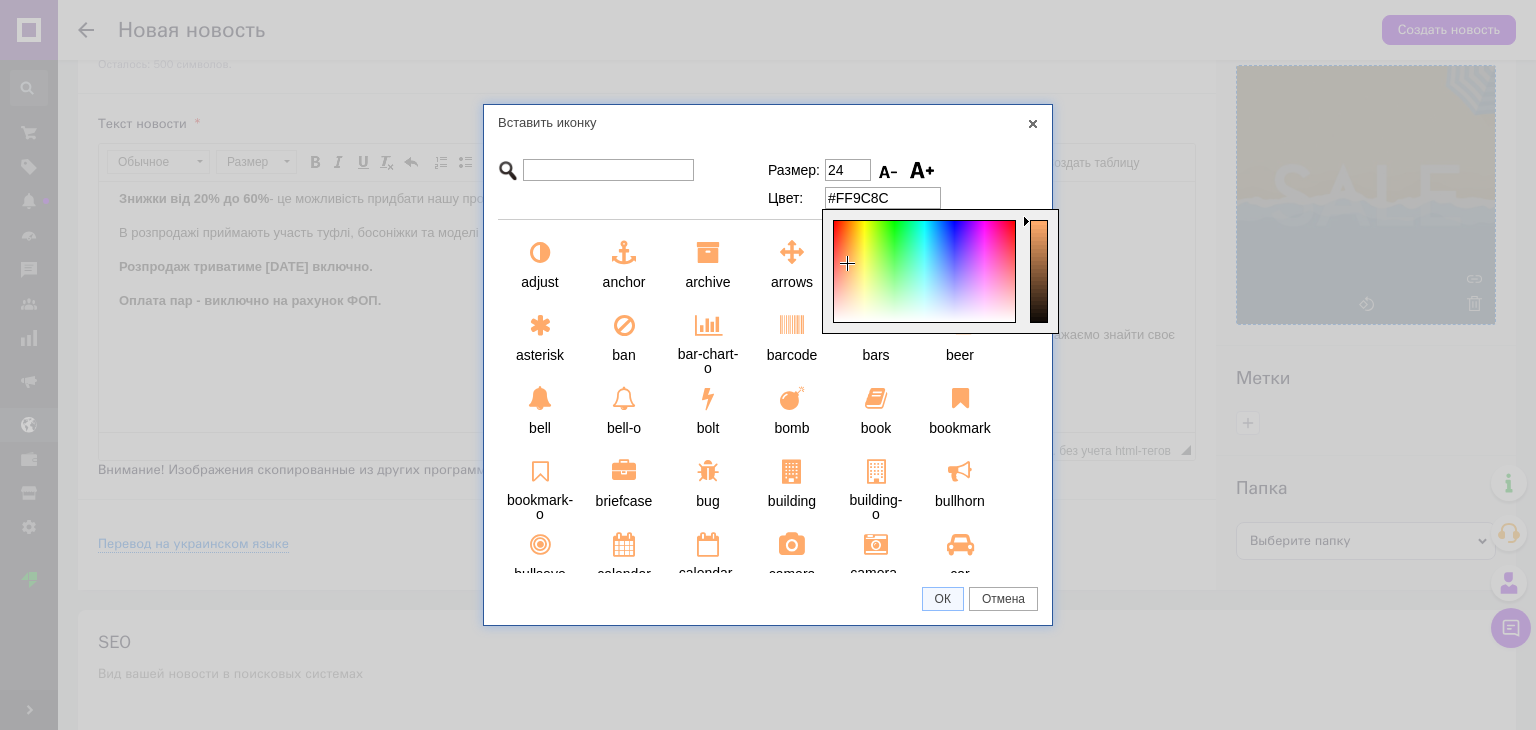 click at bounding box center (923, 271) 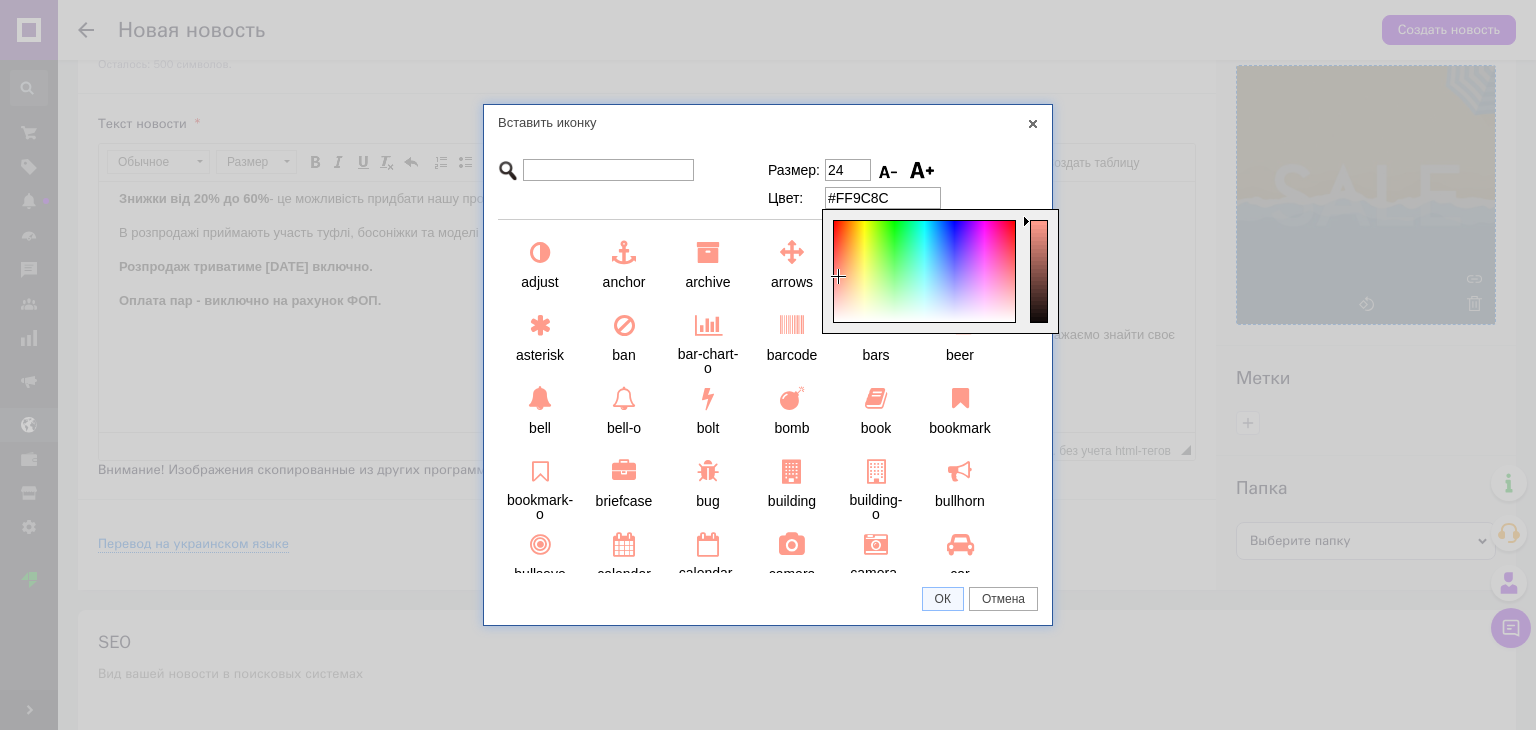 click on "24" at bounding box center (848, 170) 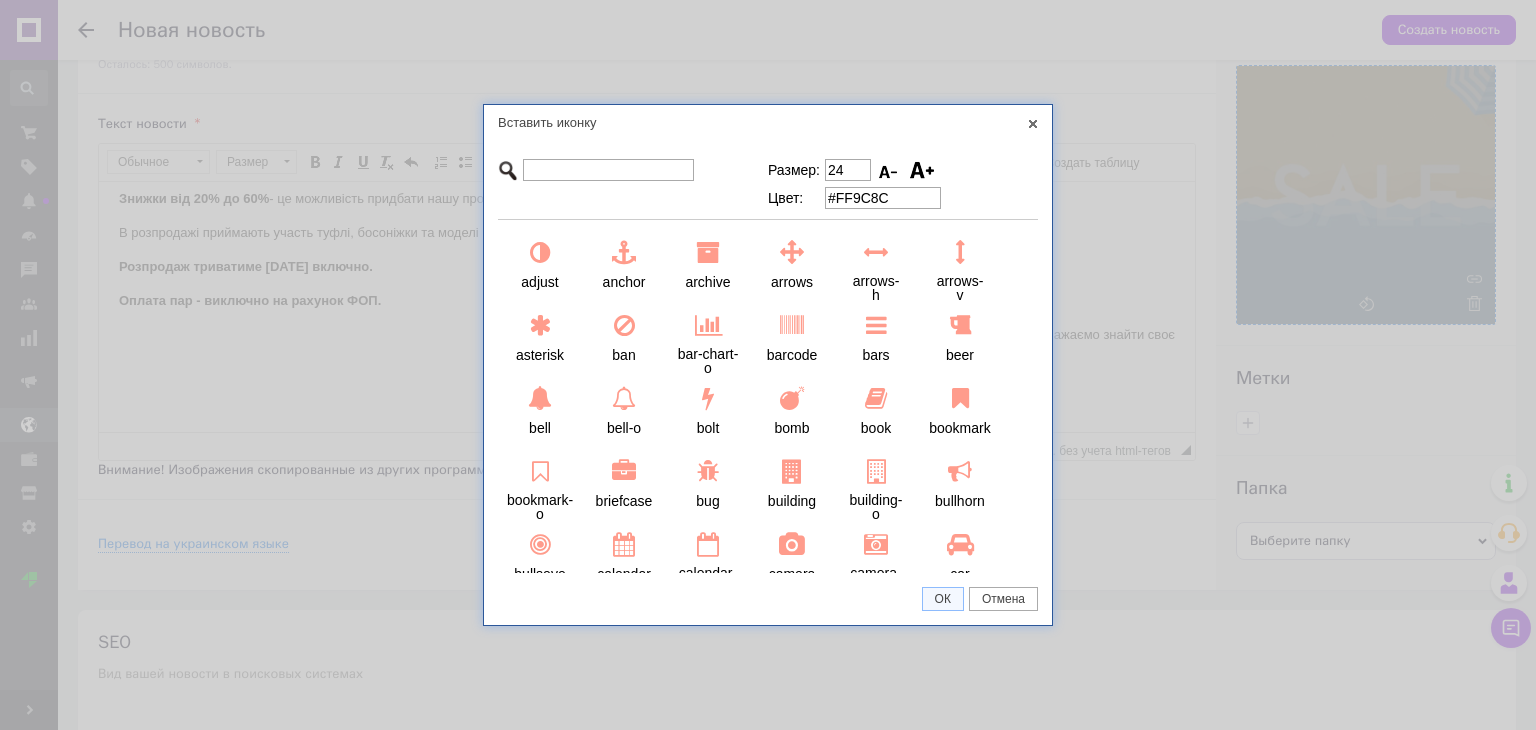 drag, startPoint x: 863, startPoint y: 169, endPoint x: 778, endPoint y: 160, distance: 85.47514 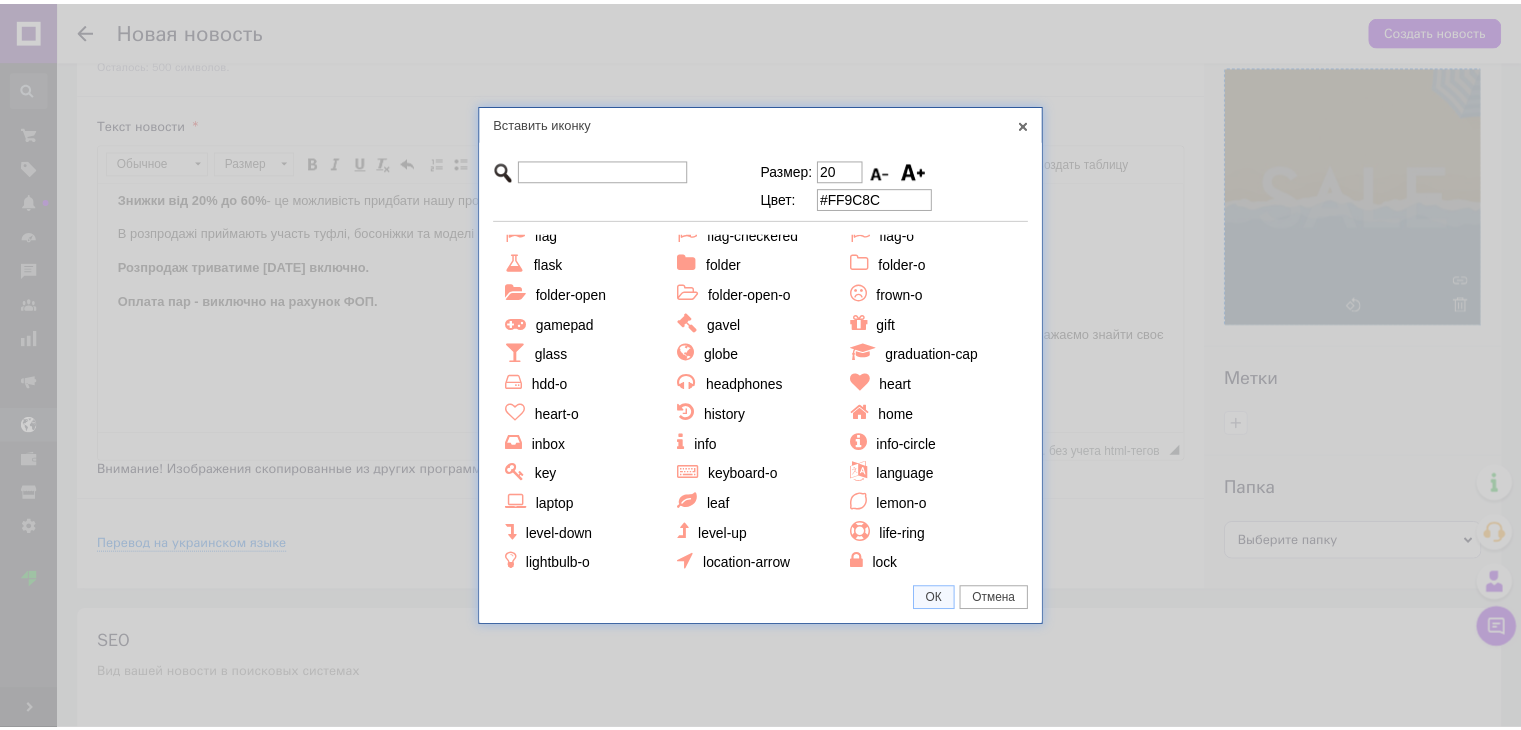 scroll, scrollTop: 1000, scrollLeft: 0, axis: vertical 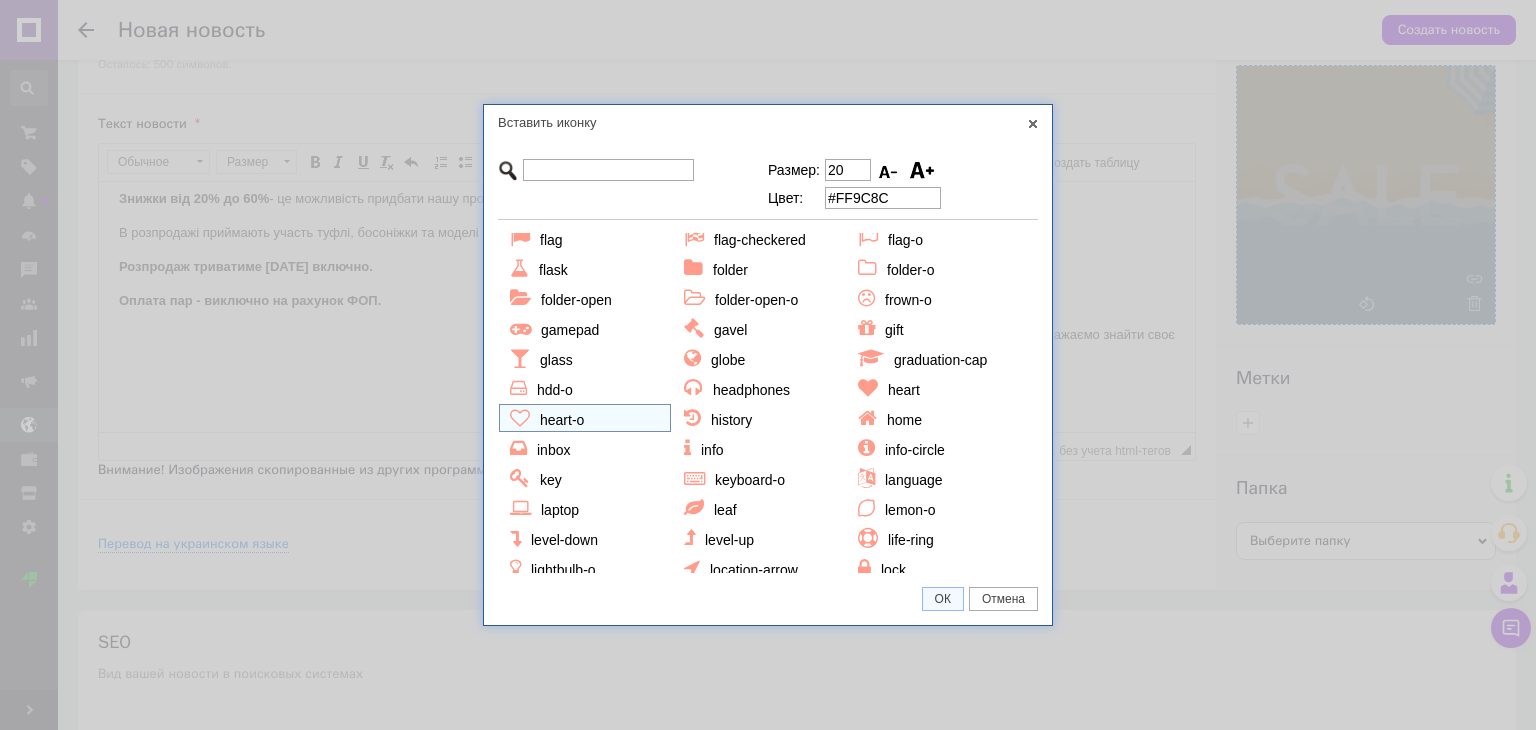 type on "20" 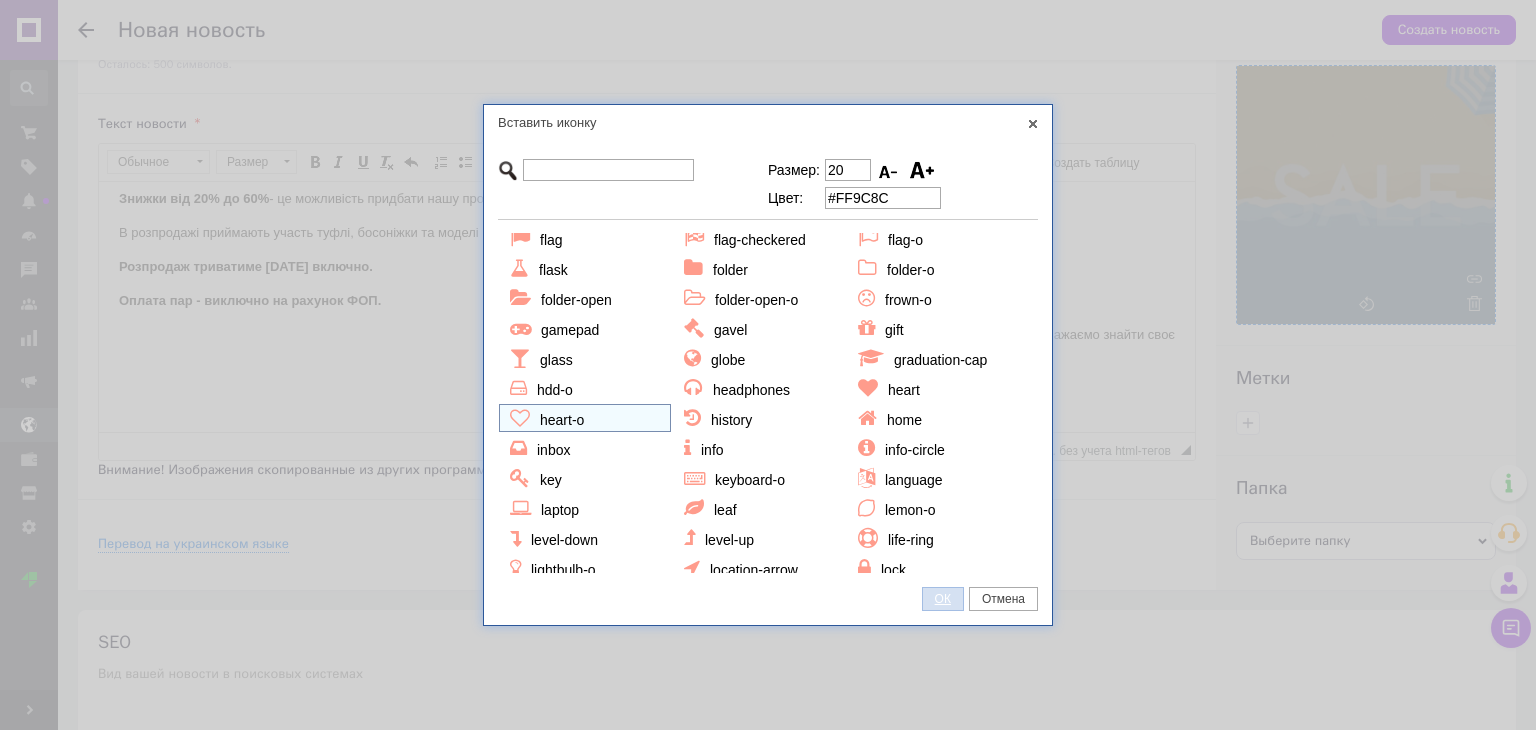 click on "ОК" at bounding box center [943, 599] 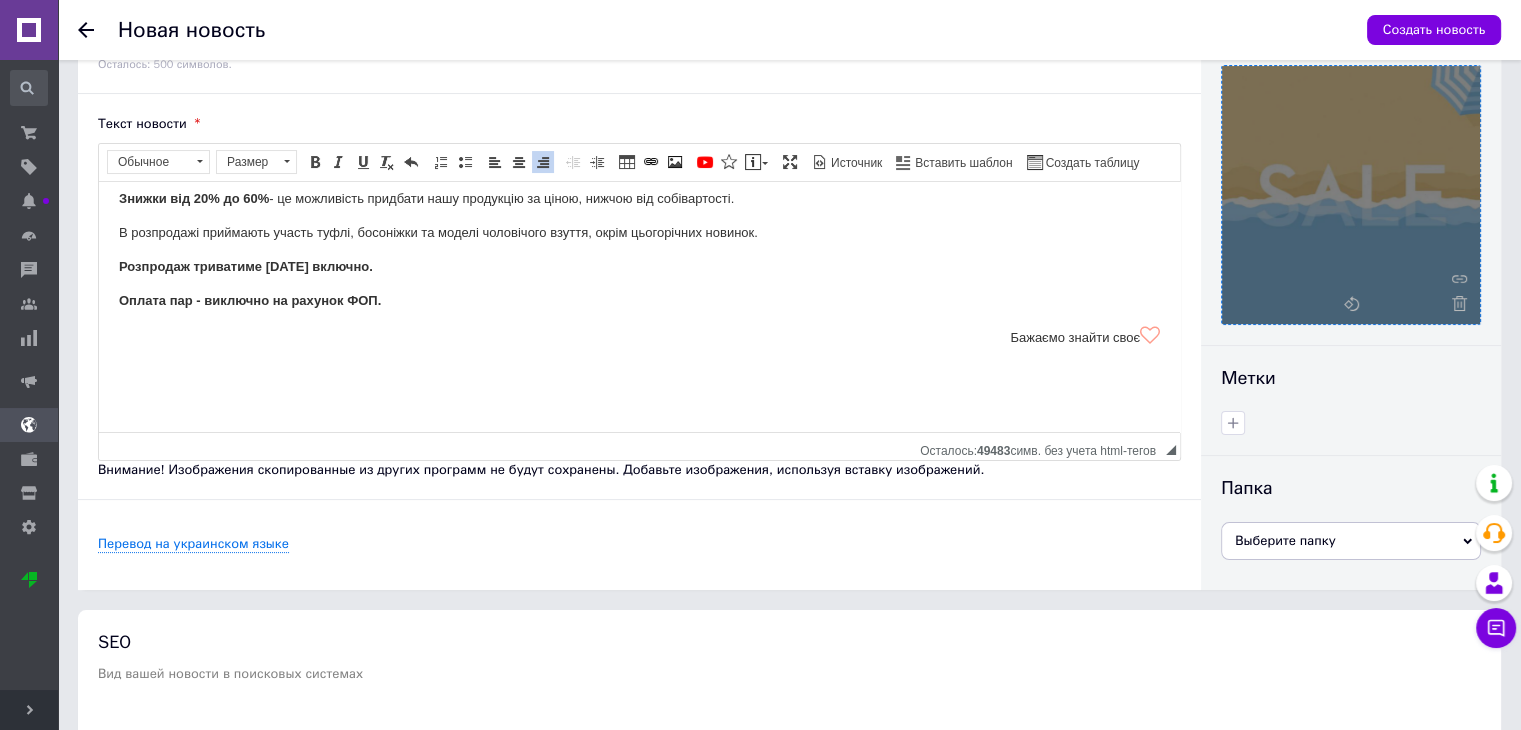 click on "Вітаємо друзі!  Сьогодні об 11:00 стартує  великий літній розпродаж сезонного взуття з наявності!   [URL][DOMAIN_NAME] Знижки від 20% до 60%  - це можливість придбати нашу продукцію за ціною, нижчою від собівартості.  В розпродажі приймають участь туфлі, босоніжки та моделі чоловічого взуття, окрім цьогорічних новинок. Розпродаж триватиме [DATE] включно.  Оплата пар - виключно на рахунок ФОП.  Бажаємо знайти своє  ​​​​​​​" at bounding box center (639, 251) 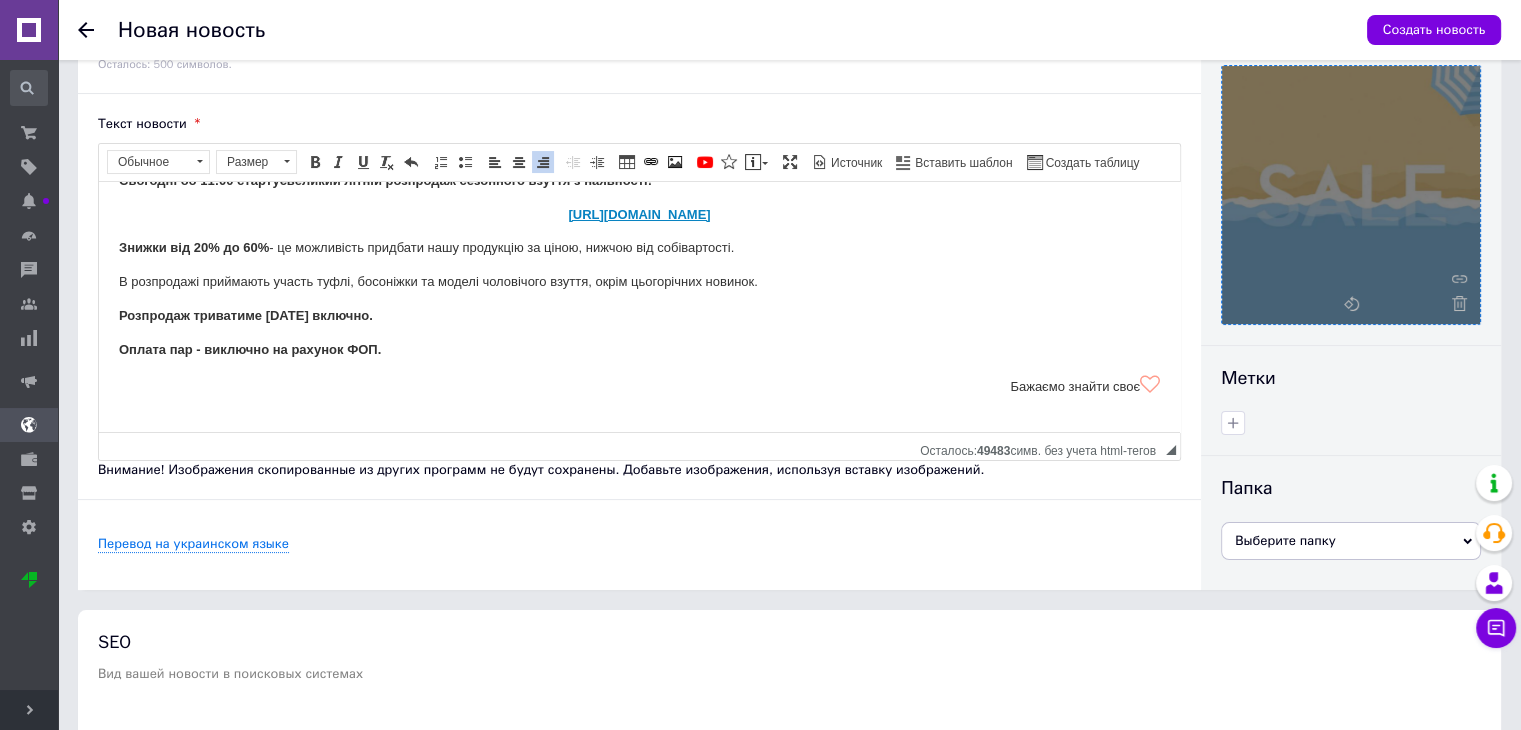 scroll, scrollTop: 100, scrollLeft: 0, axis: vertical 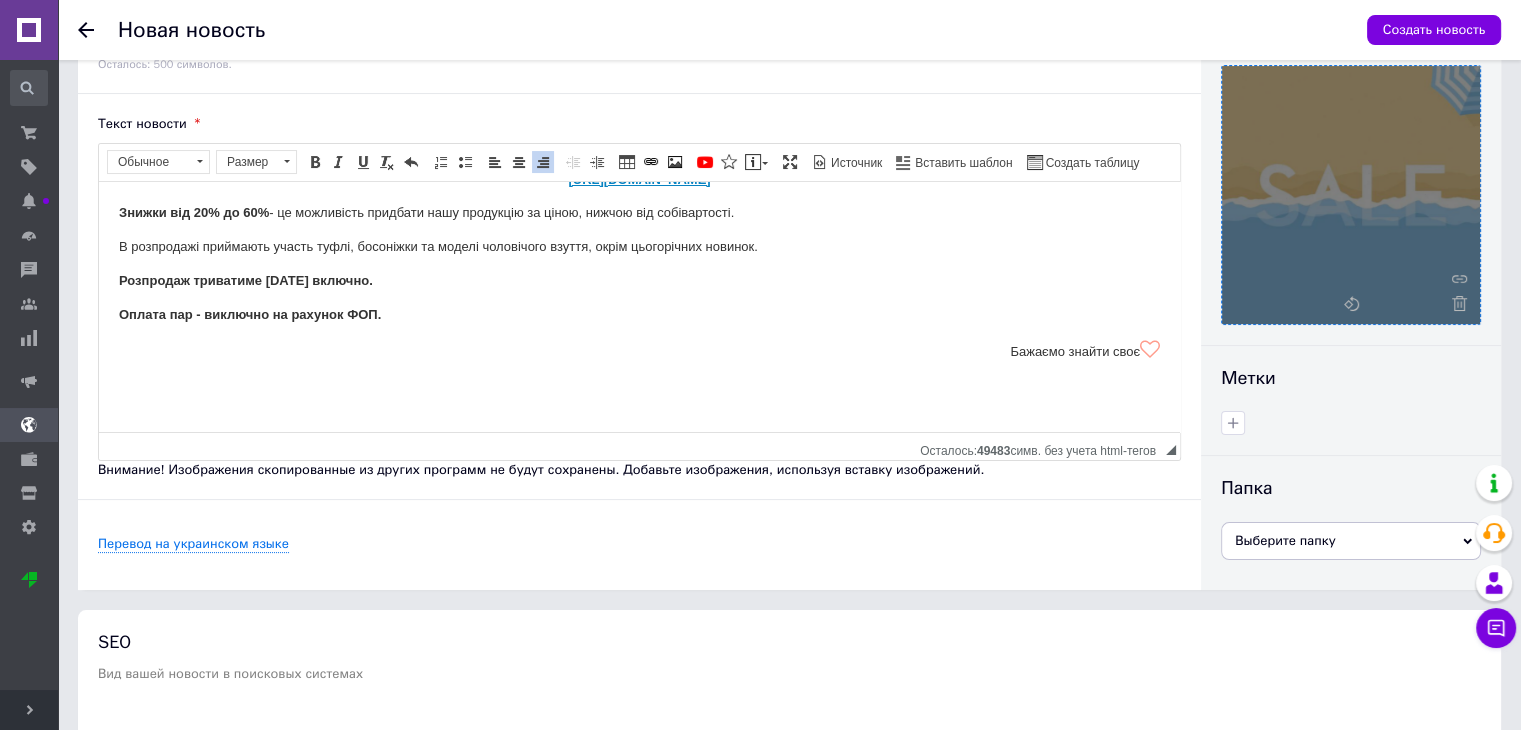 click on "Розпродаж триватиме [DATE] включно." at bounding box center (639, 280) 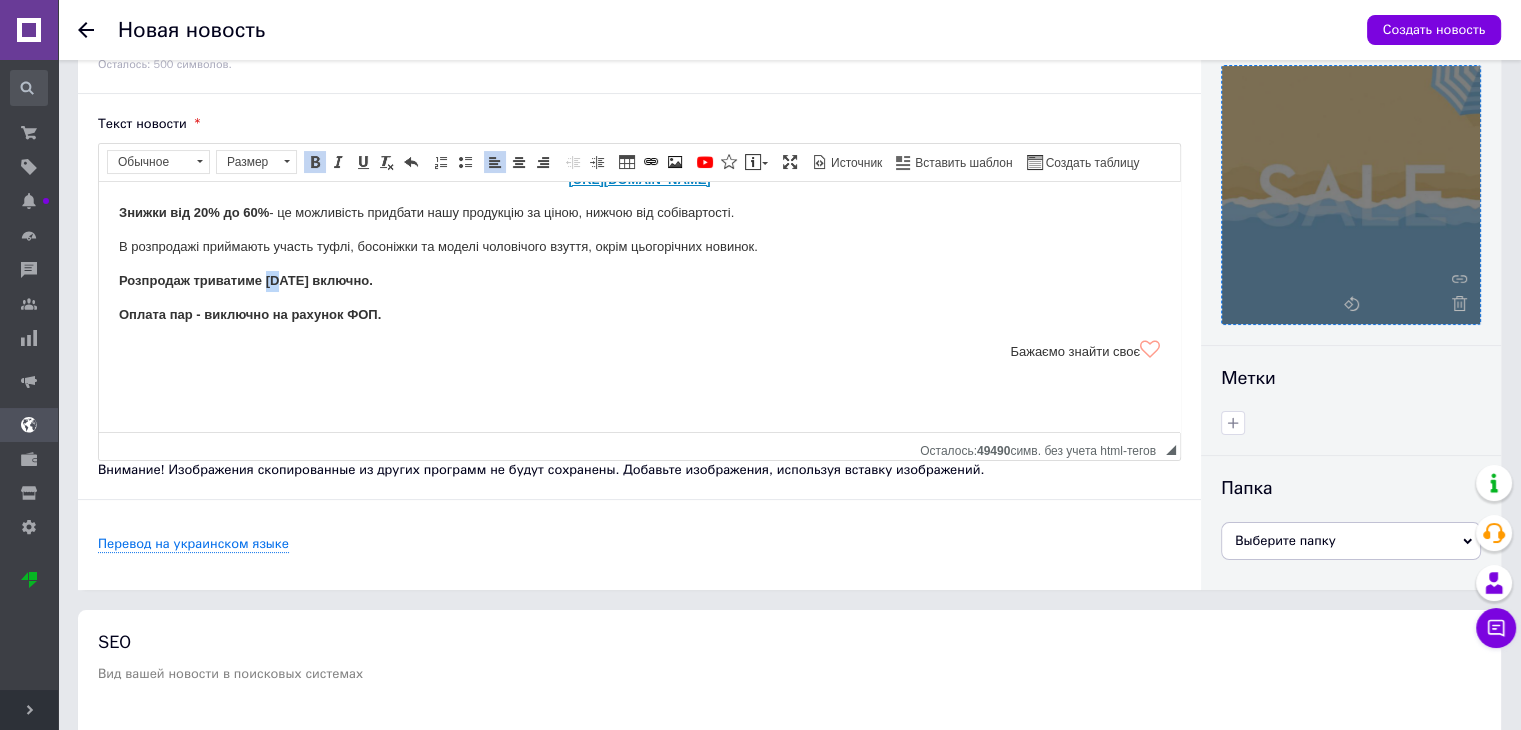 drag, startPoint x: 282, startPoint y: 282, endPoint x: 267, endPoint y: 283, distance: 15.033297 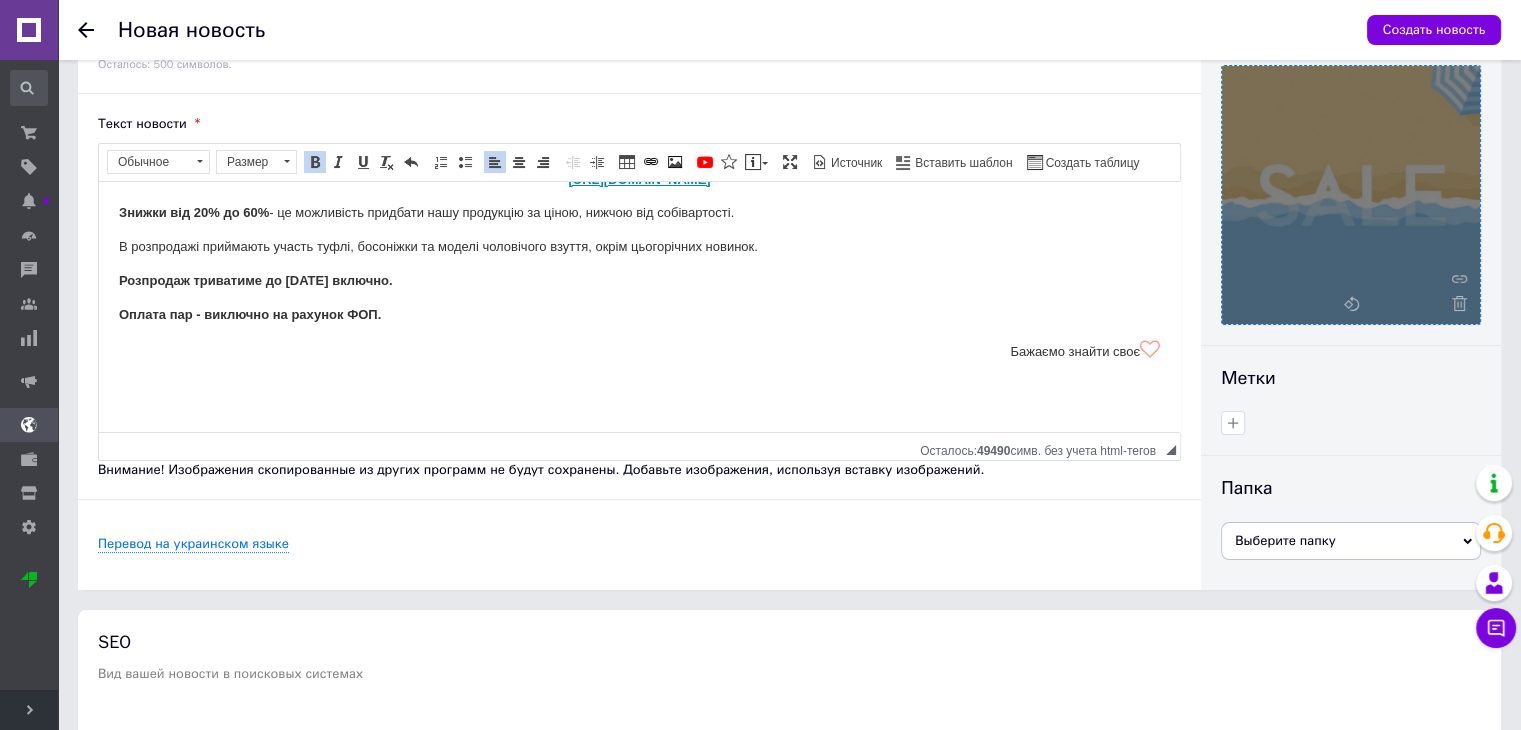 click on "Бажаємо знайти своє" at bounding box center (639, 350) 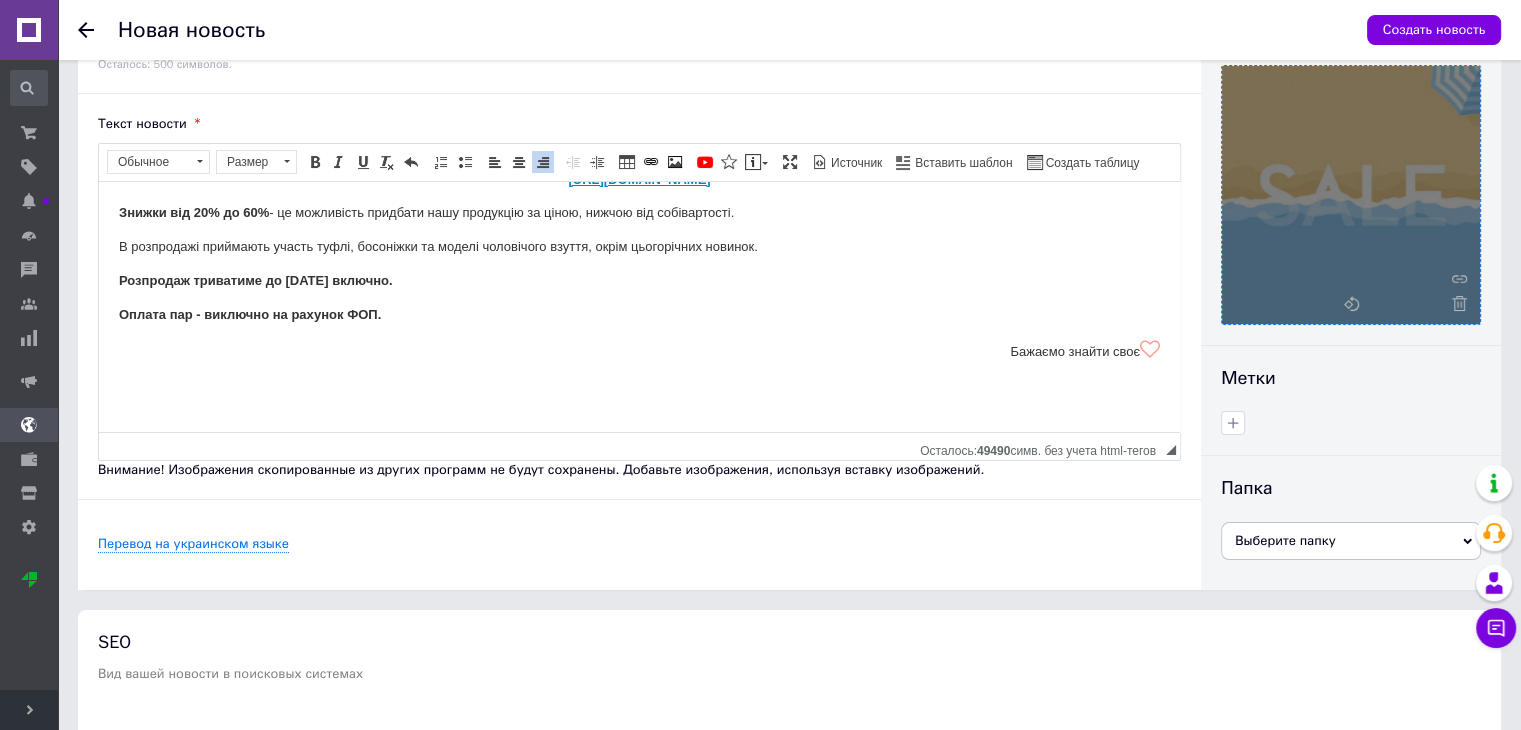 click on "Вітаємо друзі!  Сьогодні об 11:00 стартує  великий літній розпродаж сезонного взуття з наявності!   [URL][DOMAIN_NAME] Знижки від 20% до 60%  - це можливість придбати нашу продукцію за ціною, нижчою від собівартості.  В розпродажі приймають участь туфлі, босоніжки та моделі чоловічого взуття, окрім цьогорічних новинок. Розпродаж триватиме до [DATE] включно.  Оплата пар - виключно на рахунок ФОП.  Бажаємо знайти своє" at bounding box center [639, 265] 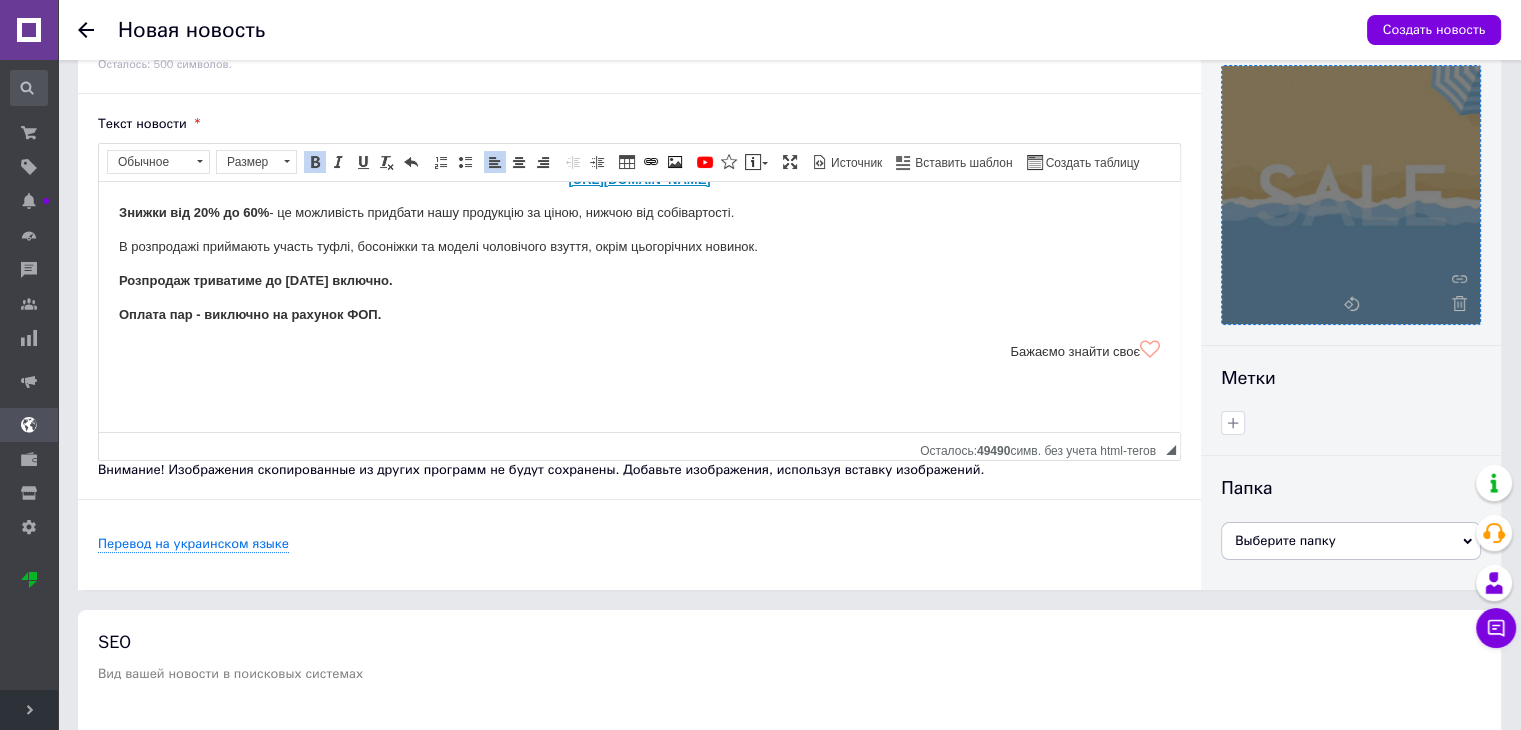 click on "Розпродаж триватиме до [DATE] включно." at bounding box center [256, 279] 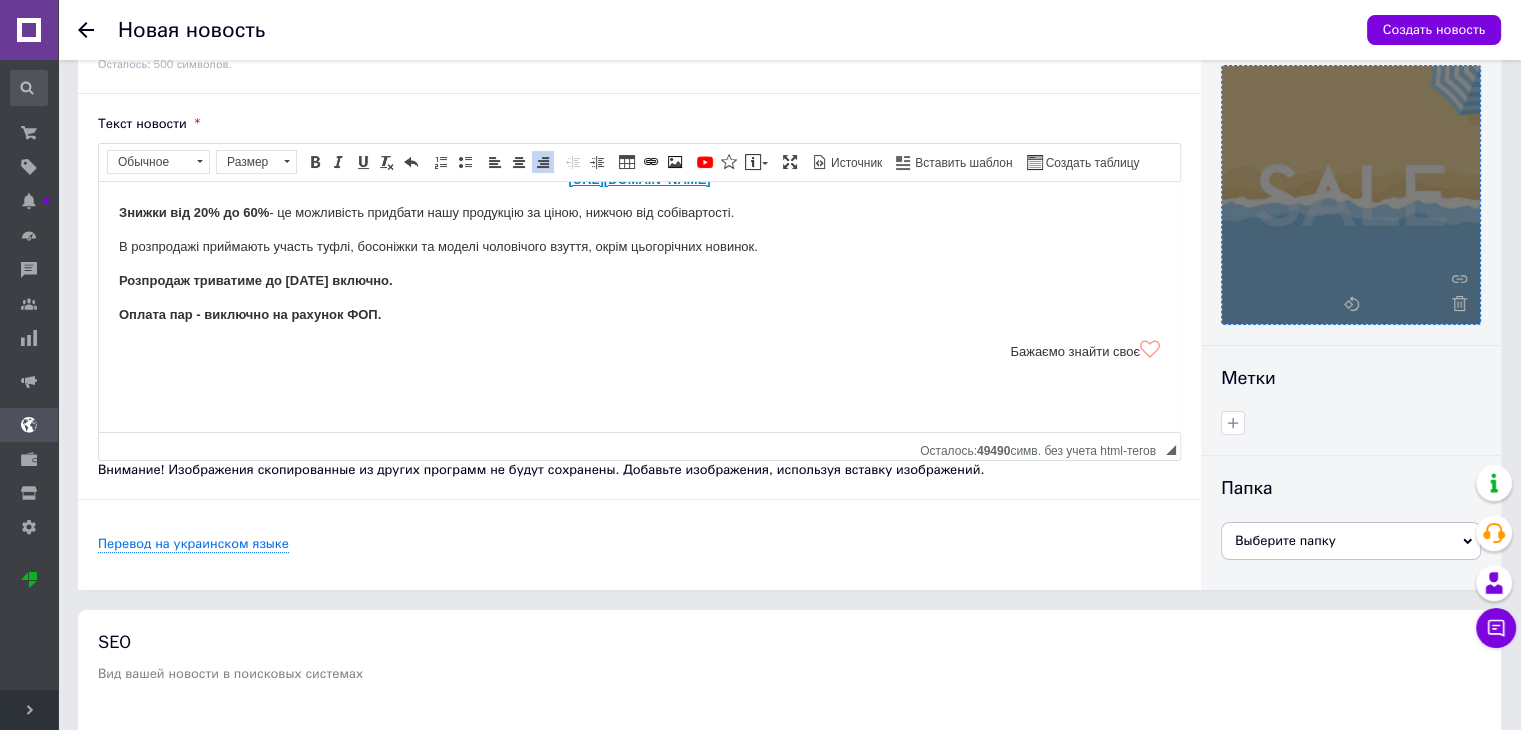 click on "Бажаємо знайти своє" at bounding box center (639, 350) 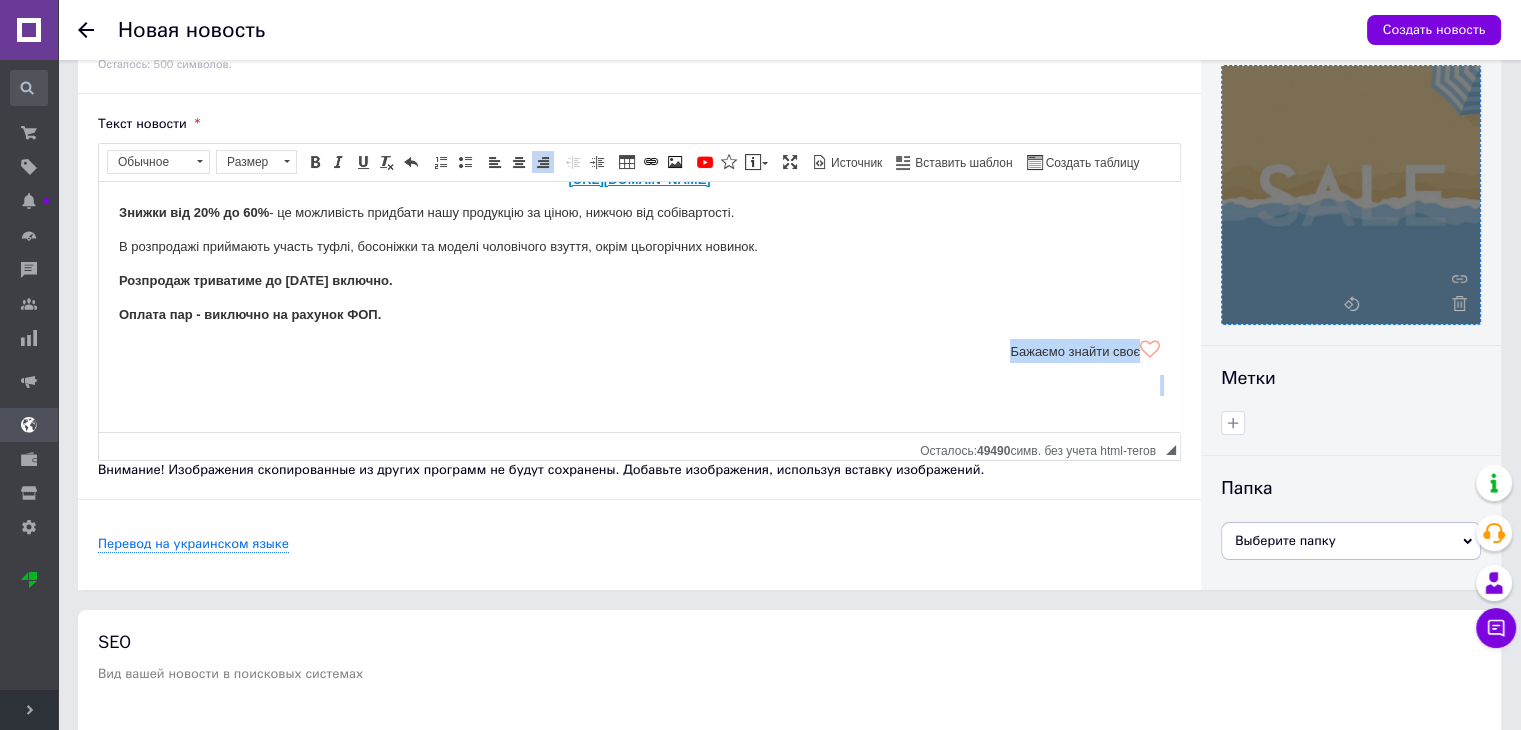 drag, startPoint x: 980, startPoint y: 347, endPoint x: 1120, endPoint y: 364, distance: 141.02837 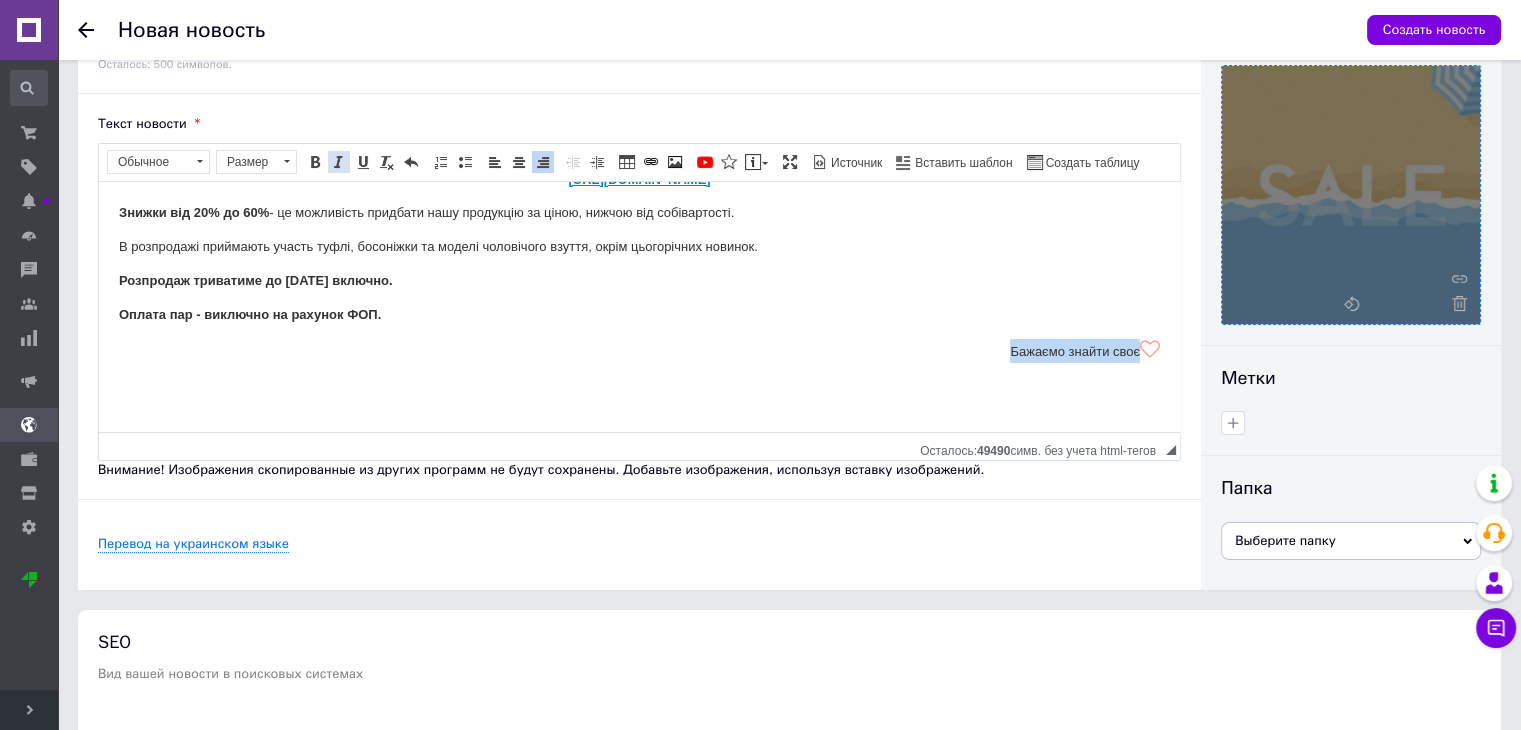 click at bounding box center (339, 162) 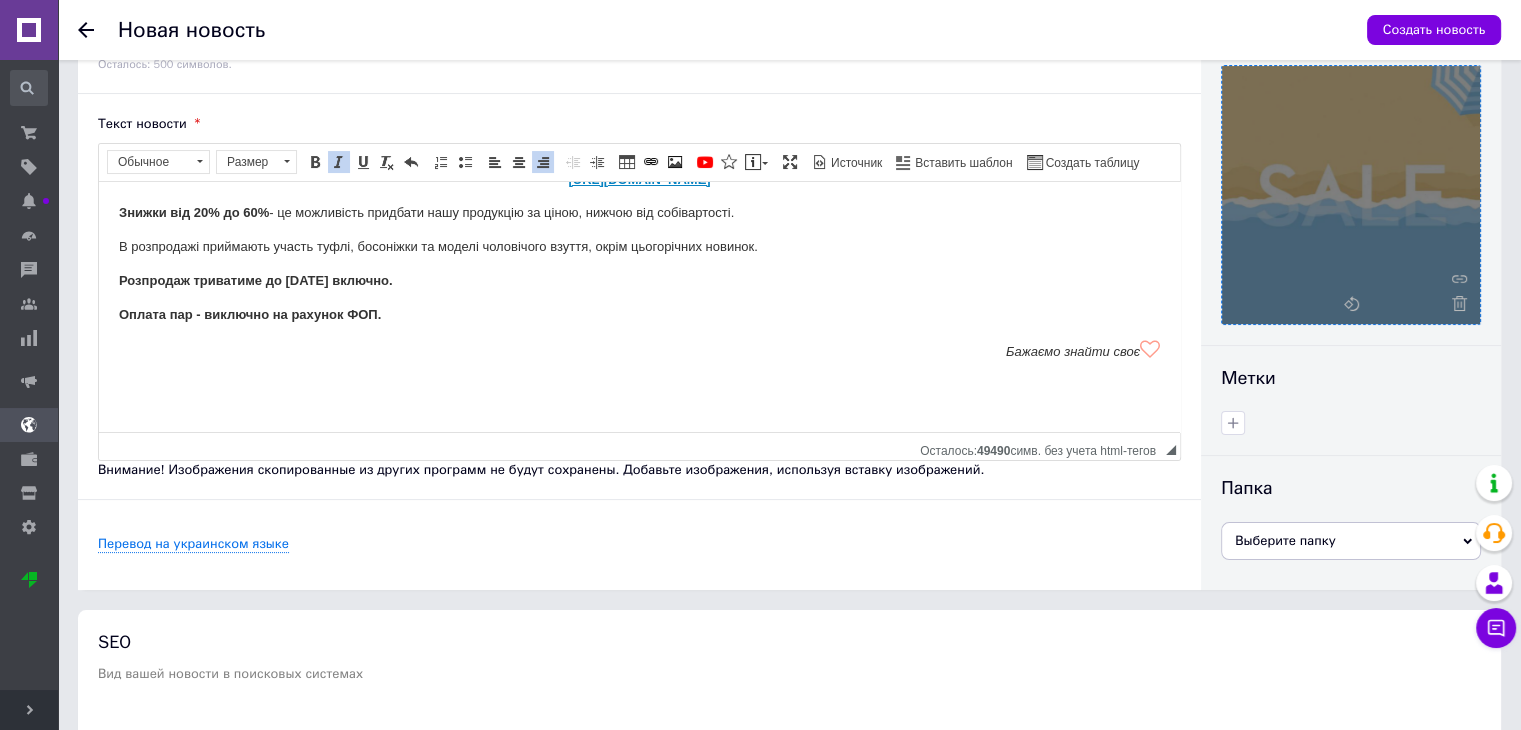 click on "Оплата пар - виключно на рахунок ФОП." at bounding box center [639, 314] 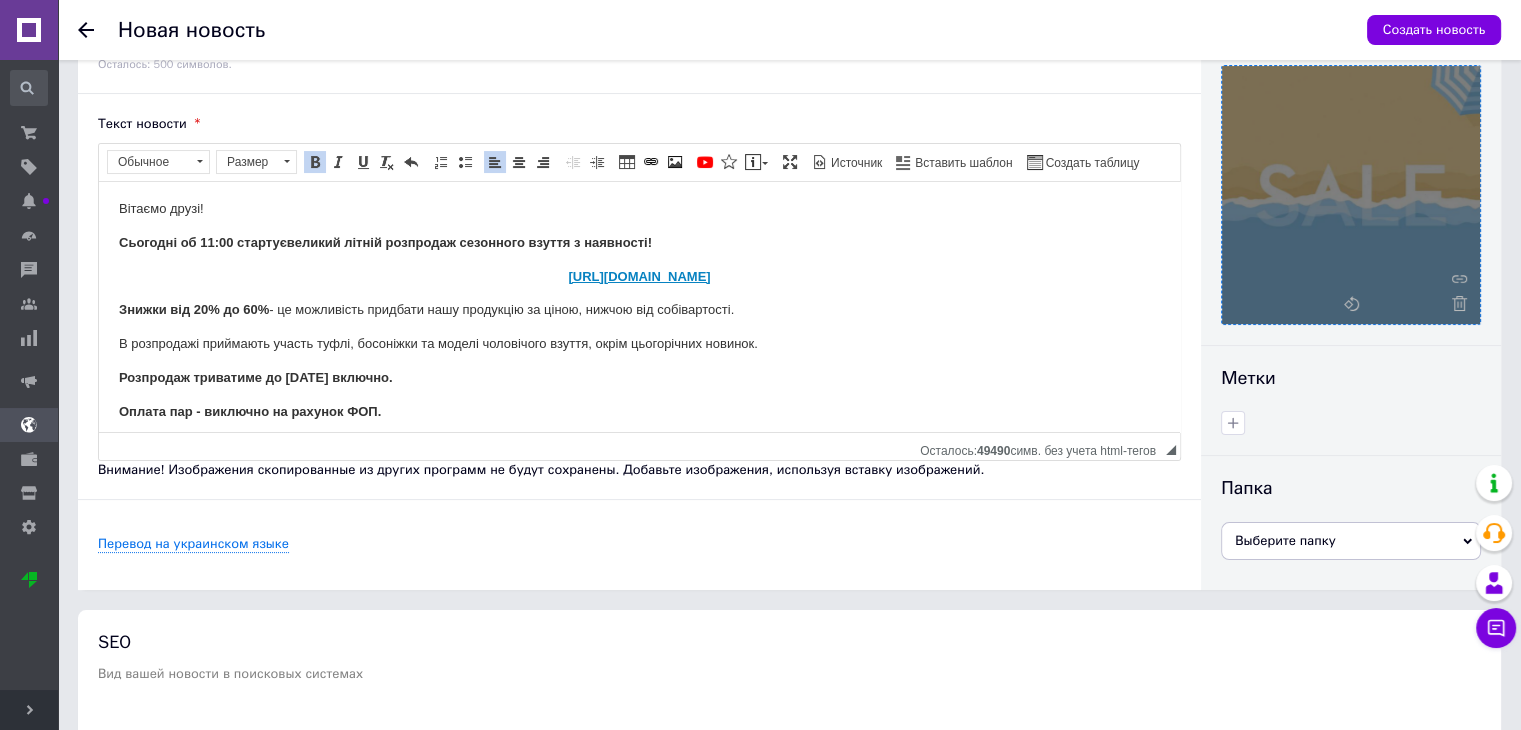 scroll, scrollTop: 0, scrollLeft: 0, axis: both 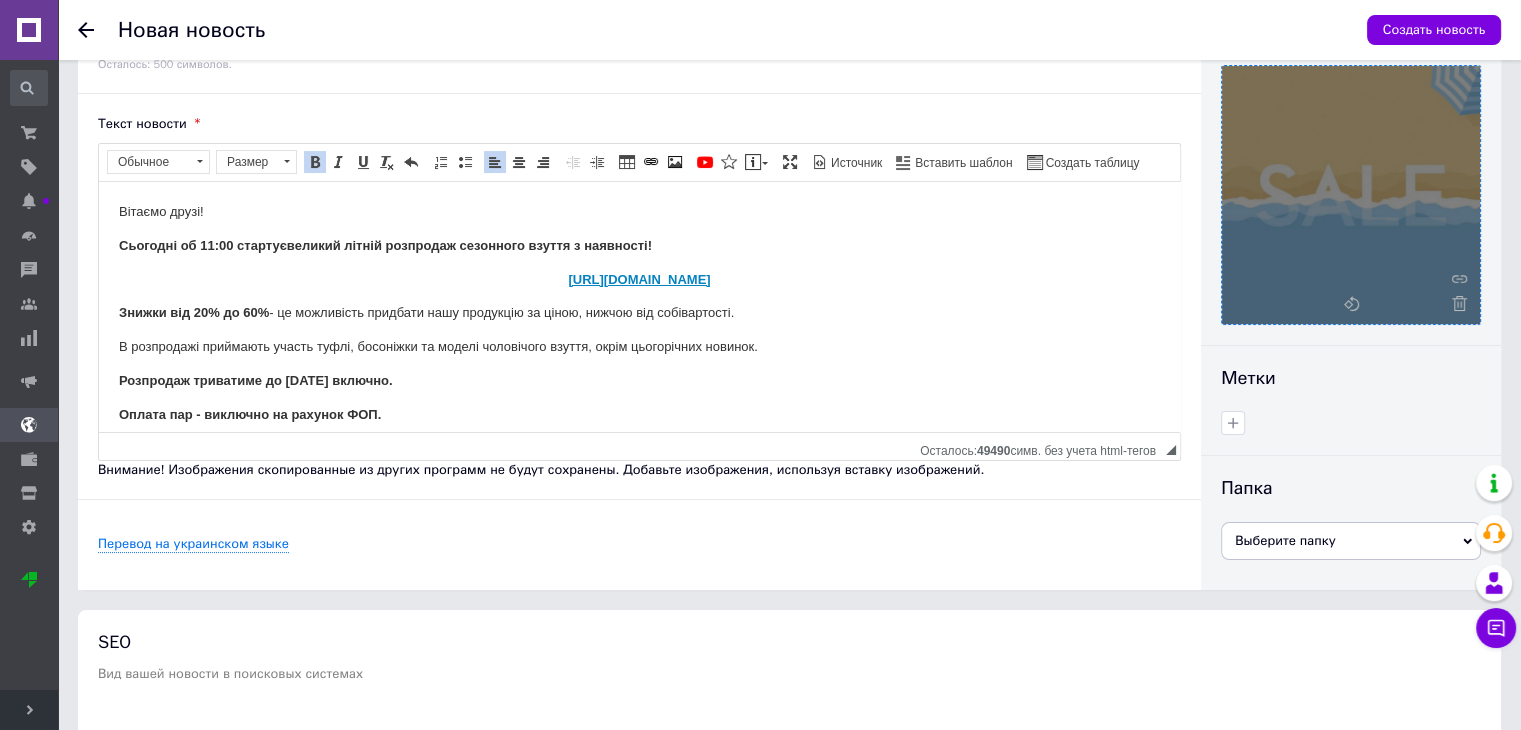 click on "Сьогодні об 11:00 стартує  великий літній розпродаж сезонного взуття з наявності!" at bounding box center [639, 245] 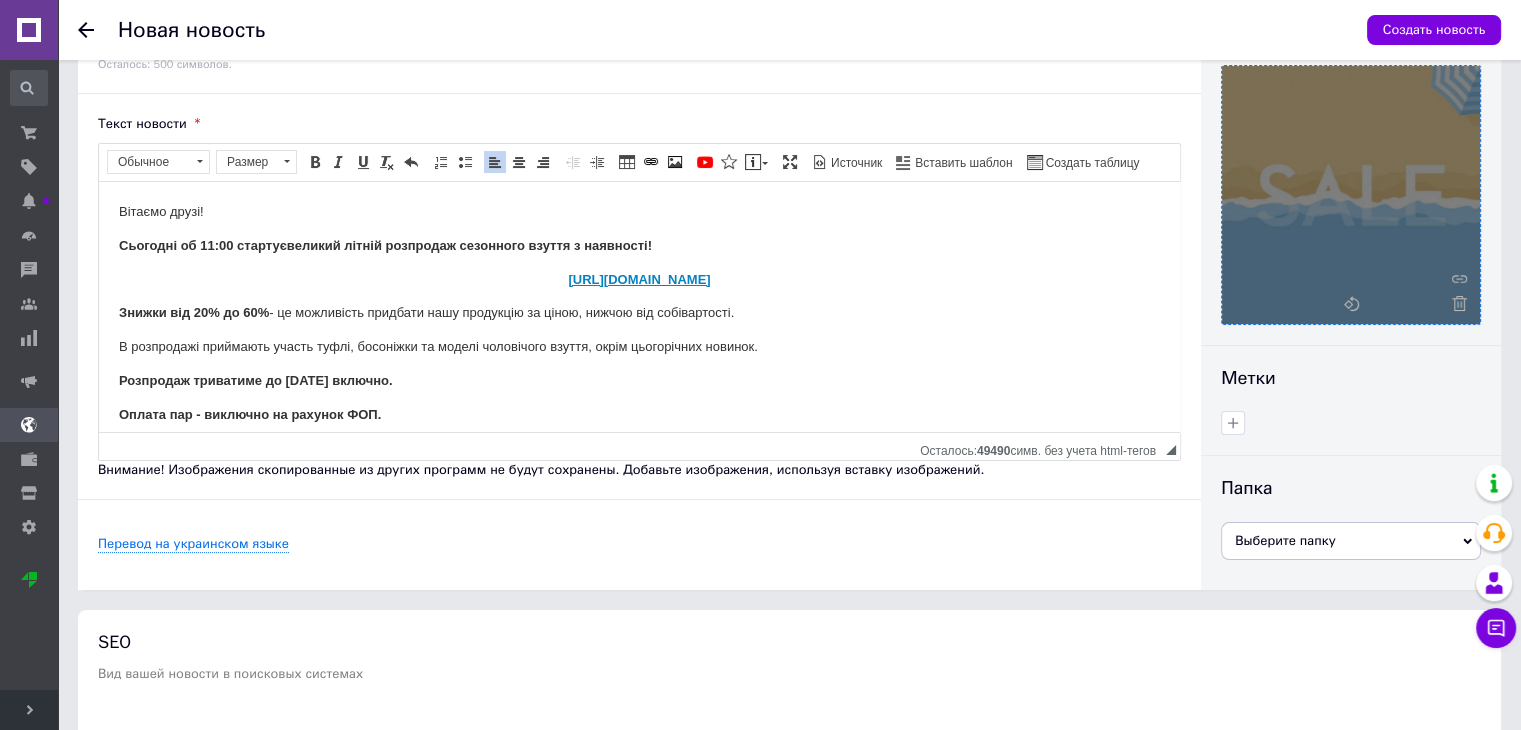 click on "Сьогодні об 11:00 стартує  великий літній розпродаж сезонного взуття з наявності!" at bounding box center [385, 244] 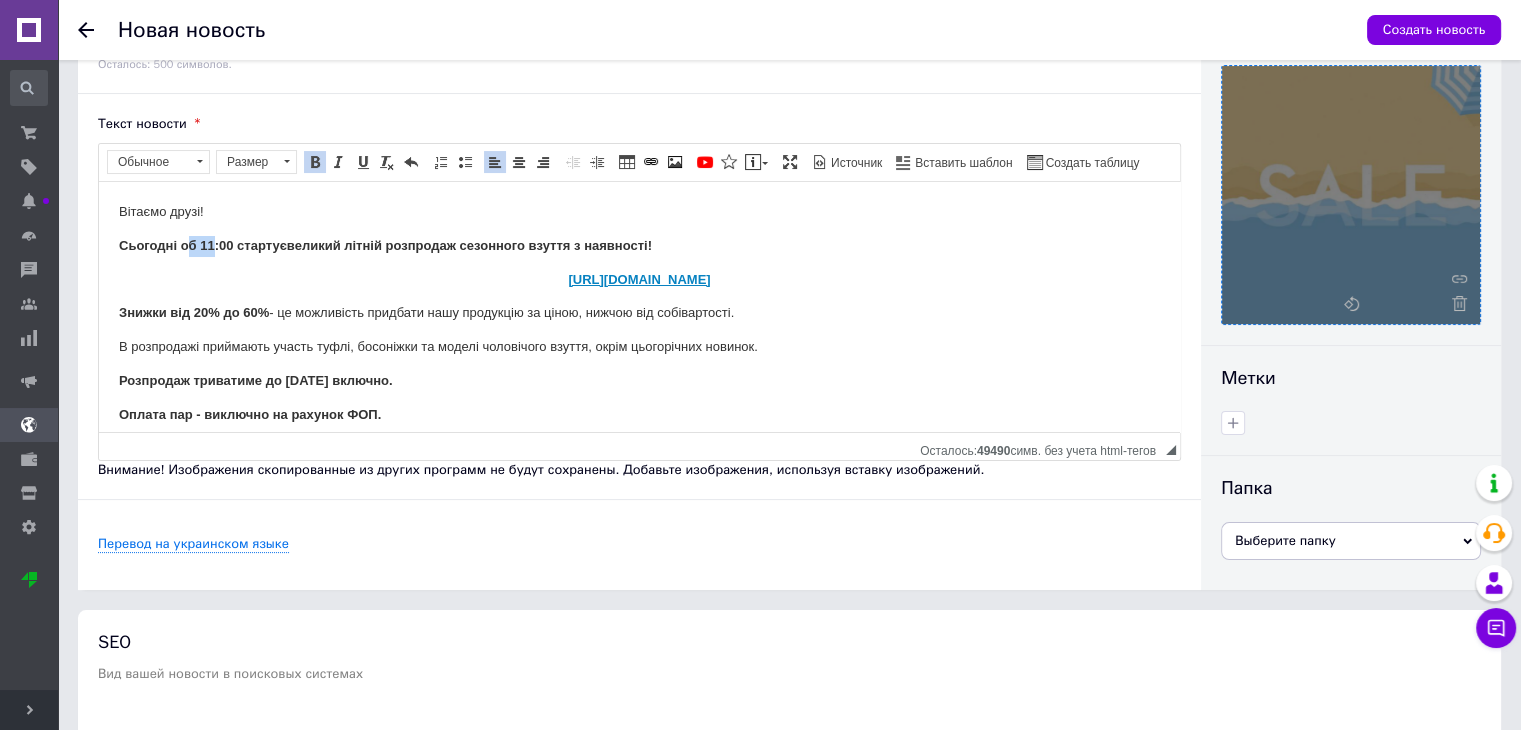 drag, startPoint x: 211, startPoint y: 243, endPoint x: 192, endPoint y: 244, distance: 19.026299 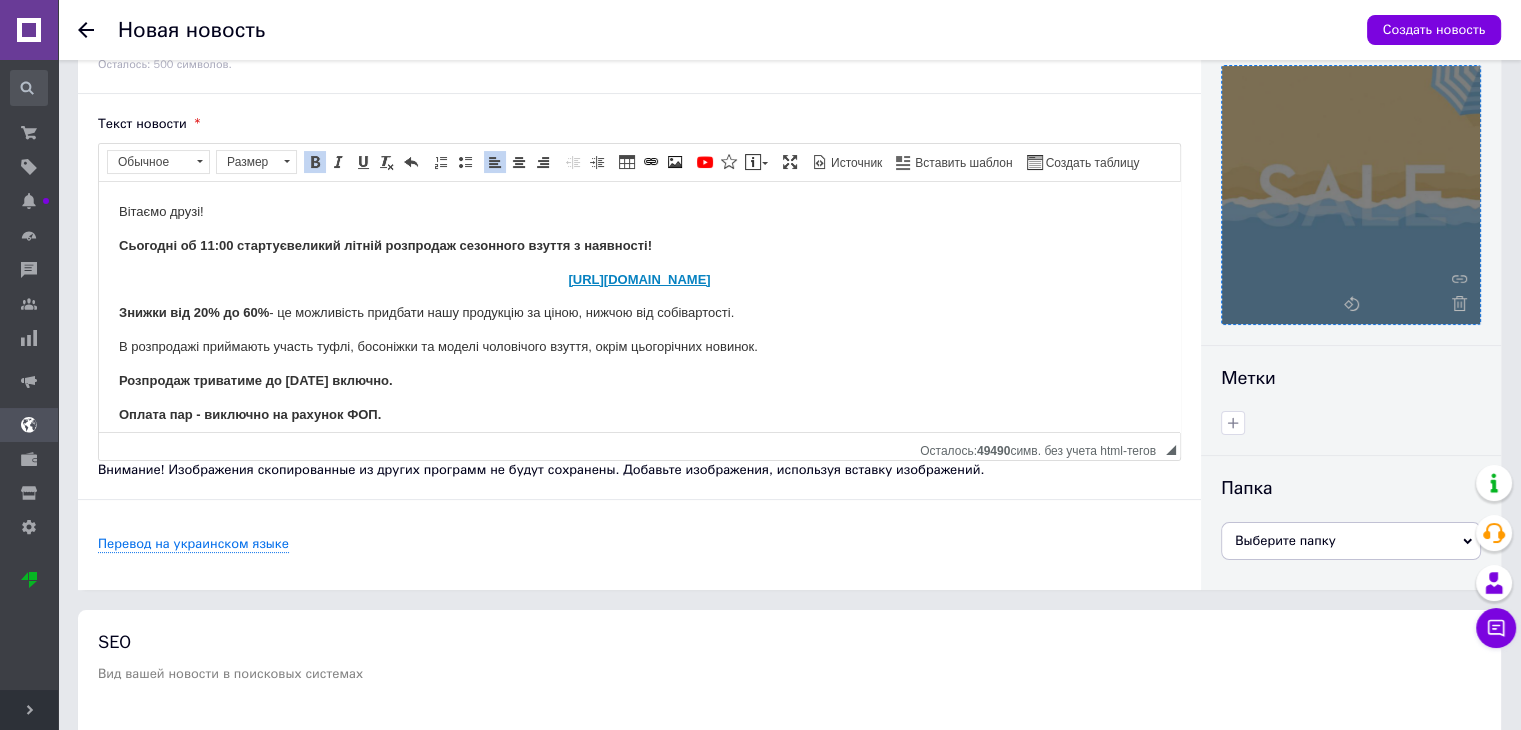 click on "[URL][DOMAIN_NAME]" at bounding box center [639, 279] 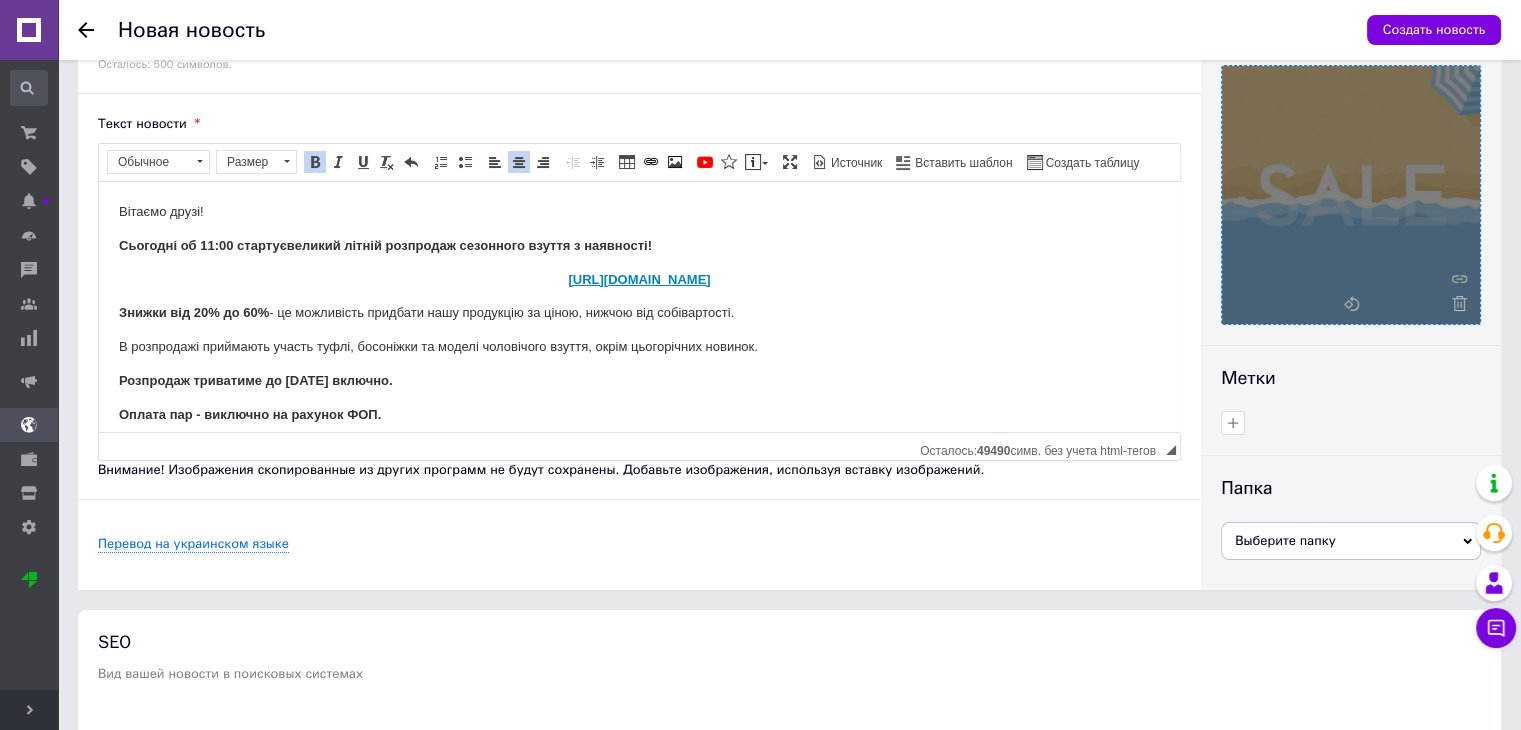 click on "Сьогодні об 11:00 стартує  великий літній розпродаж сезонного взуття з наявності!" at bounding box center [385, 244] 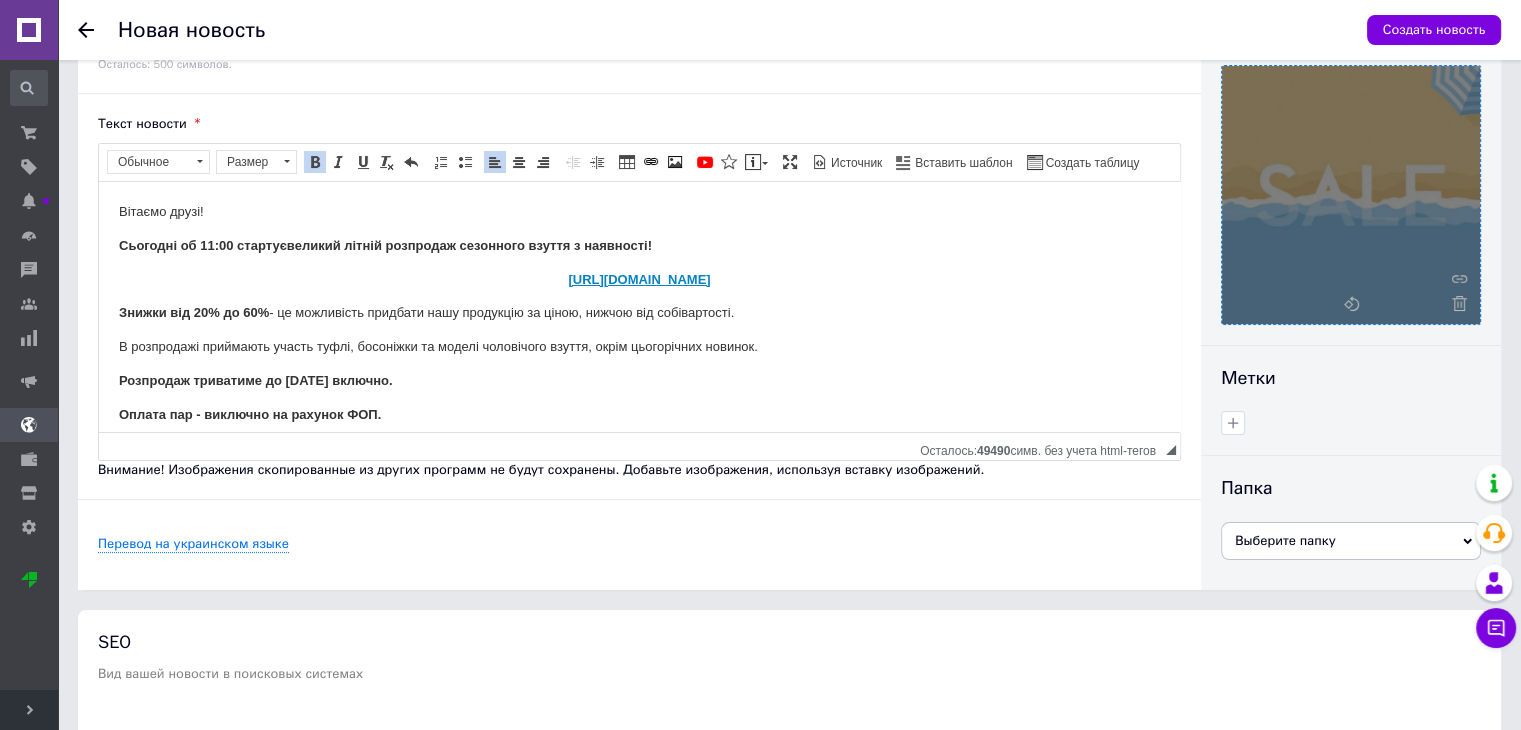 click on "Розпродаж триватиме до [DATE] включно." at bounding box center [639, 380] 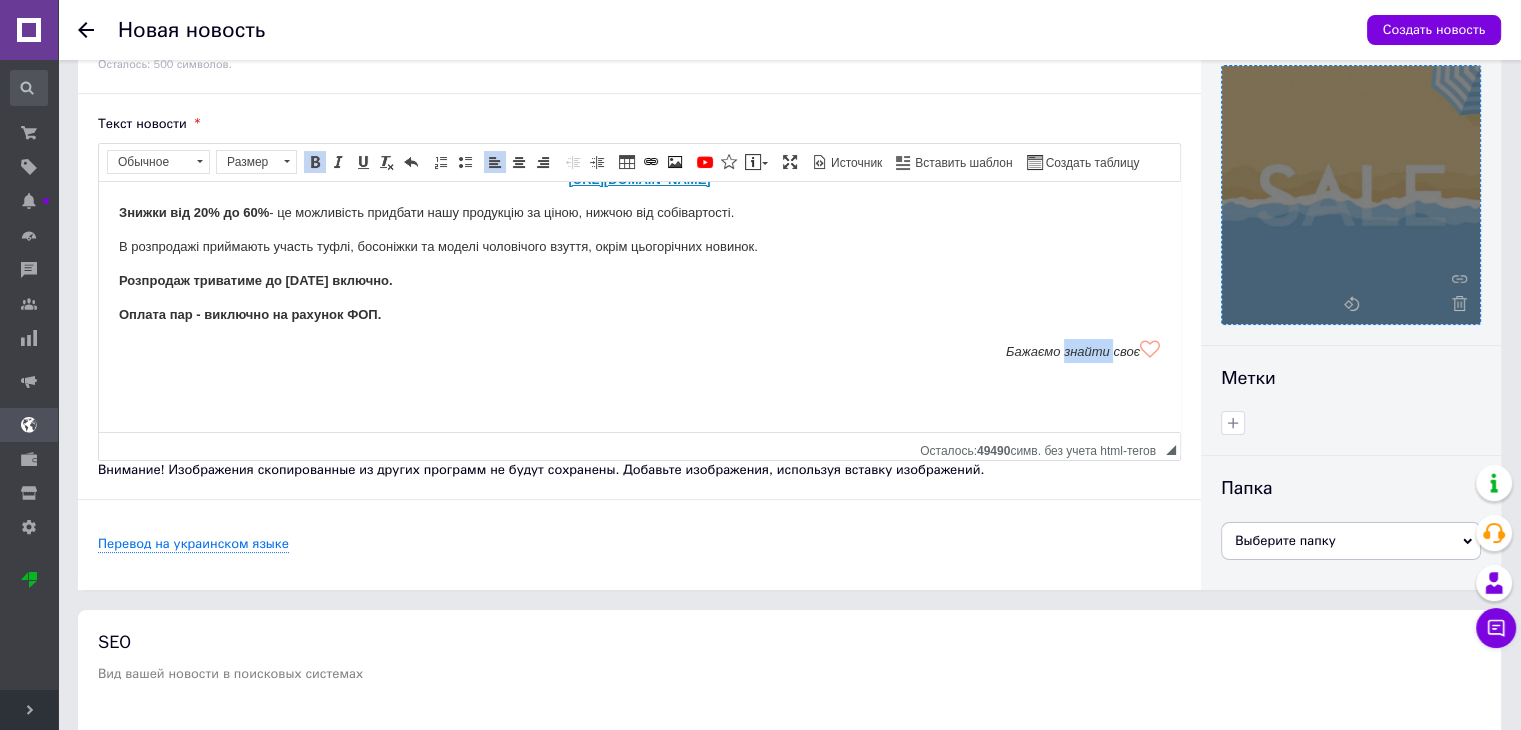 drag, startPoint x: 1095, startPoint y: 351, endPoint x: 1045, endPoint y: 348, distance: 50.08992 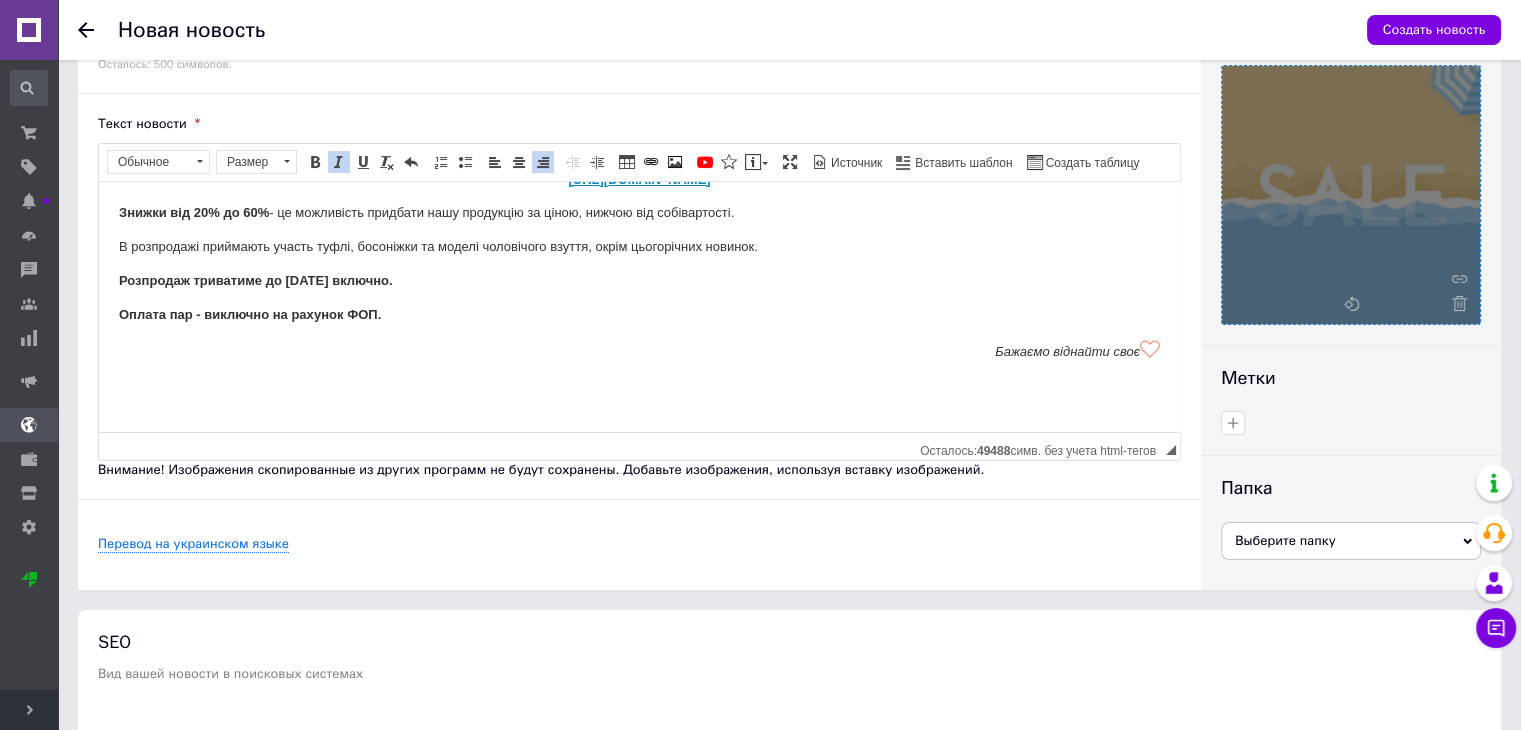 click on "Вітаємо друзі!  Сьогодні об 11:00 стартує  великий літній розпродаж сезонного взуття з наявності!   [URL][DOMAIN_NAME] Знижки від 20% до 60%  - це можливість придбати нашу продукцію за ціною, нижчою від собівартості.  В розпродажі приймають участь туфлі, босоніжки та моделі чоловічого взуття, окрім цьогорічних новинок. Розпродаж триватиме до 16 [DATE]�лючно.  Оплата пар - виключно на рахунок ФОП.  Бажаємо віднайти своє" at bounding box center (639, 265) 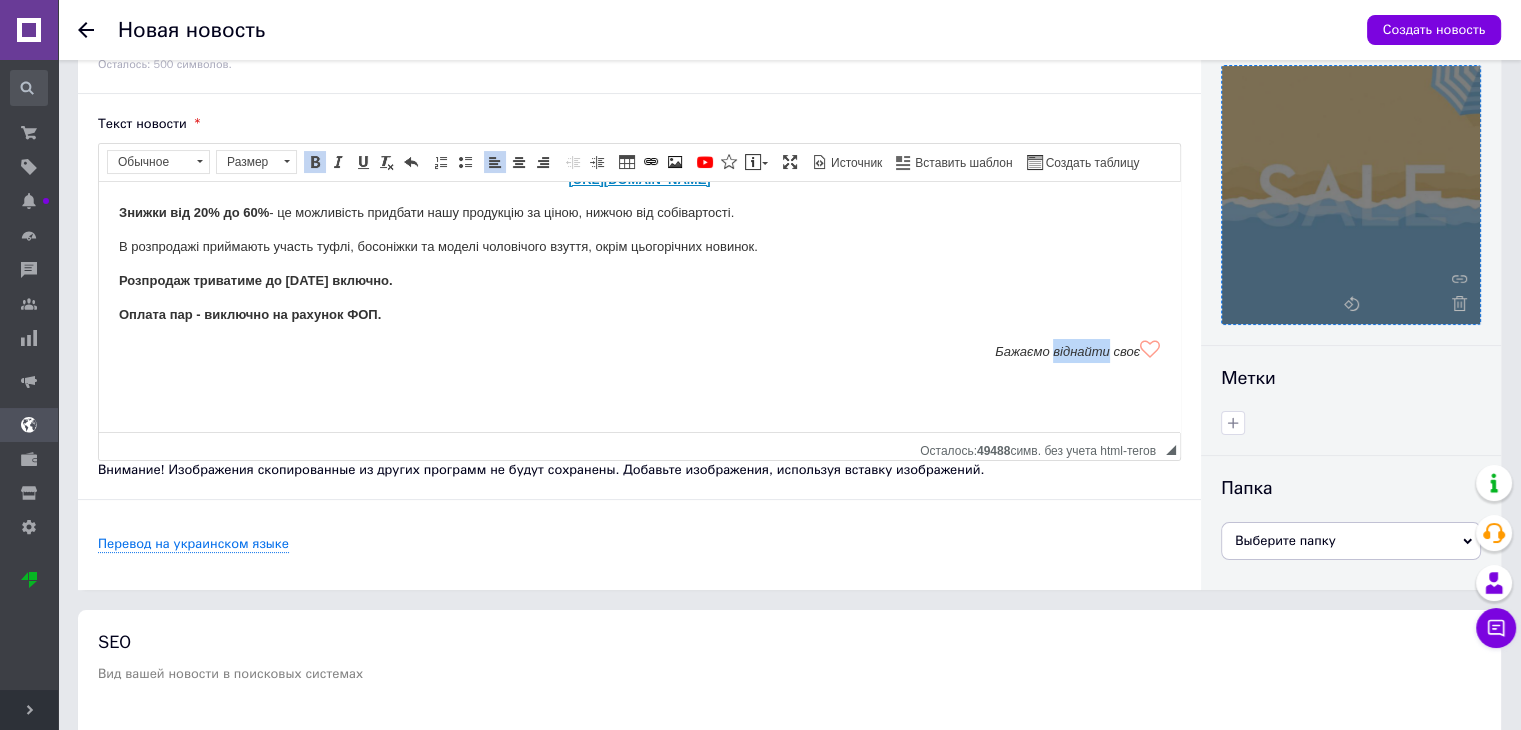 drag, startPoint x: 1089, startPoint y: 353, endPoint x: 1037, endPoint y: 346, distance: 52.46904 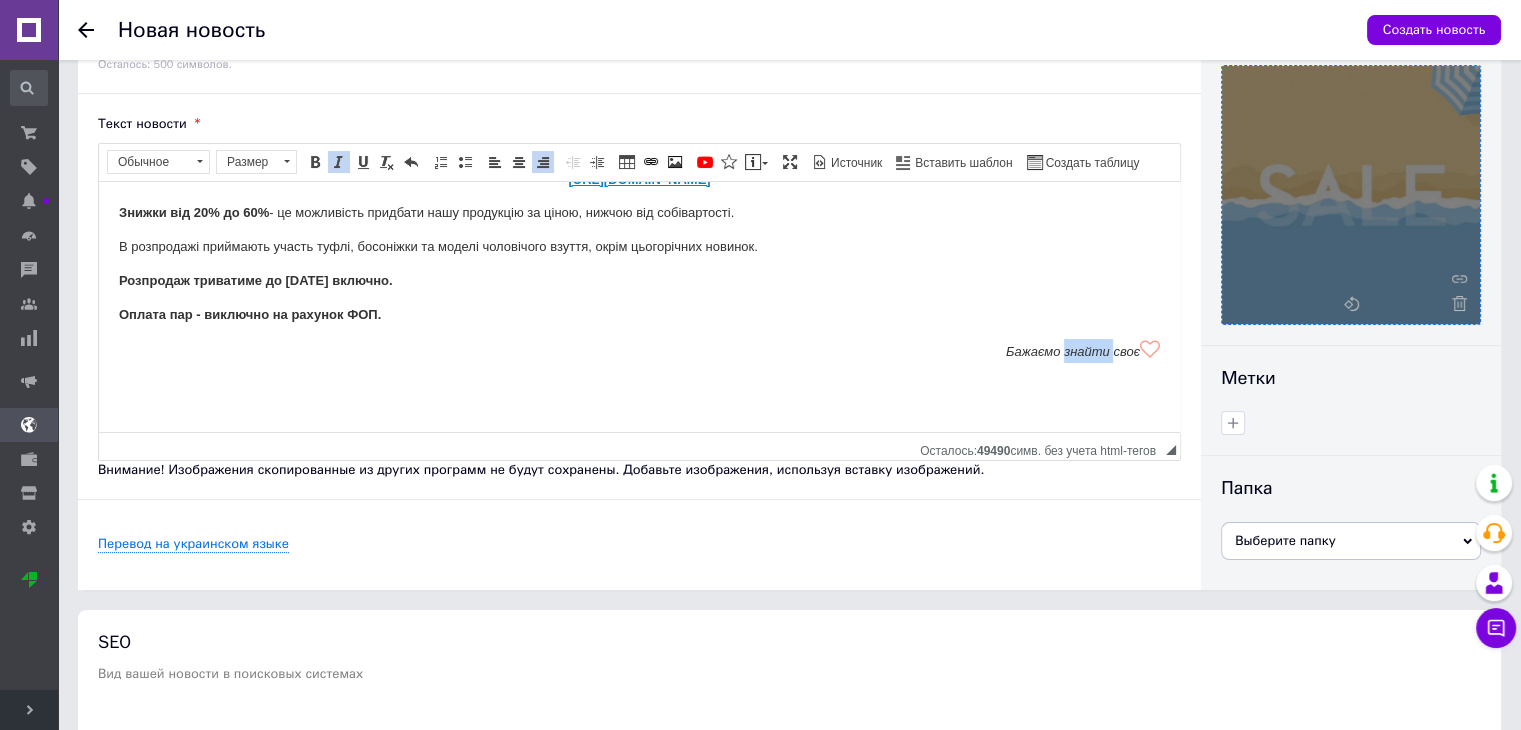 drag, startPoint x: 1095, startPoint y: 344, endPoint x: 1044, endPoint y: 343, distance: 51.009804 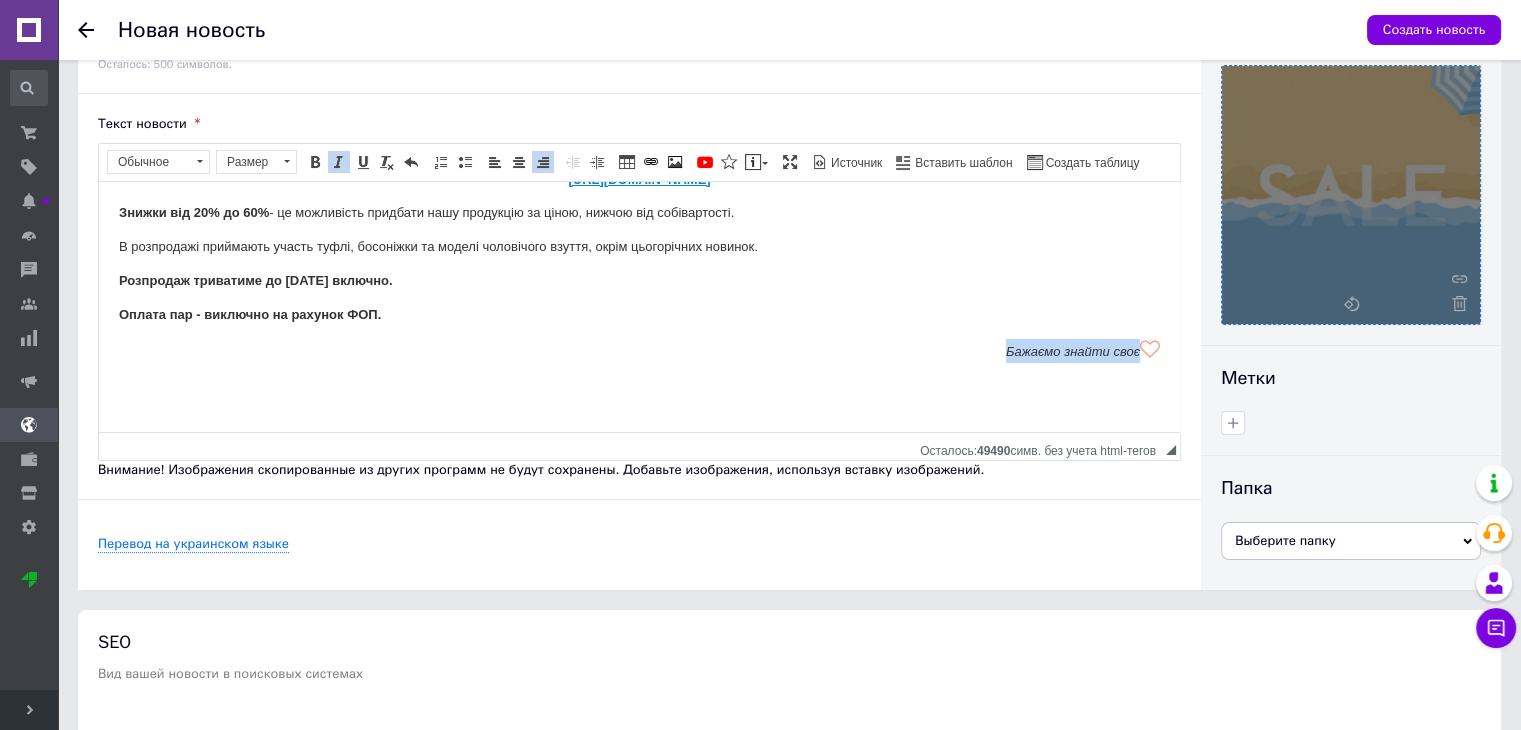 drag, startPoint x: 989, startPoint y: 345, endPoint x: 1121, endPoint y: 348, distance: 132.03409 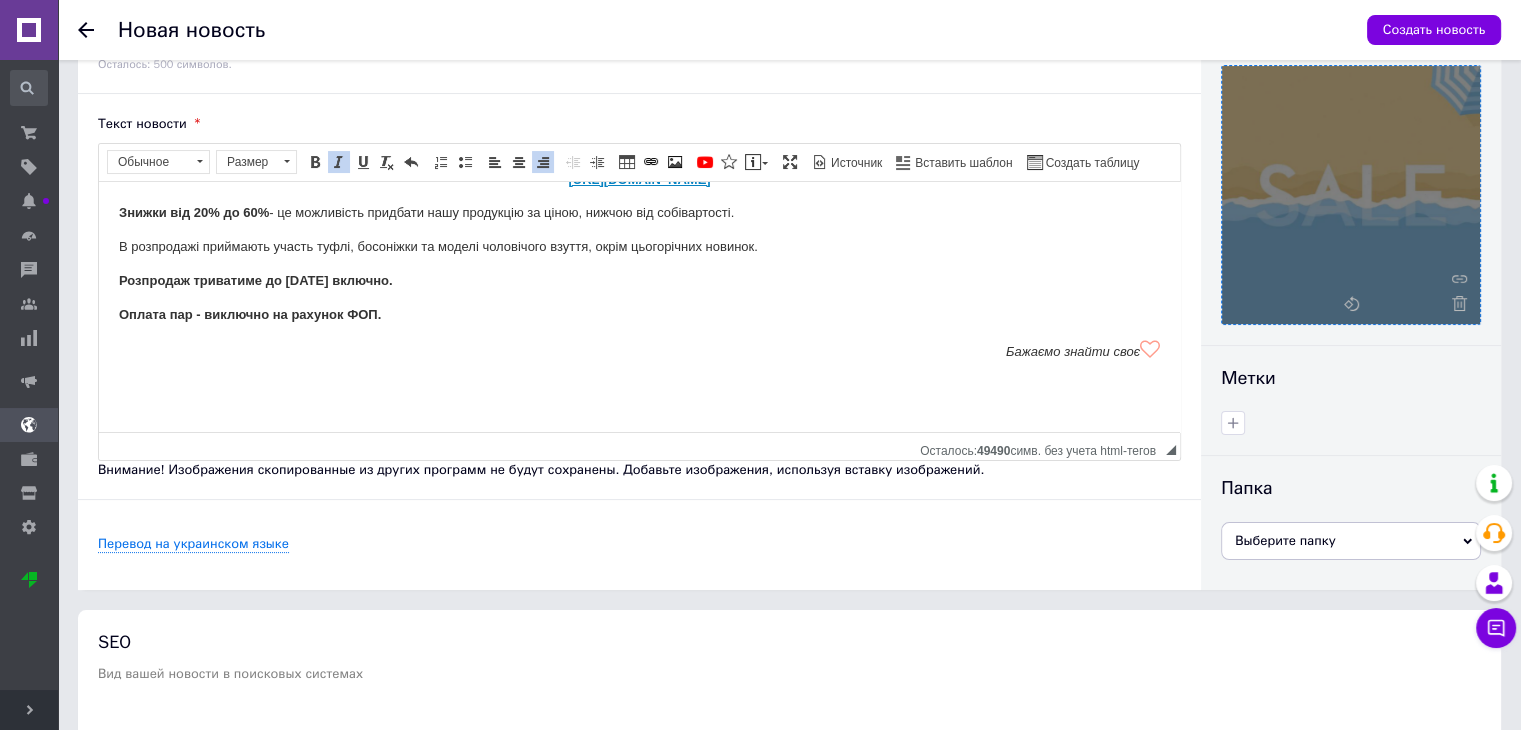 click at bounding box center [639, 384] 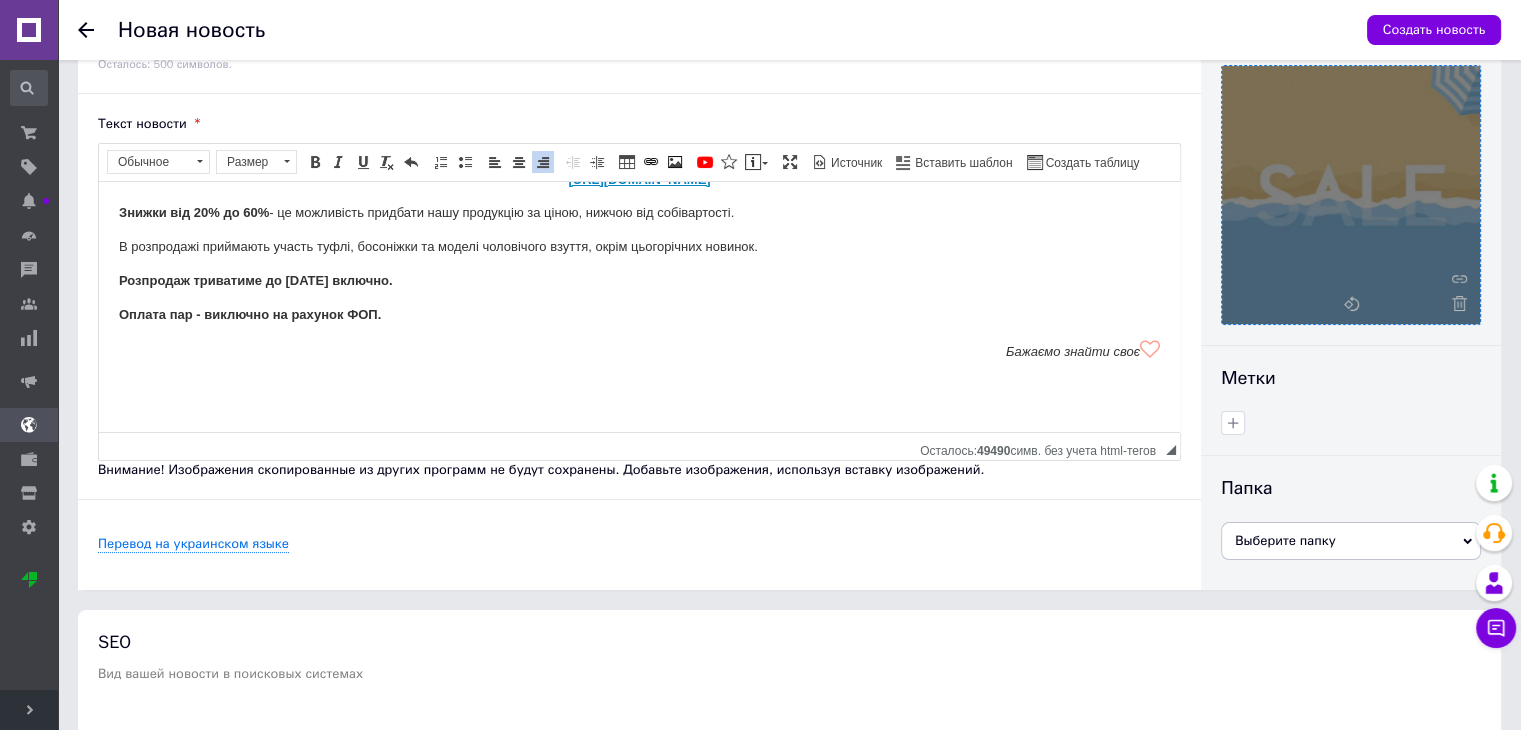 click at bounding box center [1150, 348] 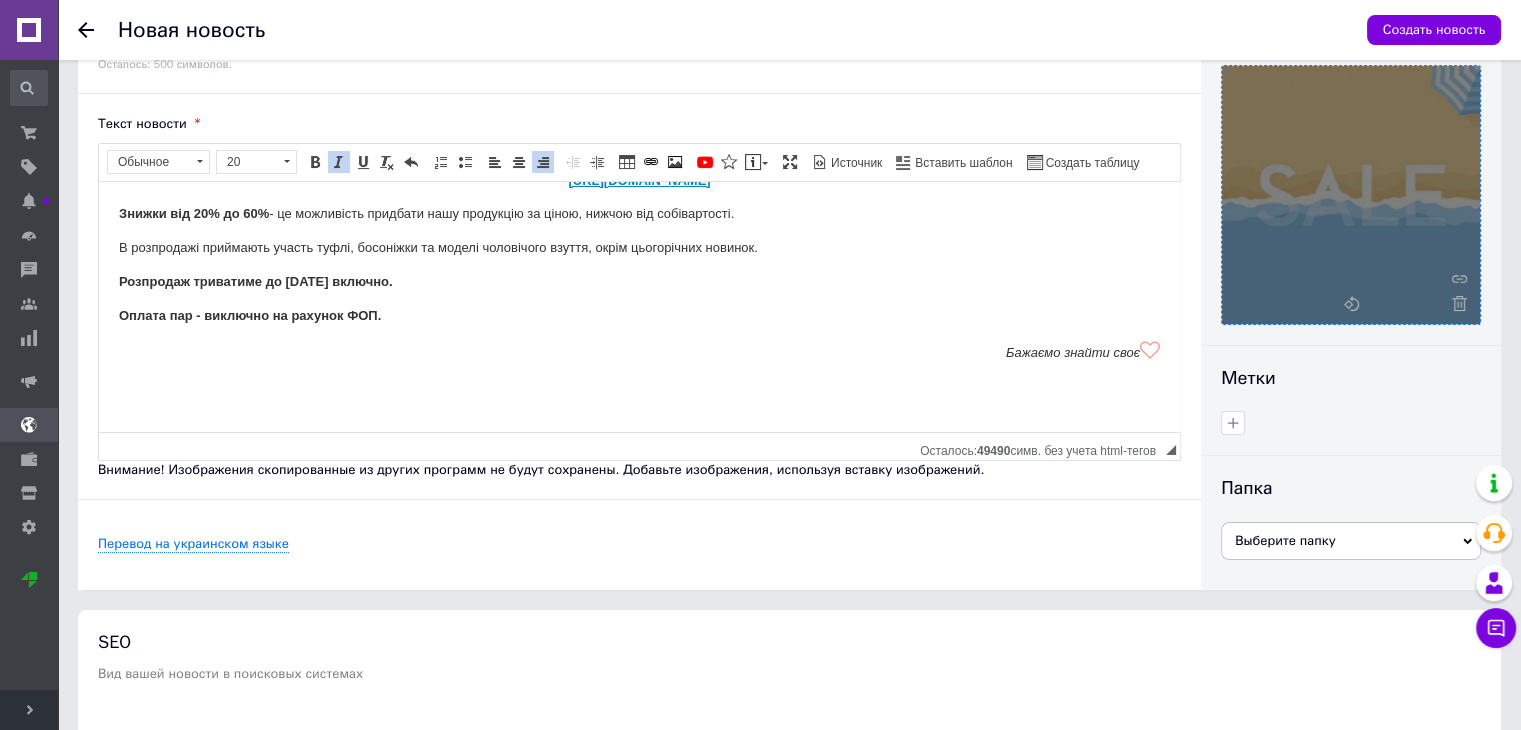 scroll, scrollTop: 100, scrollLeft: 0, axis: vertical 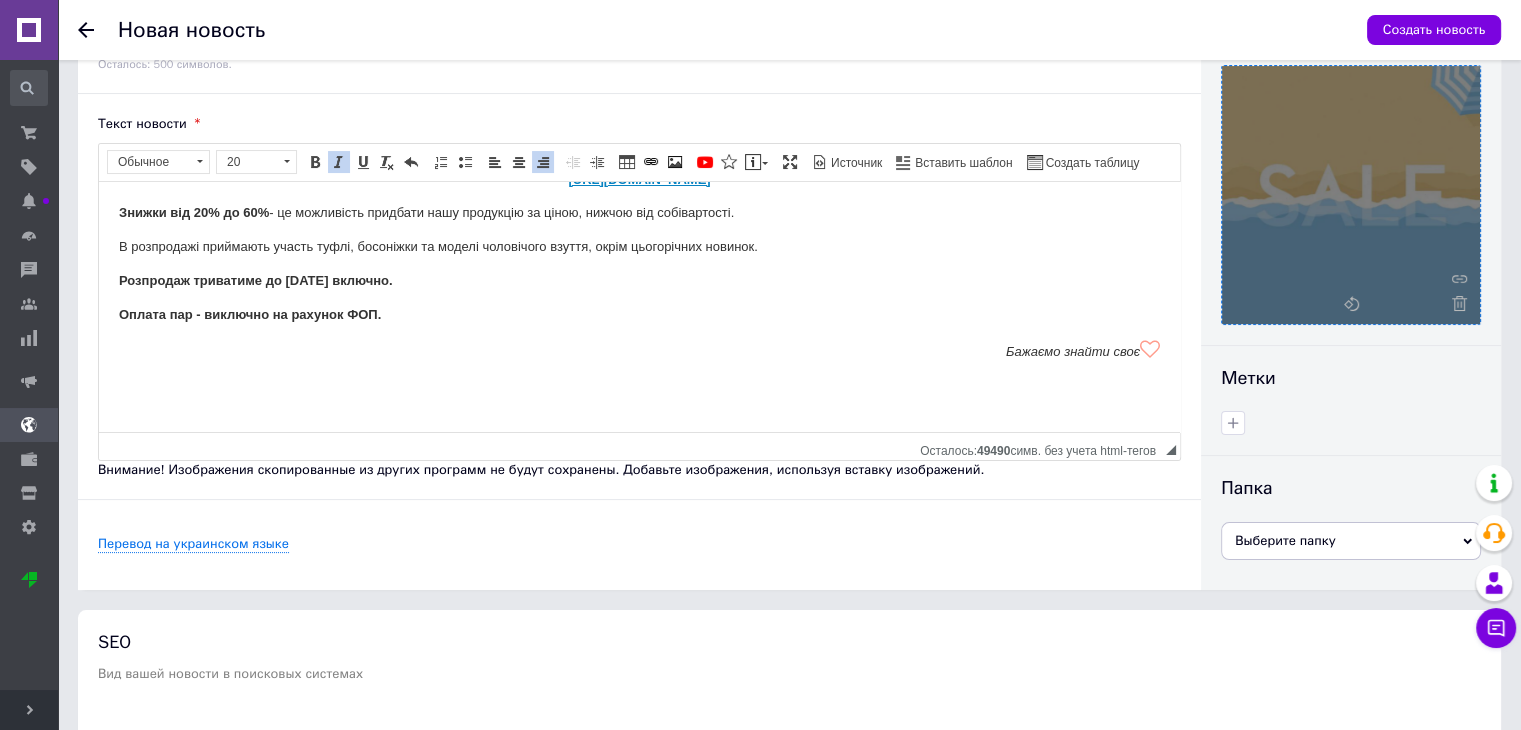 click on "Бажаємо знайти своє" at bounding box center [1083, 350] 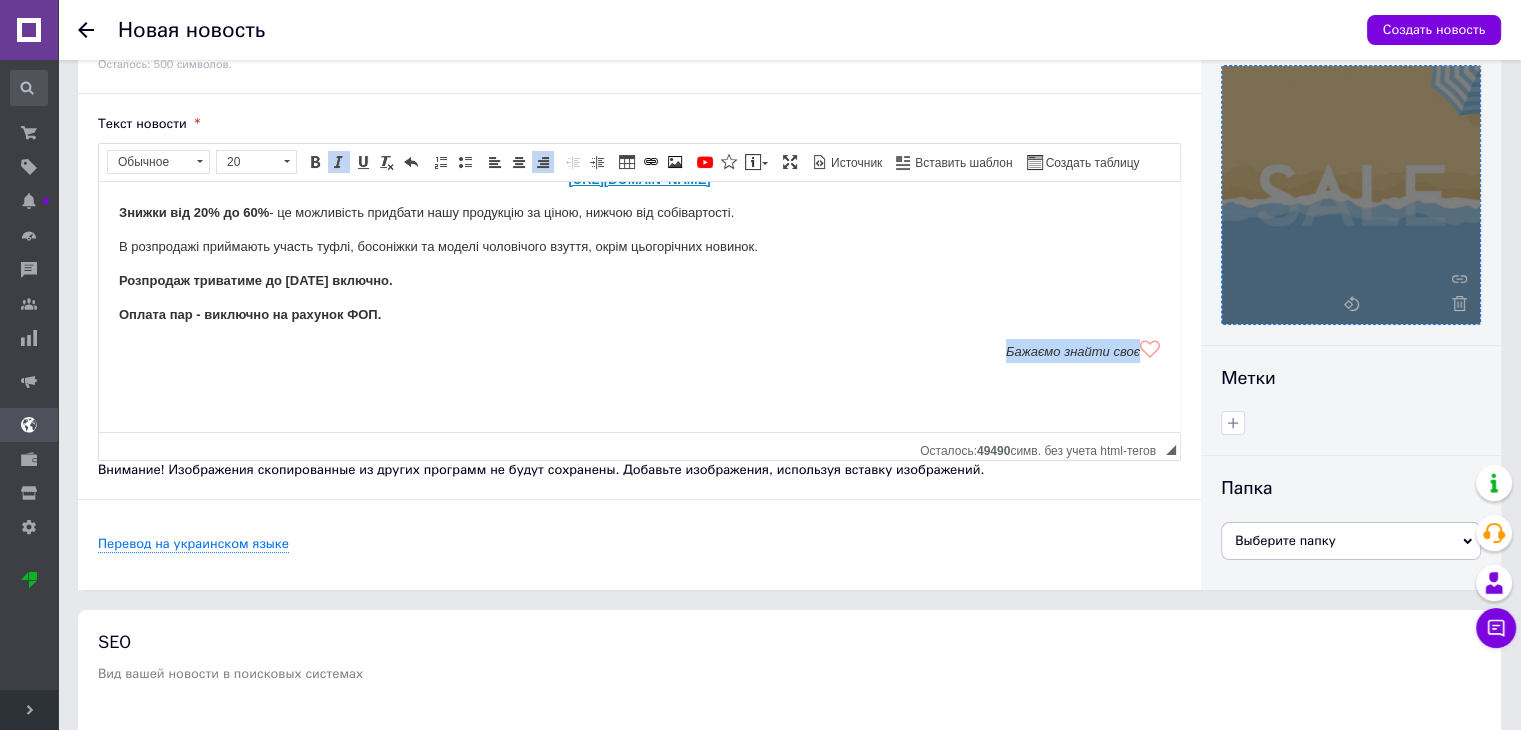 drag, startPoint x: 1145, startPoint y: 349, endPoint x: 989, endPoint y: 343, distance: 156.11534 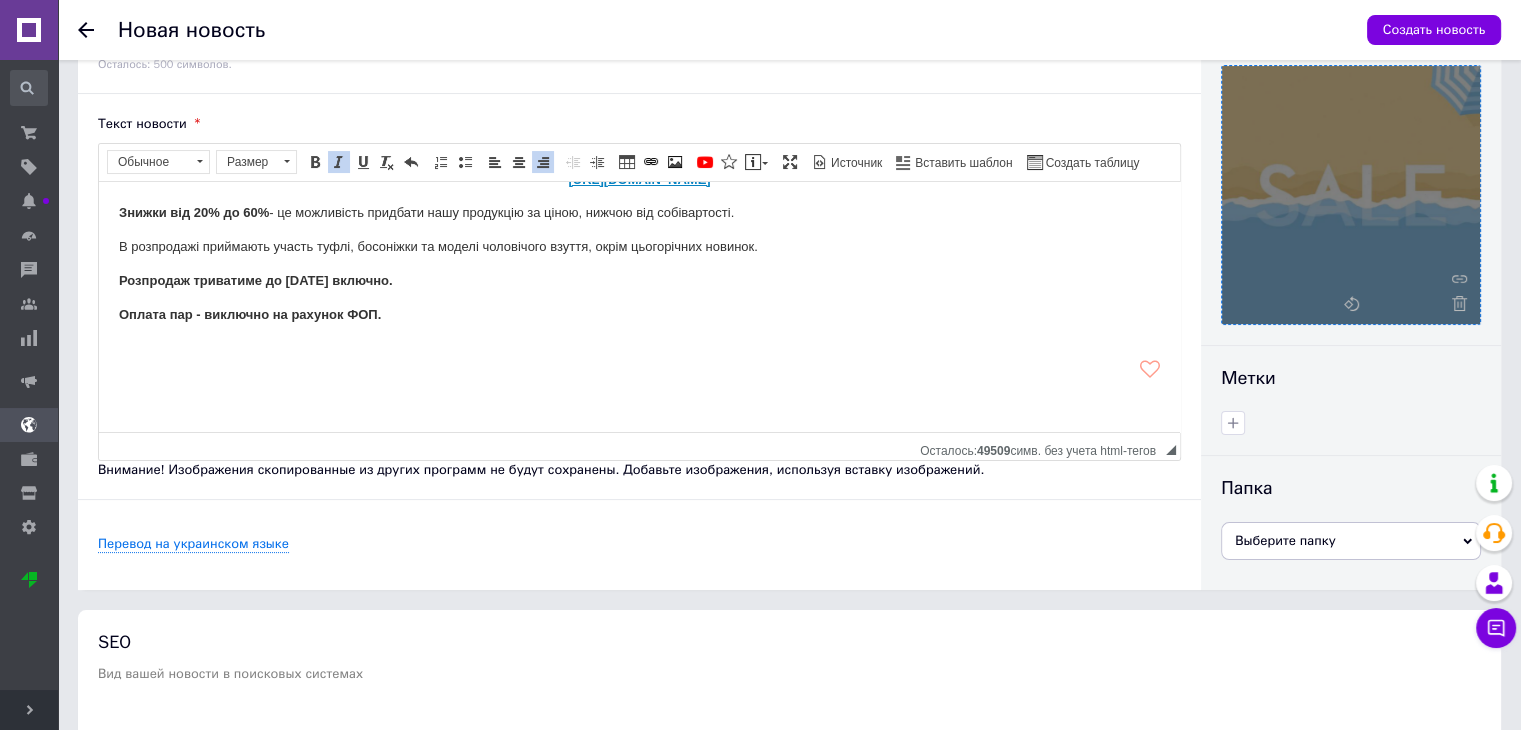 drag, startPoint x: 1102, startPoint y: 380, endPoint x: 1050, endPoint y: 338, distance: 66.8431 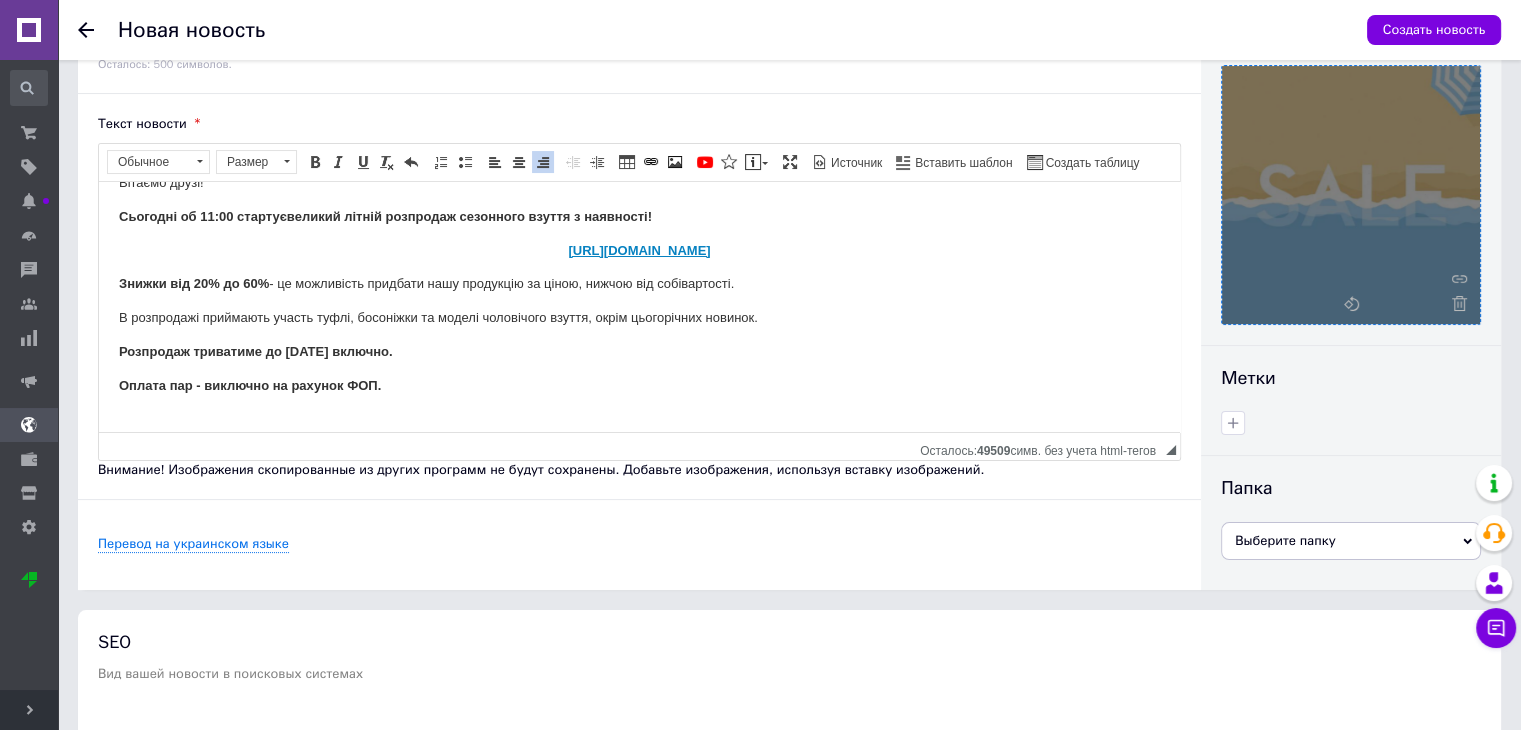 scroll, scrollTop: 0, scrollLeft: 0, axis: both 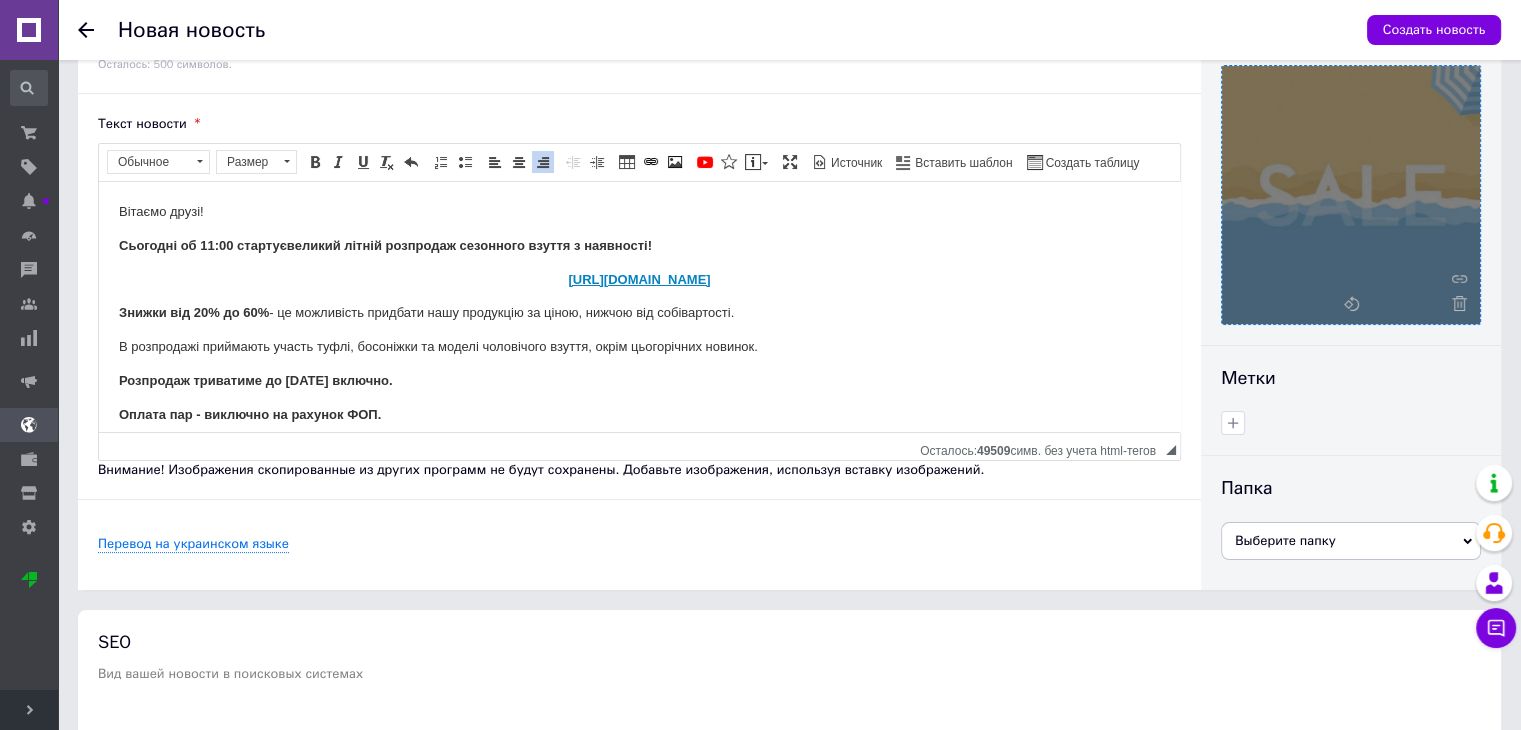 click on "Сьогодні об 11:00 стартує  великий літній розпродаж сезонного взуття з наявності!" at bounding box center (385, 244) 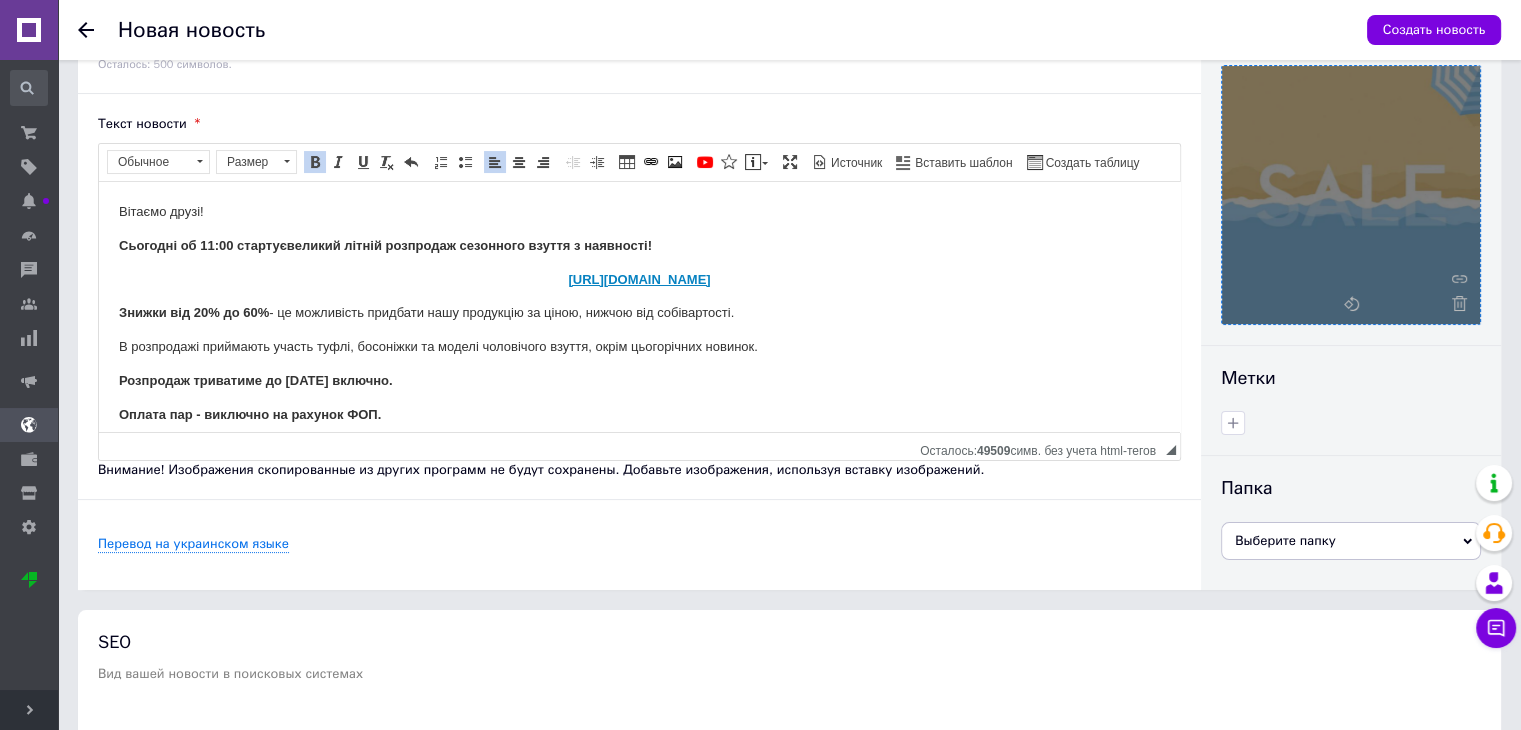 click on "Сьогодні об 11:00 стартує  великий літній розпродаж сезонного взуття з наявності!" at bounding box center (385, 244) 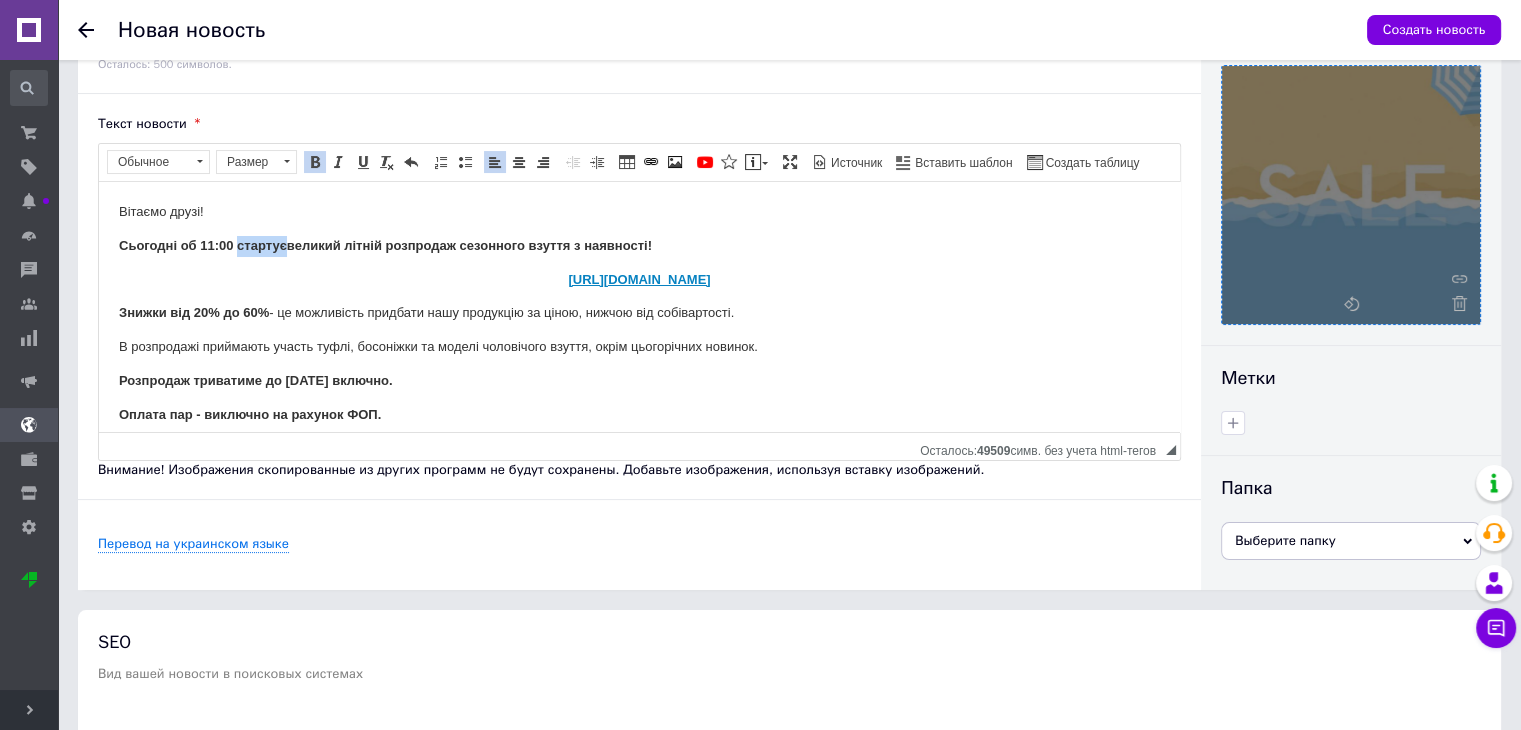 drag, startPoint x: 285, startPoint y: 243, endPoint x: 237, endPoint y: 243, distance: 48 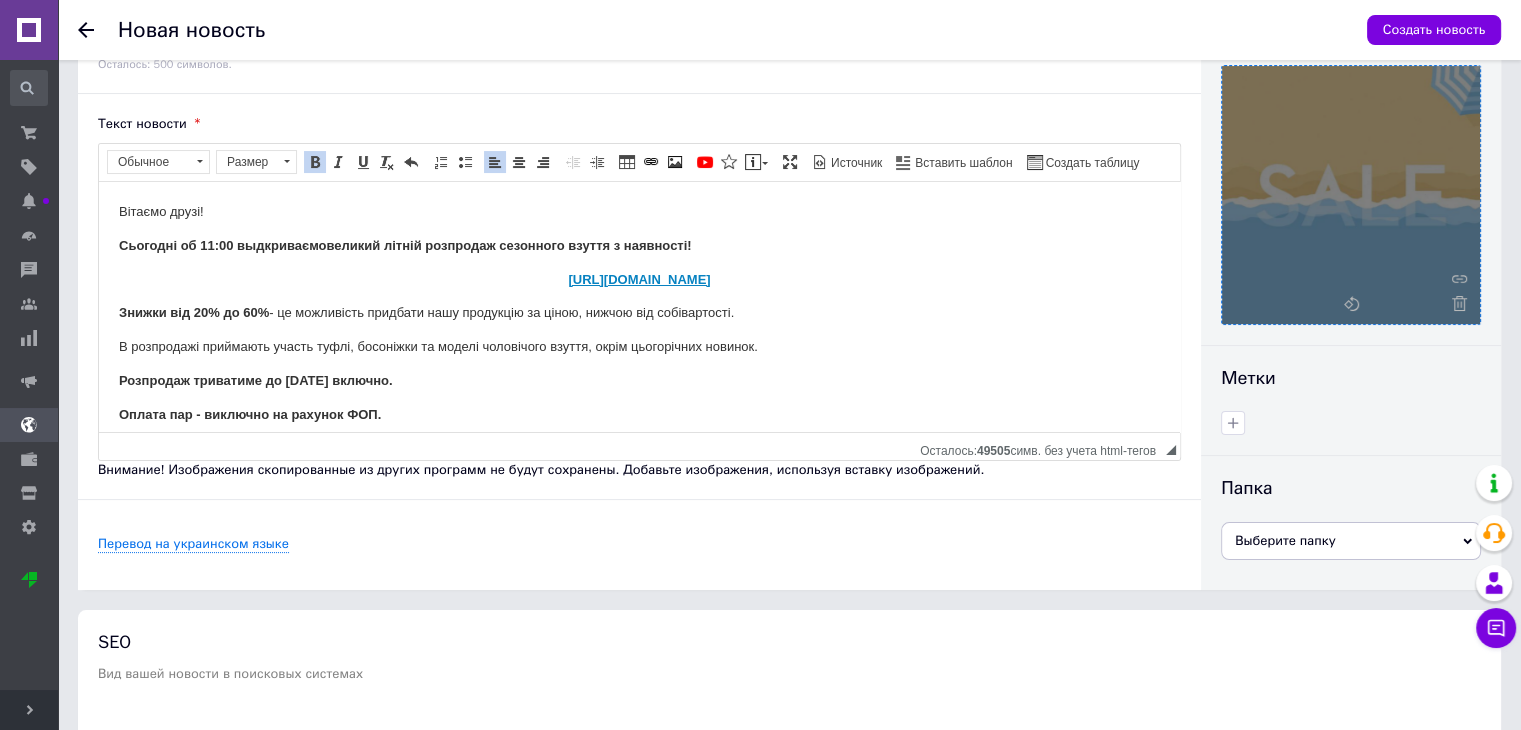 click on "Сьогодні об 11:00 выдкриваємо  великий літній розпродаж сезонного взуття з наявності!" at bounding box center (405, 244) 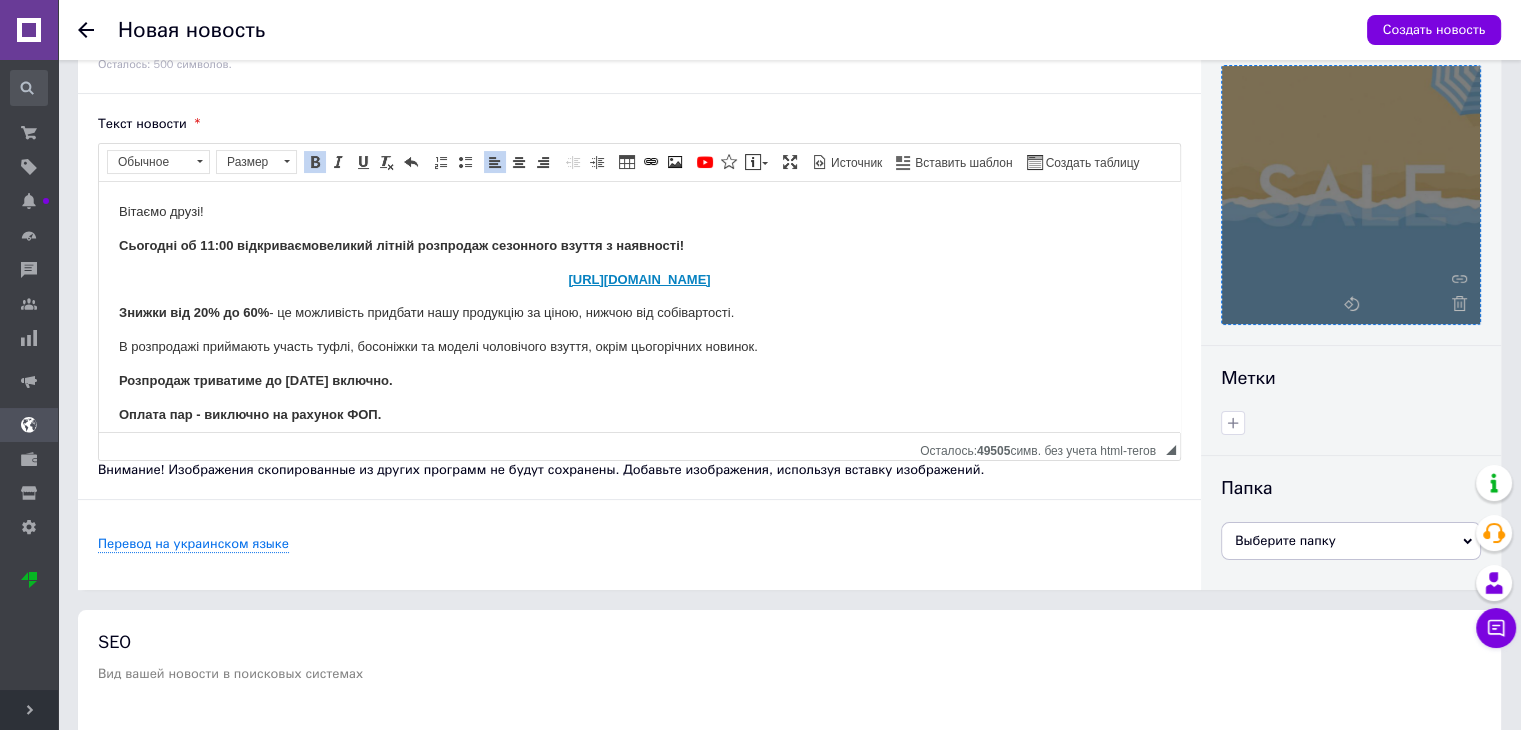 click on "Розпродаж триватиме до [DATE] включно." at bounding box center (639, 380) 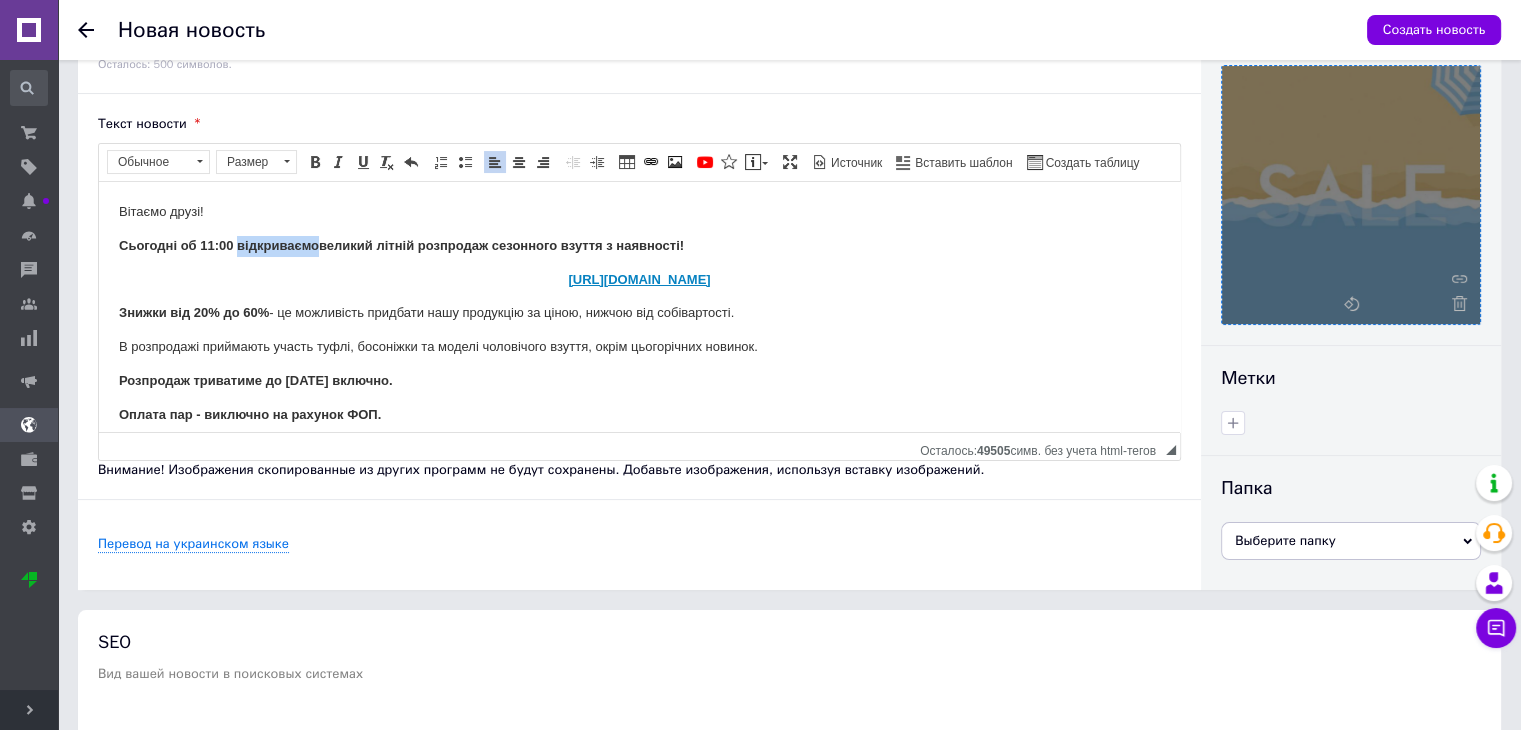drag, startPoint x: 318, startPoint y: 240, endPoint x: 238, endPoint y: 235, distance: 80.1561 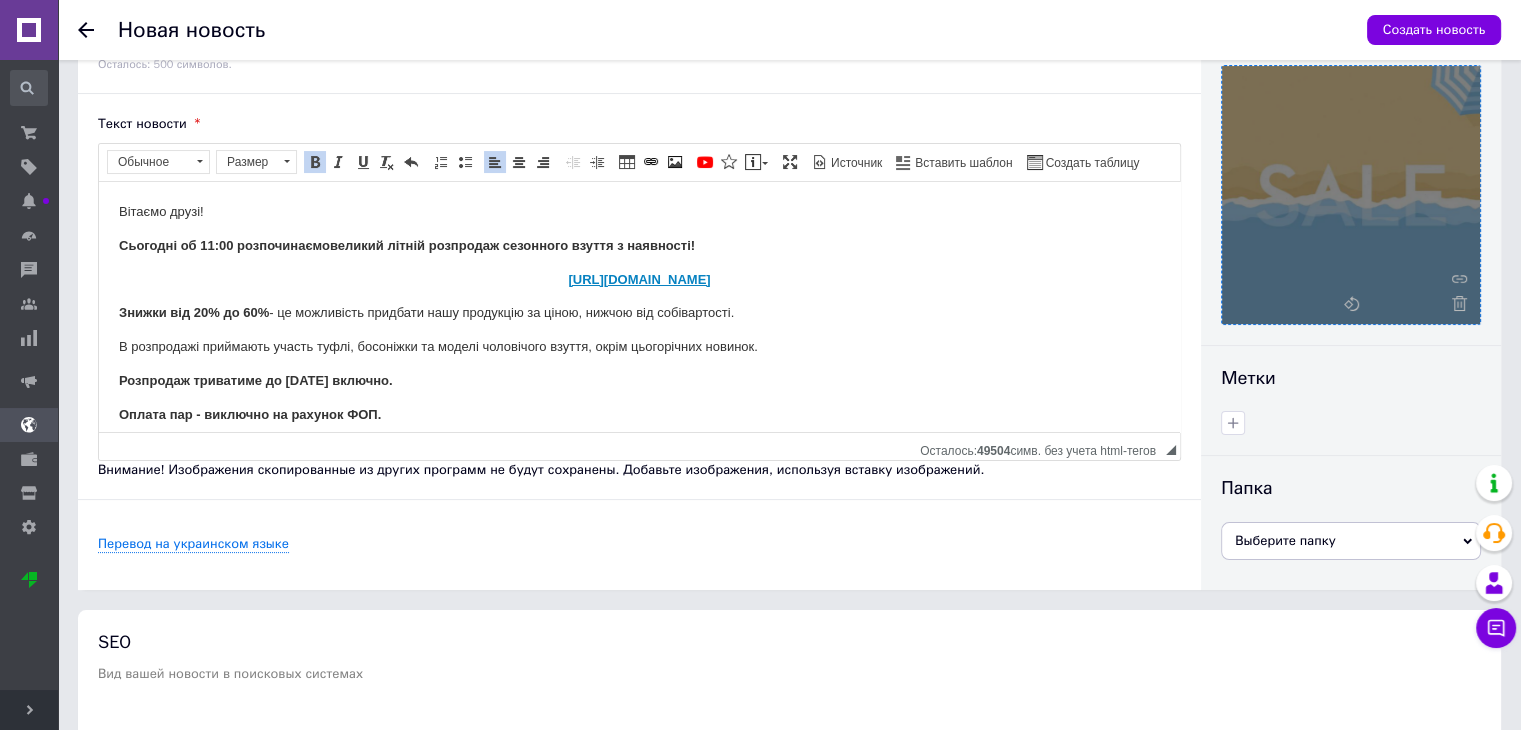 click on "Вітаємо друзі!  Сьогодні об 11:00 розпочинаємо  великий літній розпродаж сезонного взуття з наявності!   [URL][DOMAIN_NAME] Знижки від 20% до 60%  - це можливість придбати нашу продукцію за ціною, нижчою від собівартості.  В розпродажі приймають участь туфлі, босоніжки та моделі чоловічого взуття, окрім цьогорічних новинок. Розпродаж триватиме до [DATE] включно.  Оплата пар - виключно на рахунок ФОП." at bounding box center [639, 363] 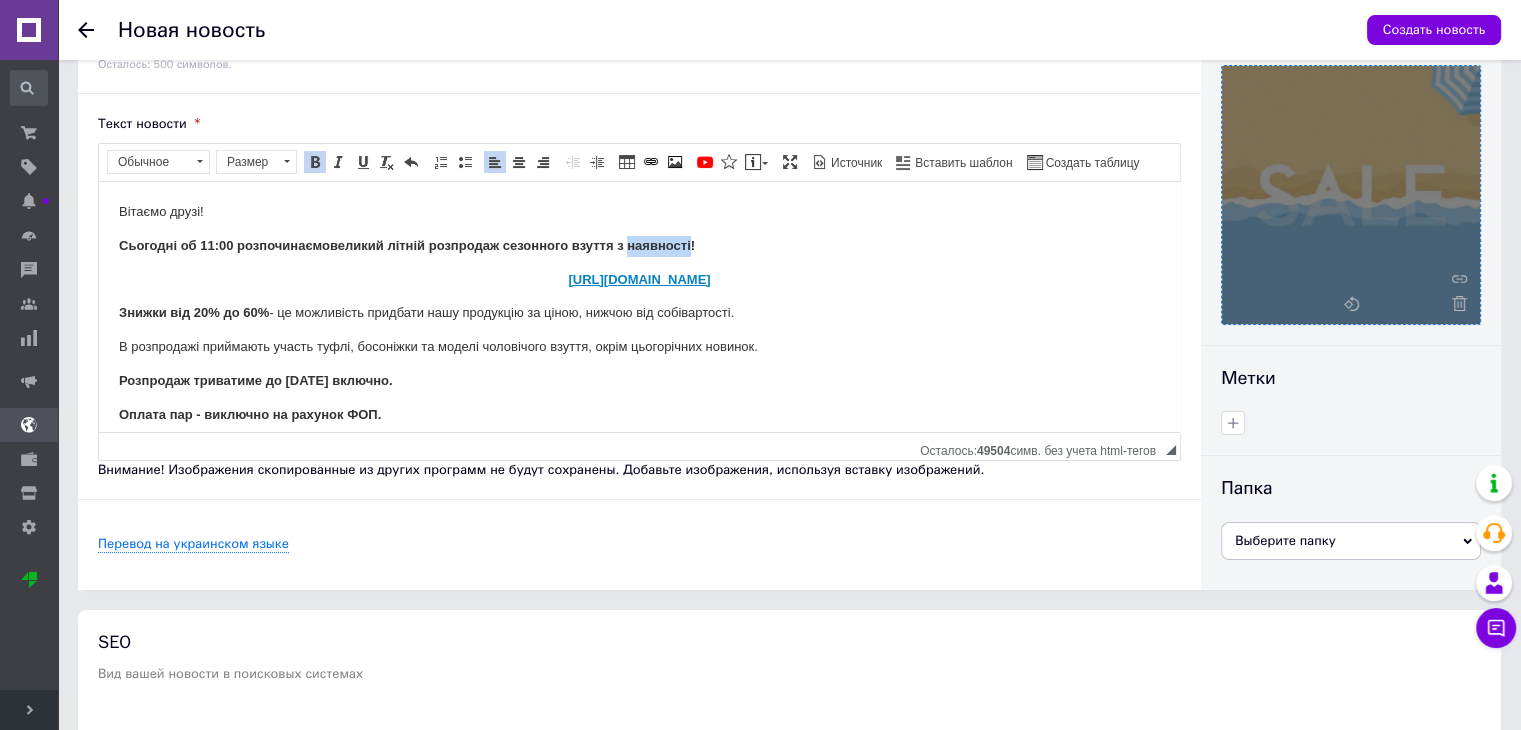 drag, startPoint x: 632, startPoint y: 243, endPoint x: 693, endPoint y: 247, distance: 61.13101 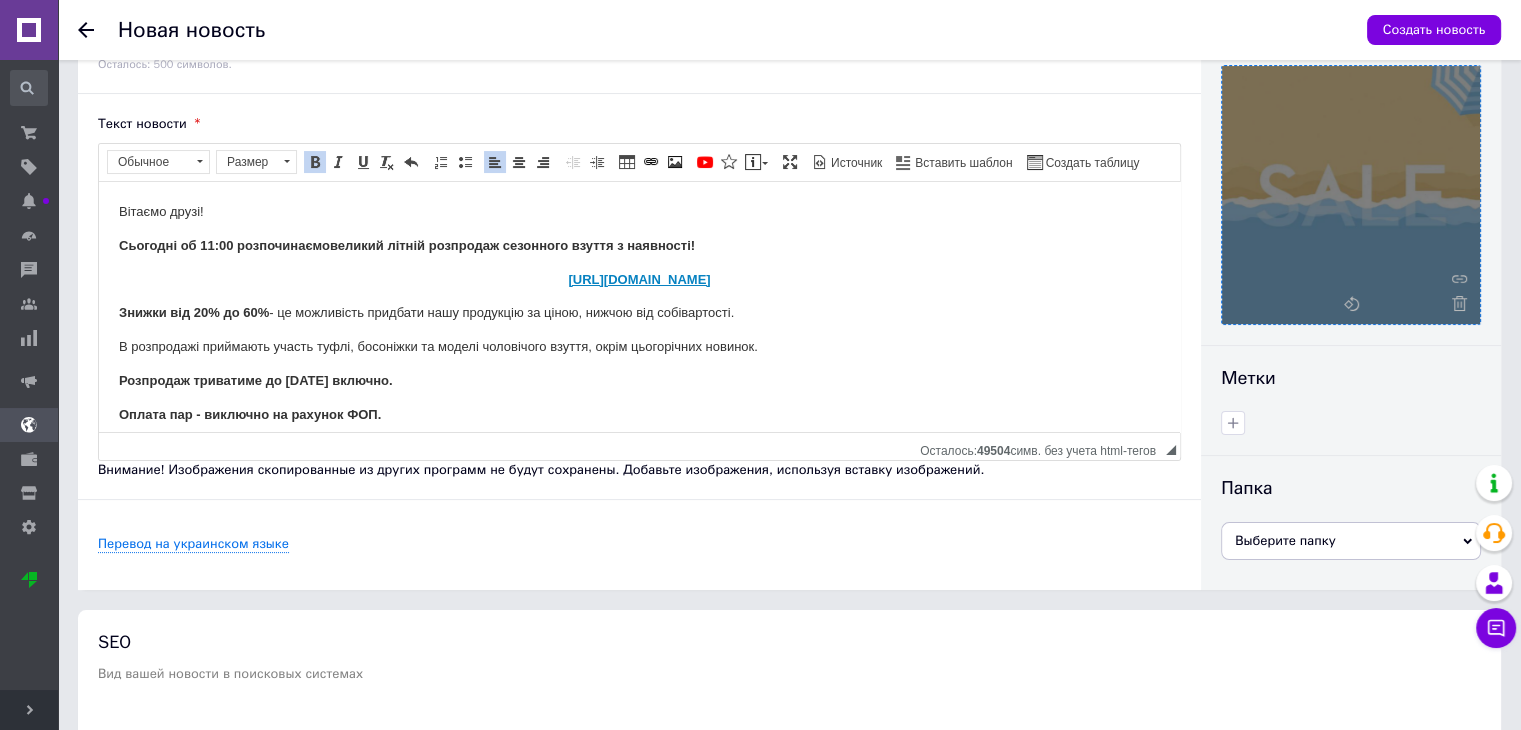 click on "Розпродаж триватиме до [DATE] включно." at bounding box center [256, 379] 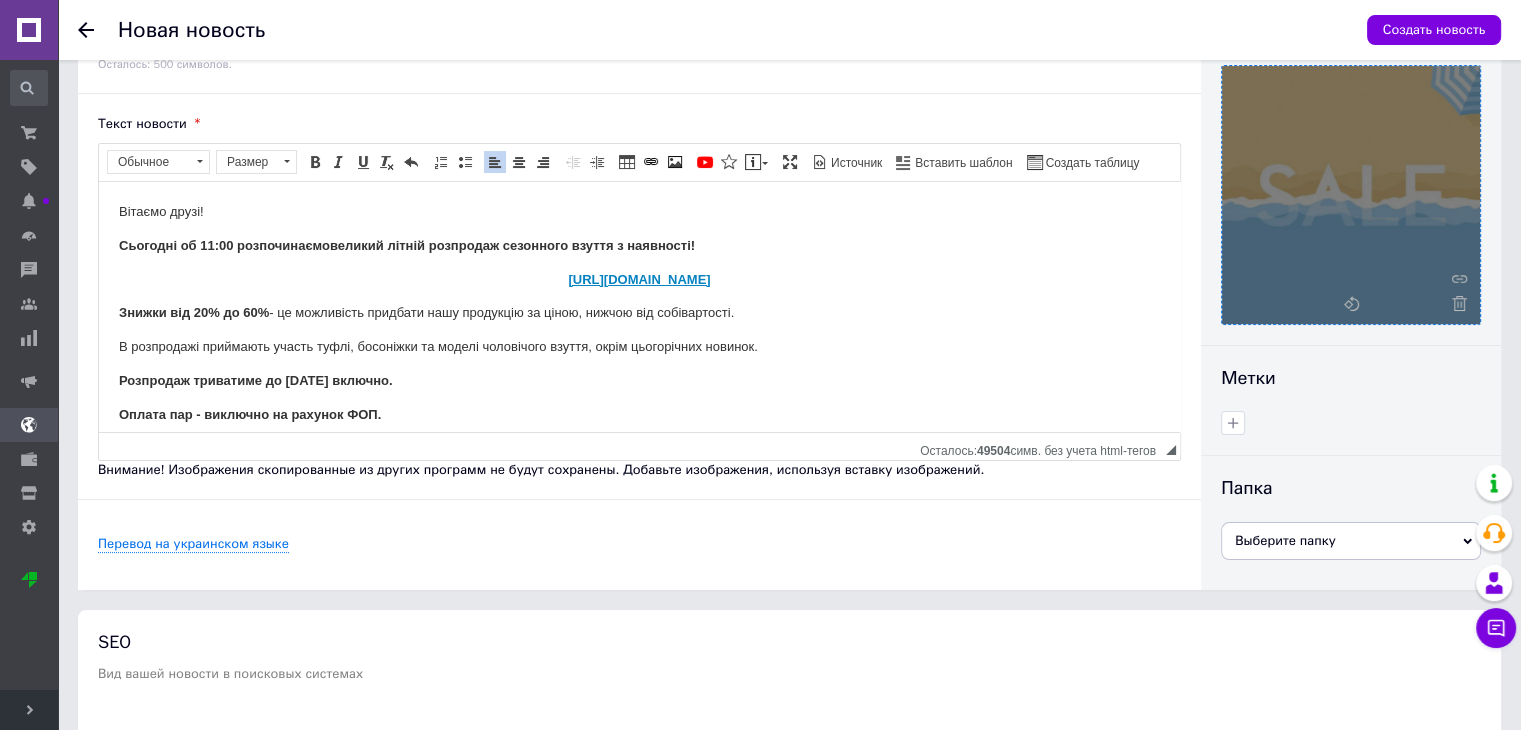 click on "Знижки від 20% до 60%  - це можливість придбати нашу продукцію за ціною, нижчою від собівартості." at bounding box center (639, 312) 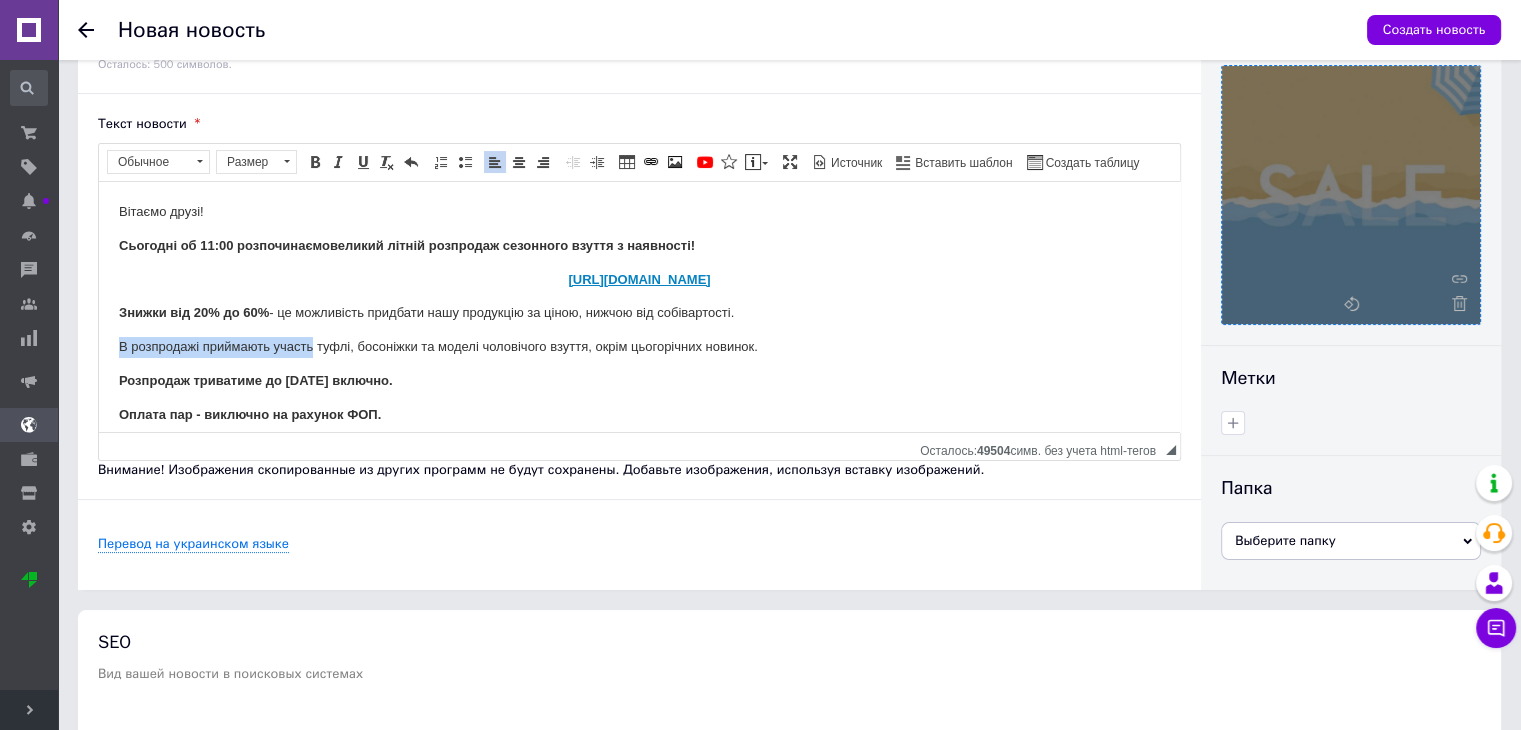 drag, startPoint x: 313, startPoint y: 346, endPoint x: 116, endPoint y: 327, distance: 197.91412 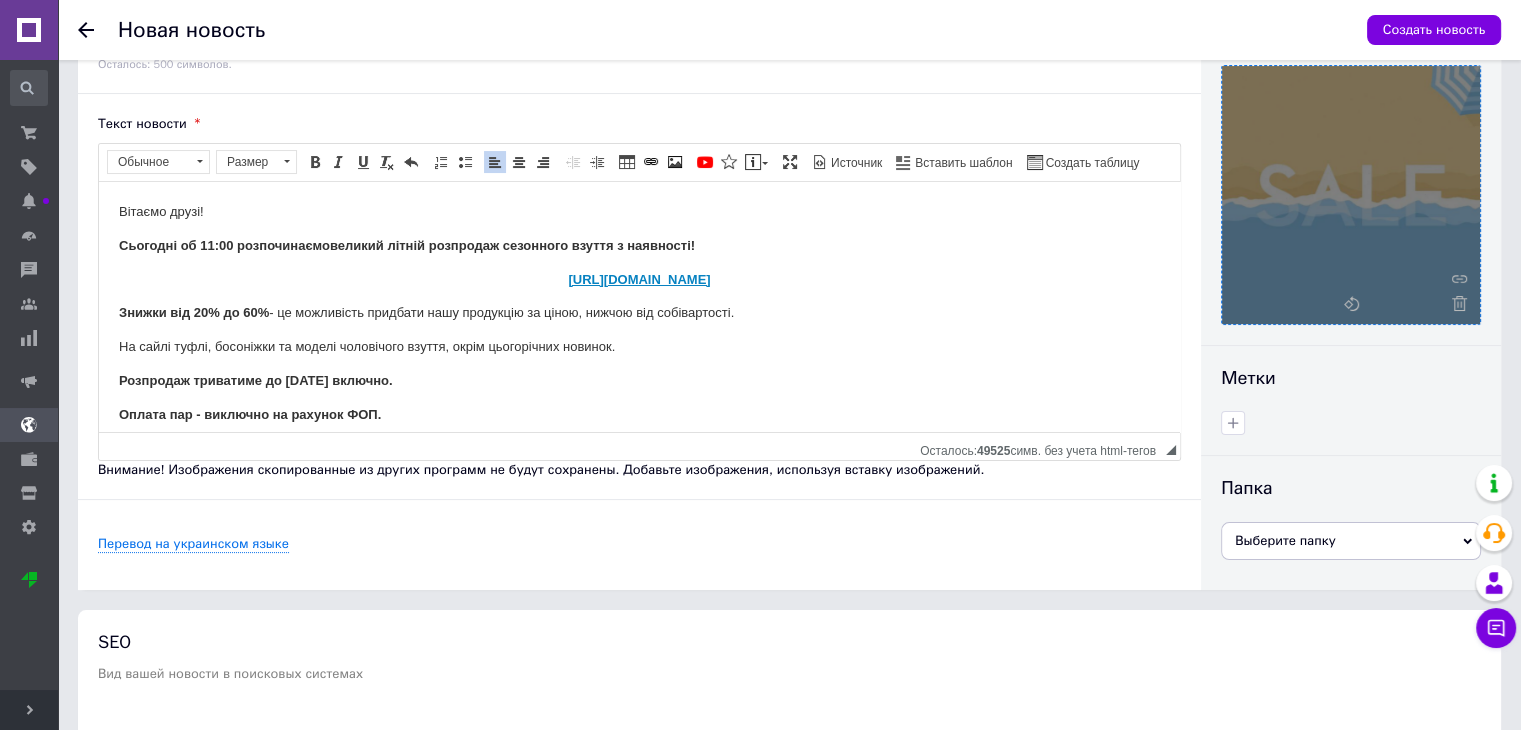 click on "На сайлі туфлі, босоніжки та моделі чоловічого взуття, окрім цьогорічних новинок." at bounding box center [639, 346] 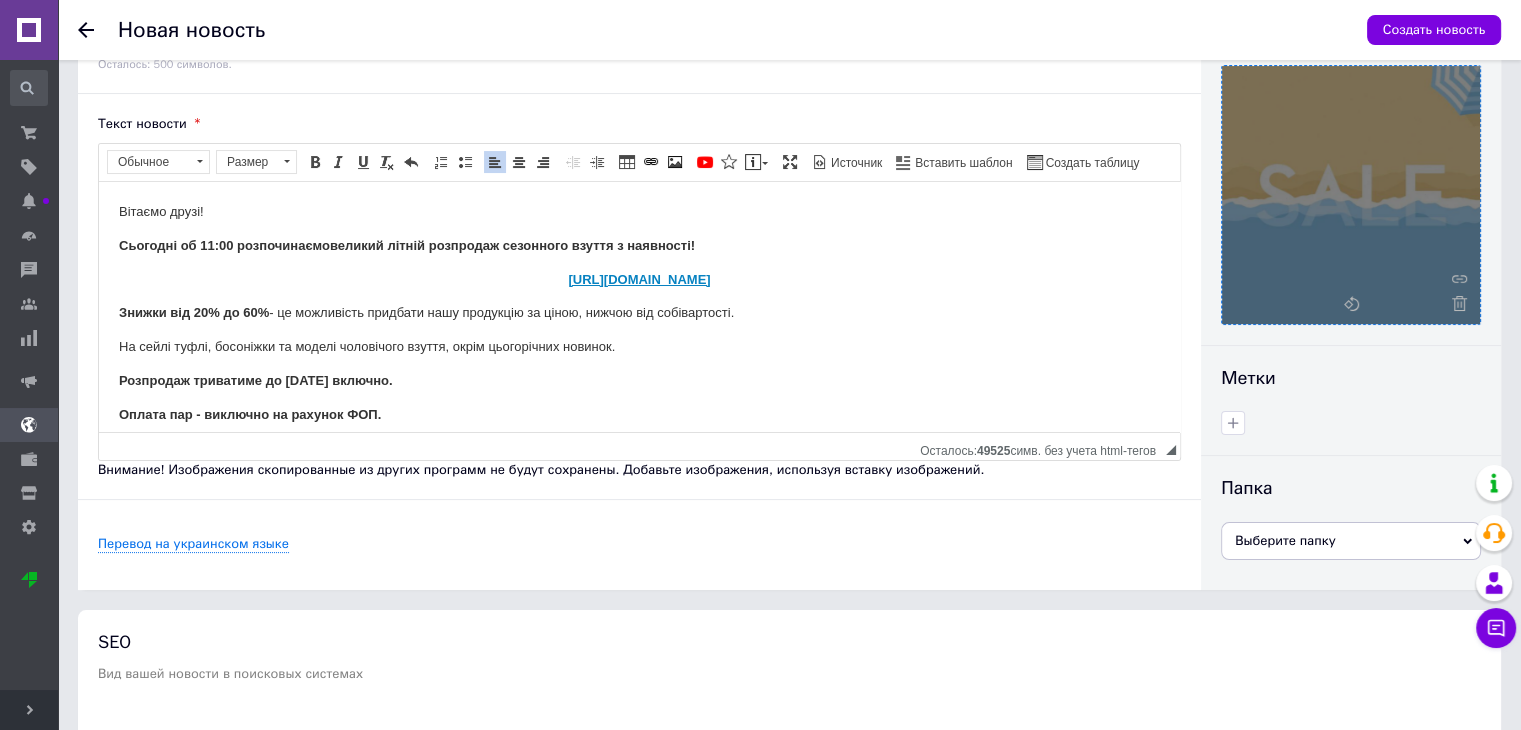 click on "На сейлі туфлі, босоніжки та моделі чоловічого взуття, окрім цьогорічних новинок." at bounding box center (639, 346) 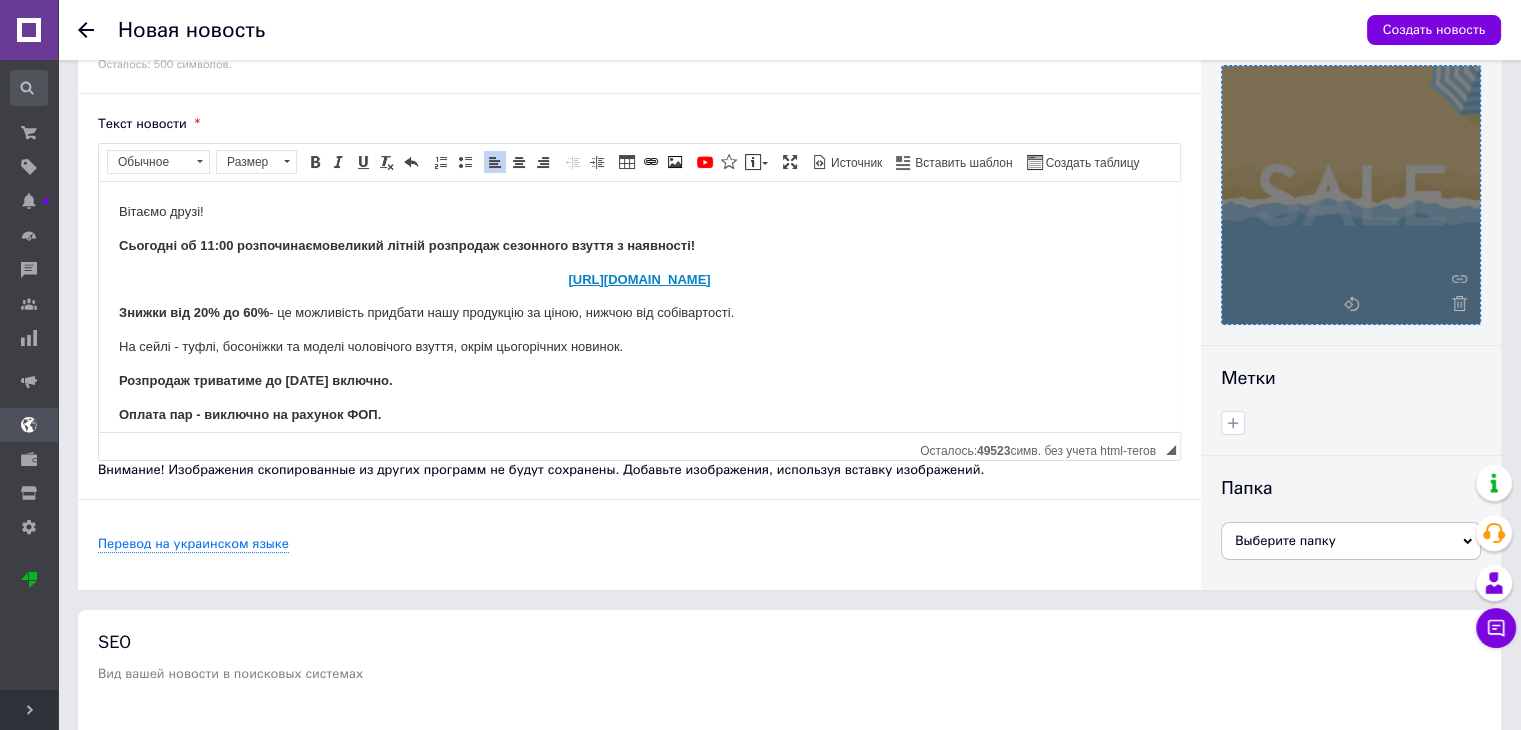 click on "Розпродаж триватиме до [DATE] включно." at bounding box center (639, 380) 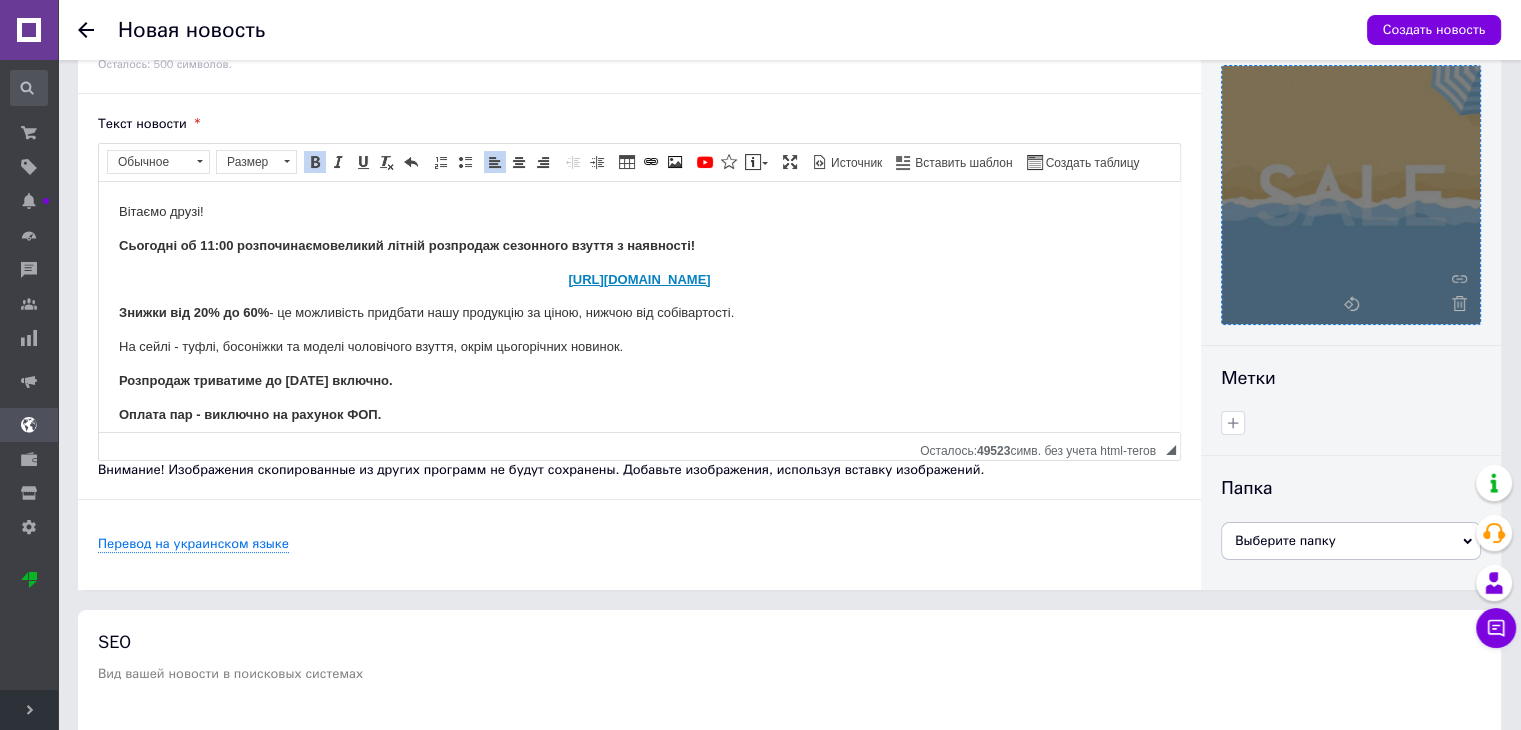 click on "На сейлі - туфлі, босоніжки та моделі чоловічого взуття, окрім цьогорічних новинок." at bounding box center (639, 346) 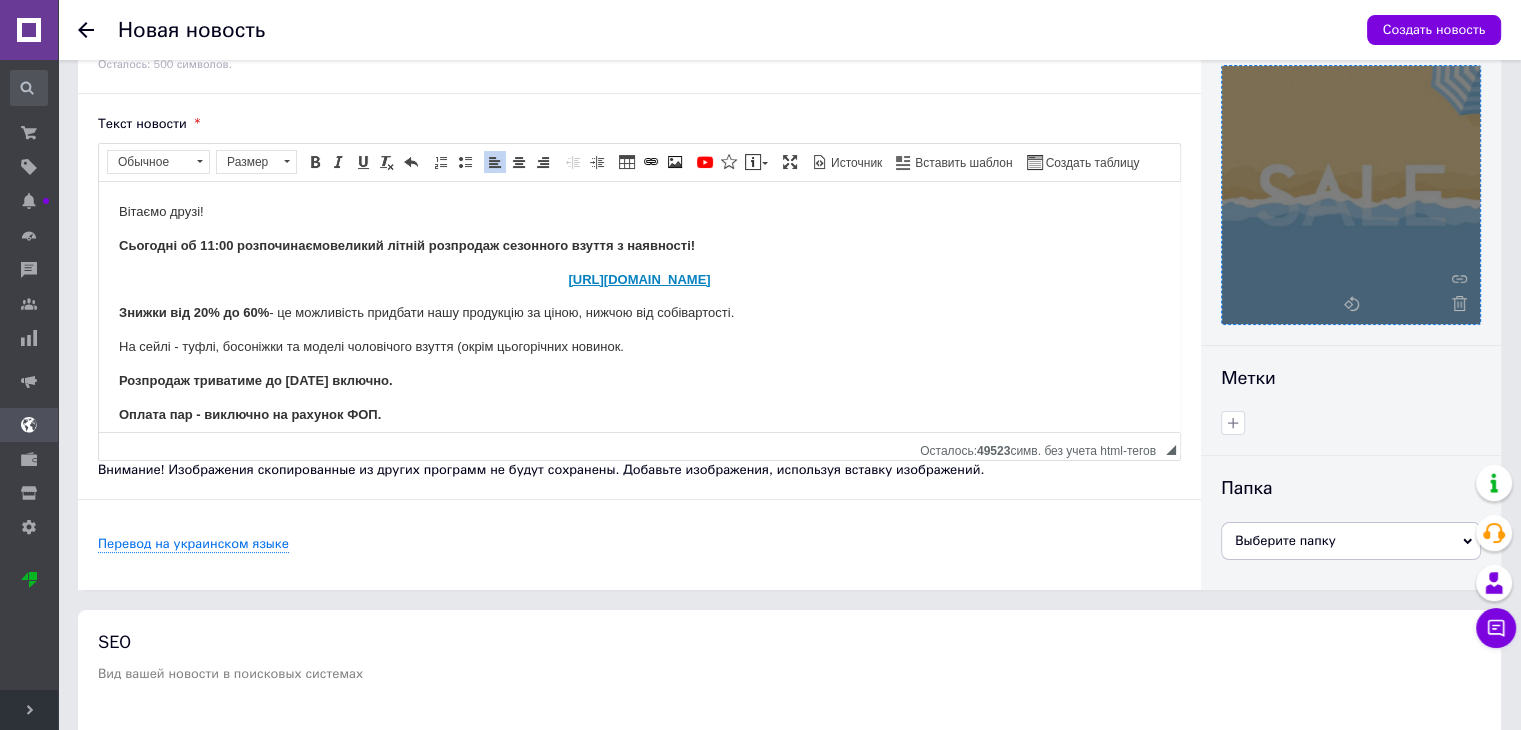click on "На сейлі - туфлі, босоніжки та моделі чоловічого взуття (окрім цьогорічних новинок." at bounding box center [639, 346] 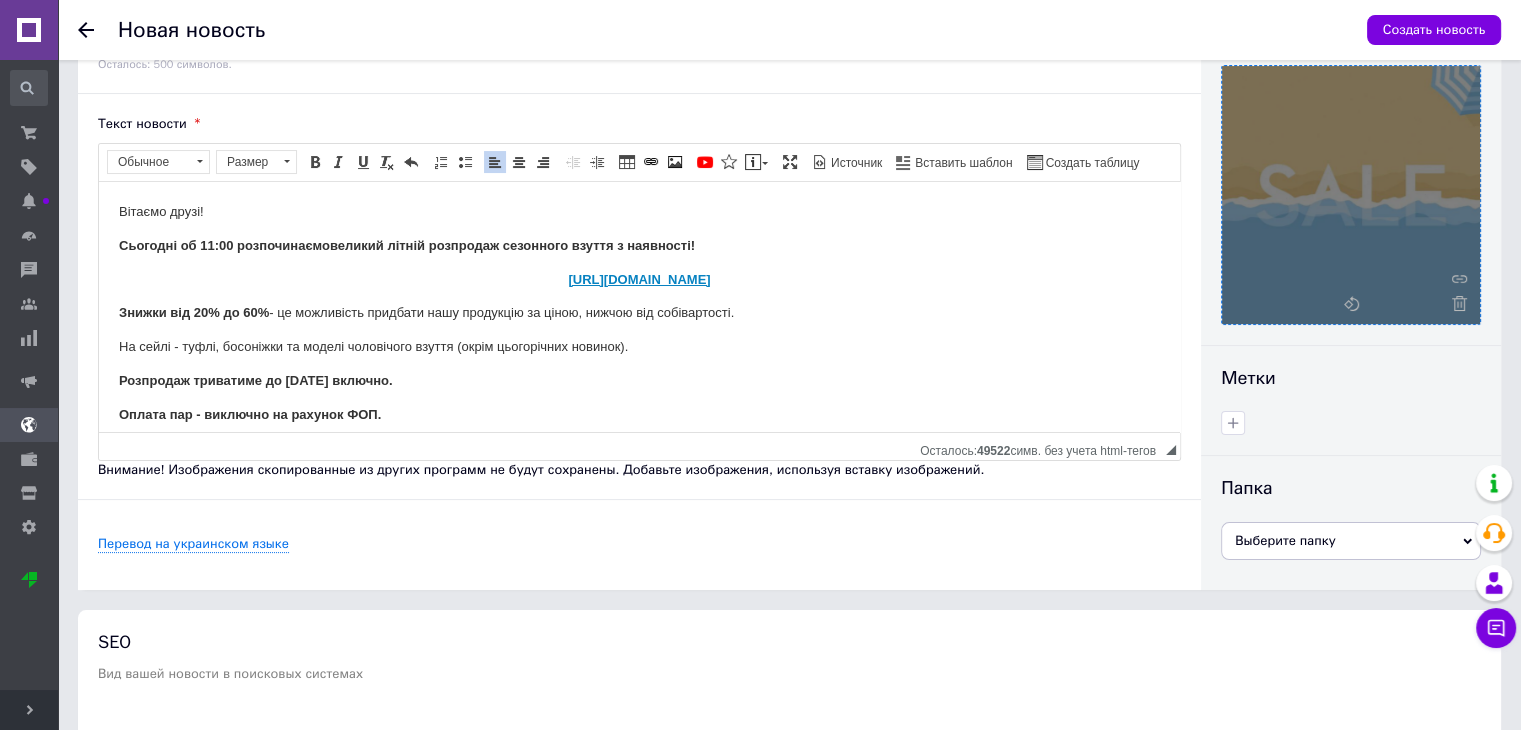 click on "На сейлі - туфлі, босоніжки та моделі чоловічого взуття (окрім цьогорічних новинок)." at bounding box center [639, 346] 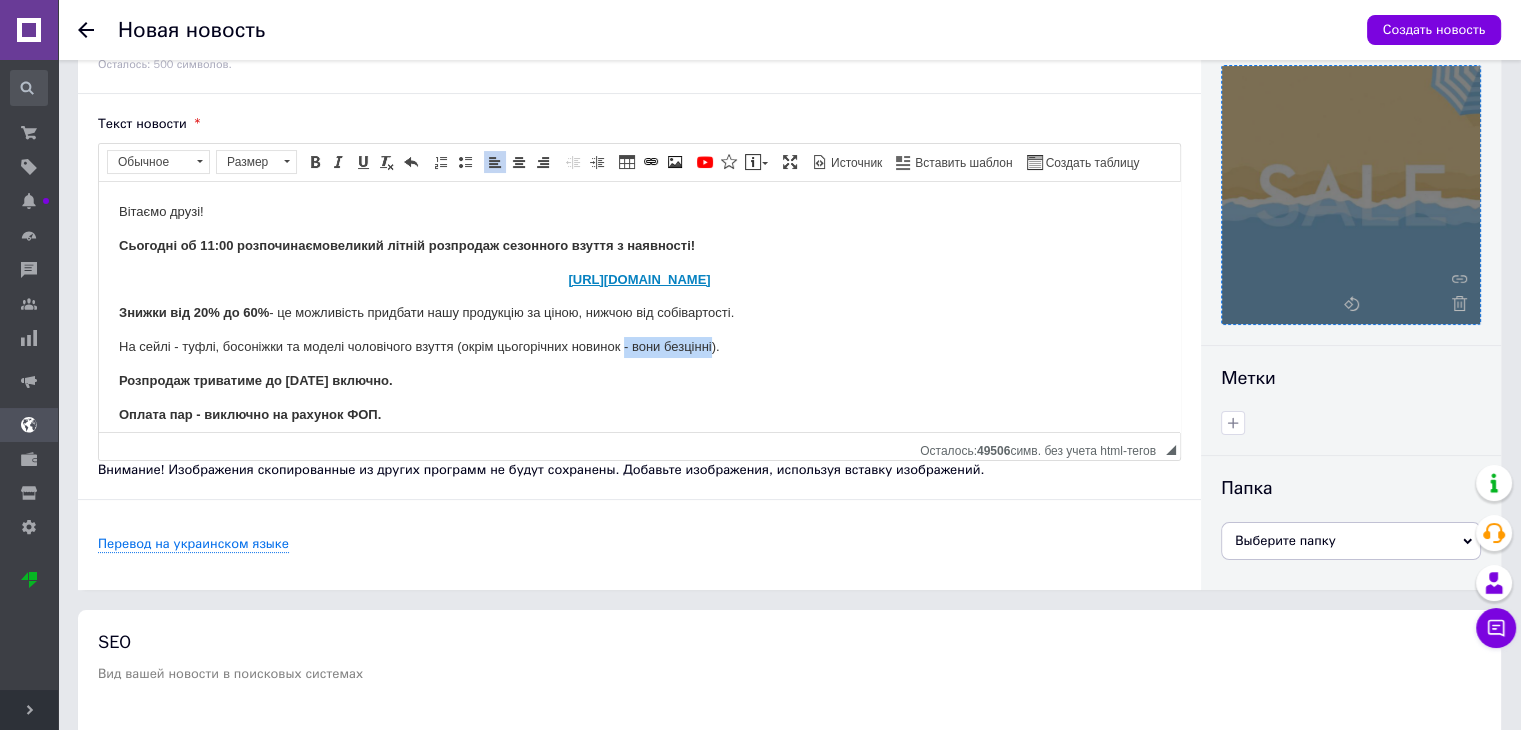 drag, startPoint x: 712, startPoint y: 347, endPoint x: 625, endPoint y: 344, distance: 87.05171 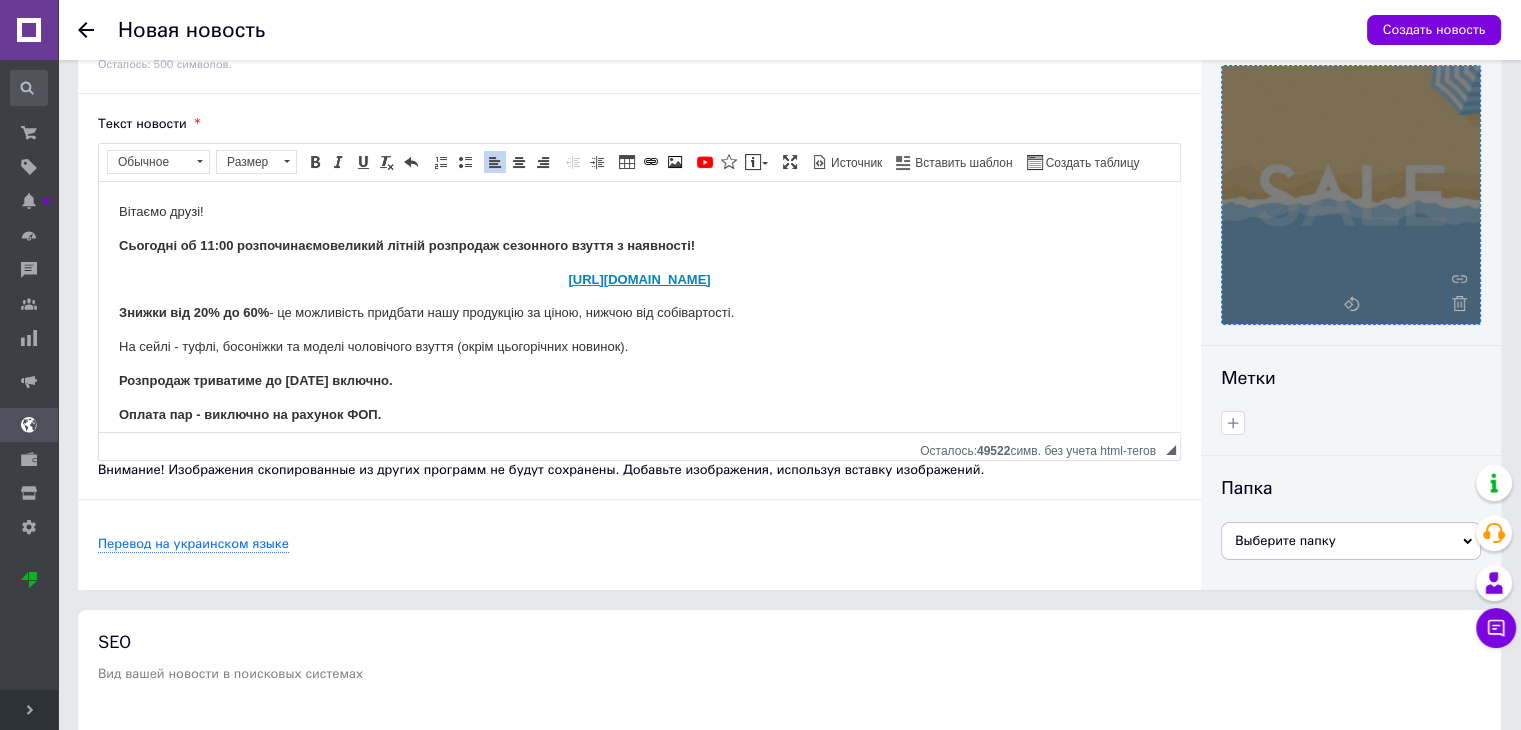 click on "Вітаємо друзі!  Сьогодні об 11:00 розпочинаємо  великий літній розпродаж сезонного взуття з наявності!   [URL][DOMAIN_NAME] Знижки від 20% до 60%  - це можливість придбати нашу продукцію за ціною, нижчою від собівартості.  На сейлі - туфлі, босоніжки та моделі чоловічого взуття (окрім цьогорічних новинок). Розпродаж триватиме до 16 [DATE]�лючно.  Оплата пар - виключно на рахунок ФОП." at bounding box center [639, 363] 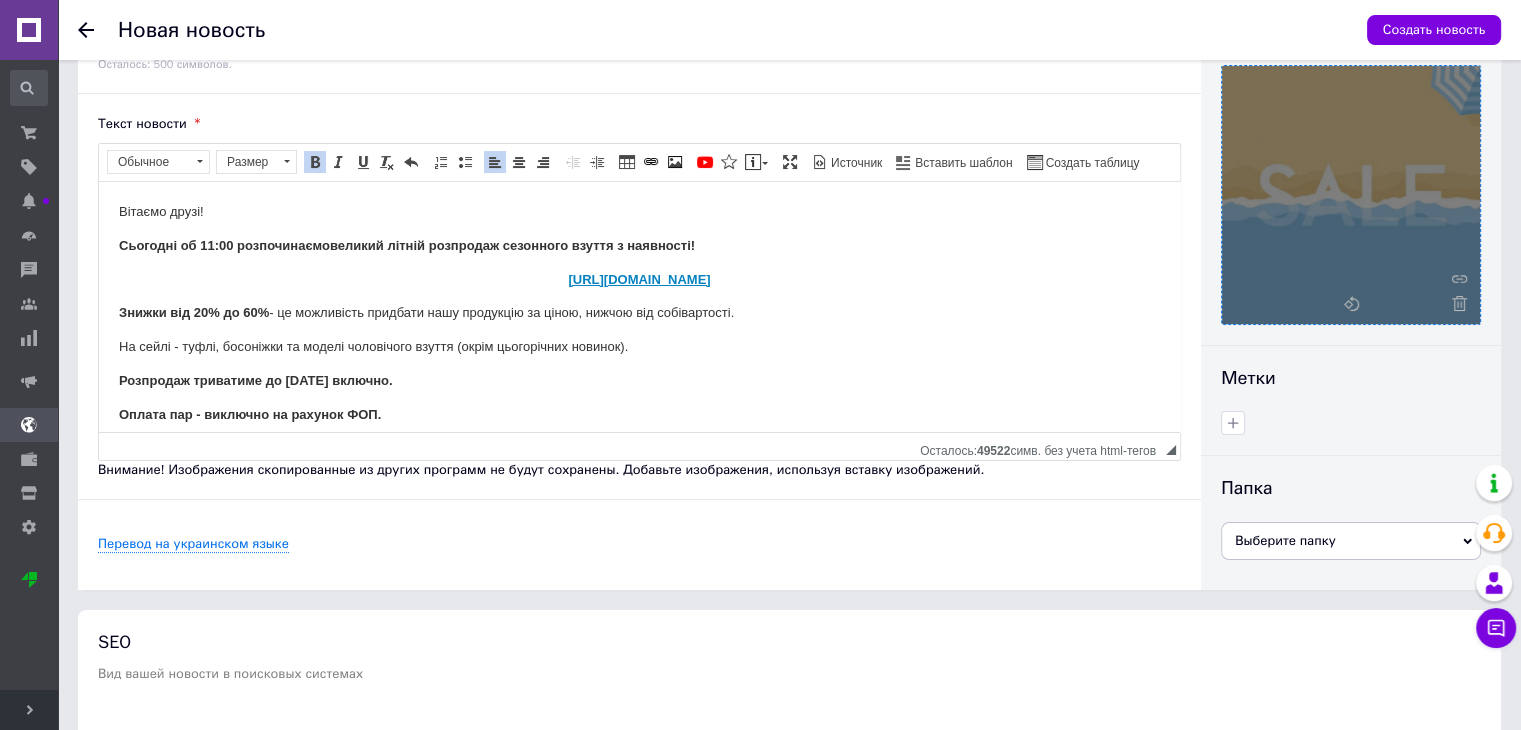 click on "Знижки від 20% до 60%  - це можливість придбати нашу продукцію за ціною, нижчою від собівартості." at bounding box center [639, 312] 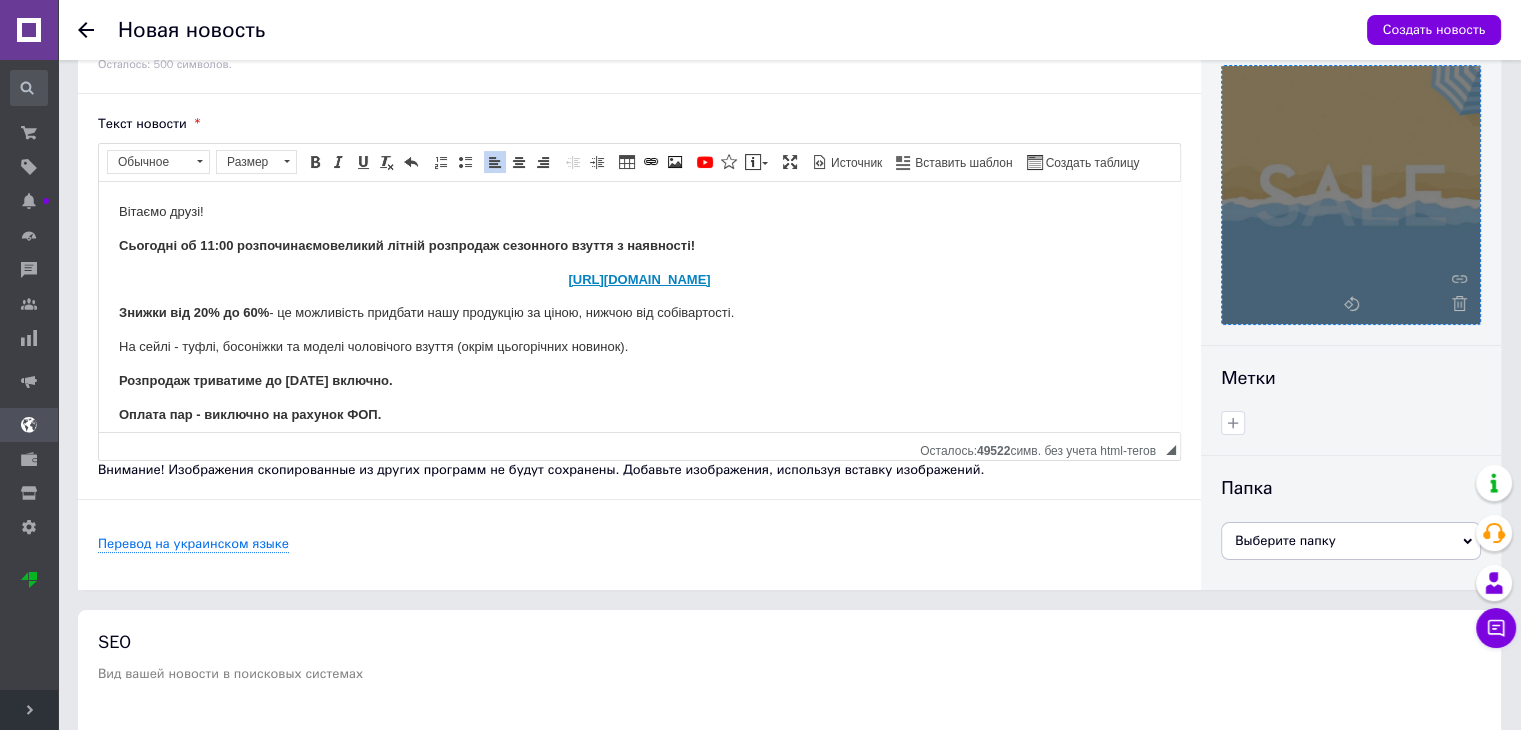 click on "Вітаємо друзі!  Сьогодні об 11:00 розпочинаємо  великий літній розпродаж сезонного взуття з наявності!   [URL][DOMAIN_NAME] Знижки від 20% до 60%  - це можливість придбати нашу продукцію за ціною, нижчою від собівартості.  На сейлі - туфлі, босоніжки та моделі чоловічого взуття (окрім цьогорічних новинок). Розпродаж триватиме до 16 [DATE]�лючно.  Оплата пар - виключно на рахунок ФОП." at bounding box center (639, 363) 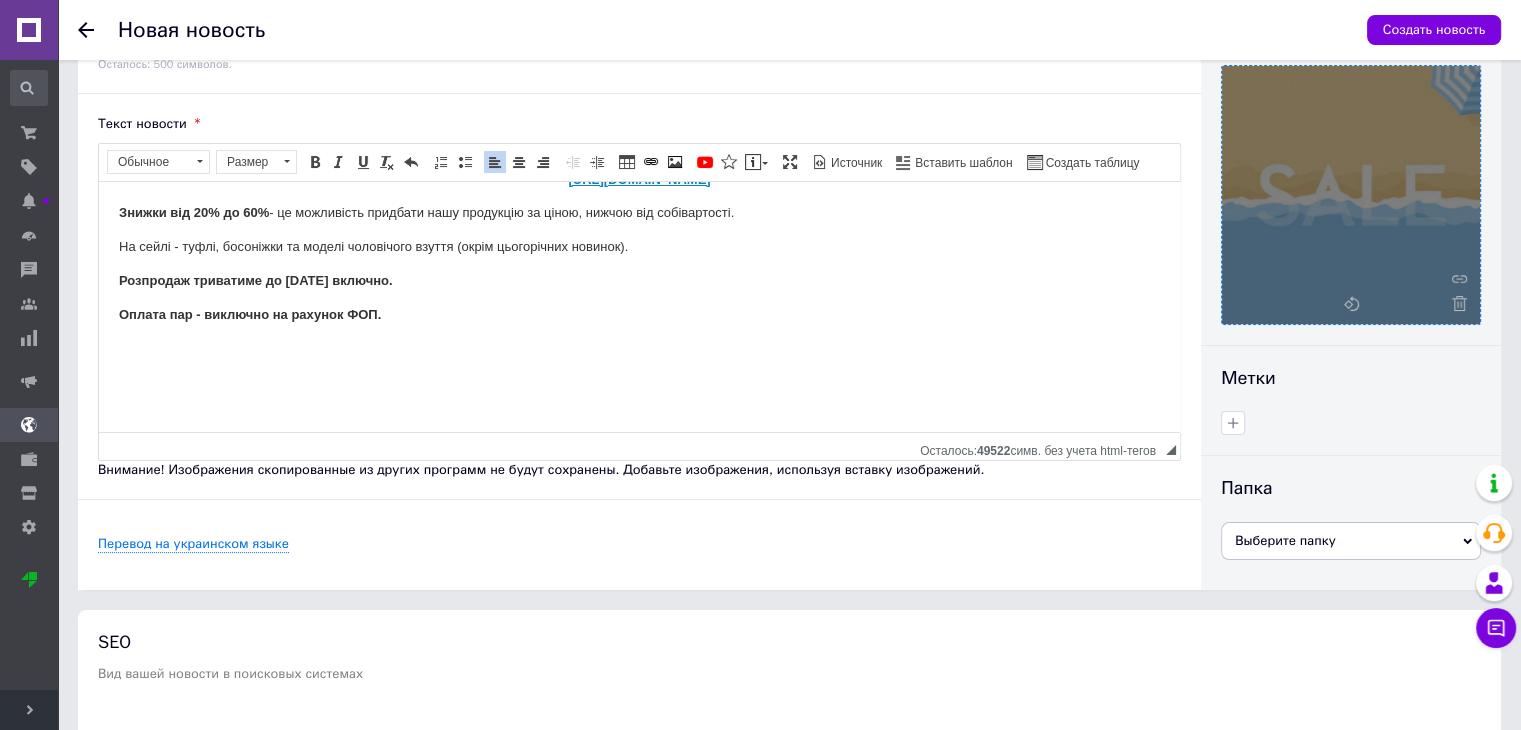 click on "Розпродаж триватиме до [DATE] включно." at bounding box center (256, 279) 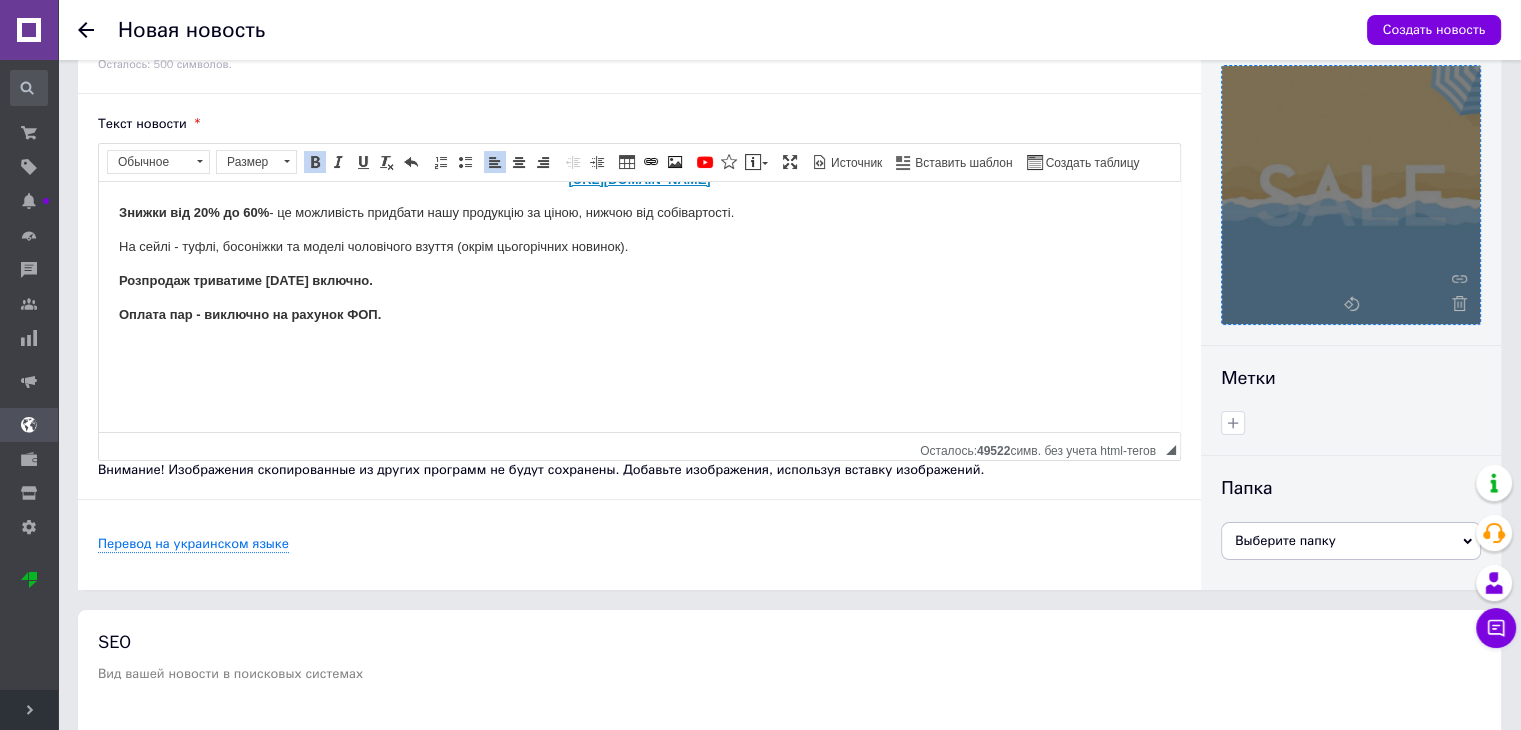 click on "Оплата пар - виключно на рахунок ФОП." at bounding box center (639, 314) 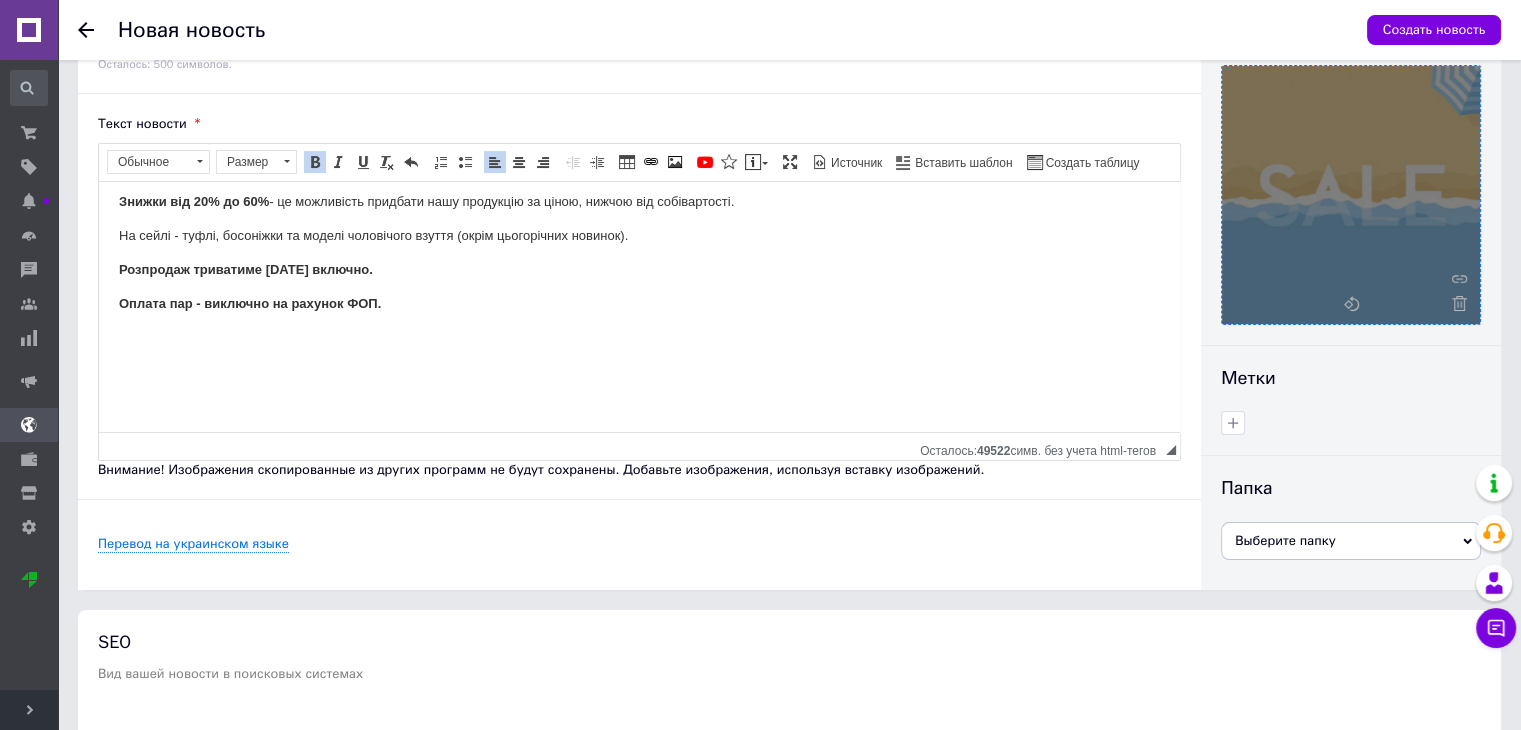 scroll, scrollTop: 114, scrollLeft: 0, axis: vertical 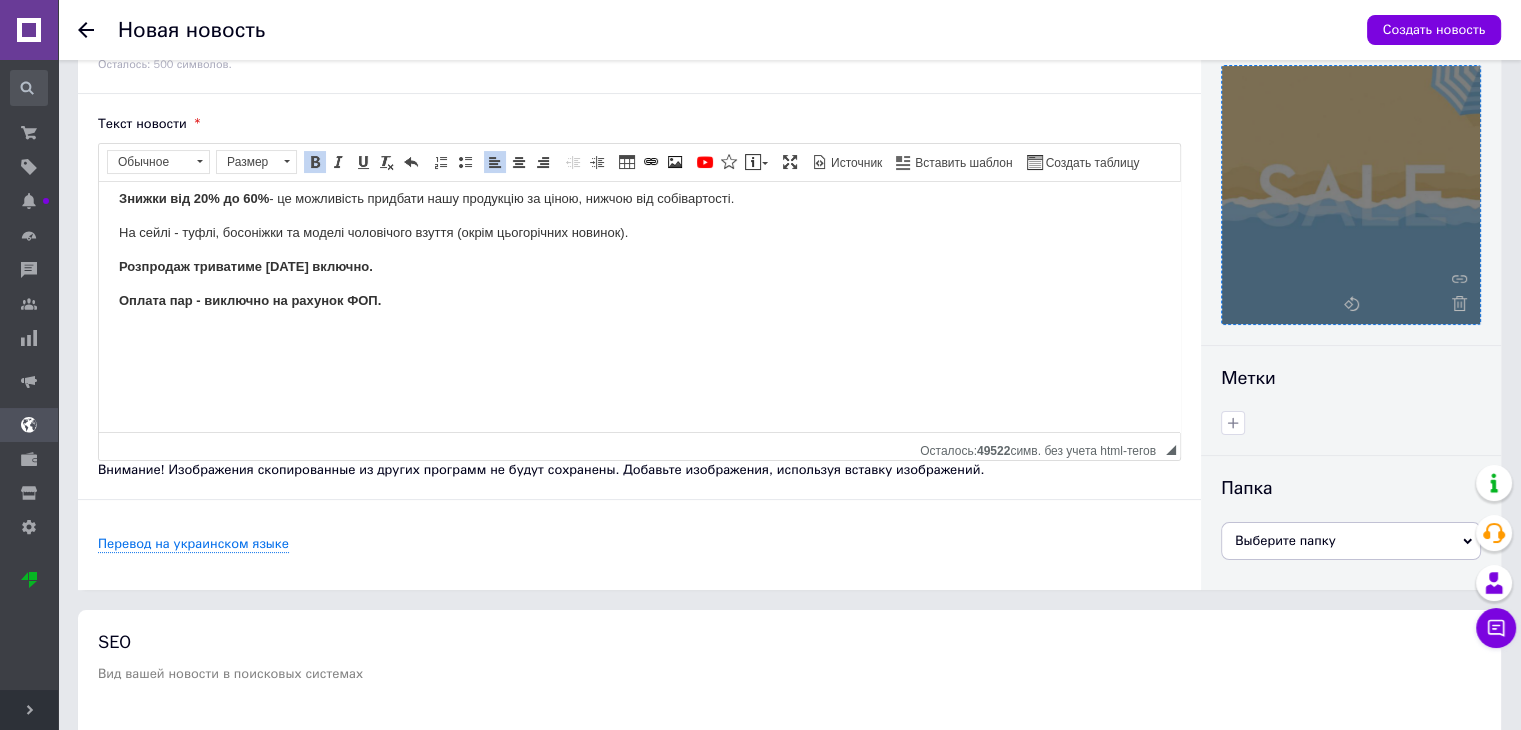 click on "Вітаємо друзі!  Сьогодні об 11:00 розпочинаємо  великий літній розпродаж сезонного взуття з наявності!   [URL][DOMAIN_NAME] Знижки від 20% до 60%  - це можливість придбати нашу продукцію за ціною, нижчою від собівартості.  На сейлі - туфлі, босоніжки та моделі чоловічого взуття (окрім цьогорічних новинок). Розпродаж триватиме [DATE] включно.  Оплата пар - виключно на рахунок ФОП." at bounding box center [639, 249] 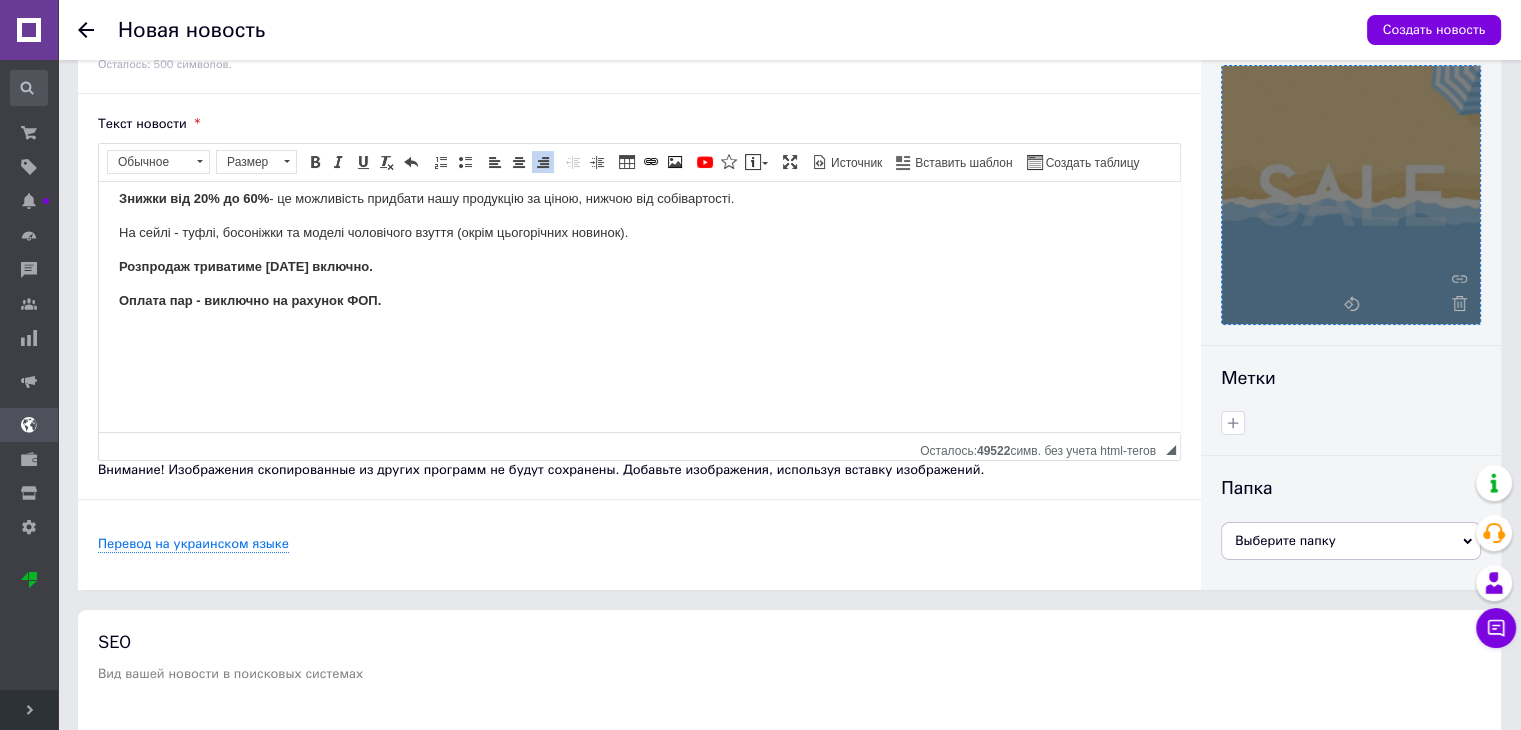 click on "Вітаємо друзі!  Сьогодні об 11:00 розпочинаємо  великий літній розпродаж сезонного взуття з наявності!   [URL][DOMAIN_NAME] Знижки від 20% до 60%  - це можливість придбати нашу продукцію за ціною, нижчою від собівартості.  На сейлі - туфлі, босоніжки та моделі чоловічого взуття (окрім цьогорічних новинок). Розпродаж триватиме [DATE] включно.  Оплата пар - виключно на рахунок ФОП." at bounding box center (639, 249) 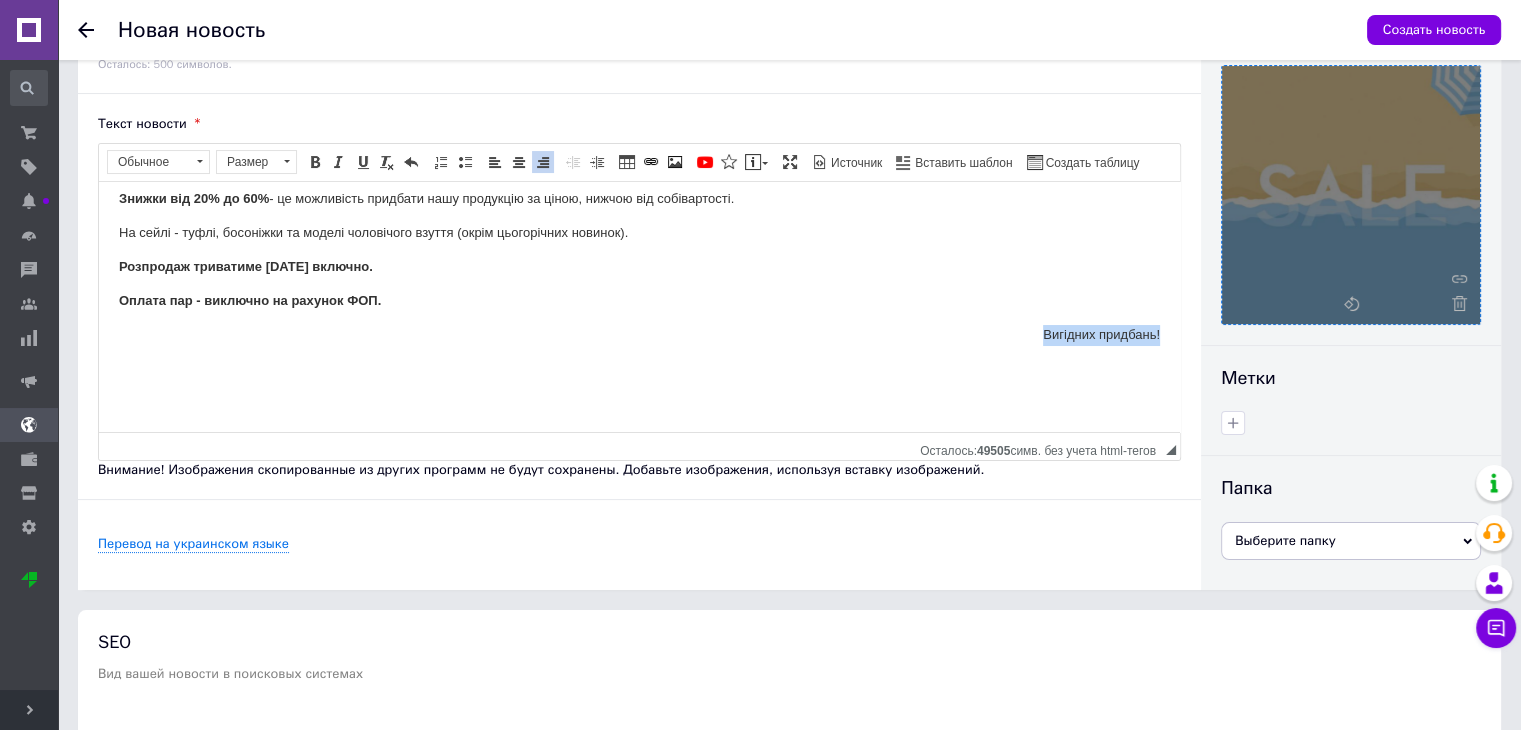 drag, startPoint x: 988, startPoint y: 323, endPoint x: 1154, endPoint y: 332, distance: 166.24379 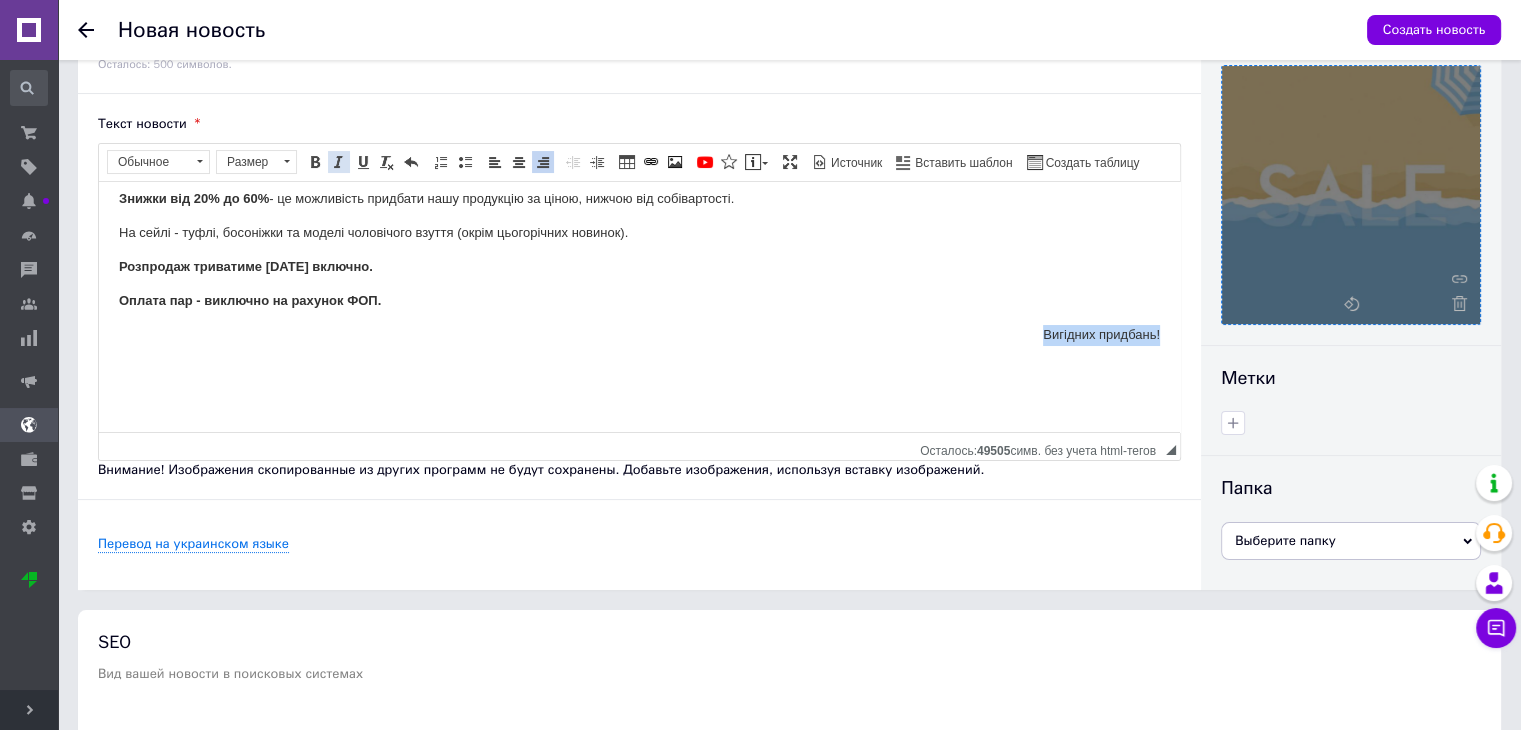 click at bounding box center [339, 162] 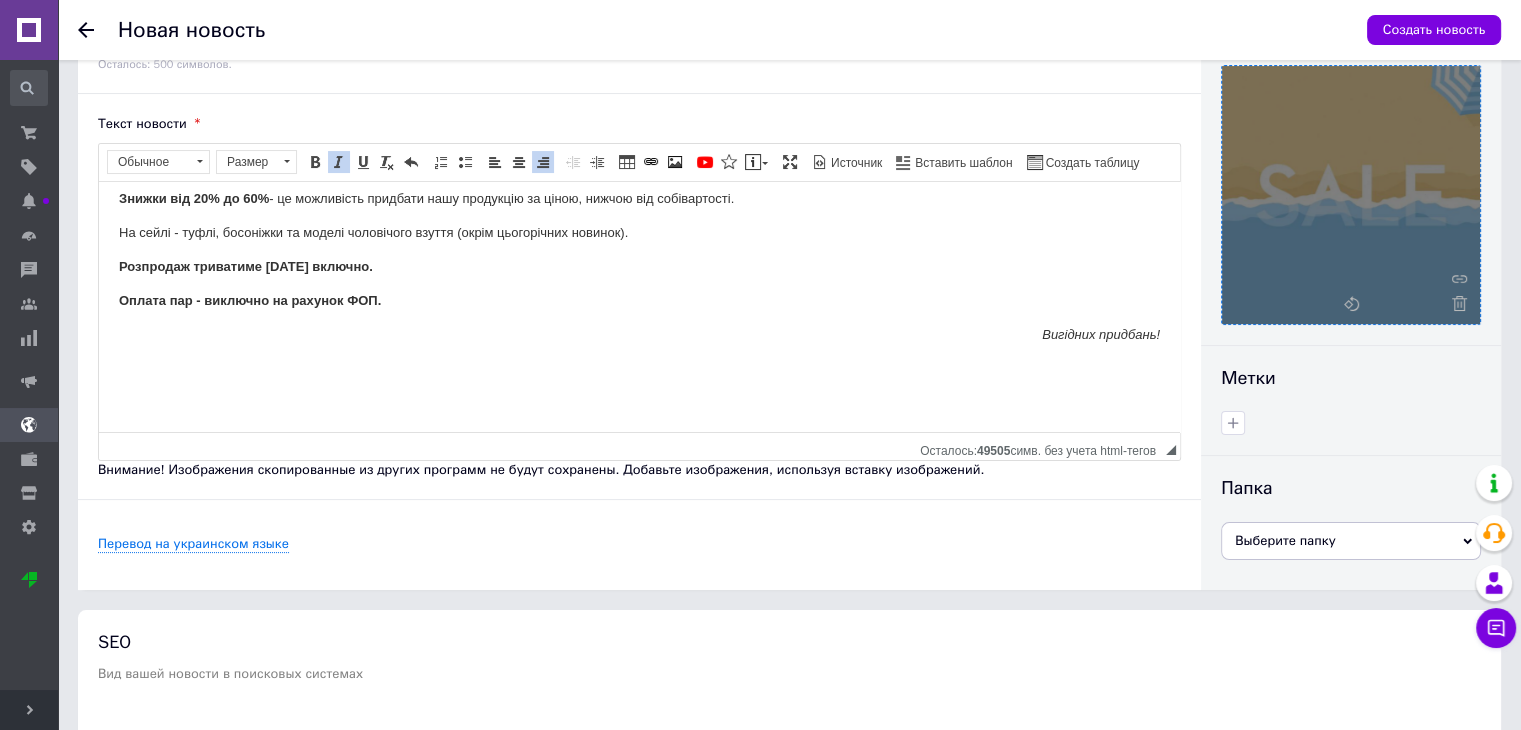 click on "Вітаємо друзі!  Сьогодні об 11:00 розпочинаємо  великий літній розпродаж сезонного взуття з наявності!   [URL][DOMAIN_NAME] Знижки від 20% до 60%  - це можливість придбати нашу продукцію за ціною, нижчою від собівартості.  На сейлі - туфлі, босоніжки та моделі чоловічого взуття (окрім цьогорічних новинок). Розпродаж триватиме [DATE] включно.  Оплата пар - виключно на рахунок ФОП.  Вигідних придбань!" at bounding box center (639, 249) 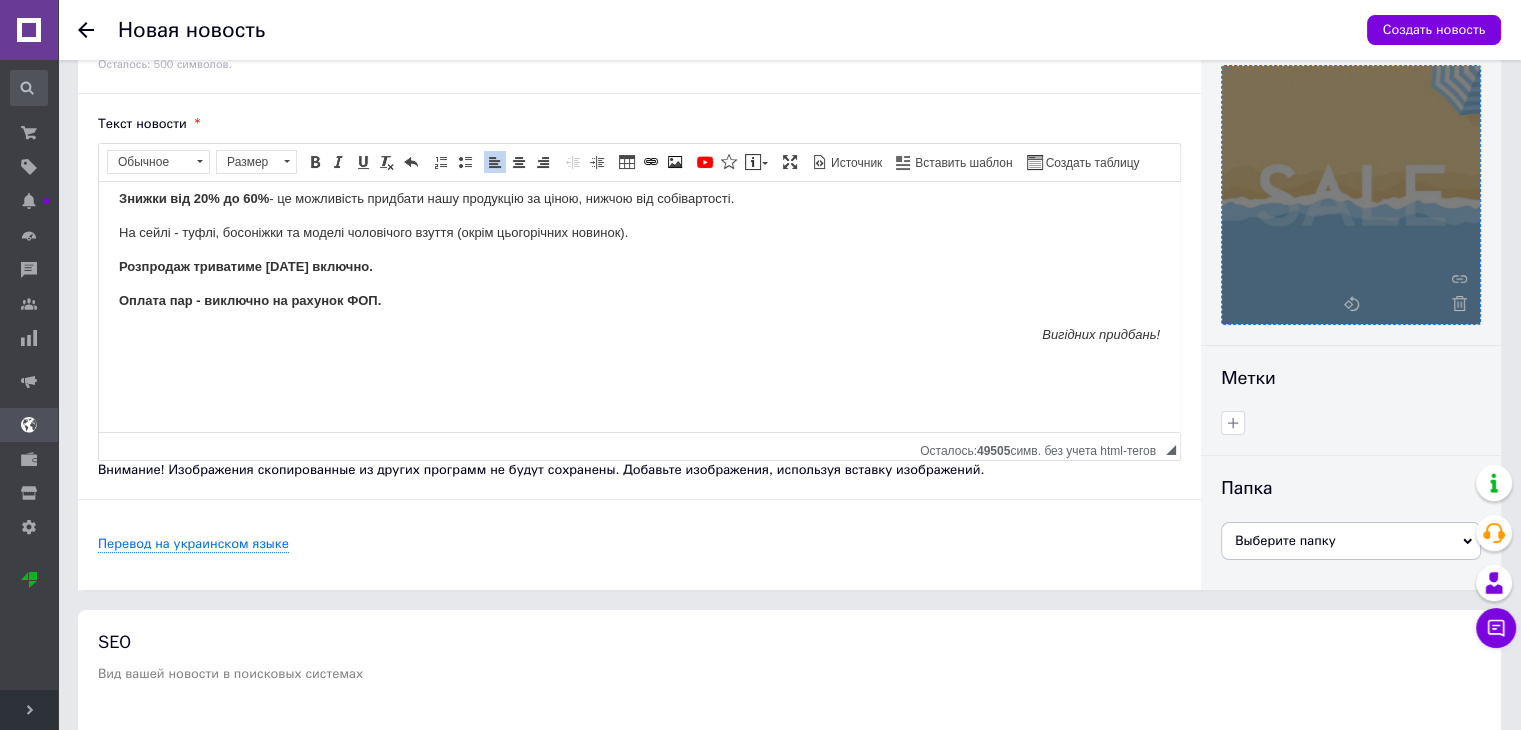 click on "Вітаємо друзі!  Сьогодні об 11:00 розпочинаємо  великий літній розпродаж сезонного взуття з наявності!   [URL][DOMAIN_NAME] Знижки від 20% до 60%  - це можливість придбати нашу продукцію за ціною, нижчою від собівартості.  На сейлі - туфлі, босоніжки та моделі чоловічого взуття (окрім цьогорічних новинок). Розпродаж триватиме [DATE] включно.  Оплата пар - виключно на рахунок ФОП.  Вигідних придбань!" at bounding box center [639, 249] 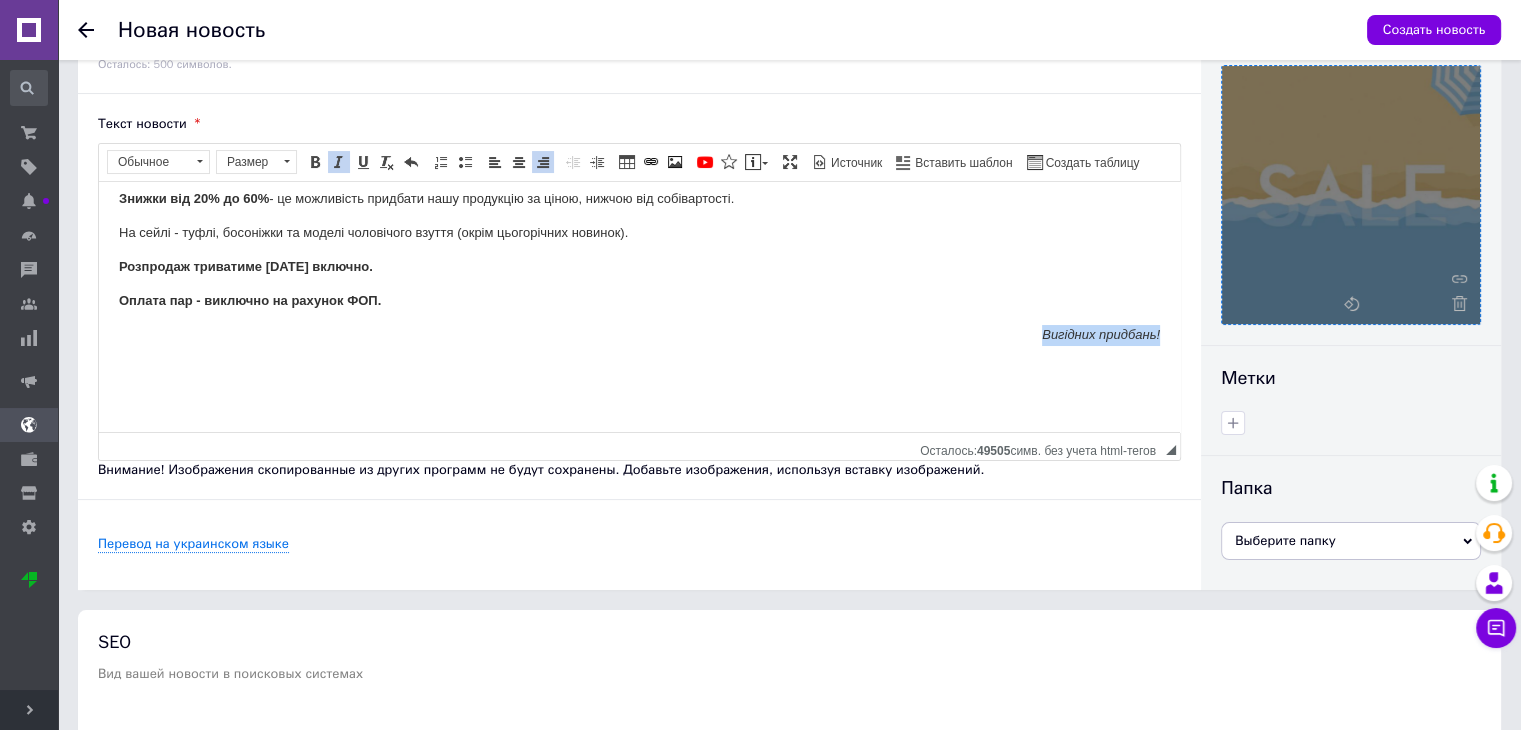 drag, startPoint x: 1153, startPoint y: 335, endPoint x: 1009, endPoint y: 335, distance: 144 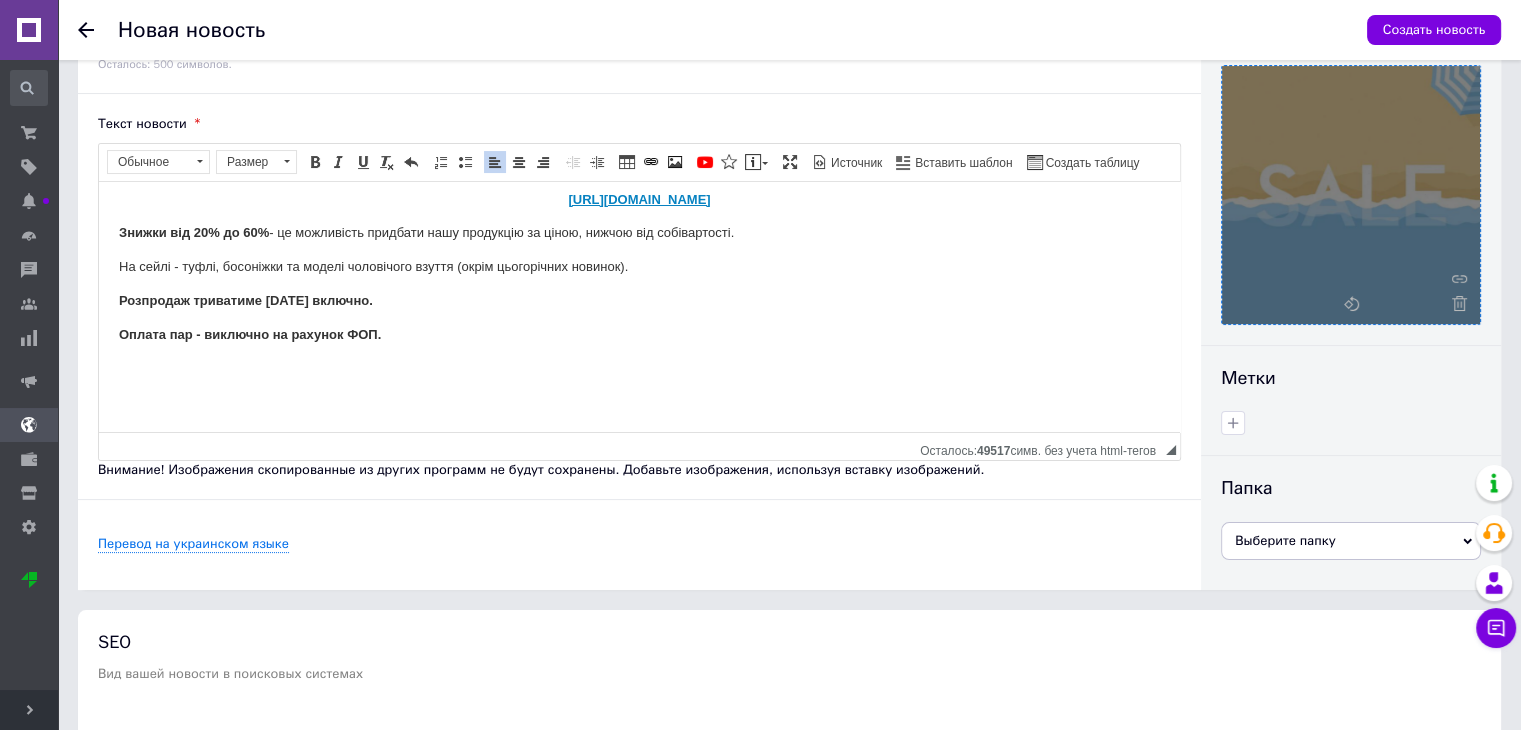 scroll, scrollTop: 114, scrollLeft: 0, axis: vertical 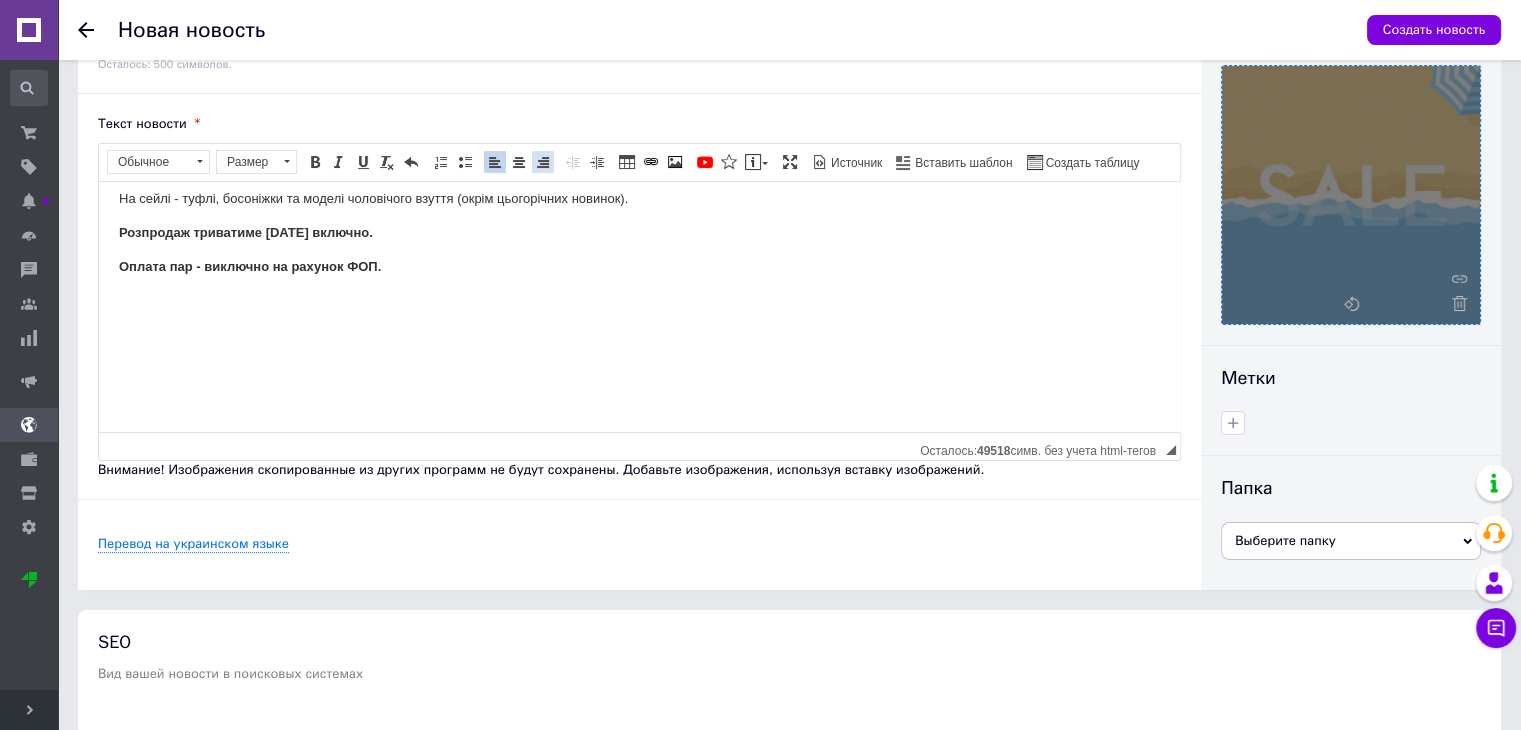 click at bounding box center [543, 162] 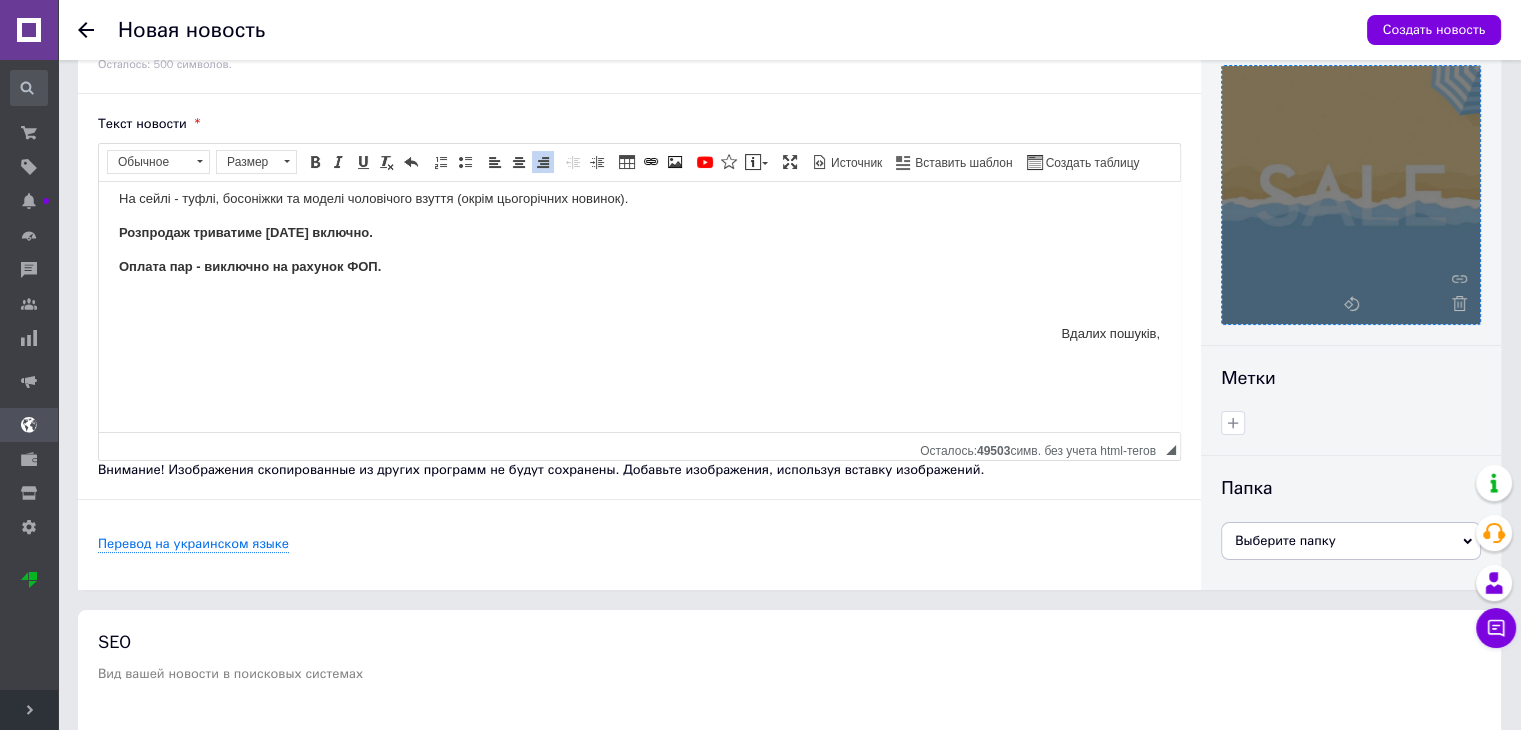 click on "Вітаємо друзі!  Сьогодні об 11:00 розпочинаємо  великий літній розпродаж сезонного взуття з наявності!   [URL][DOMAIN_NAME] Знижки від 20% до 60%  - це можливість придбати нашу продукцію за ціною, нижчою від собівартості.  На сейлі - туфлі, босоніжки та моделі чоловічого взуття (окрім цьогорічних новинок). Розпродаж триватиме [DATE] включно.  Оплата пар - виключно на рахунок ФОП.  Вдалих пошуків," at bounding box center [639, 232] 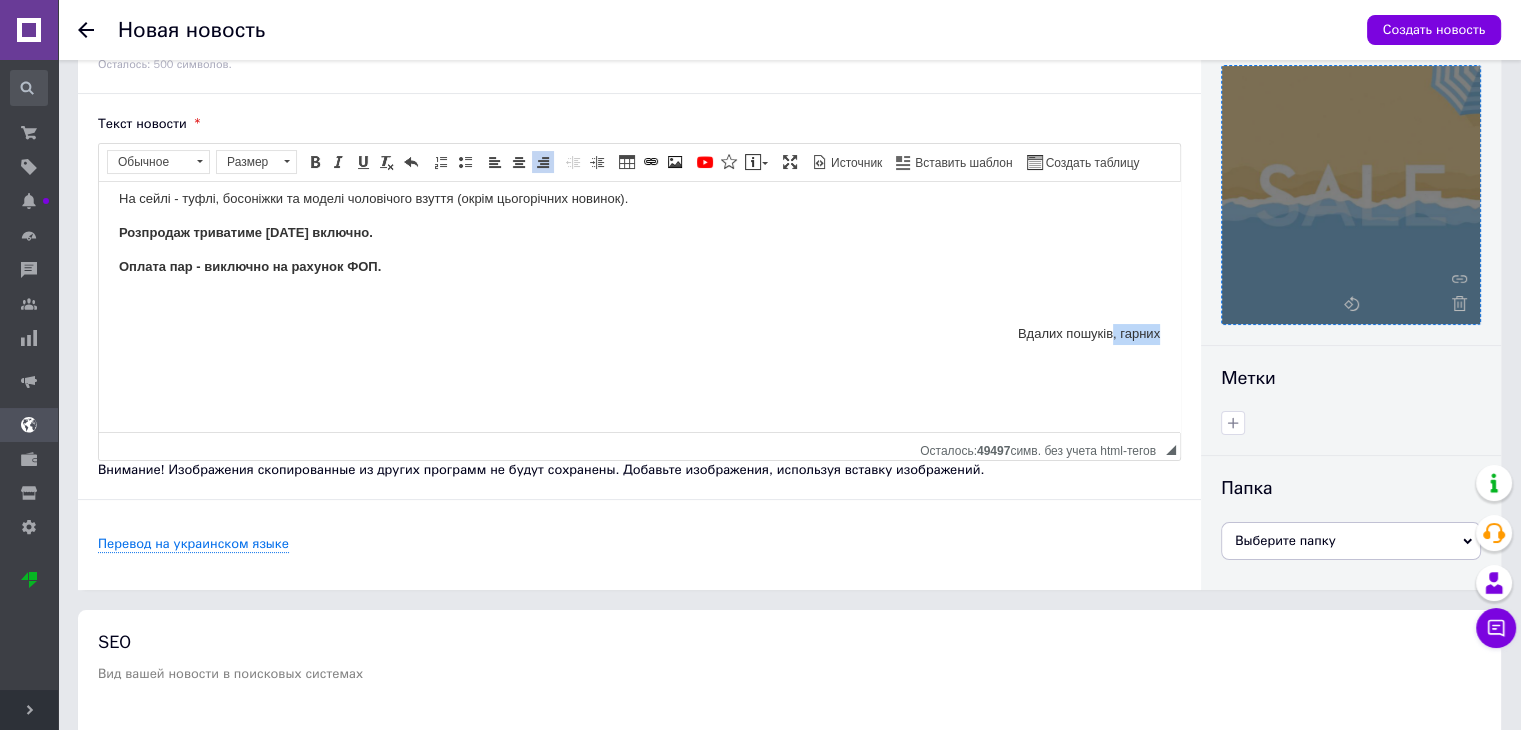 drag, startPoint x: 1154, startPoint y: 331, endPoint x: 1097, endPoint y: 340, distance: 57.706154 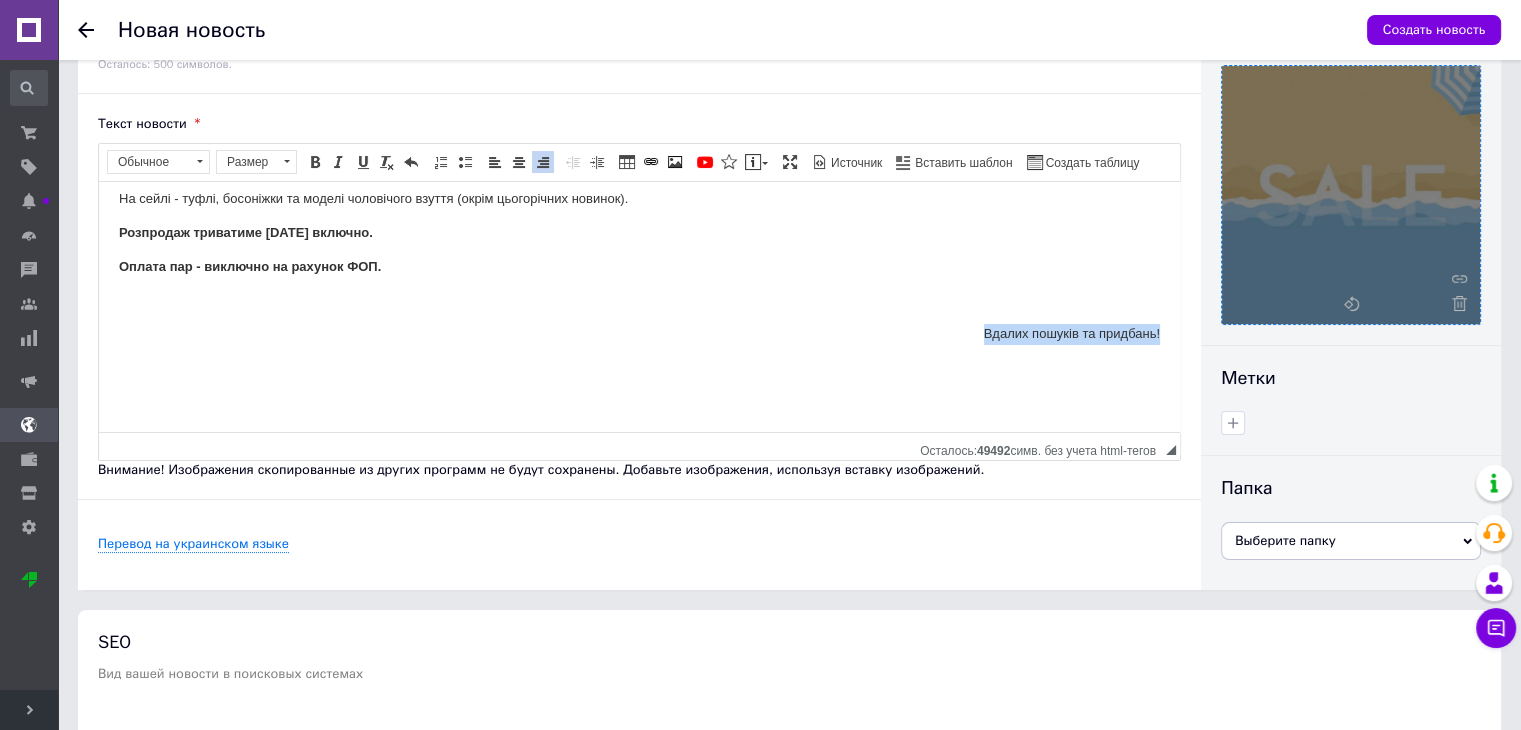 drag, startPoint x: 966, startPoint y: 329, endPoint x: 1170, endPoint y: 329, distance: 204 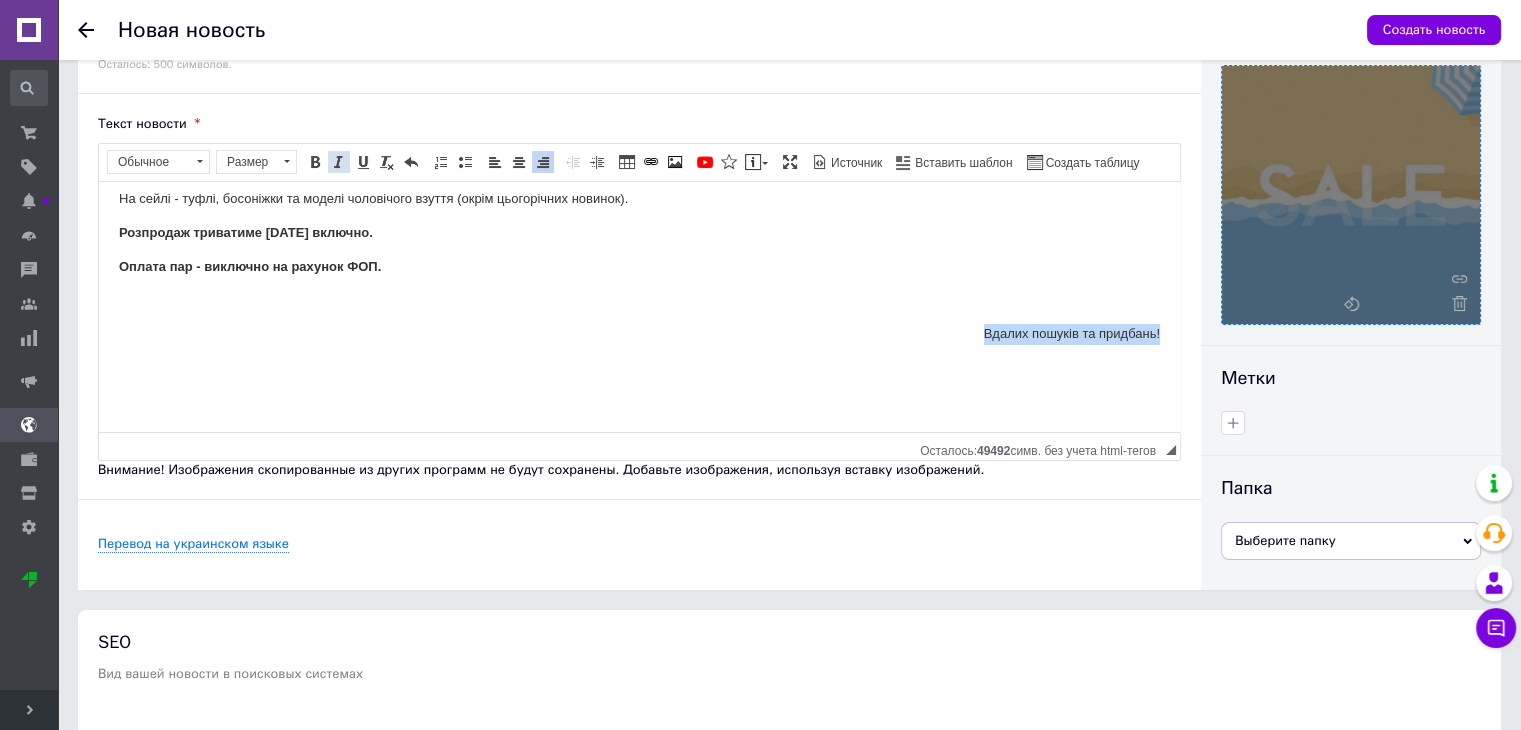 click at bounding box center (339, 162) 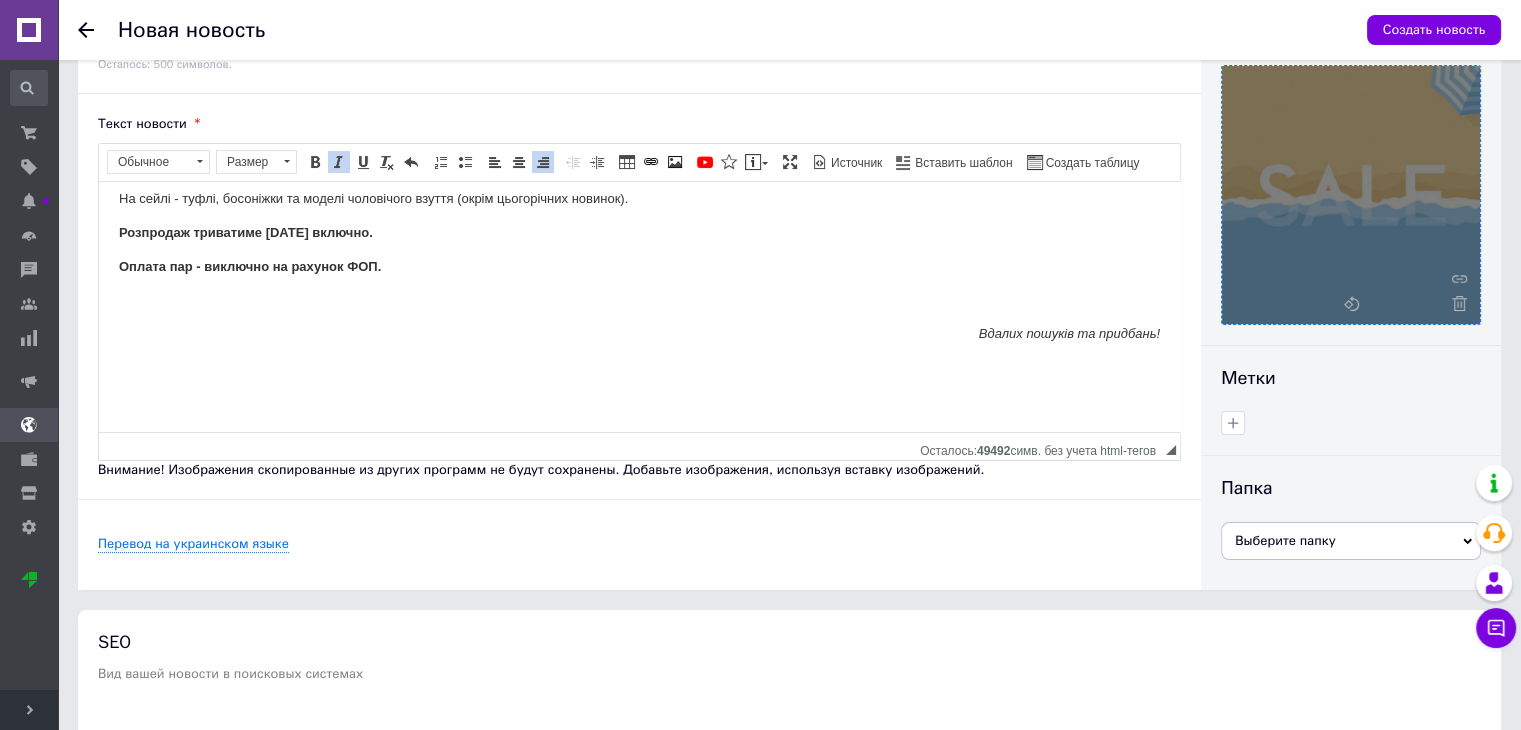 click at bounding box center [639, 300] 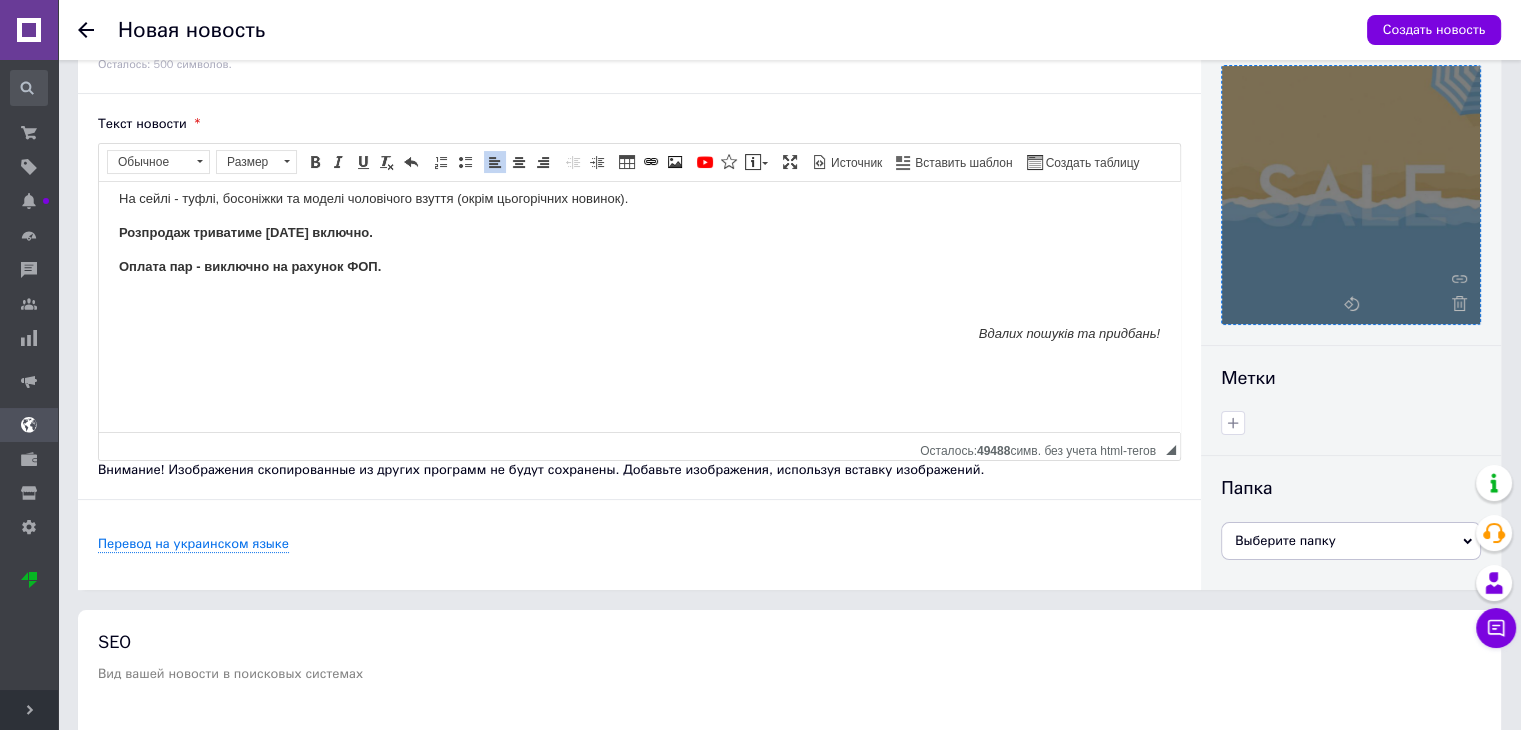 scroll, scrollTop: 114, scrollLeft: 0, axis: vertical 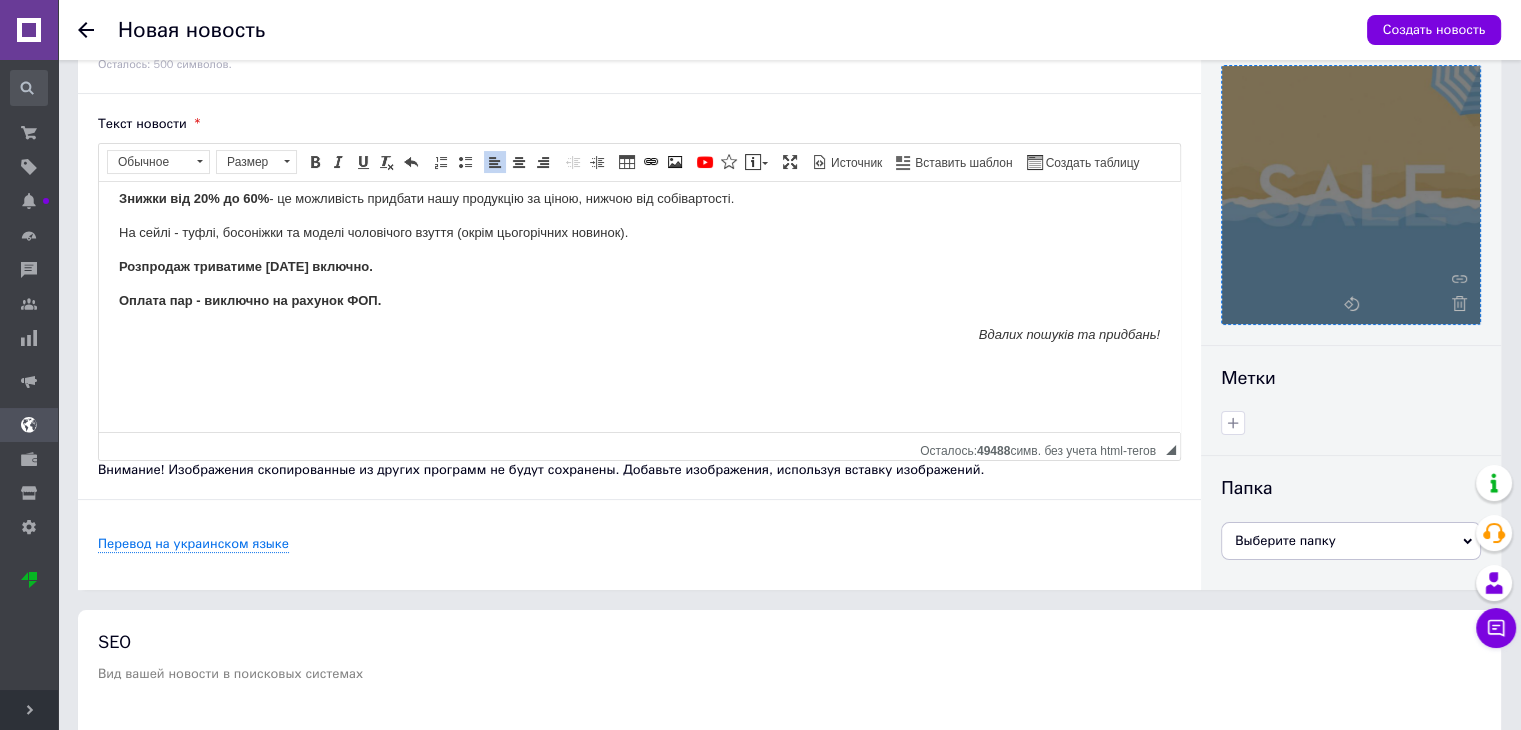 click on "Вдалих пошуків та придбань!" at bounding box center [1069, 333] 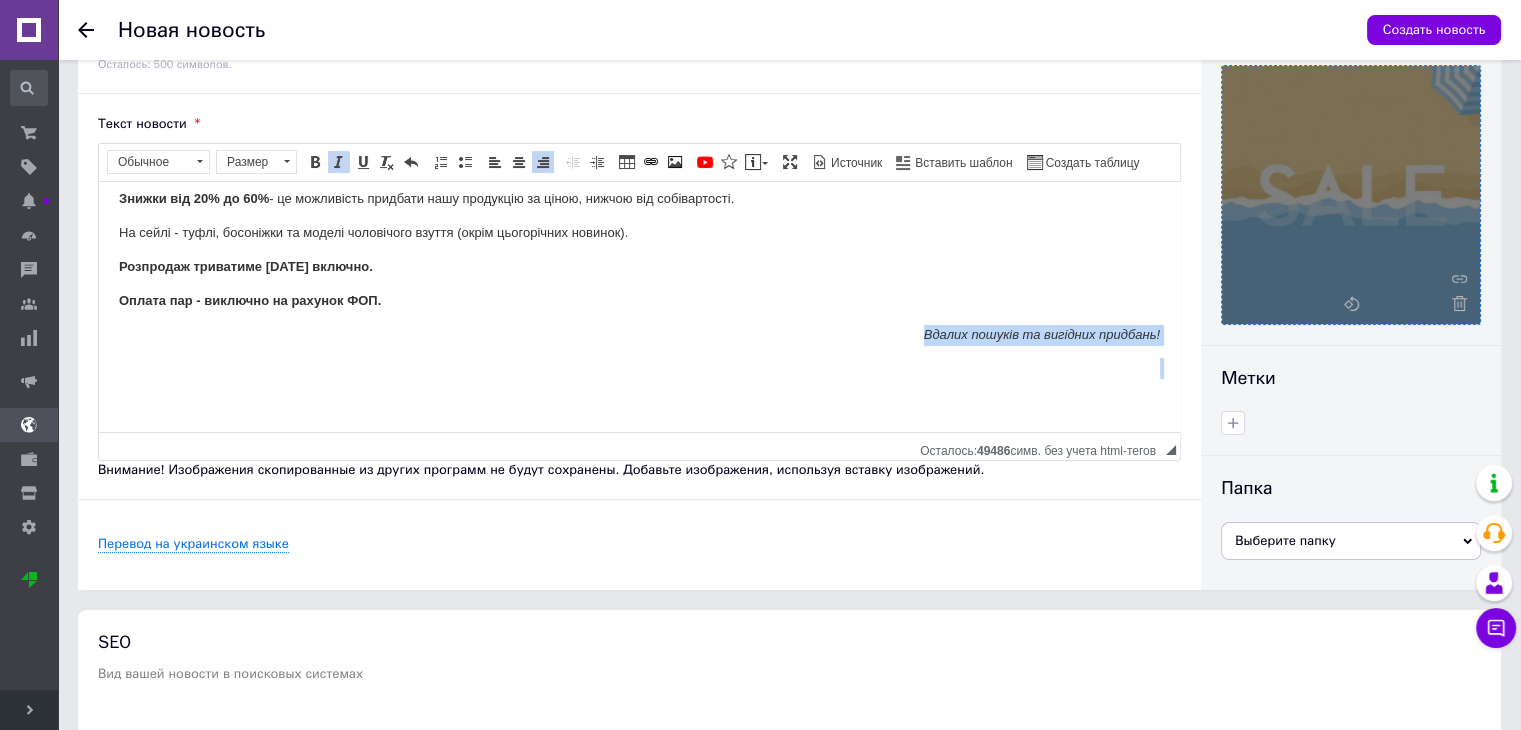 drag, startPoint x: 877, startPoint y: 328, endPoint x: 1019, endPoint y: 302, distance: 144.36066 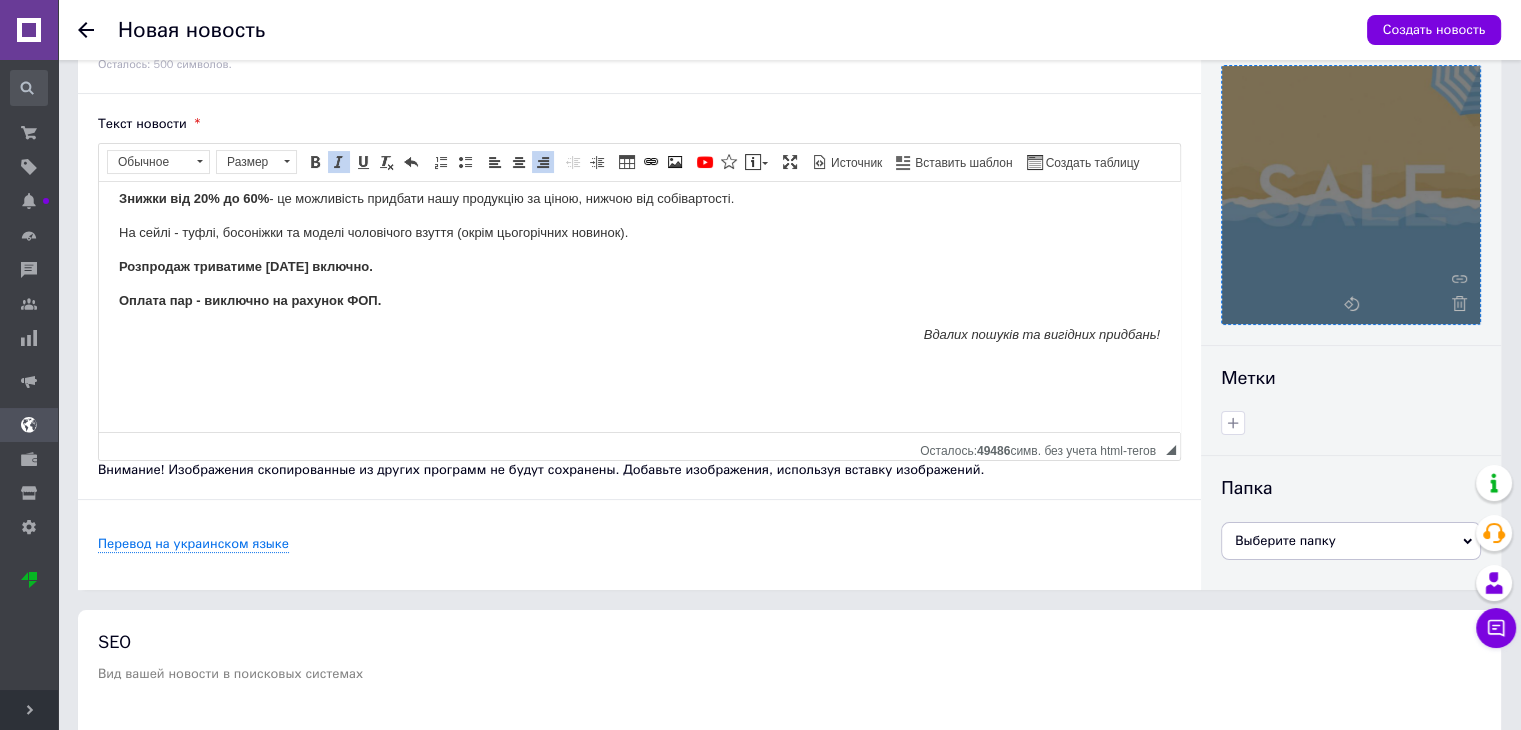 click at bounding box center (339, 162) 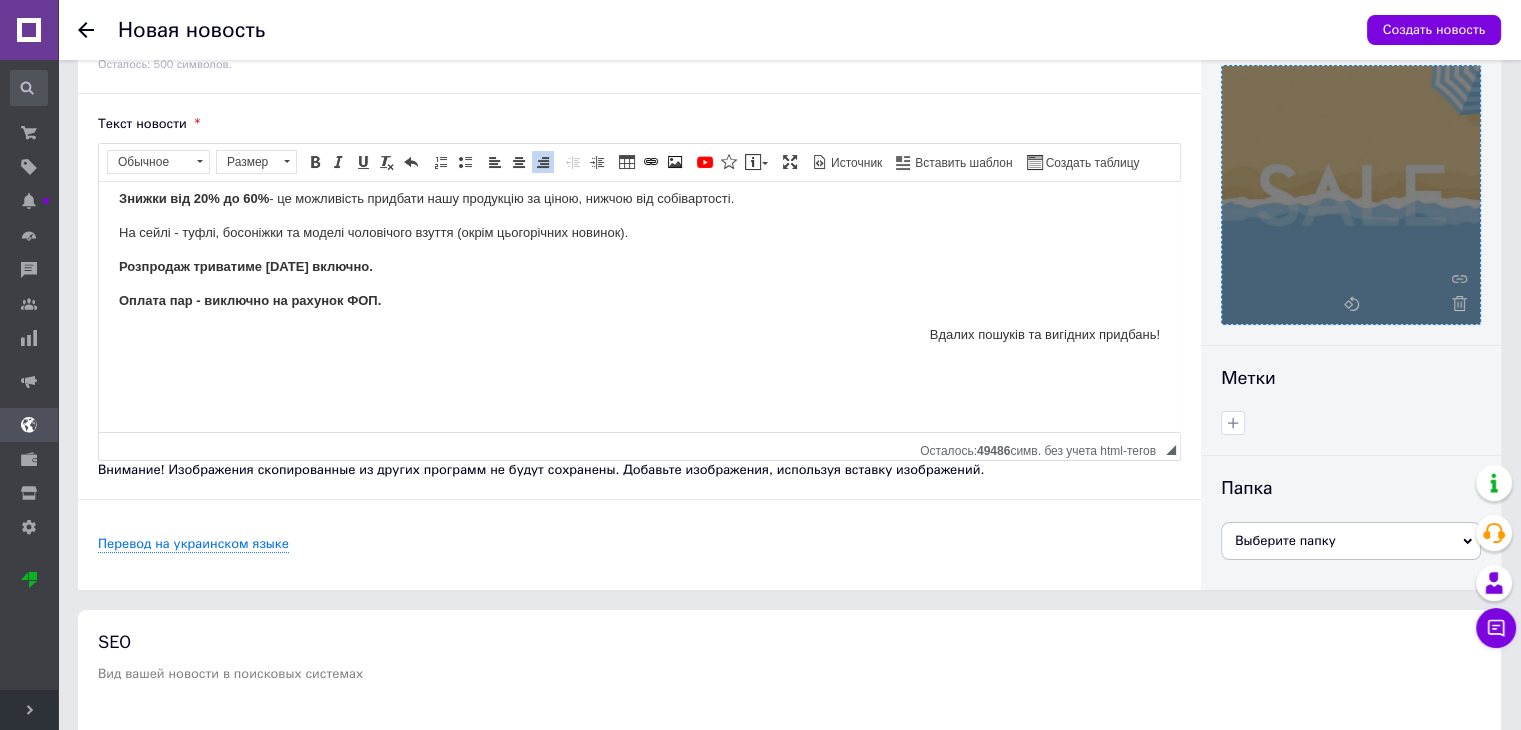 click on "Вдалих пошуків та вигідних придбань!" at bounding box center (639, 334) 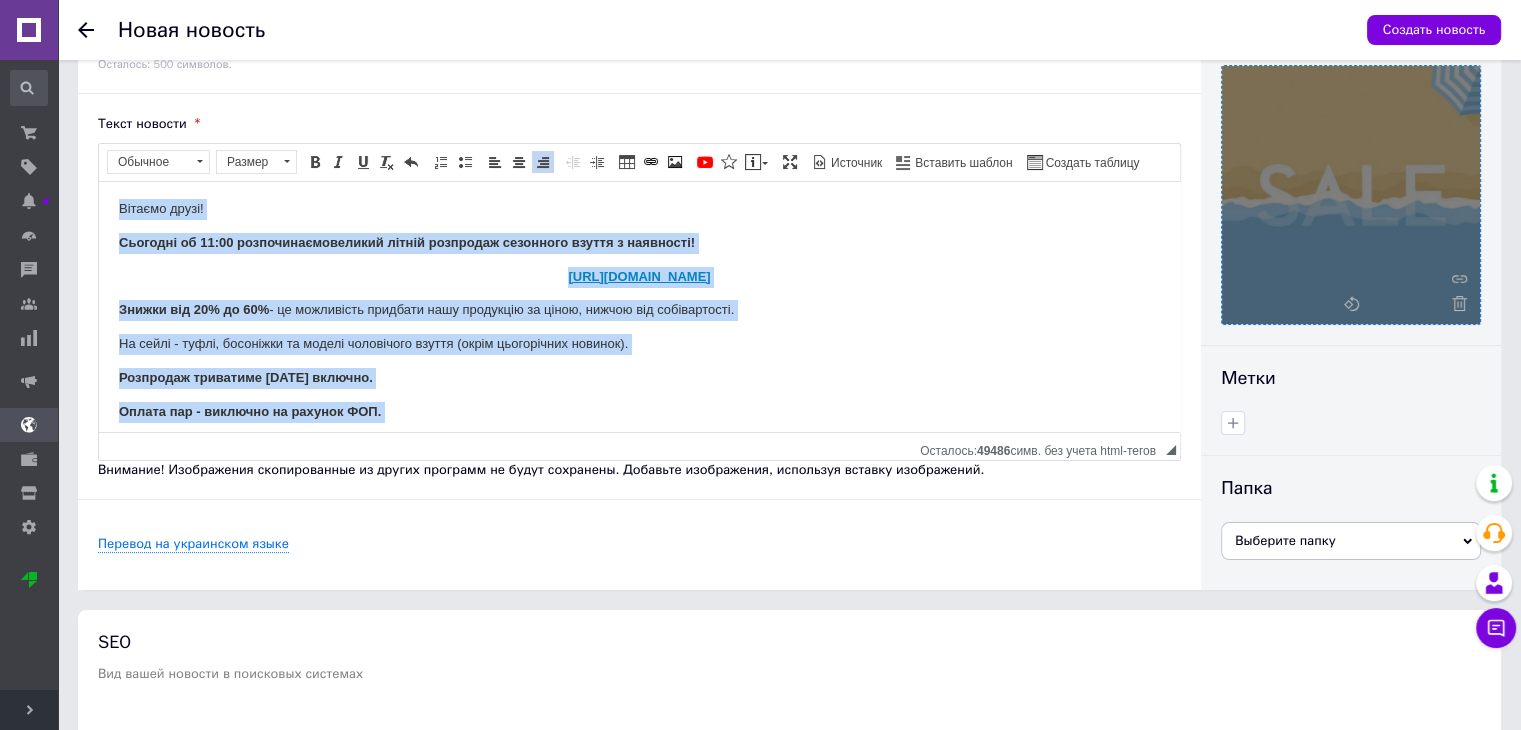 scroll, scrollTop: 0, scrollLeft: 0, axis: both 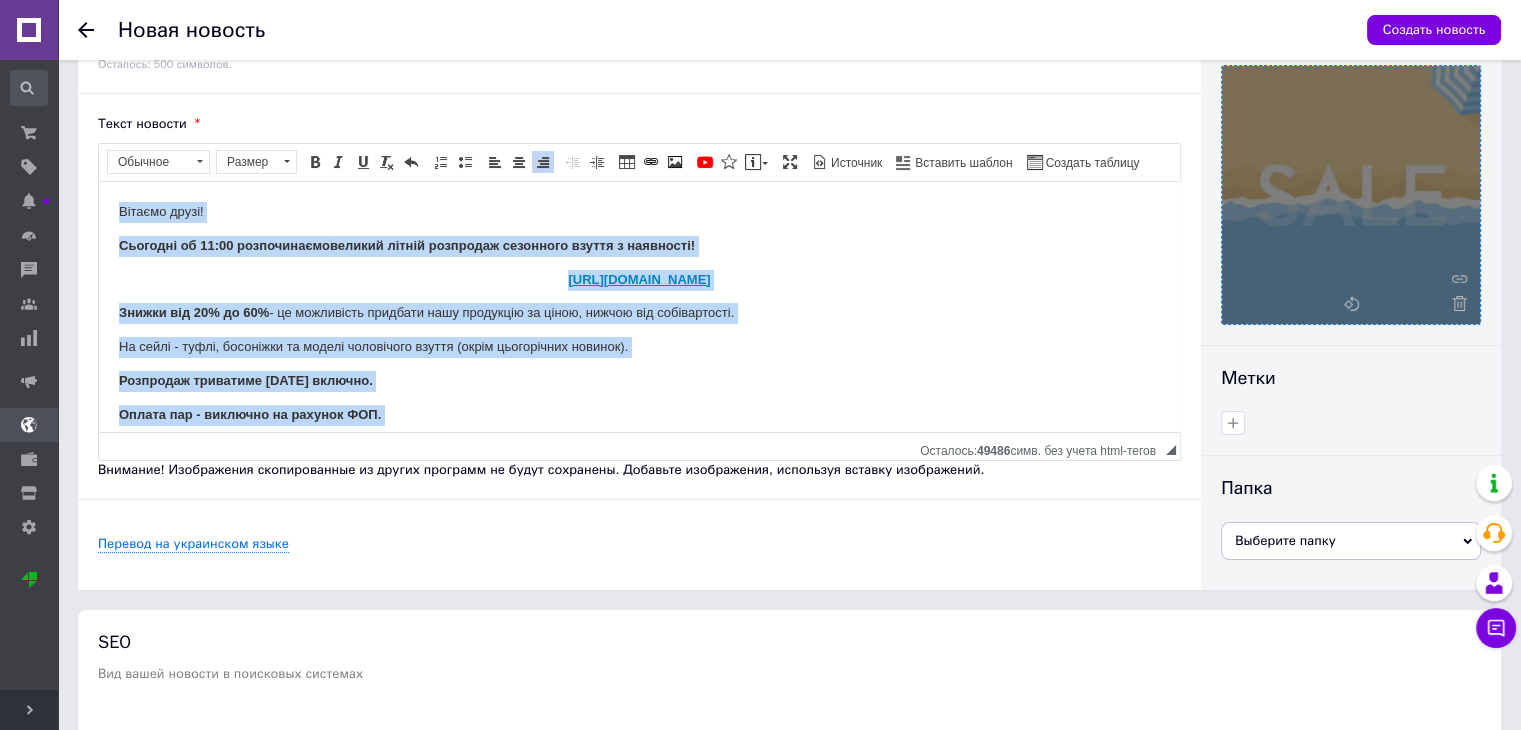 drag, startPoint x: 1152, startPoint y: 336, endPoint x: 79, endPoint y: 153, distance: 1088.4934 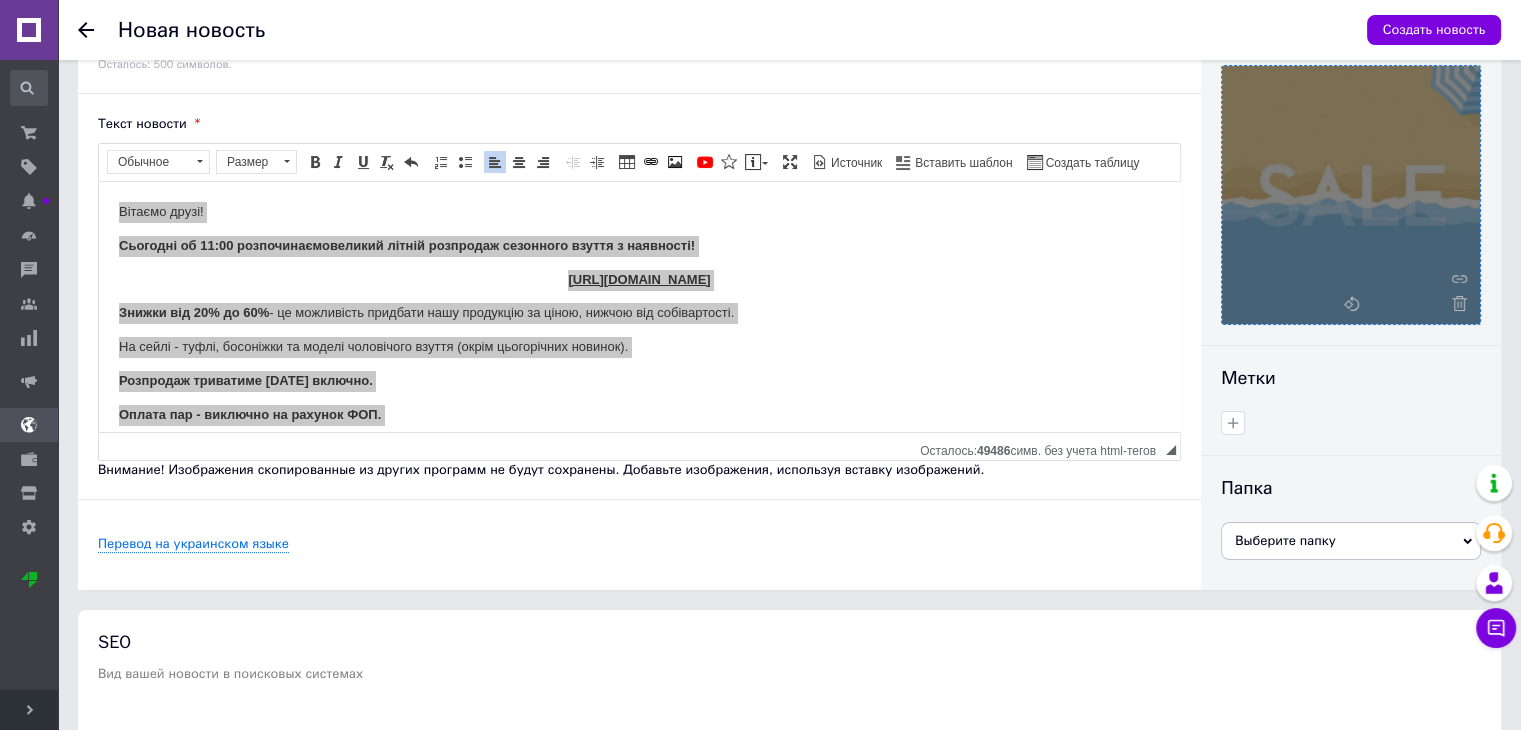 scroll, scrollTop: 0, scrollLeft: 0, axis: both 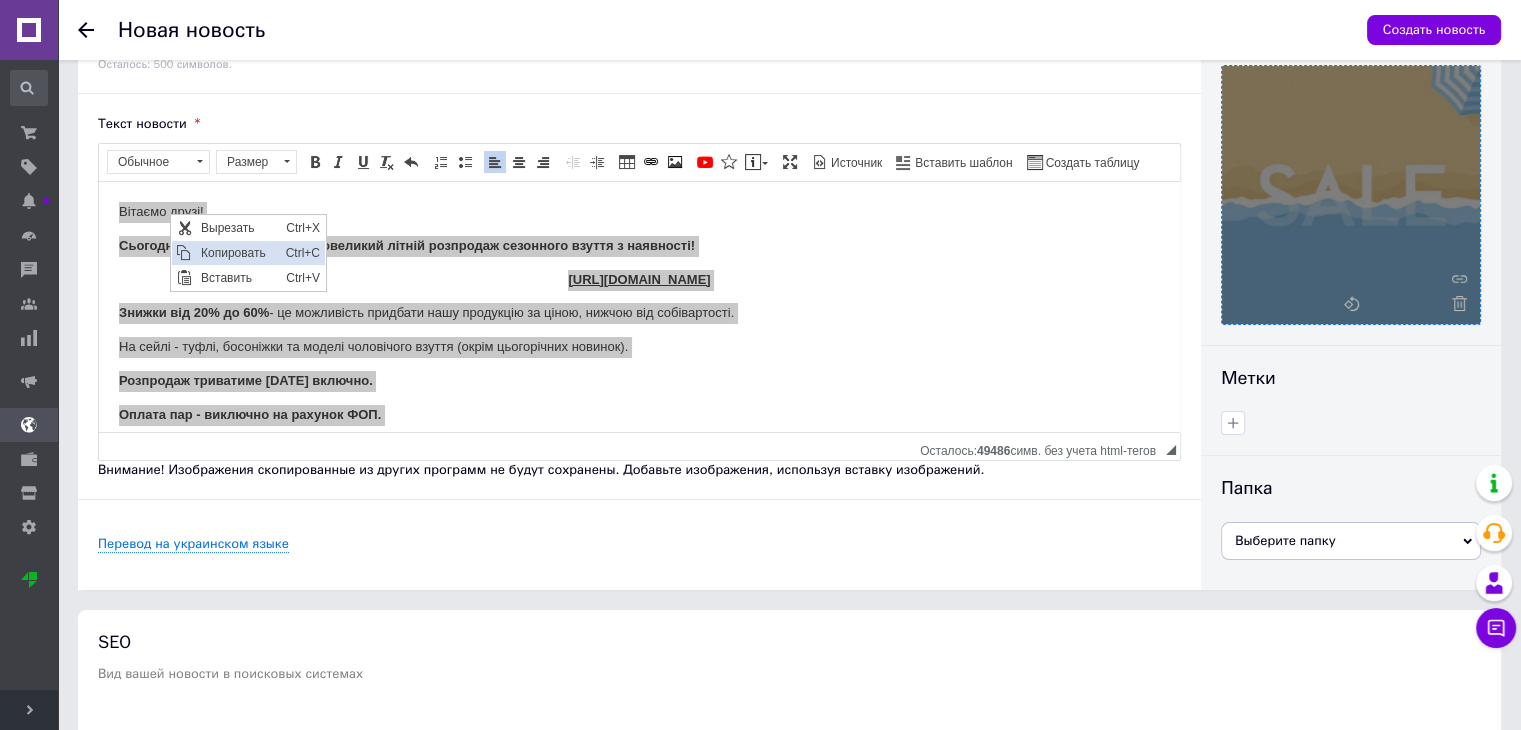 click on "Копировать" at bounding box center (237, 252) 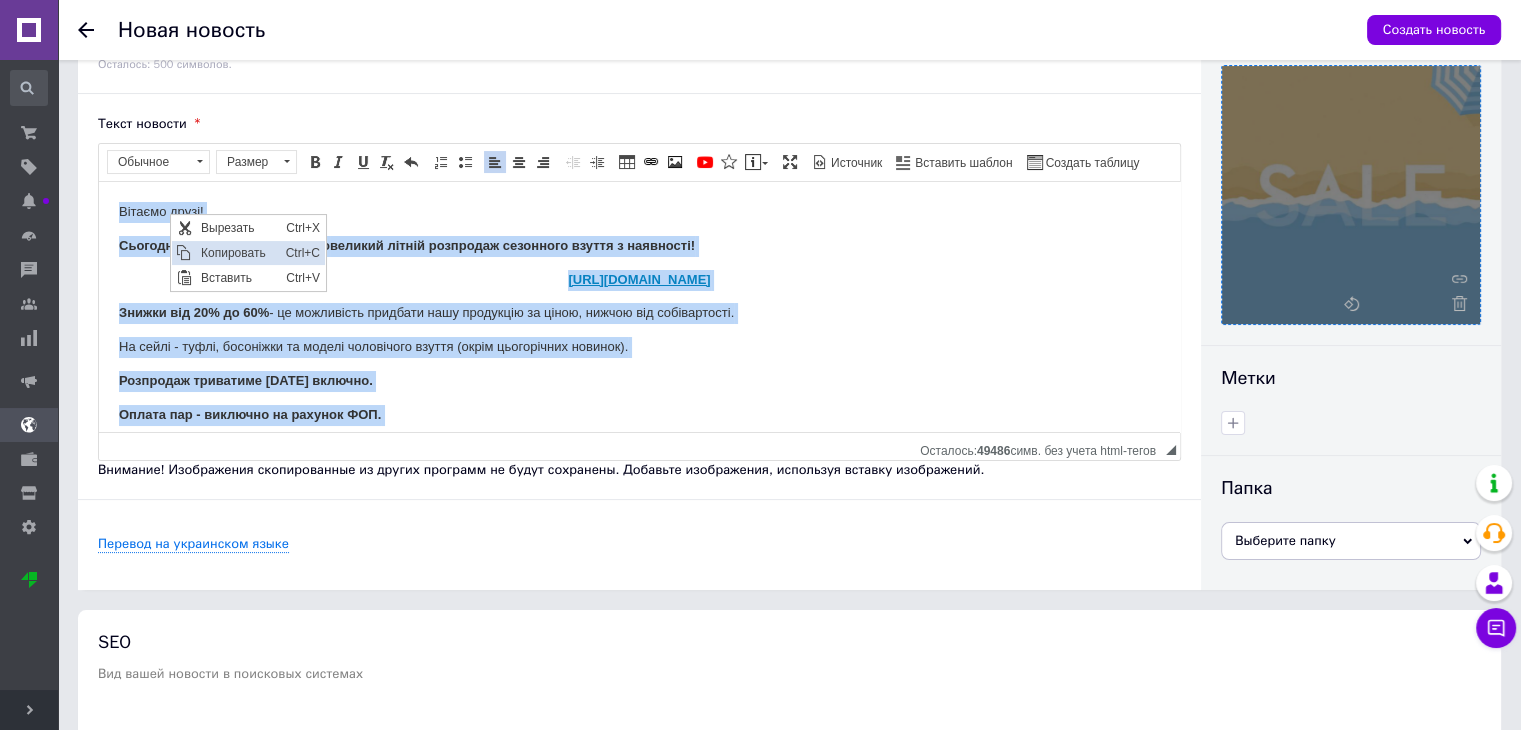 copy on "Вітаємо друзі!  Сьогодні об 11:00 розпочинаємо  великий літній розпродаж сезонного взуття з наявності!   [URL][DOMAIN_NAME] Знижки від 20% до 60%  - це можливість придбати нашу продукцію за ціною, нижчою від собівартості.  На сейлі - туфлі, босоніжки та моделі чоловічого взуття (окрім цьогорічних новинок). Розпродаж триватиме п[DATE]�лючно.  Оплата пар - виключно на рахунок ФОП.  Вдалих пошуків та вигідних придбань!" 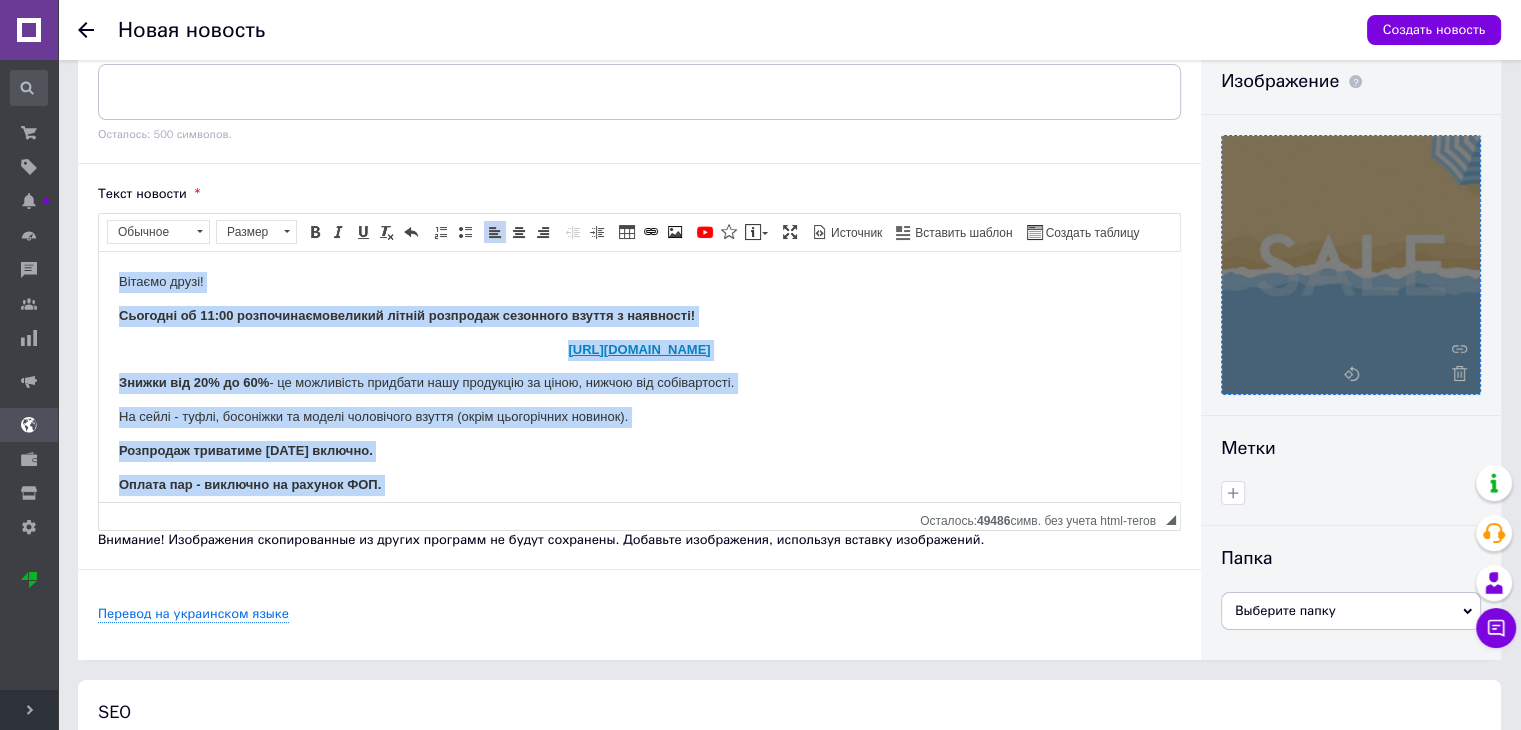 scroll, scrollTop: 0, scrollLeft: 0, axis: both 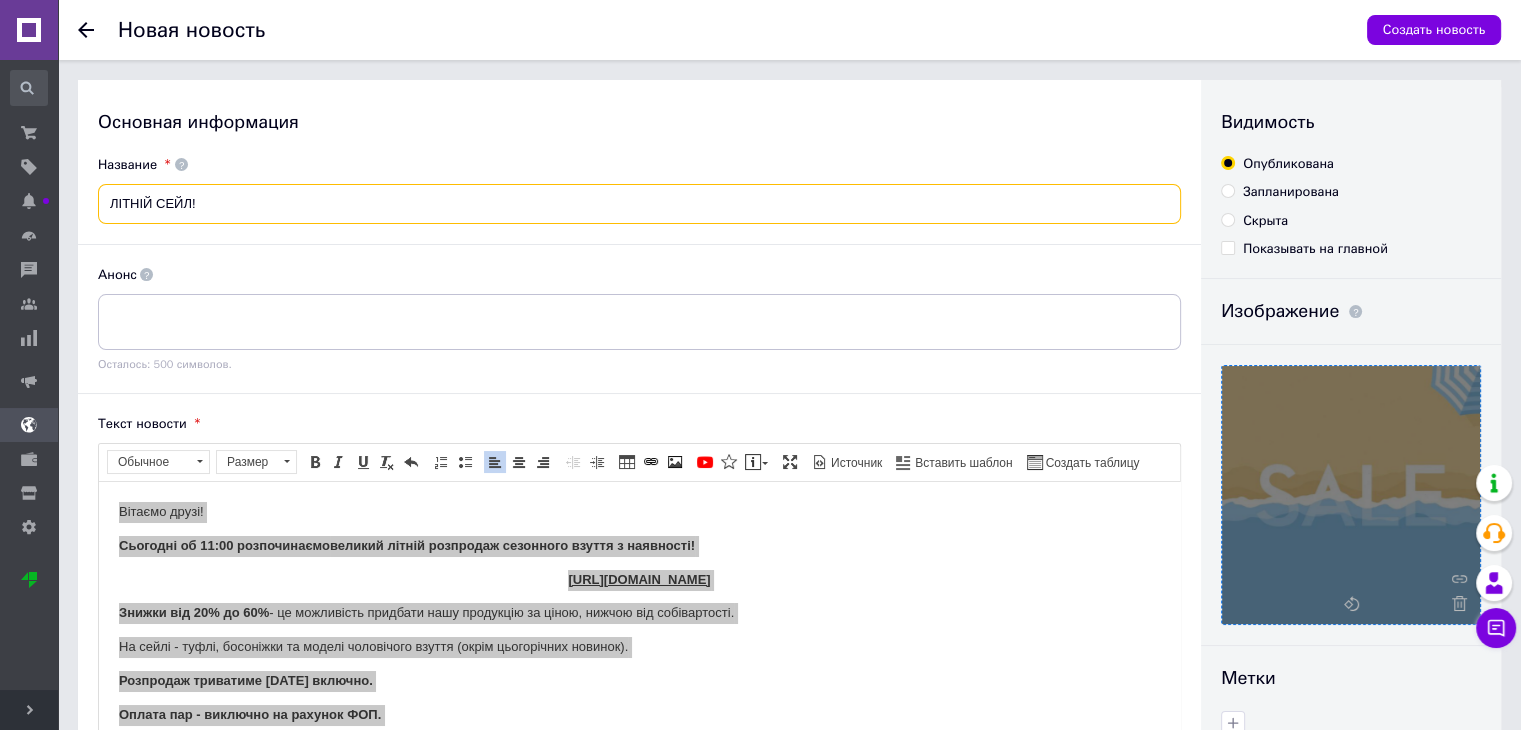 drag, startPoint x: 192, startPoint y: 208, endPoint x: 159, endPoint y: 209, distance: 33.01515 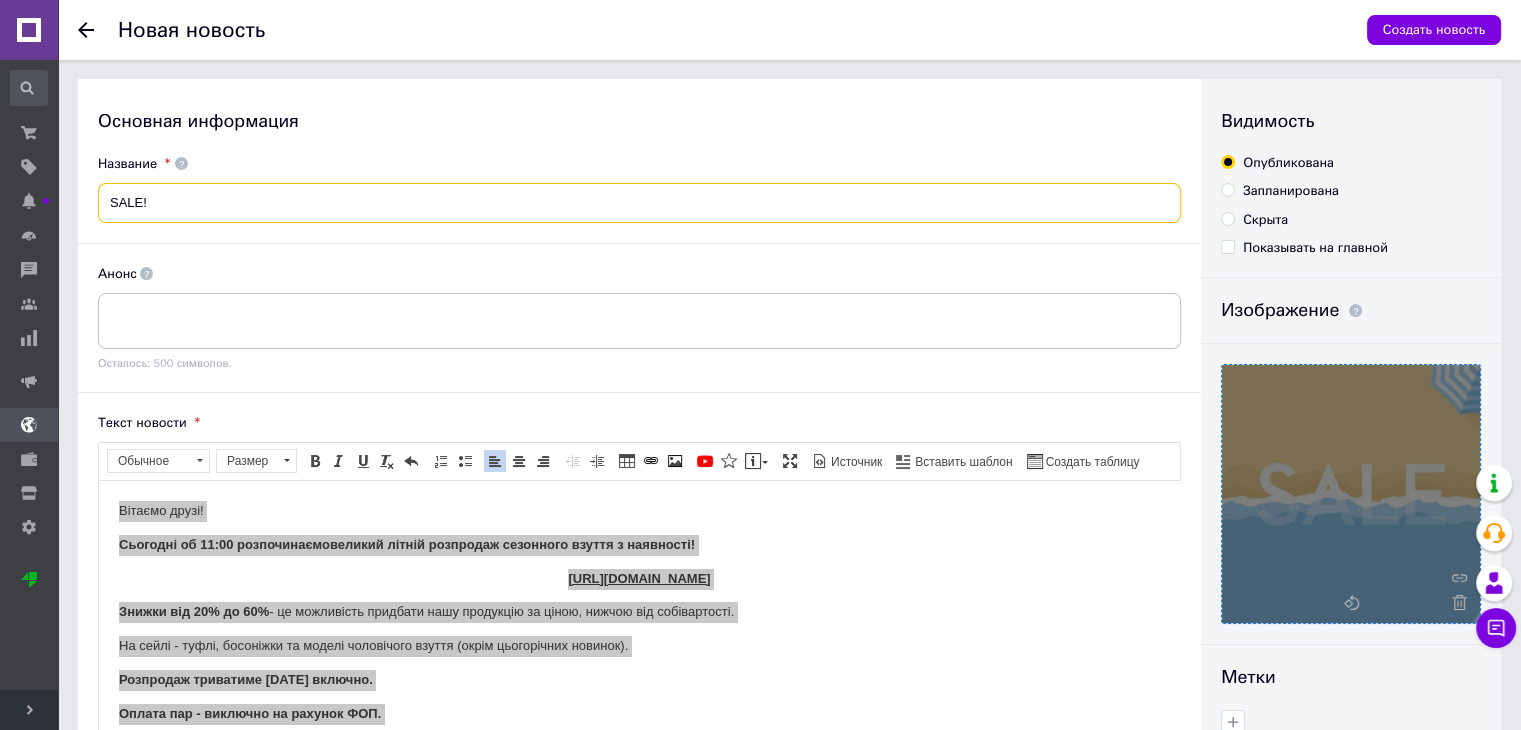 scroll, scrollTop: 0, scrollLeft: 0, axis: both 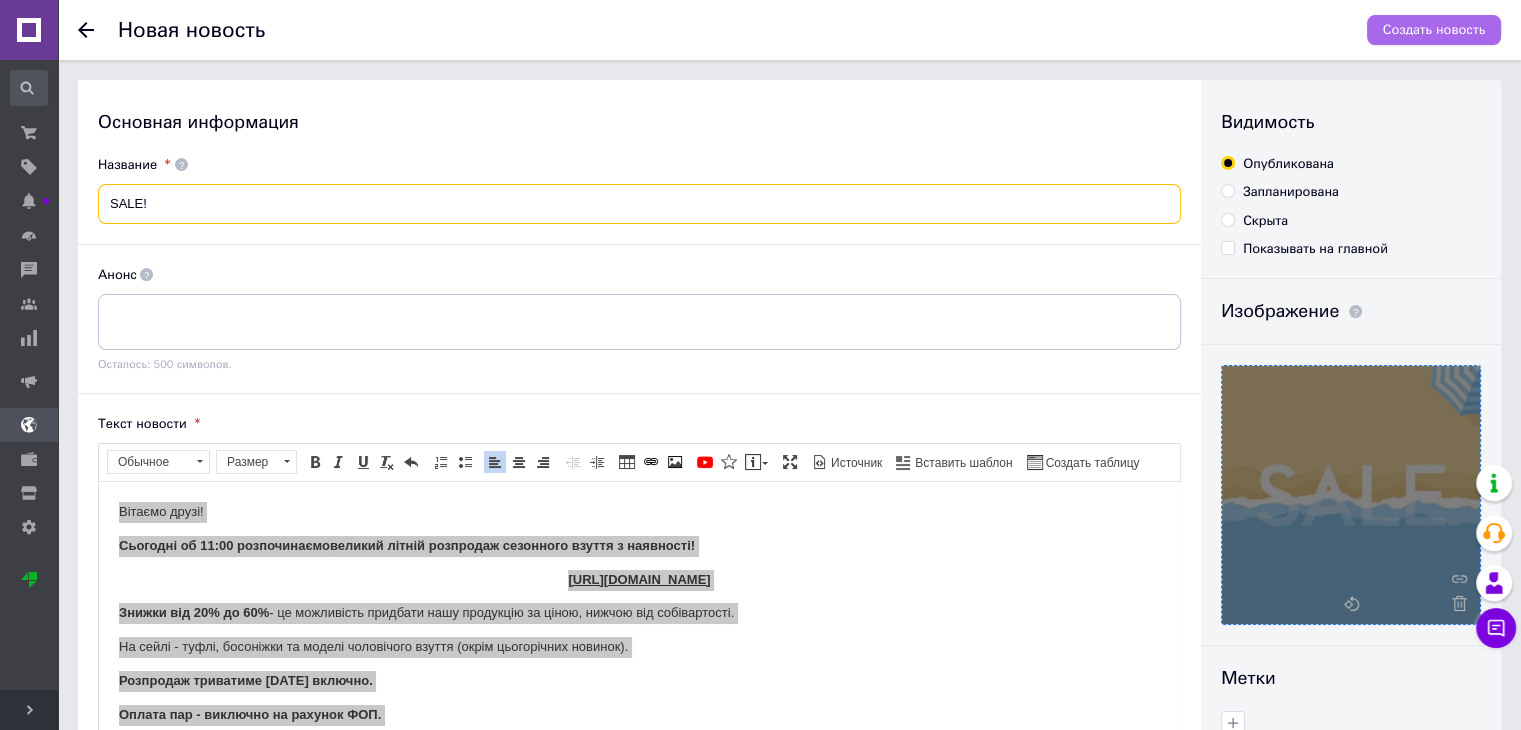 type on "SALE!" 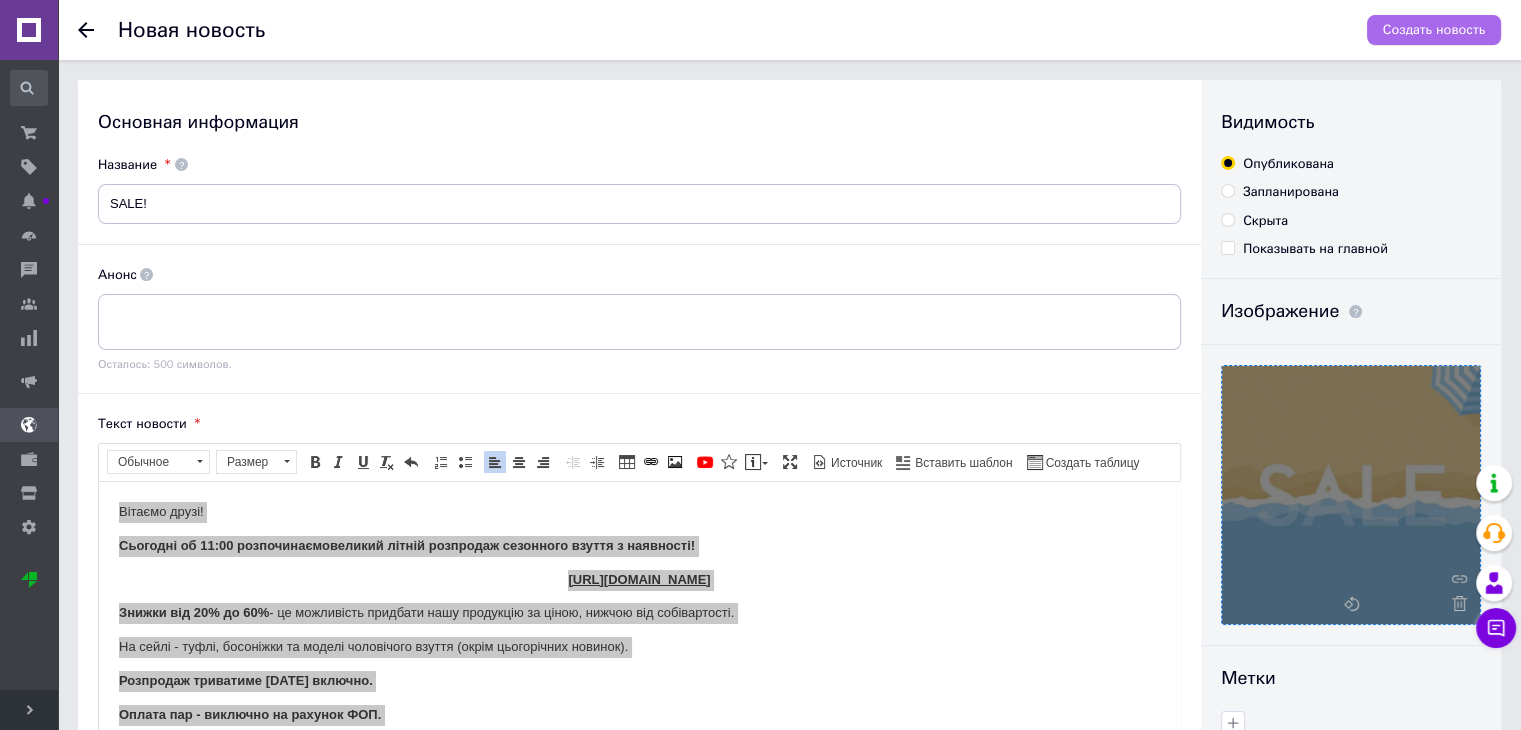 click on "Создать новость" at bounding box center (1434, 30) 